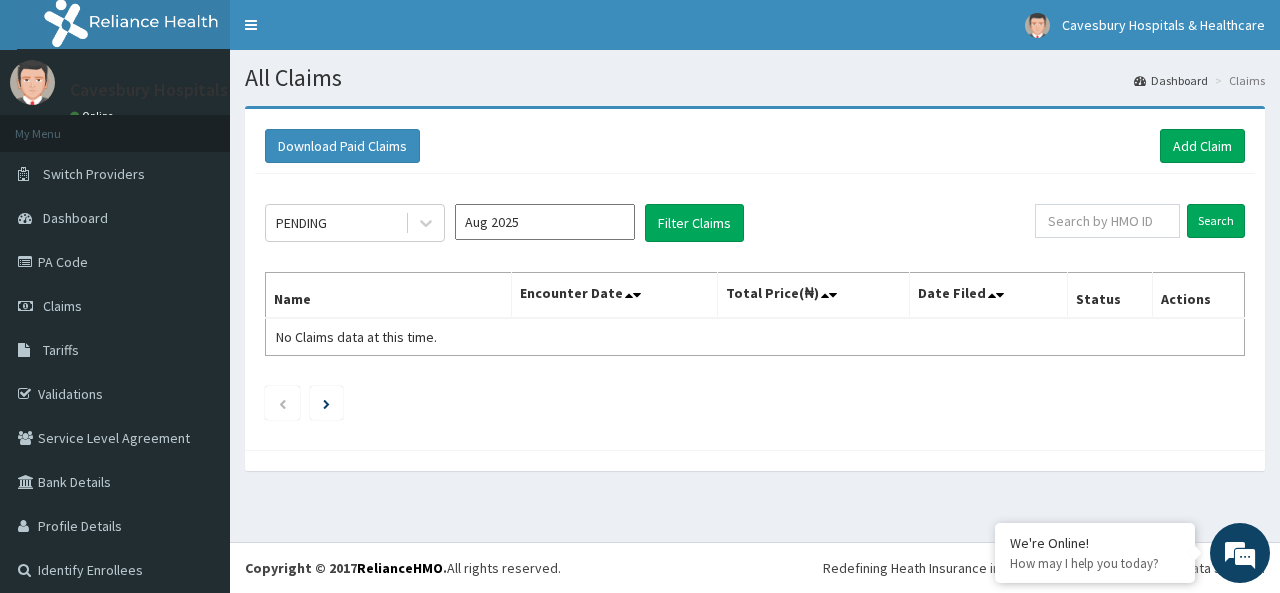scroll, scrollTop: 0, scrollLeft: 0, axis: both 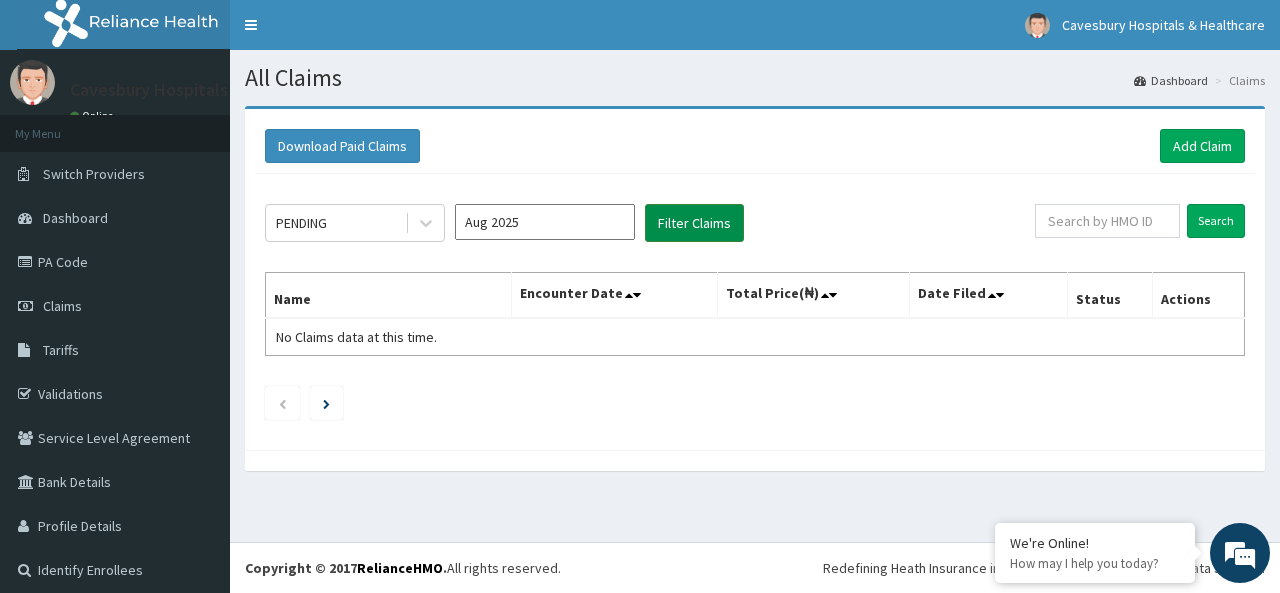 click on "Filter Claims" at bounding box center (694, 223) 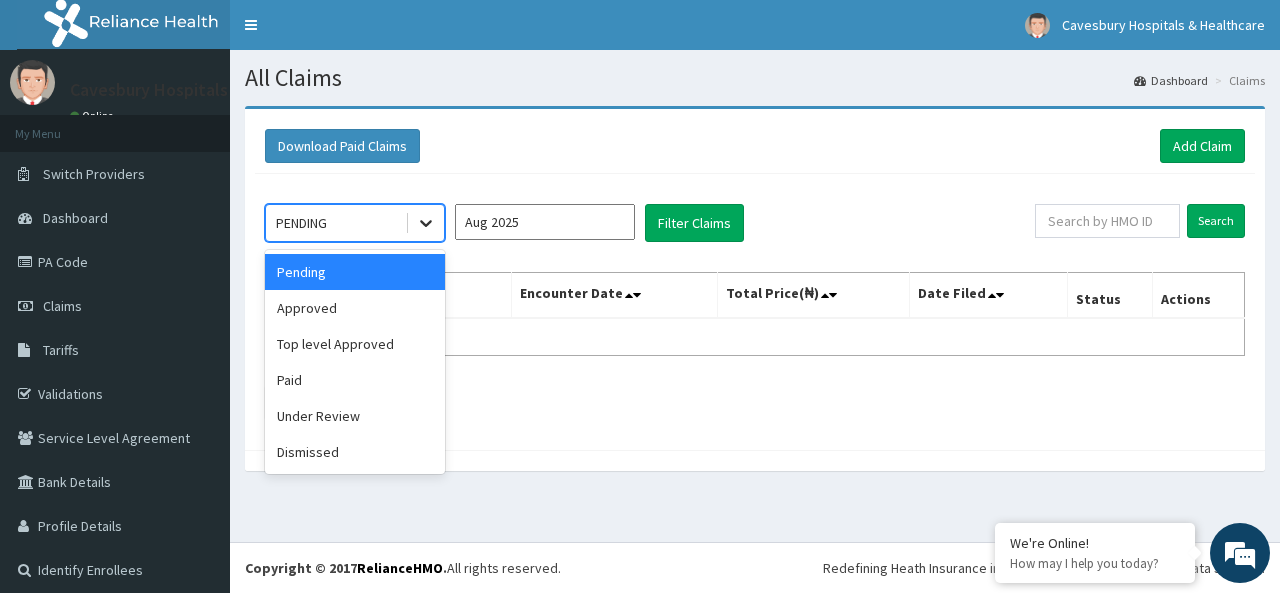 click 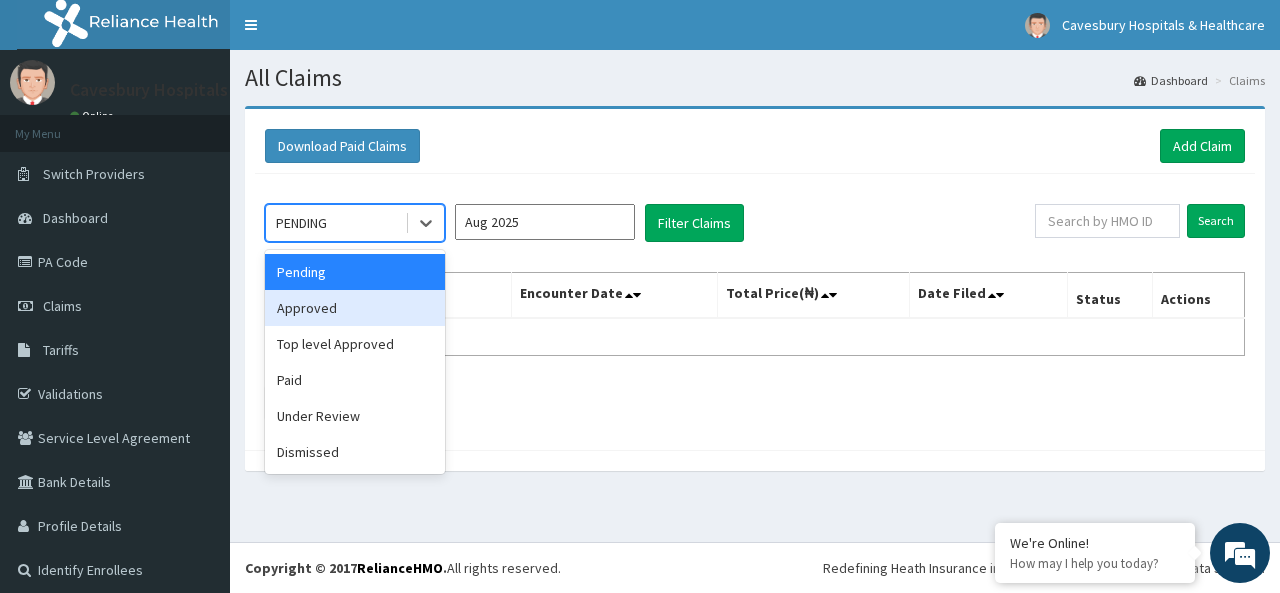 click on "Approved" at bounding box center [355, 308] 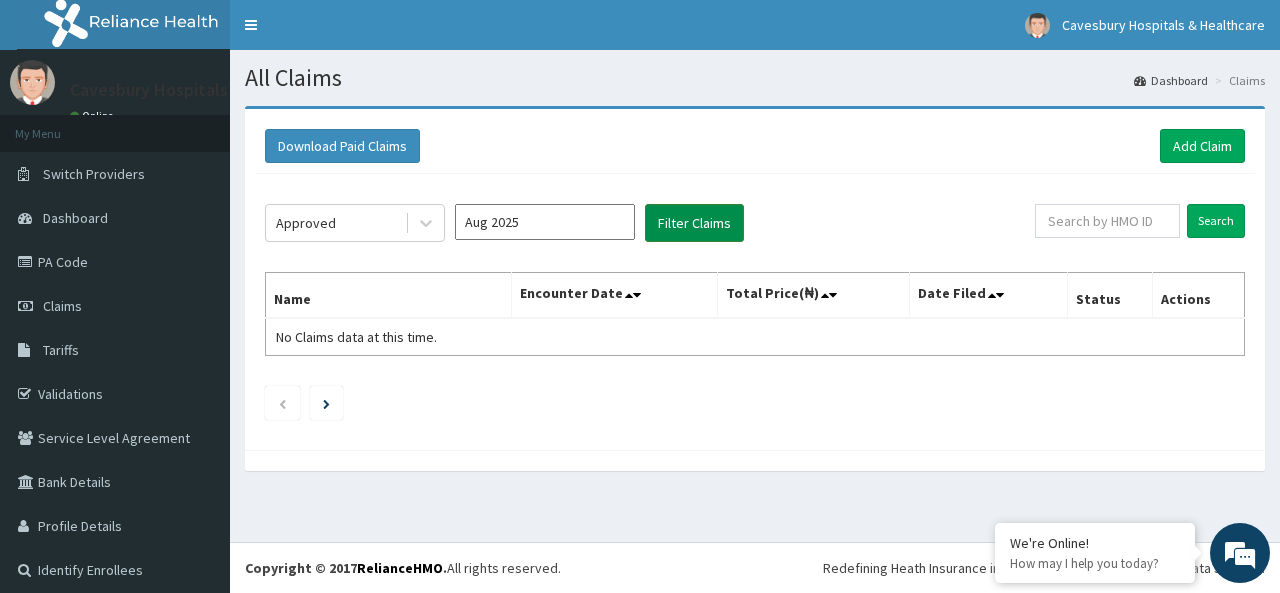 click on "Filter Claims" at bounding box center (694, 223) 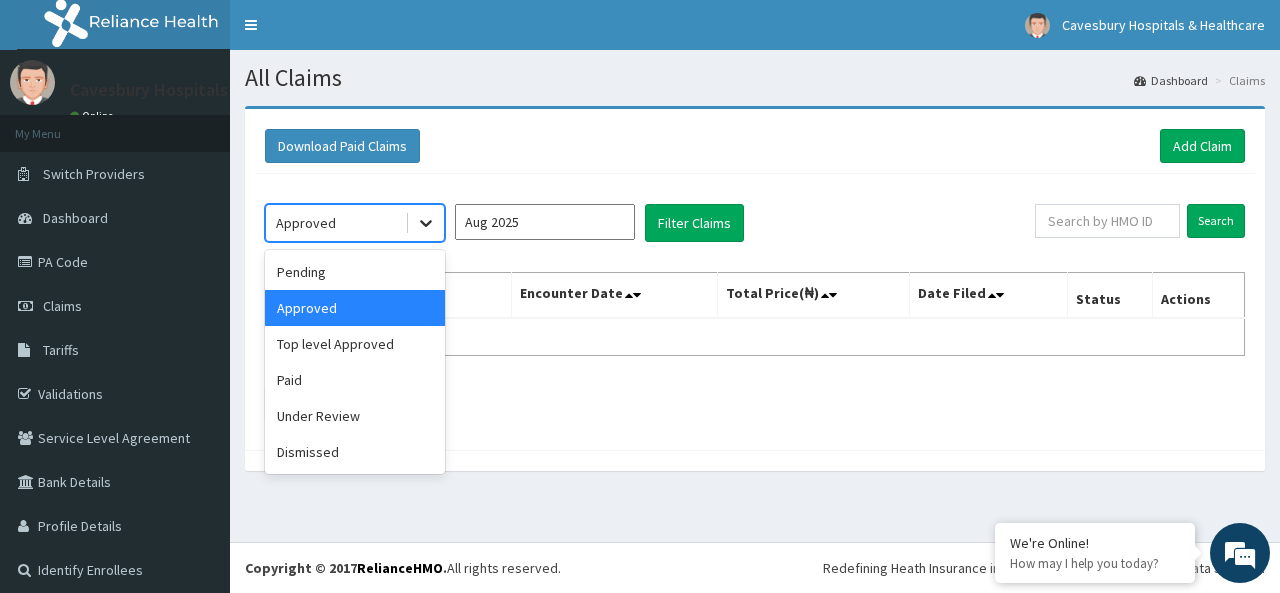 click 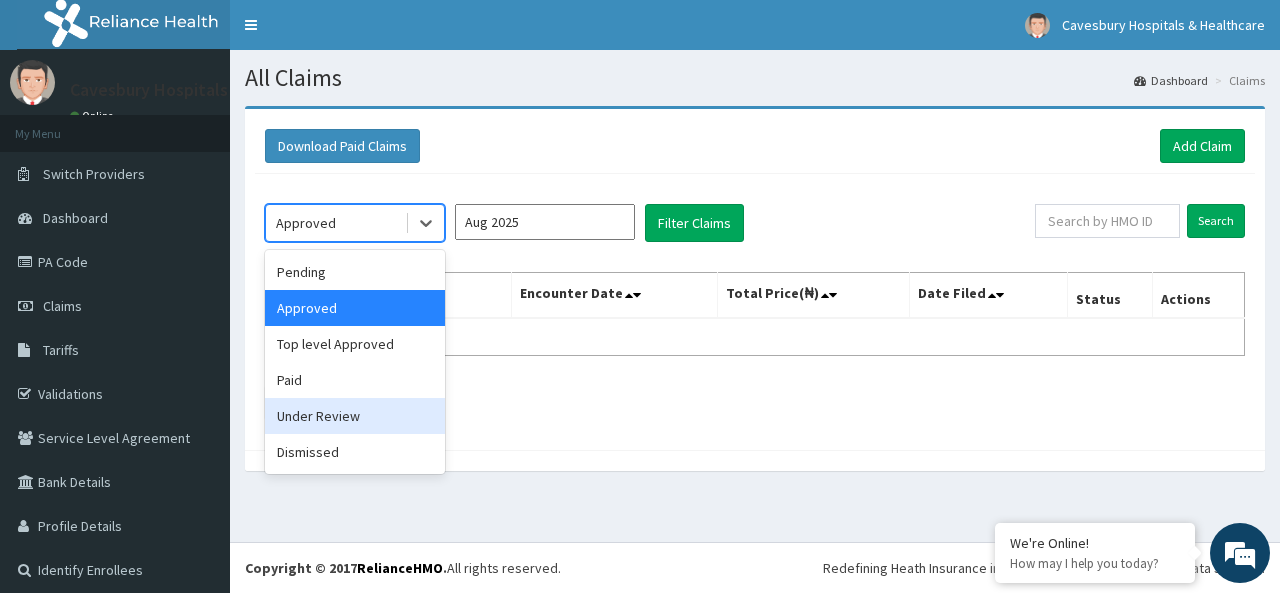 scroll, scrollTop: 0, scrollLeft: 0, axis: both 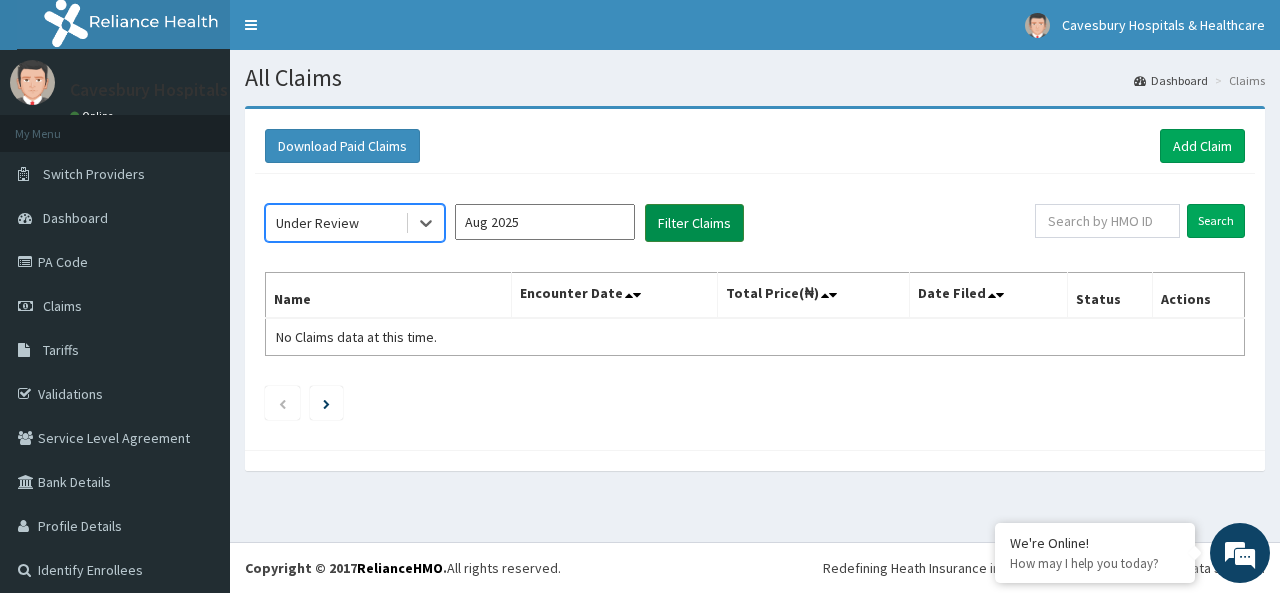 click on "Filter Claims" at bounding box center (694, 223) 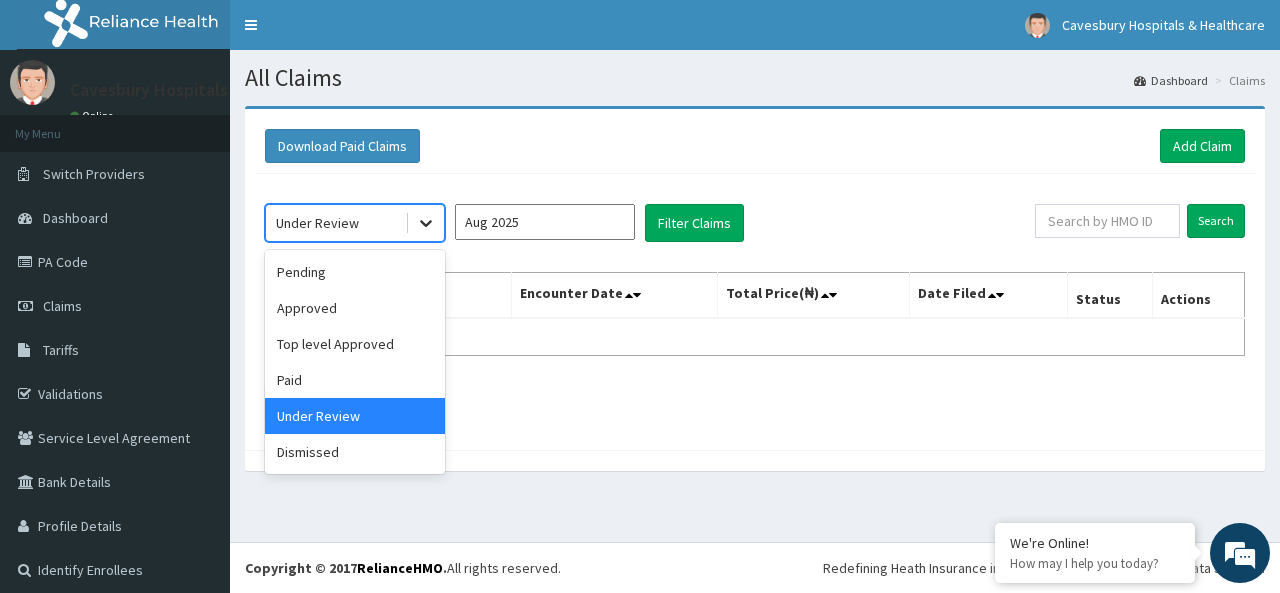 click 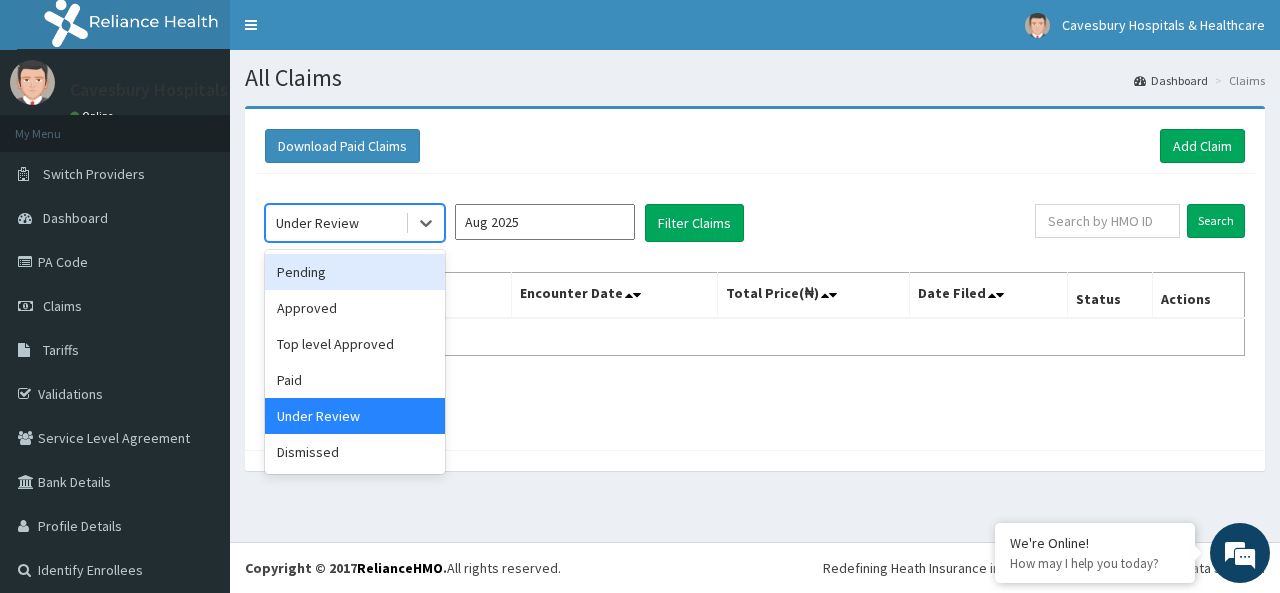 click on "Pending" at bounding box center (355, 272) 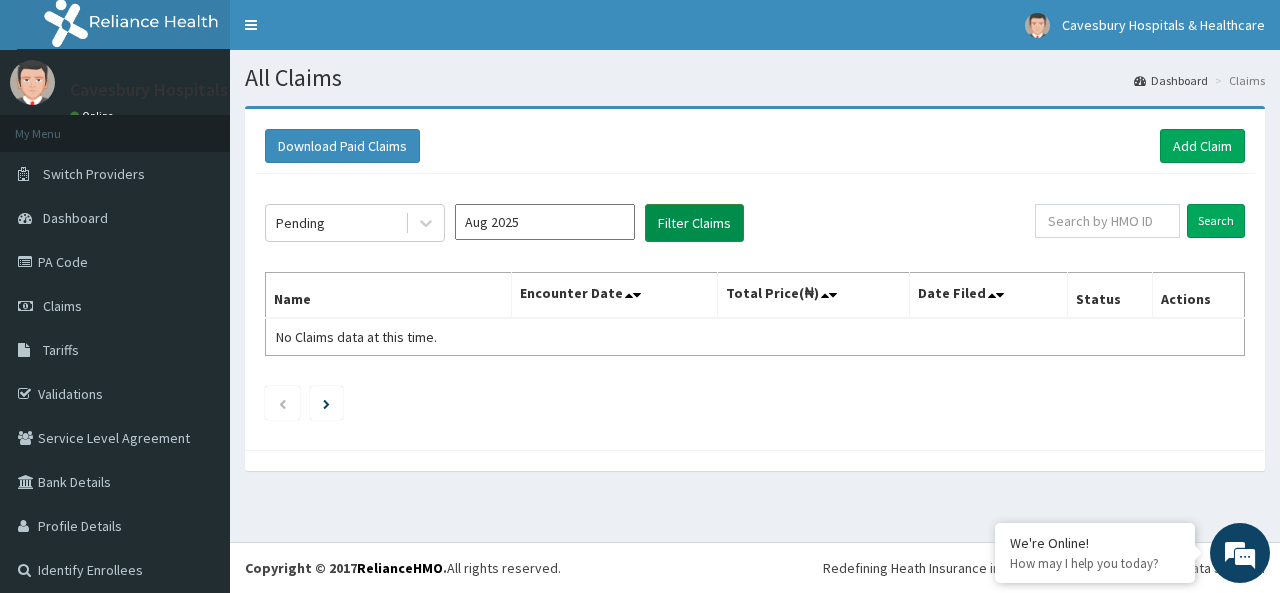 click on "Filter Claims" at bounding box center [694, 223] 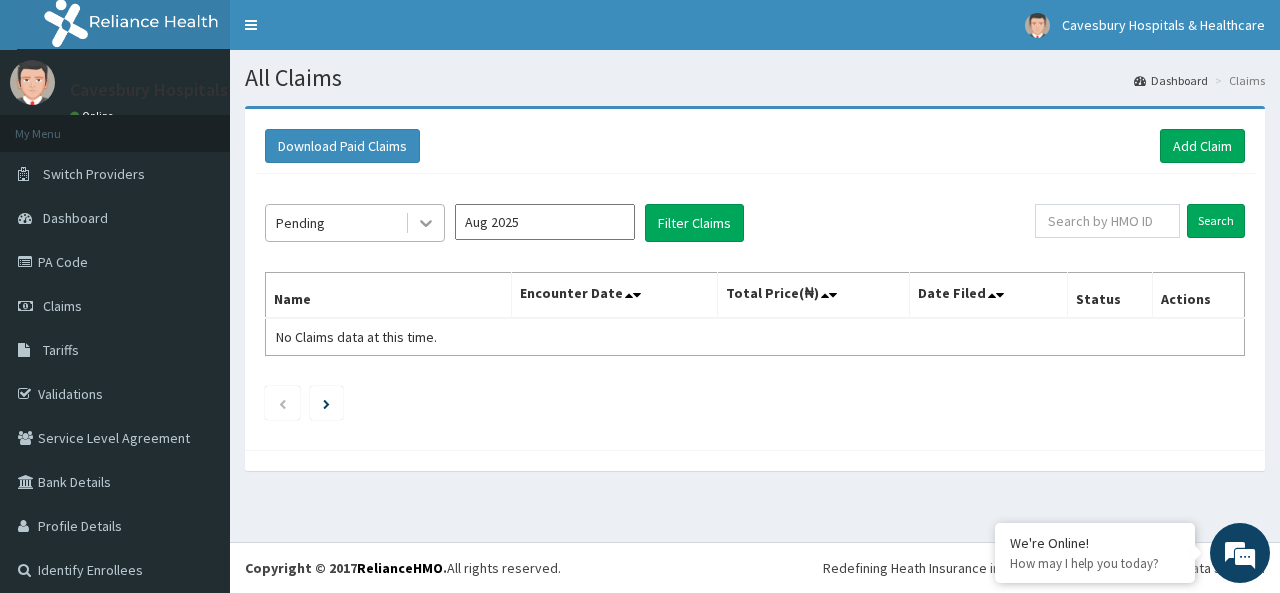 click at bounding box center [426, 223] 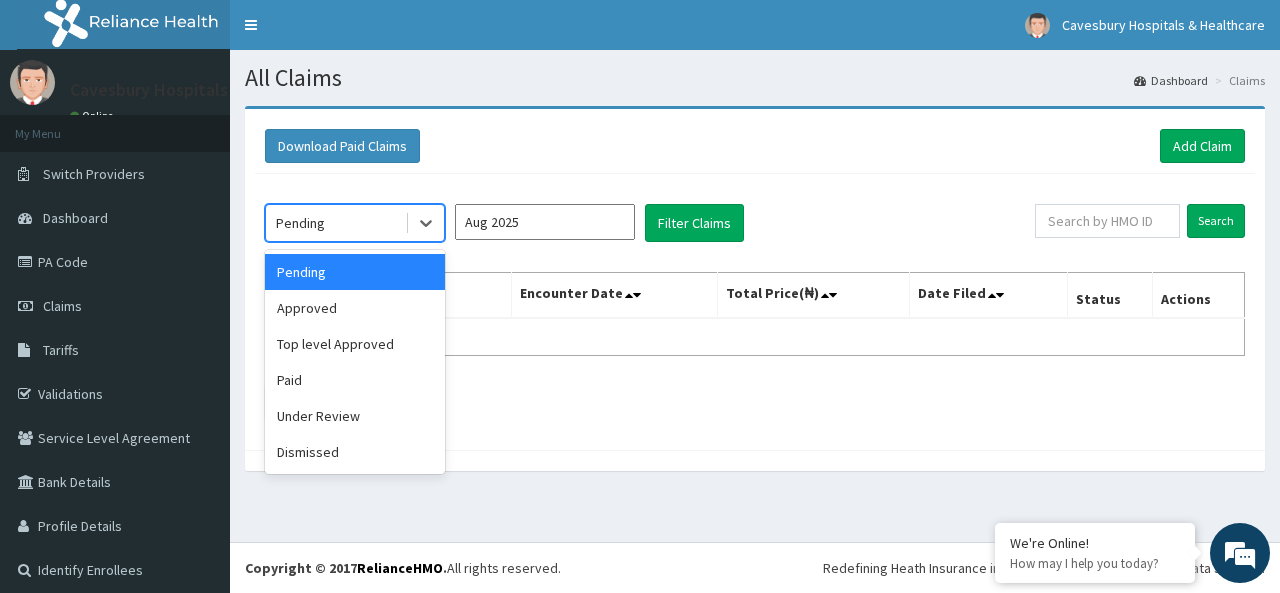 click on "Pending" at bounding box center [355, 272] 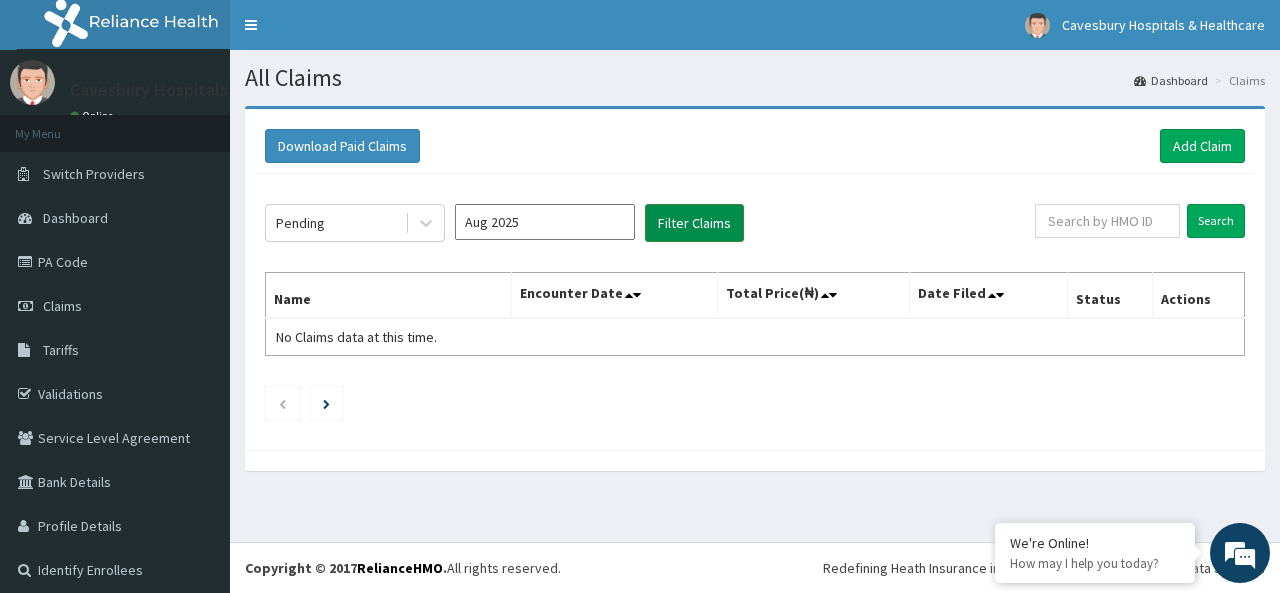 click on "Filter Claims" at bounding box center [694, 223] 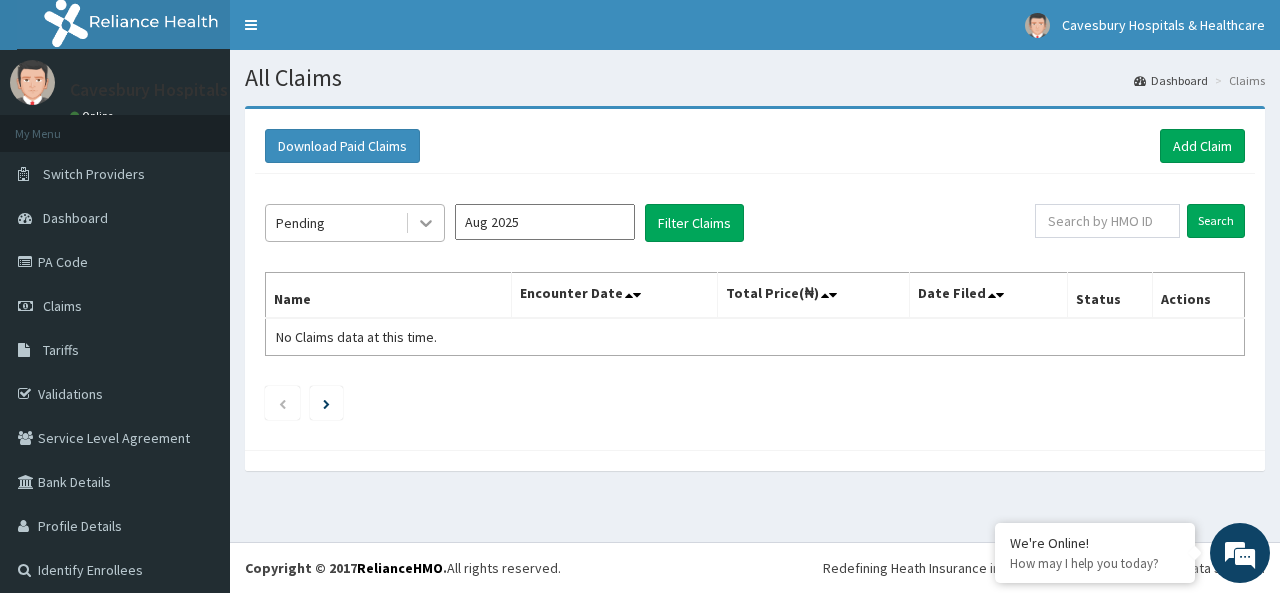 click at bounding box center (426, 223) 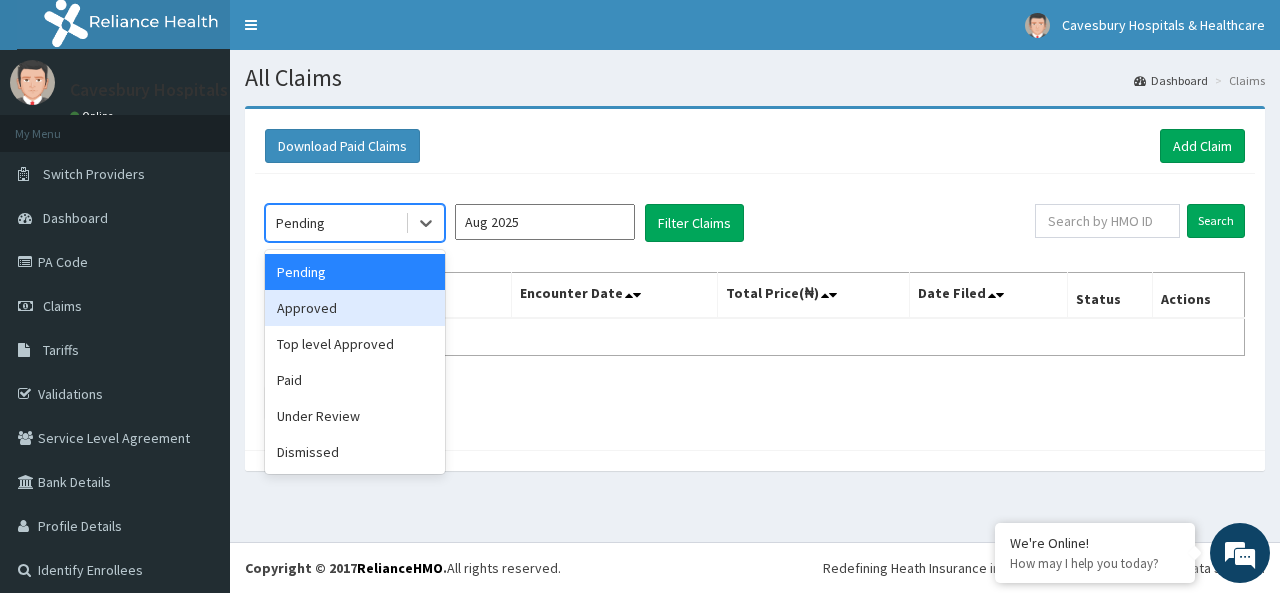 click on "Approved" at bounding box center [355, 308] 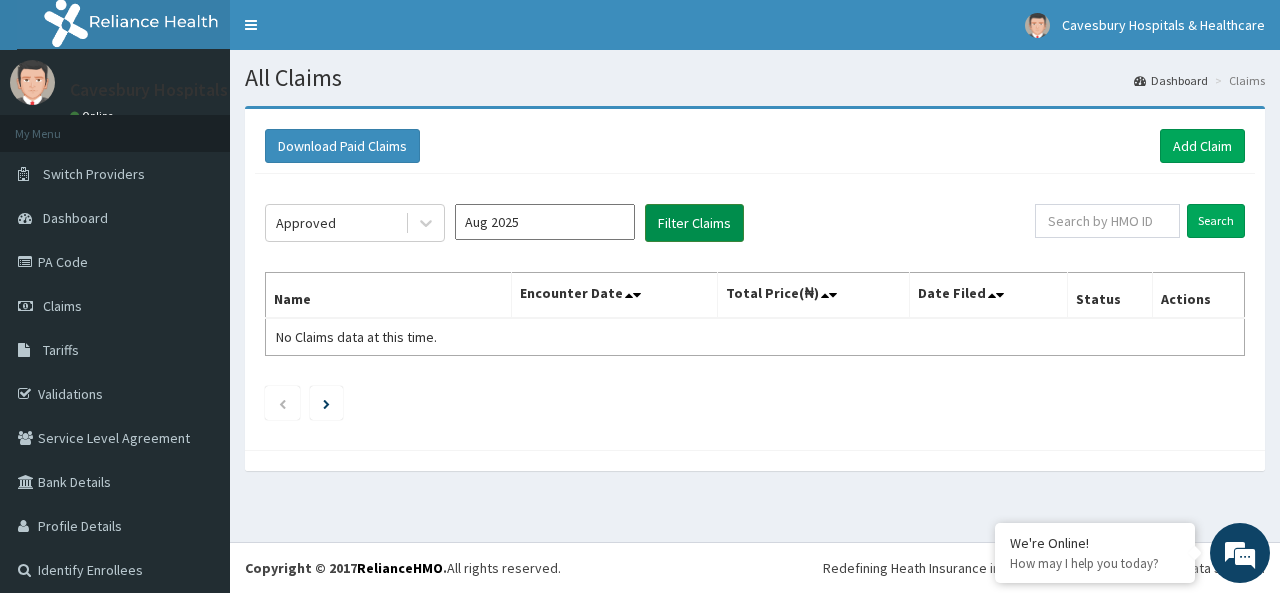 click on "Filter Claims" at bounding box center [694, 223] 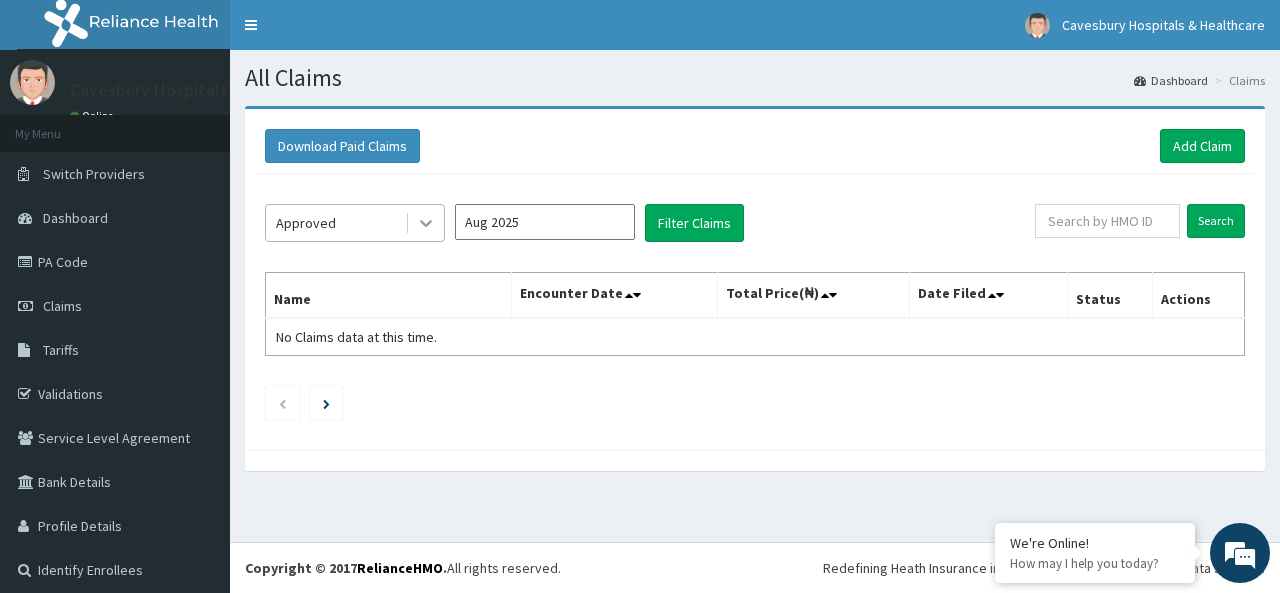 click 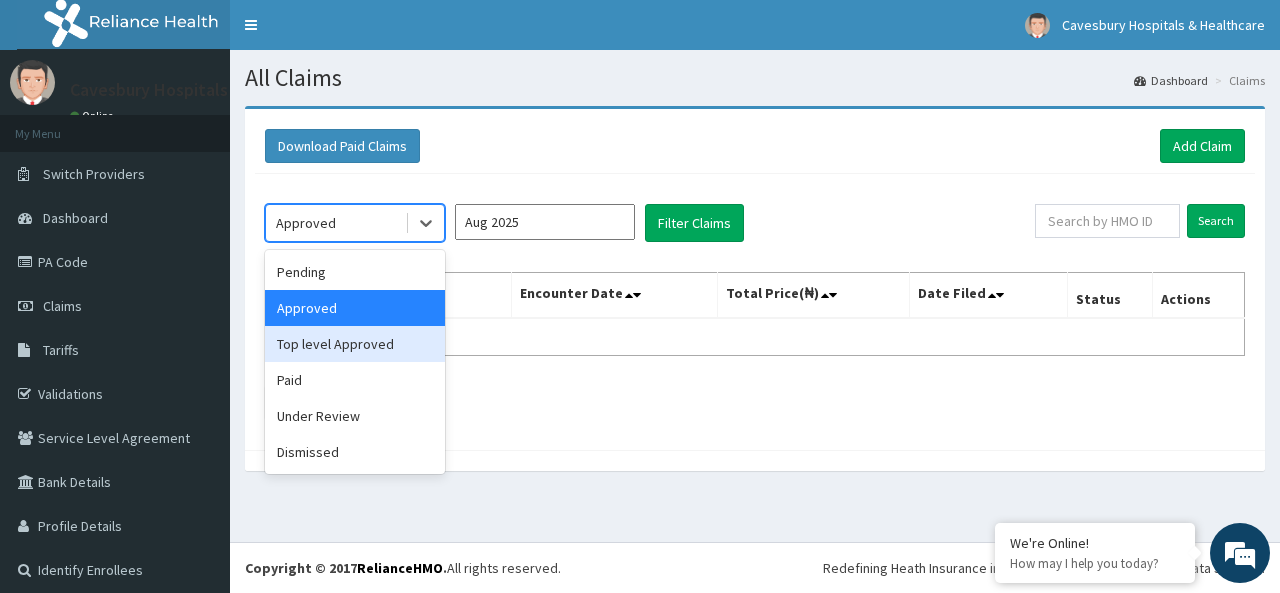 click on "Top level Approved" at bounding box center (355, 344) 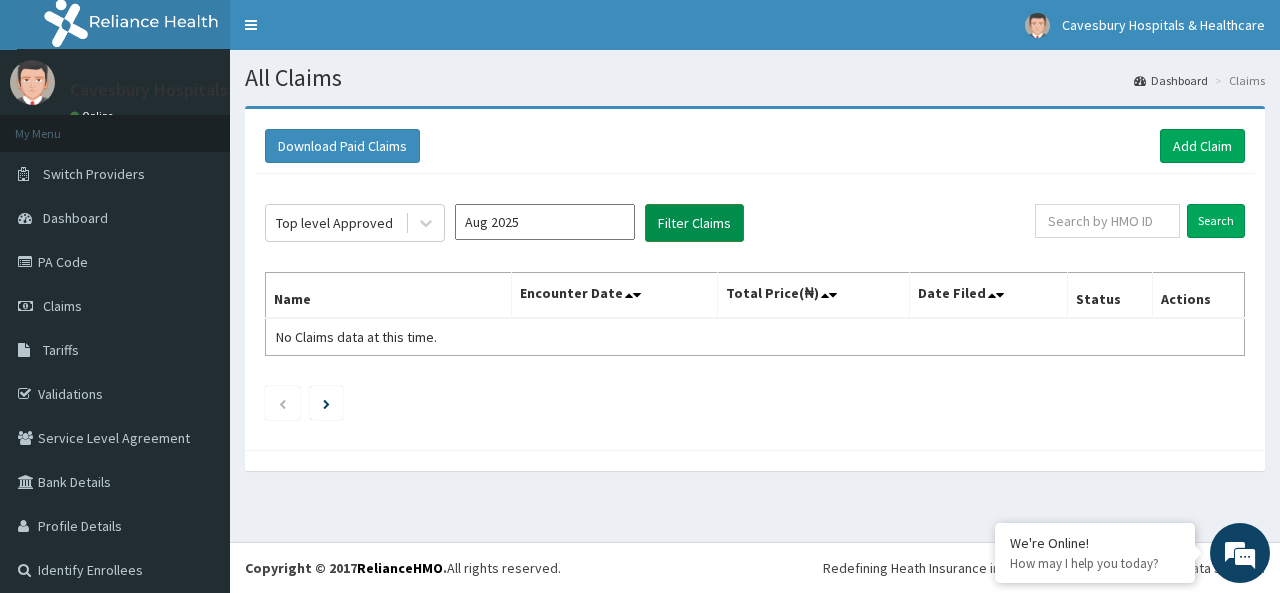 click on "Filter Claims" at bounding box center [694, 223] 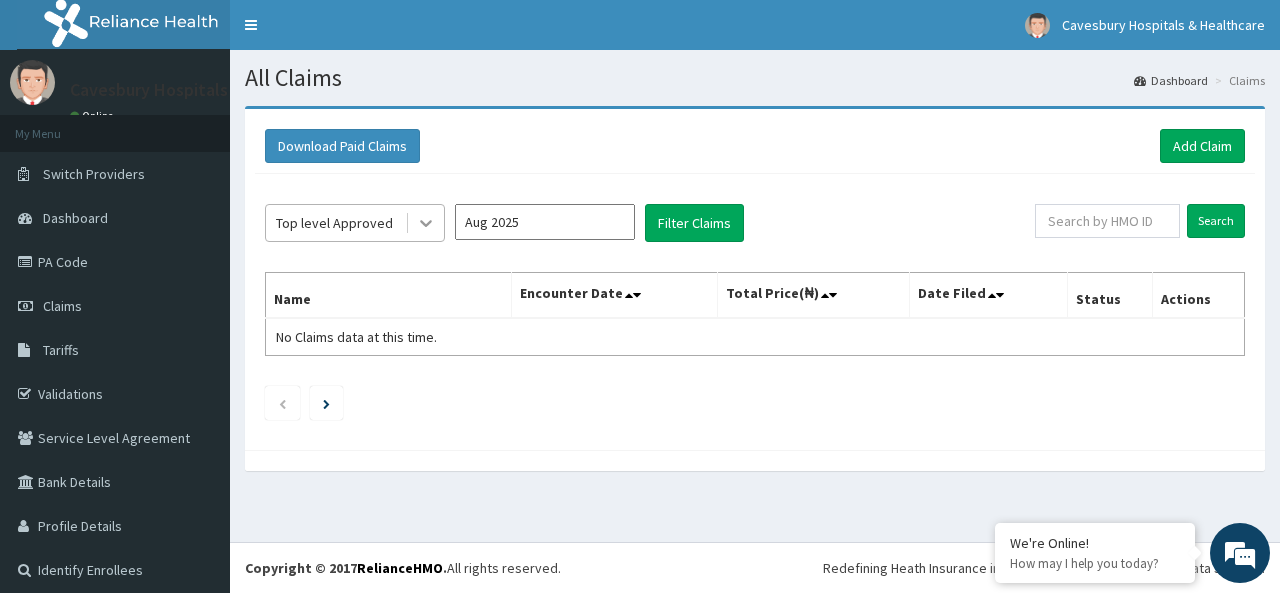 click 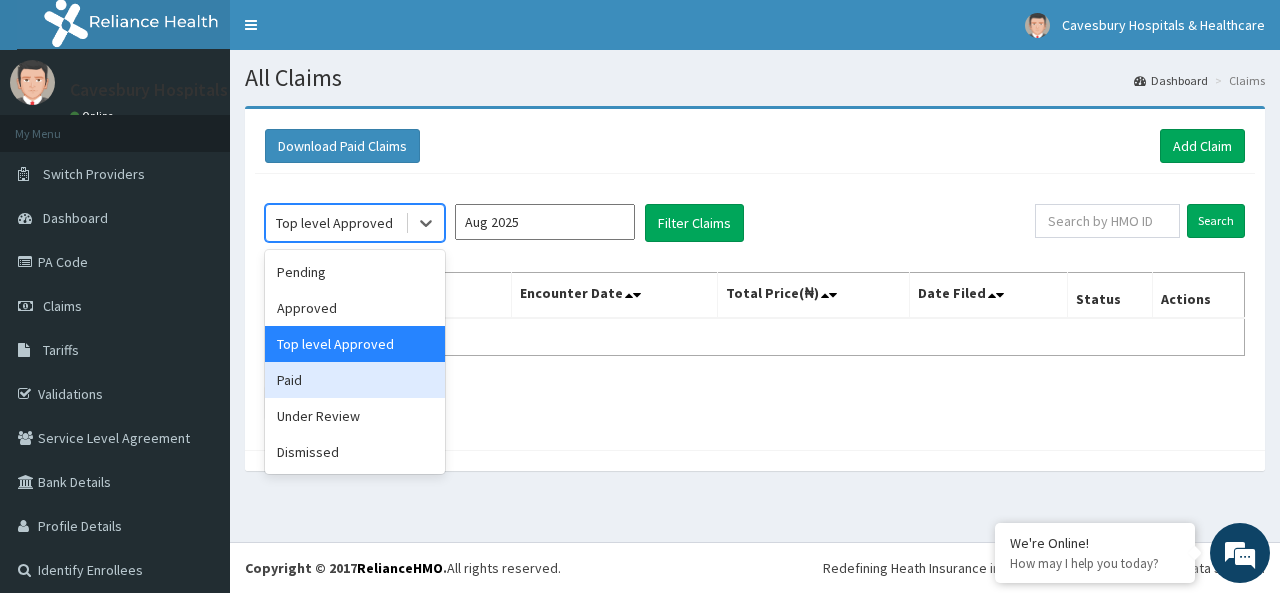 click on "Paid" at bounding box center [355, 380] 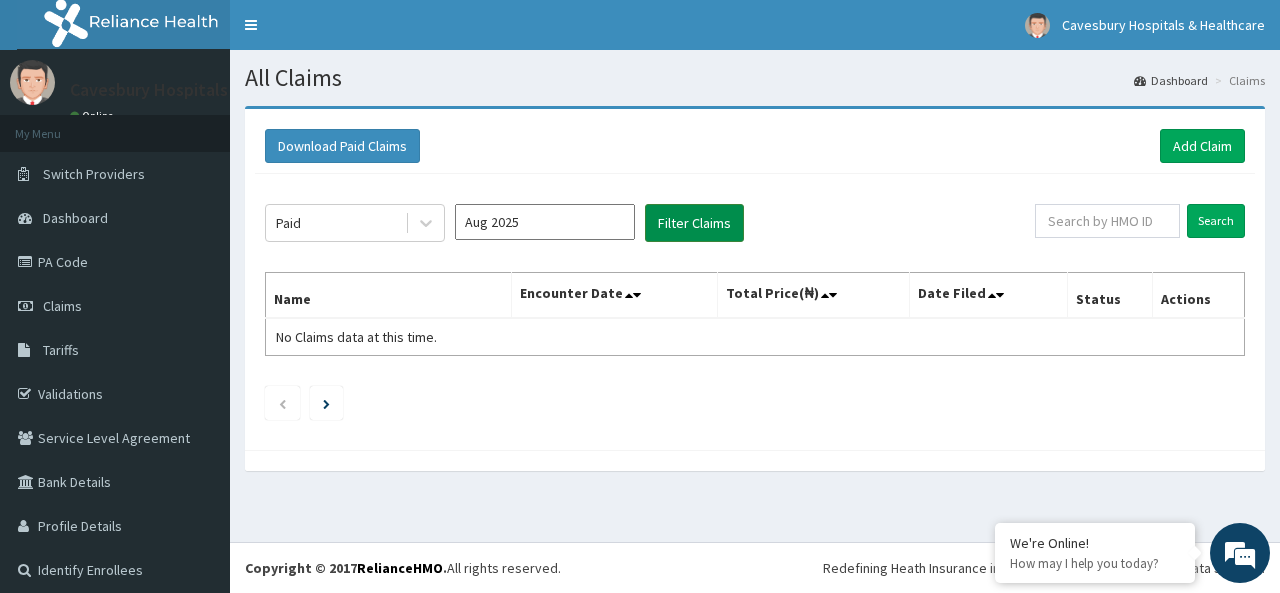 click on "Filter Claims" at bounding box center (694, 223) 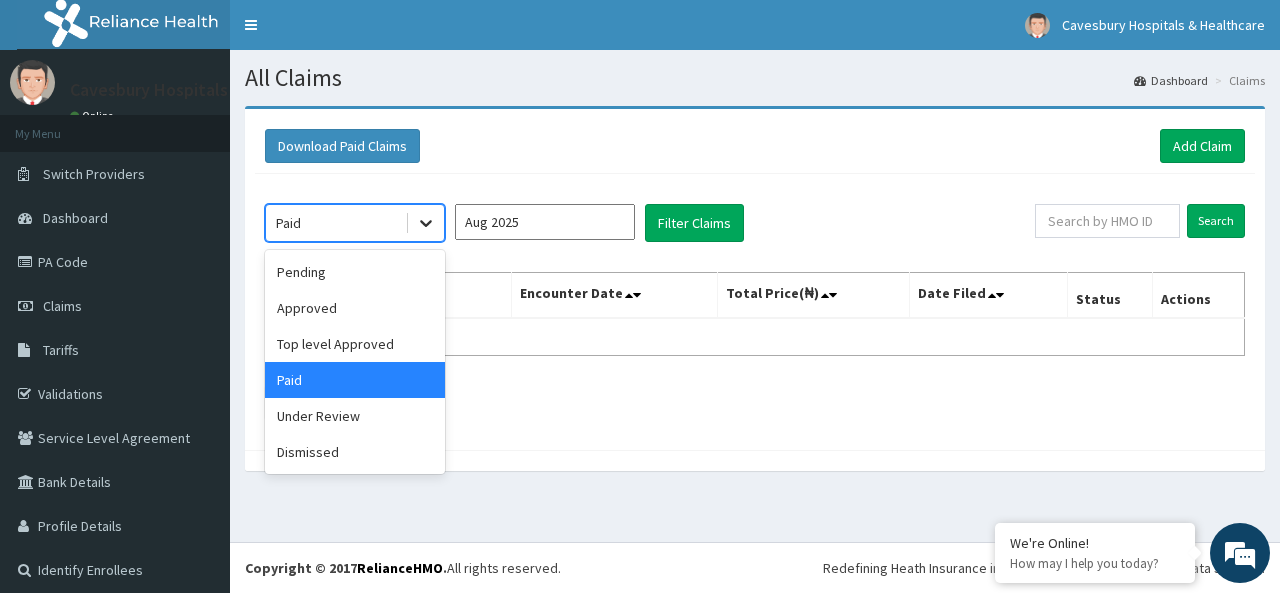 click 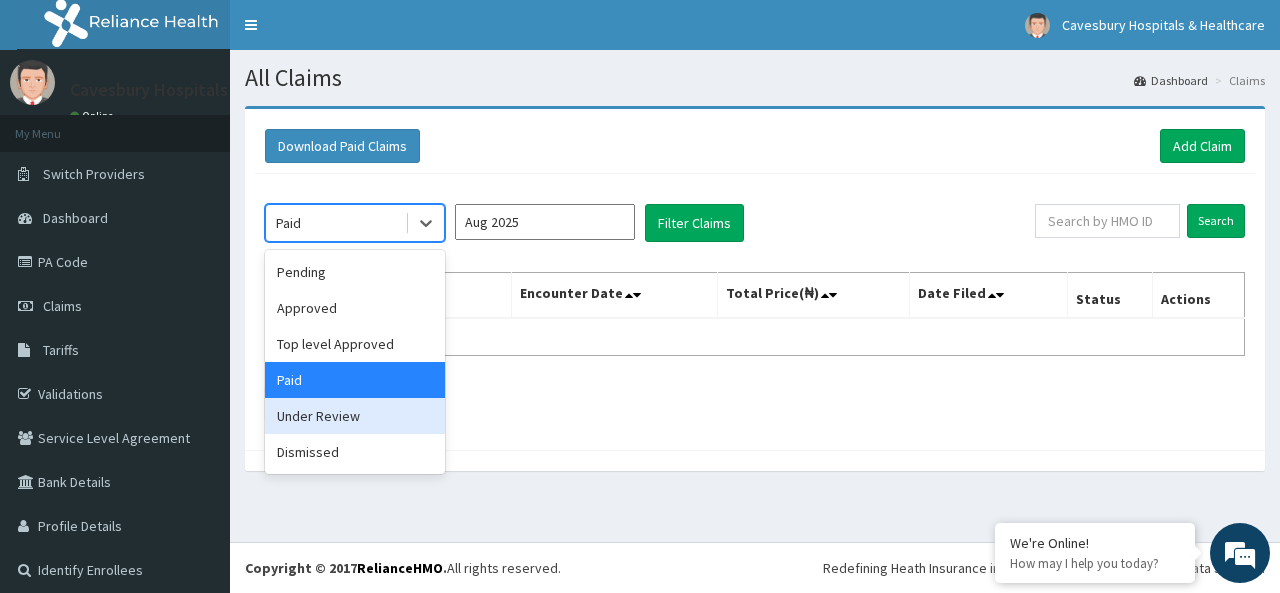 click on "Under Review" at bounding box center [355, 416] 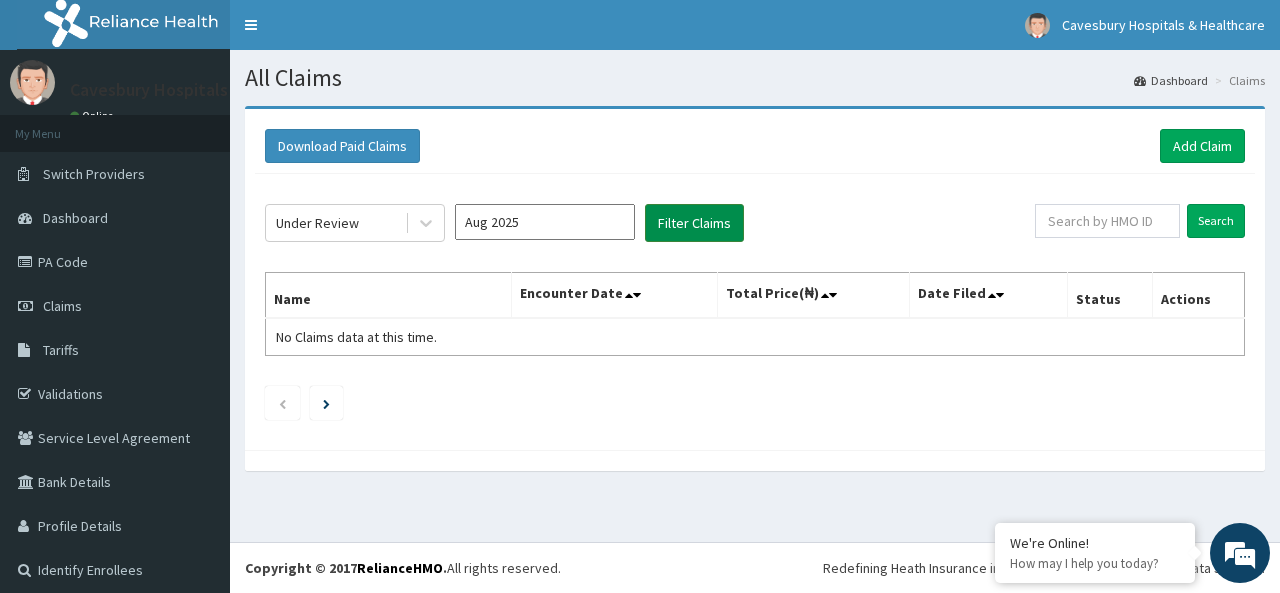 click on "Filter Claims" at bounding box center (694, 223) 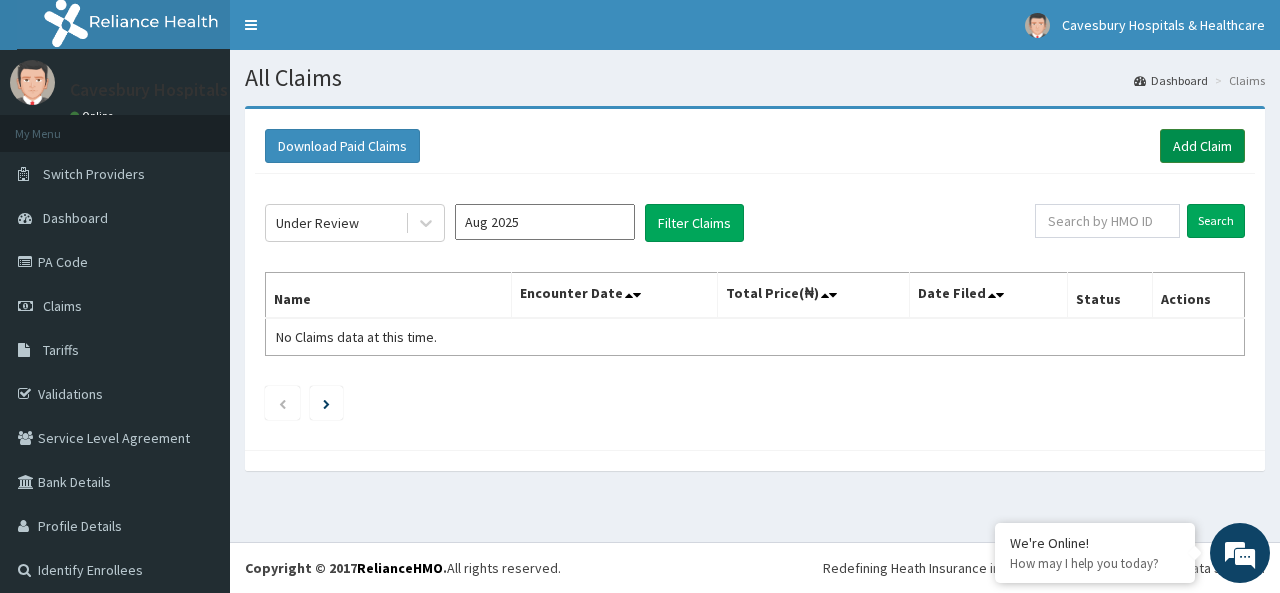 click on "Add Claim" at bounding box center (1202, 146) 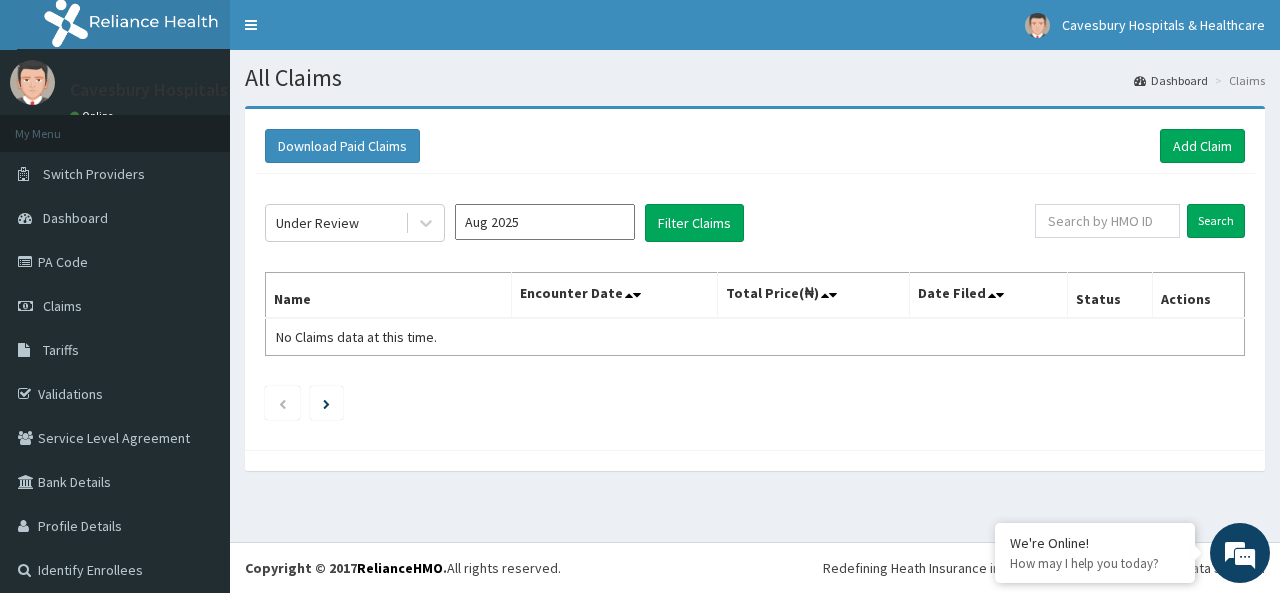 click on "Under Review Aug 2025 Filter Claims Search Name Encounter Date Total Price(₦) Date Filed Status Actions No Claims data at this time." 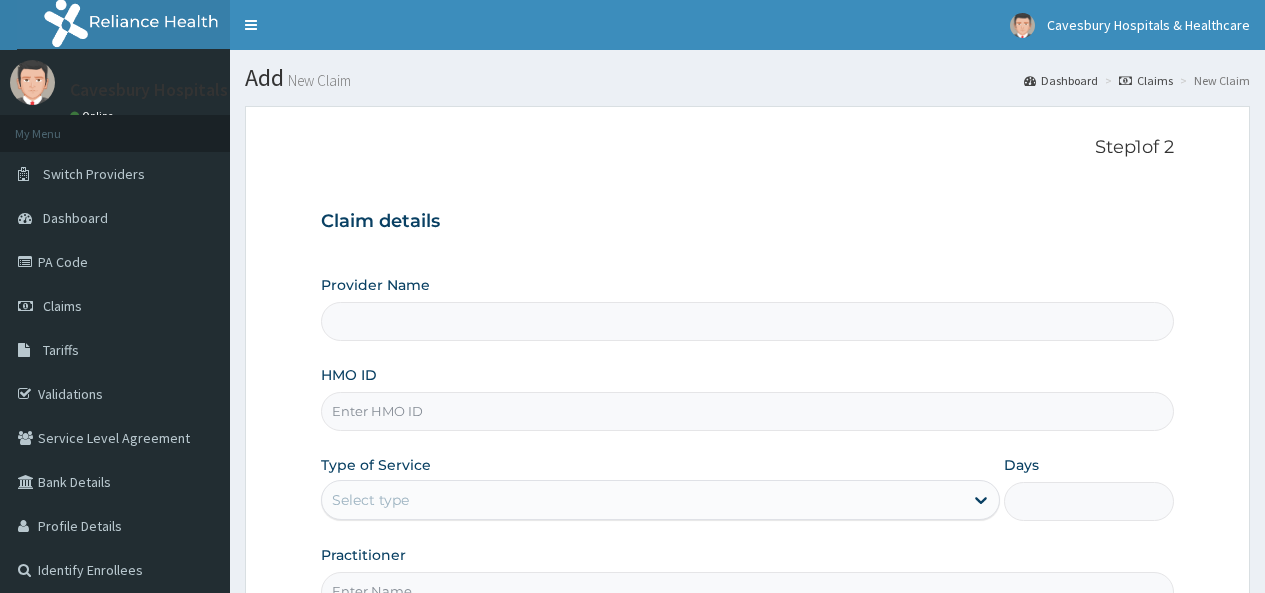 scroll, scrollTop: 0, scrollLeft: 0, axis: both 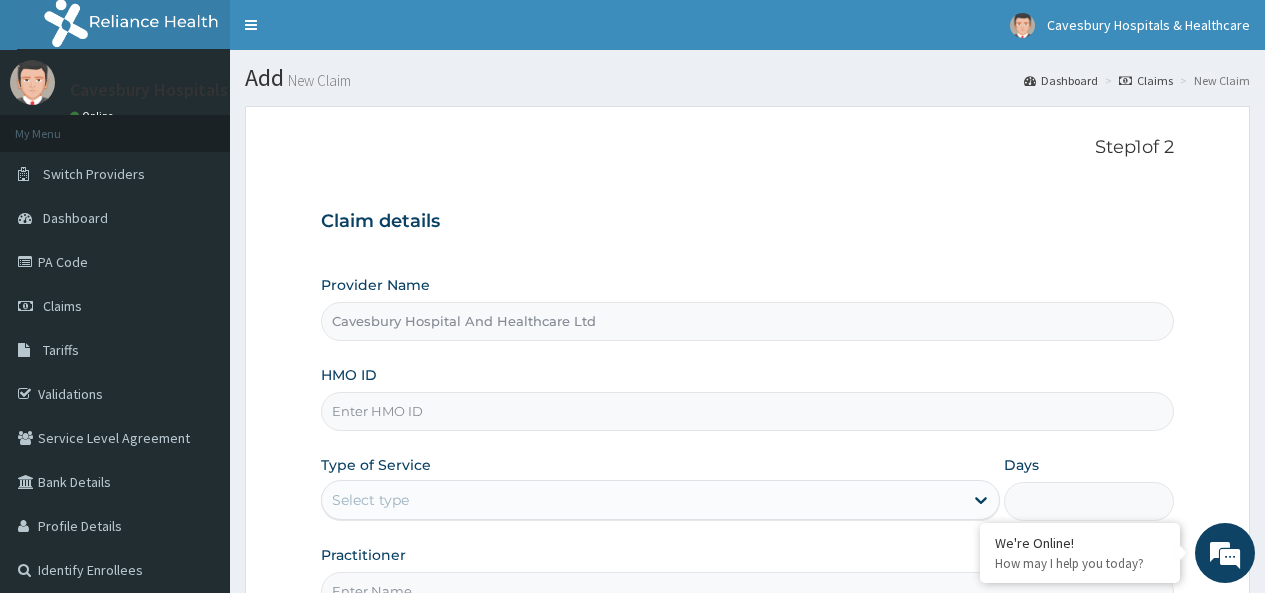 click on "HMO ID" at bounding box center [747, 411] 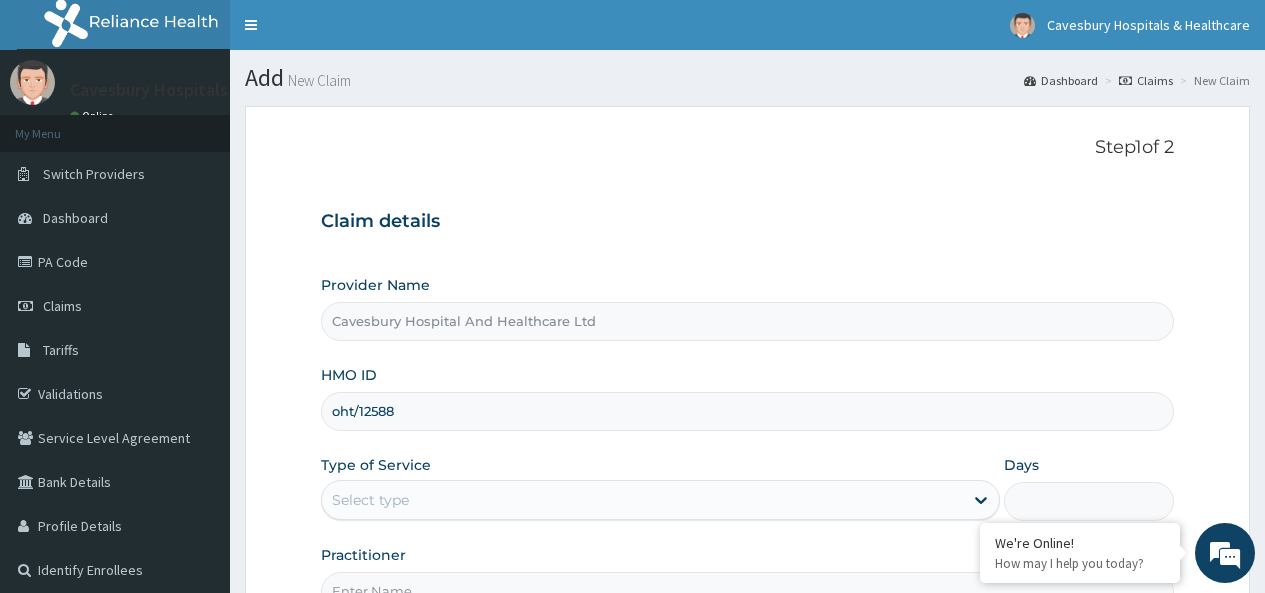 type on "oht/12588/a" 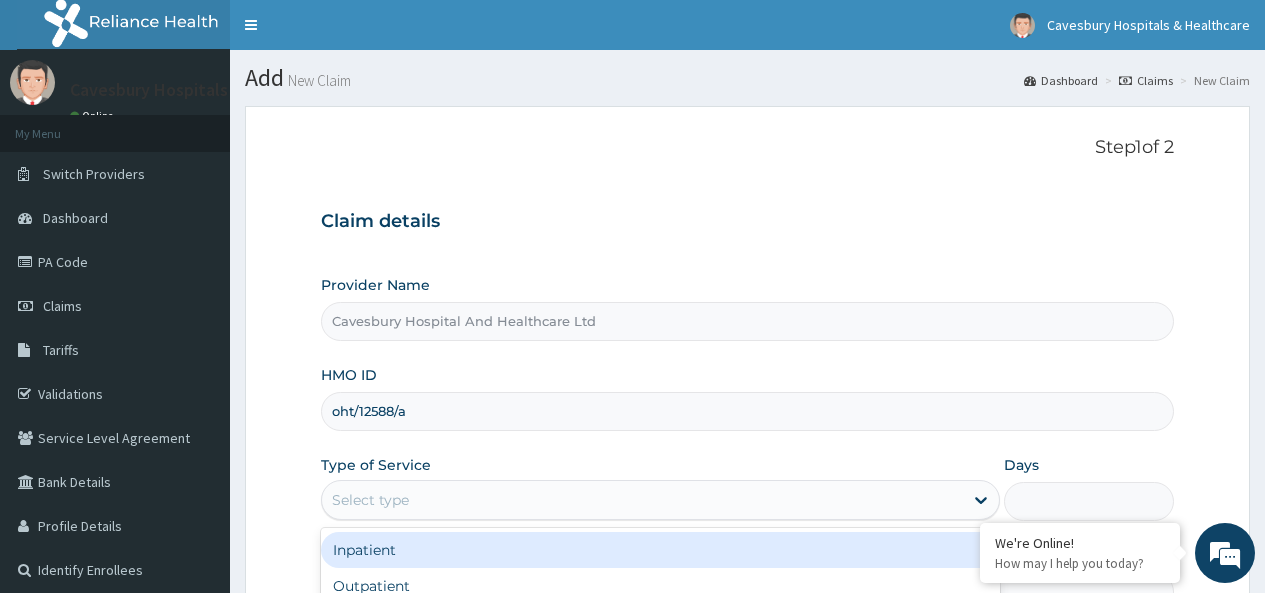 click on "Select type" at bounding box center (642, 500) 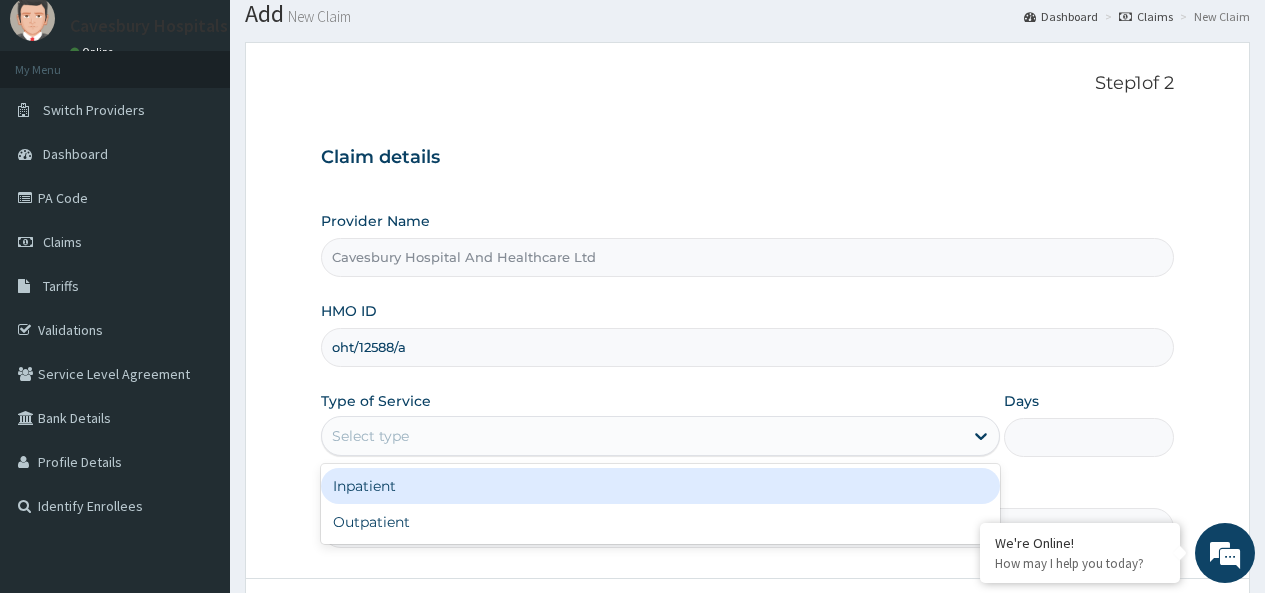scroll, scrollTop: 100, scrollLeft: 0, axis: vertical 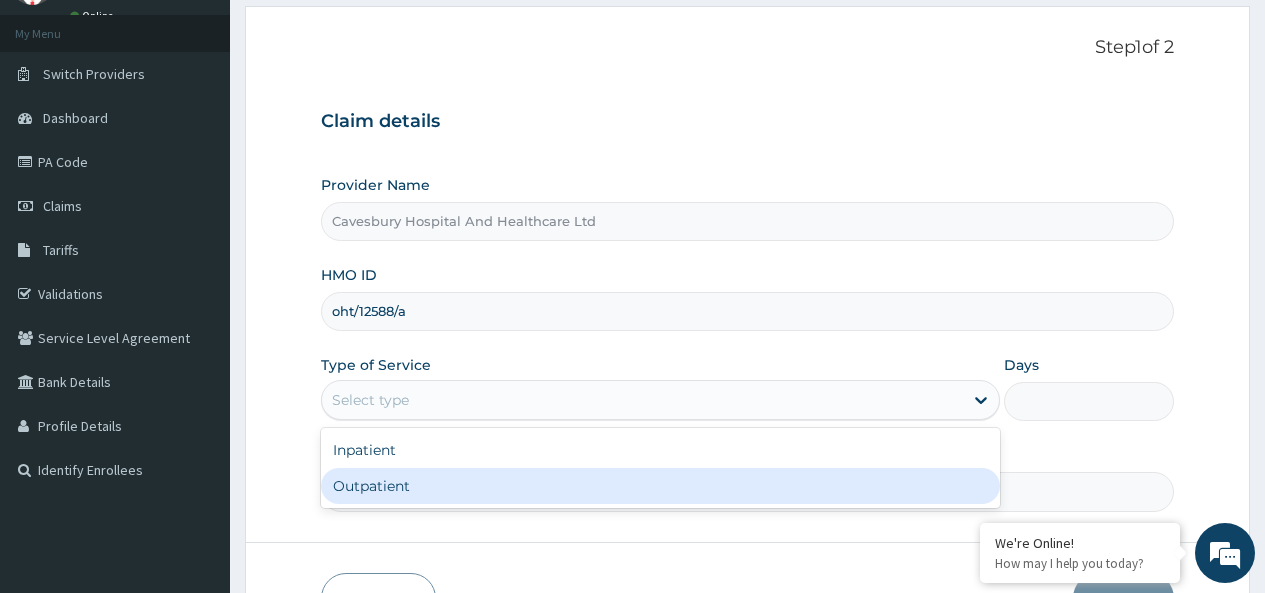 click on "Outpatient" at bounding box center (660, 486) 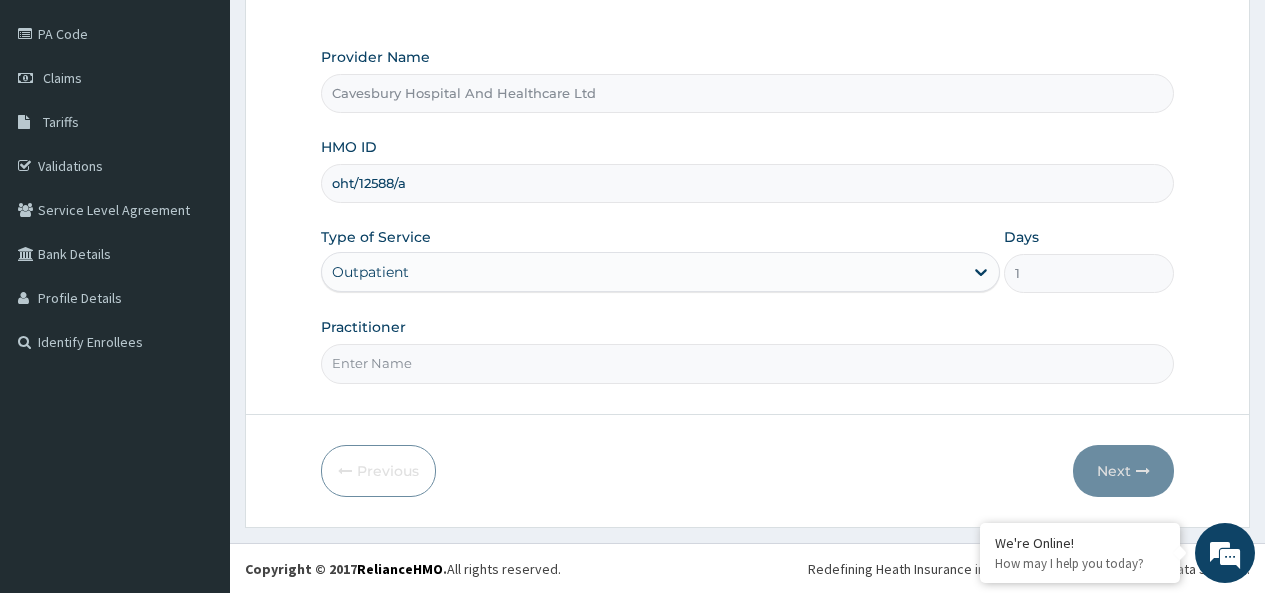 scroll, scrollTop: 229, scrollLeft: 0, axis: vertical 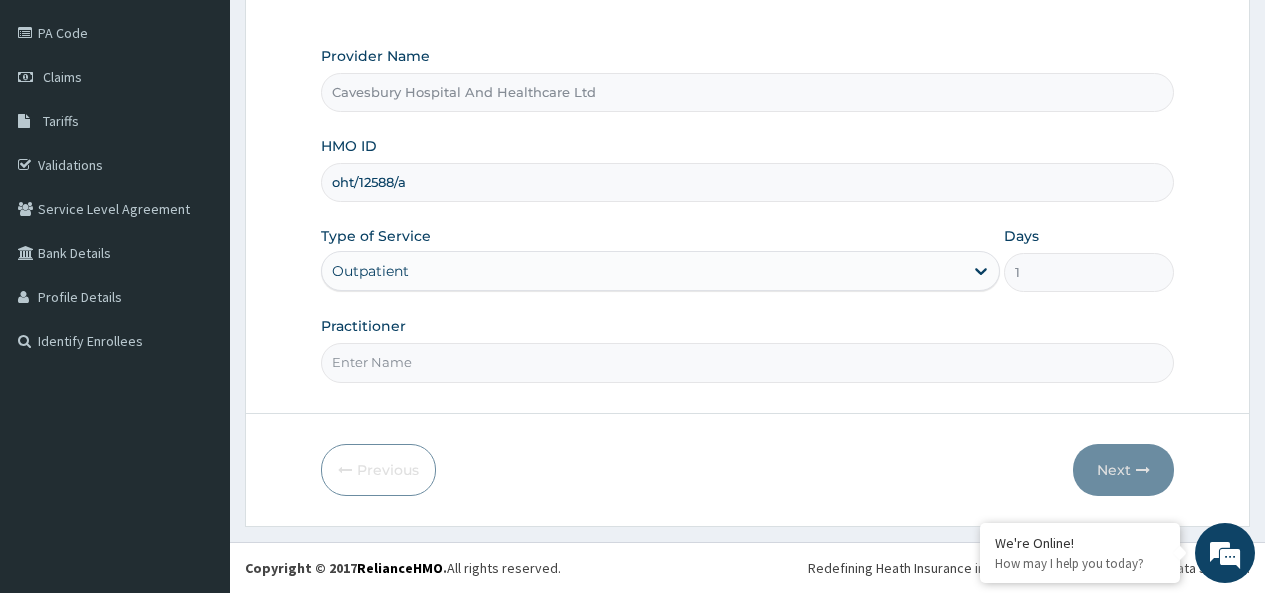 click on "Practitioner" at bounding box center (747, 362) 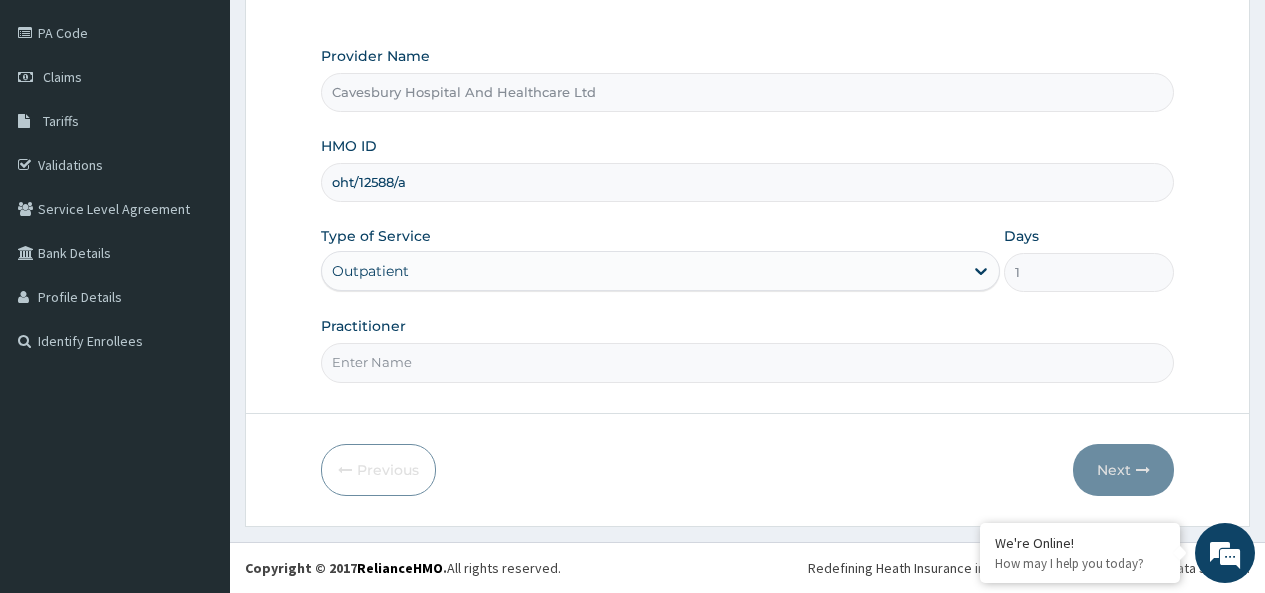 type on "dr [NAME]" 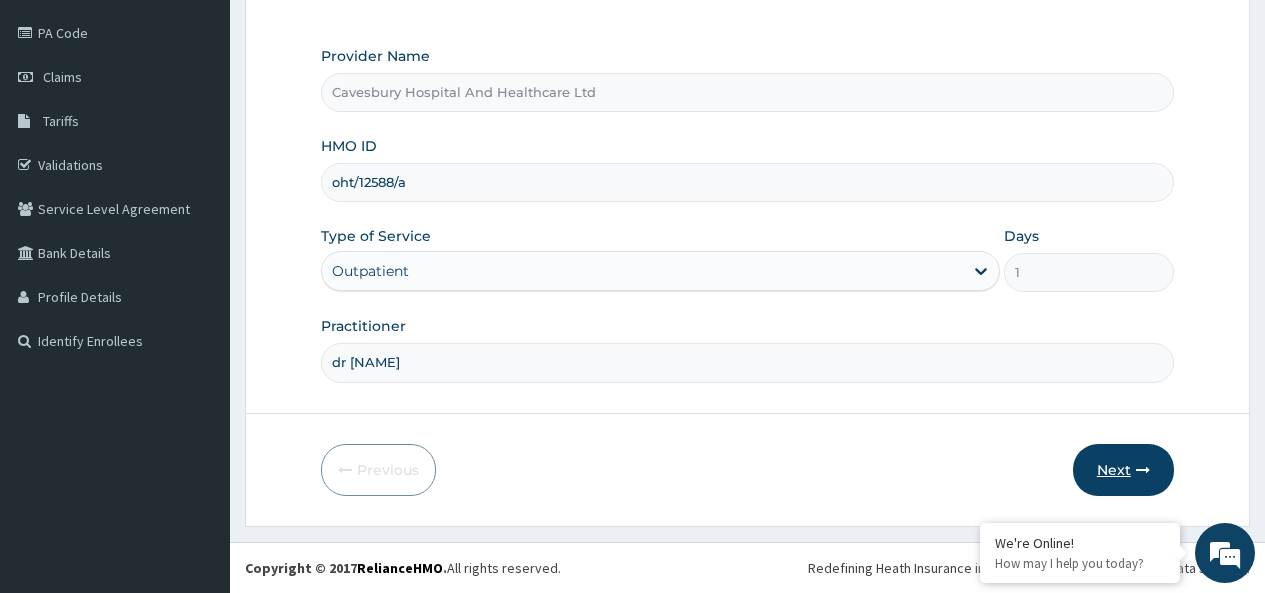 click on "Next" at bounding box center [1123, 470] 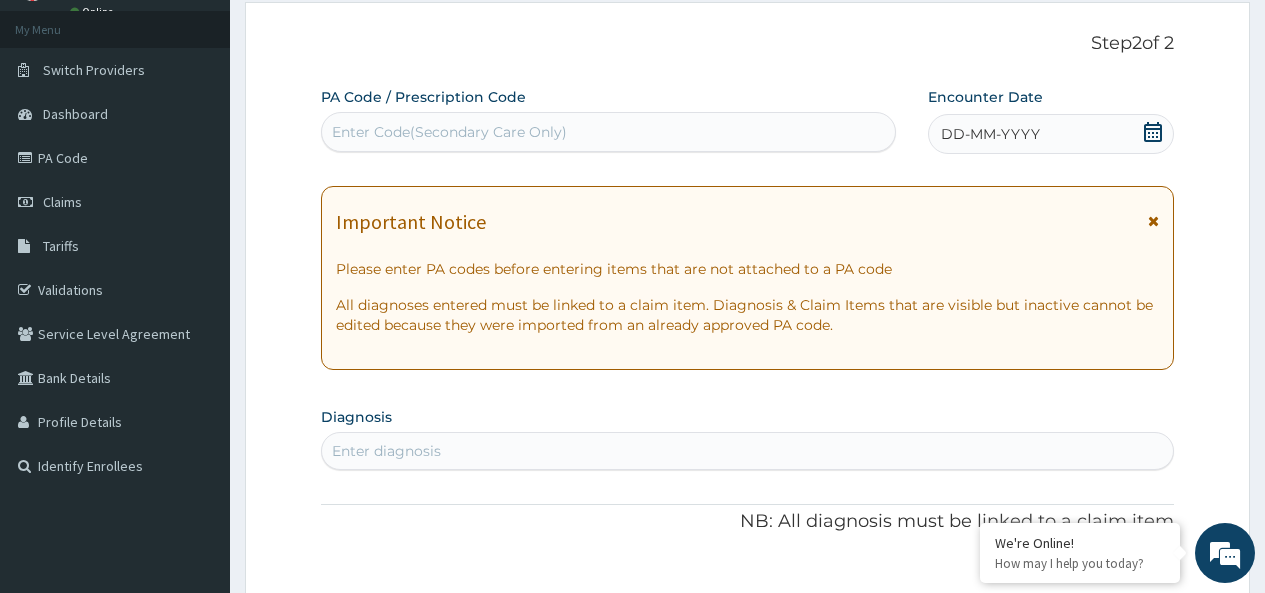 scroll, scrollTop: 0, scrollLeft: 0, axis: both 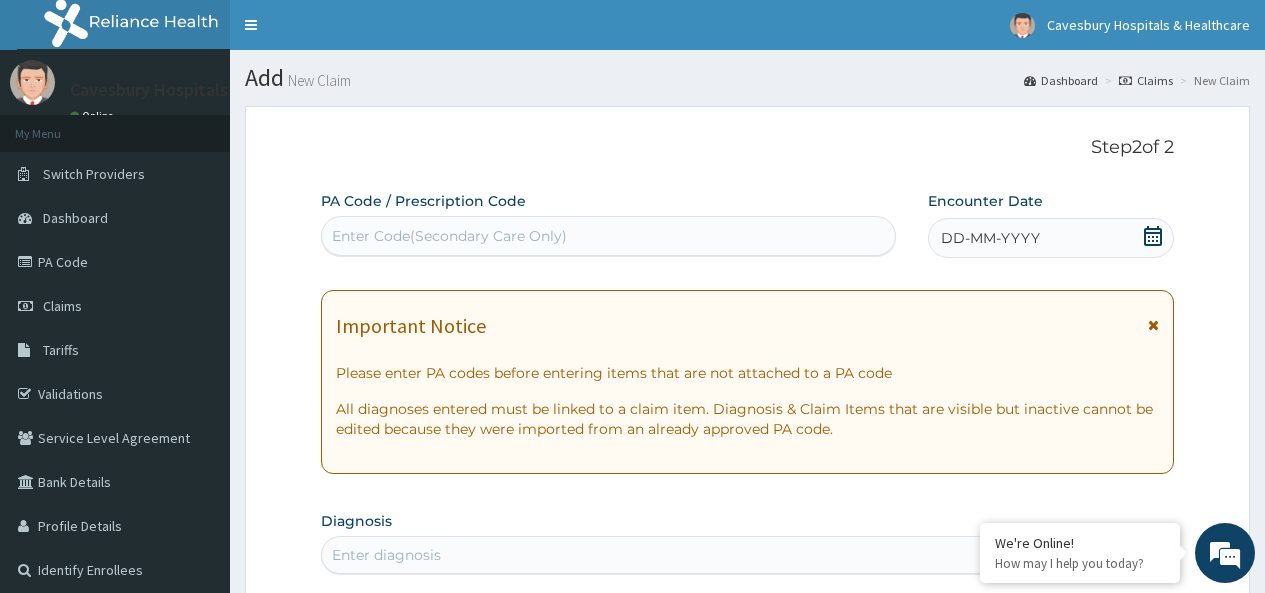 click 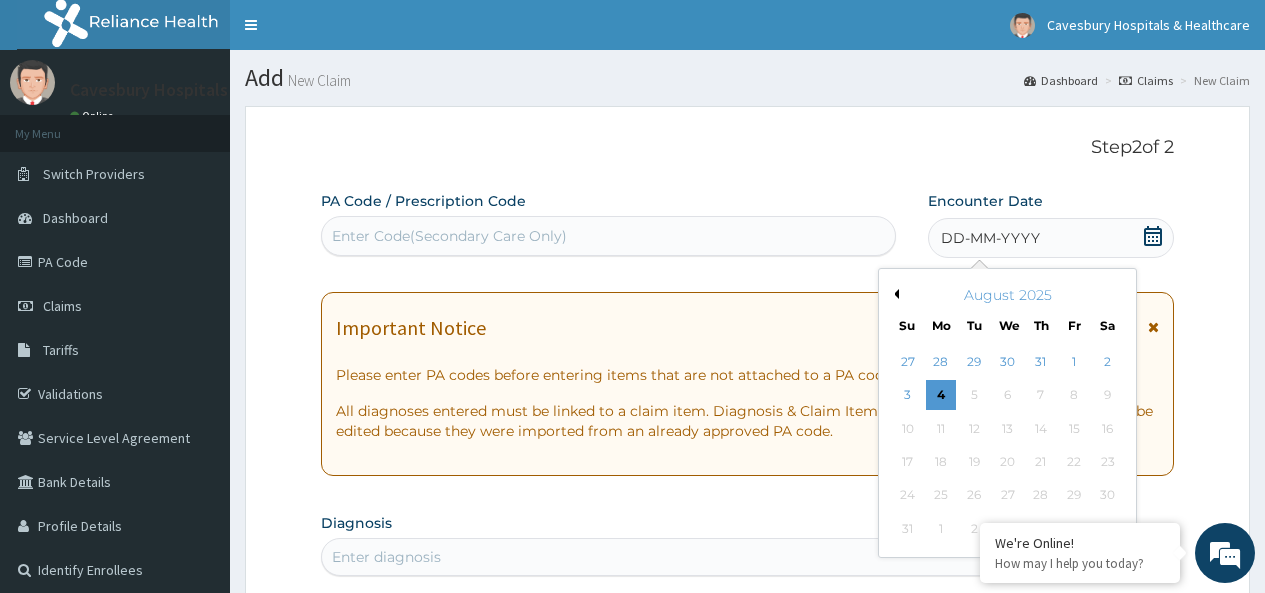 click on "Previous Month" at bounding box center (894, 294) 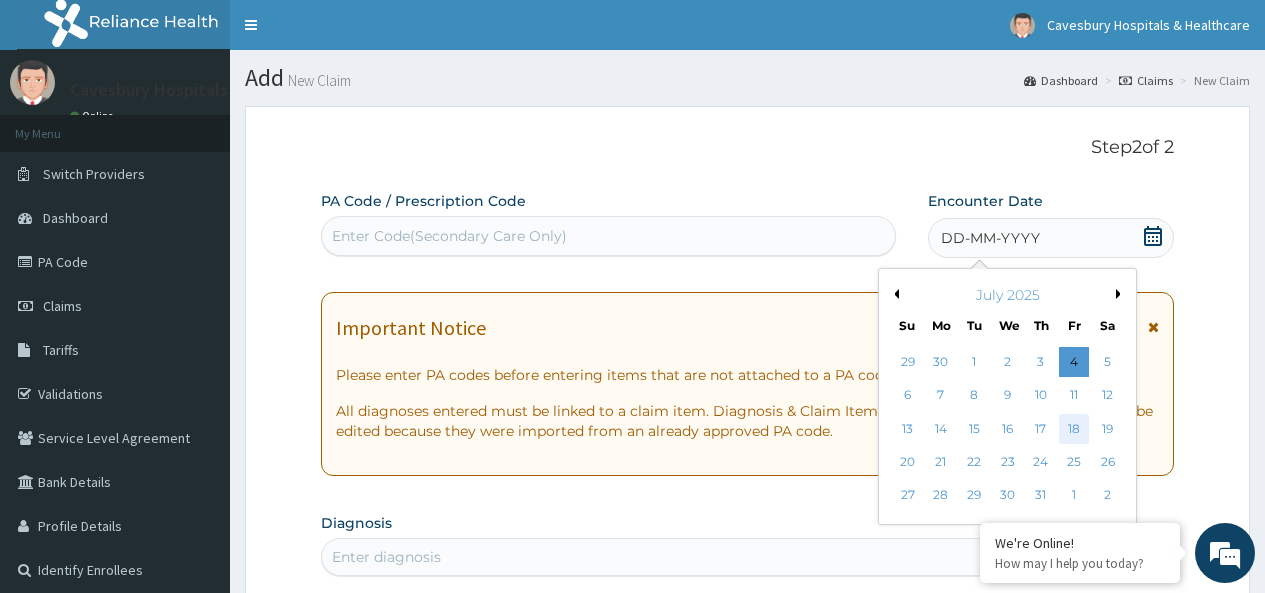 click on "18" at bounding box center [1074, 429] 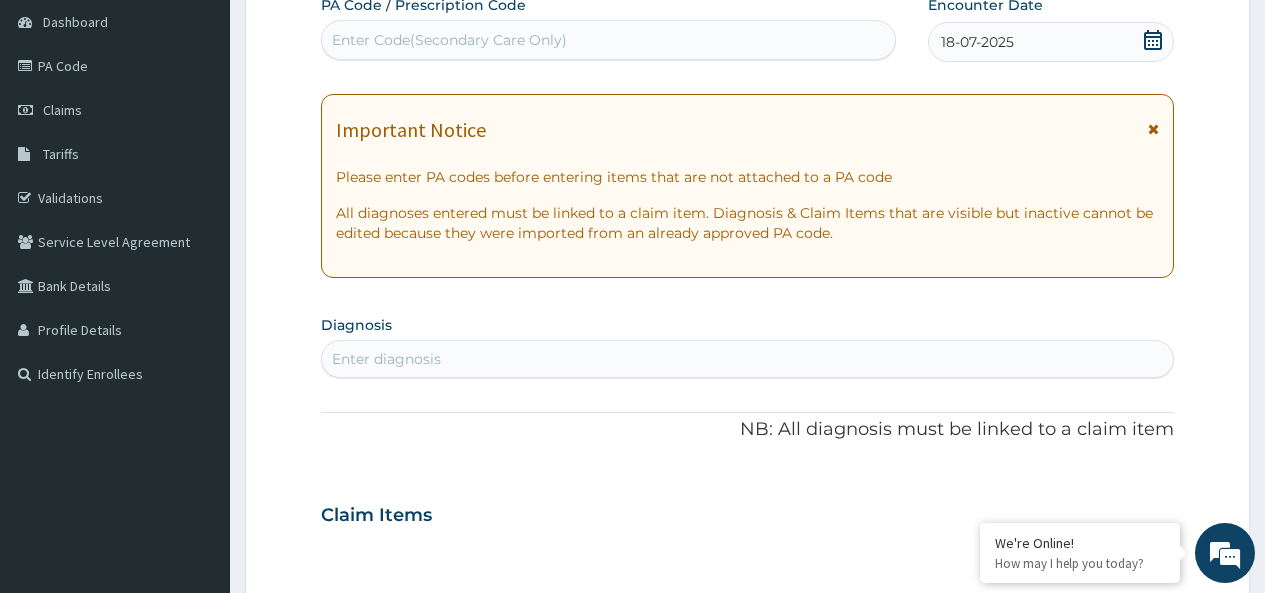 scroll, scrollTop: 200, scrollLeft: 0, axis: vertical 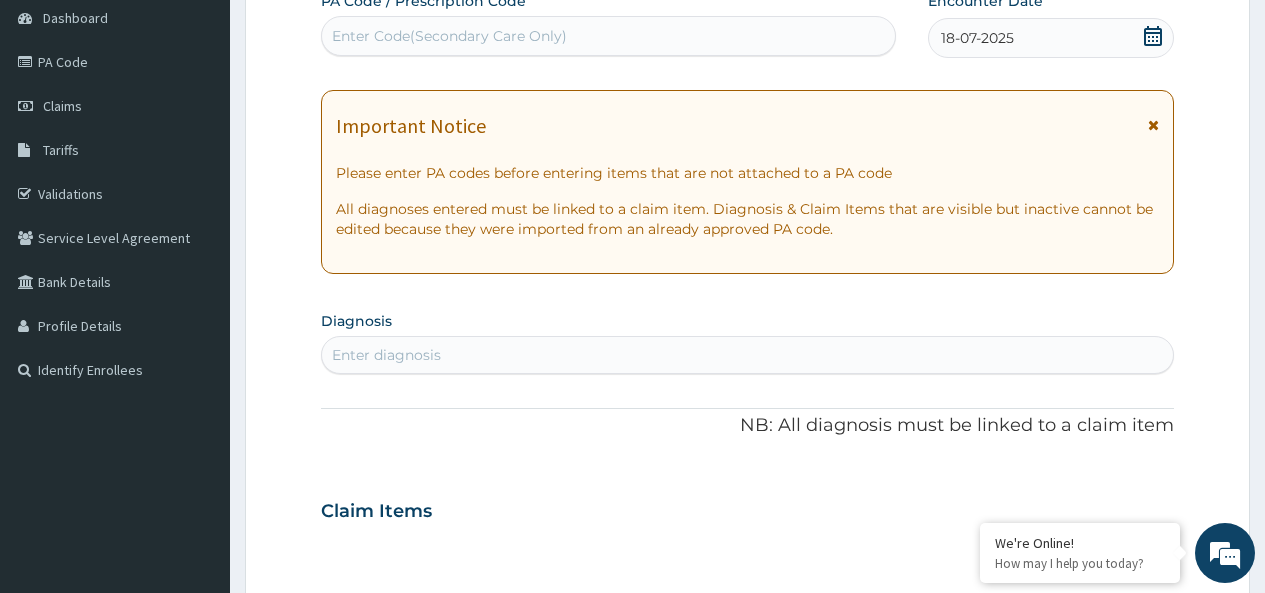 click on "Enter diagnosis" at bounding box center (747, 355) 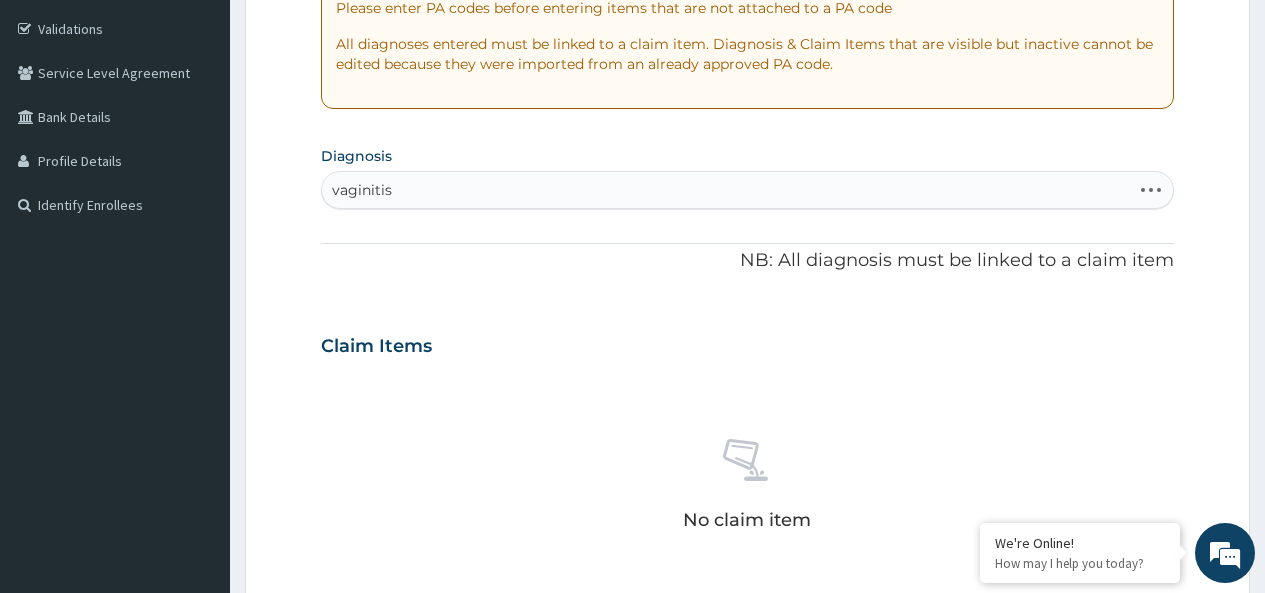 scroll, scrollTop: 0, scrollLeft: 0, axis: both 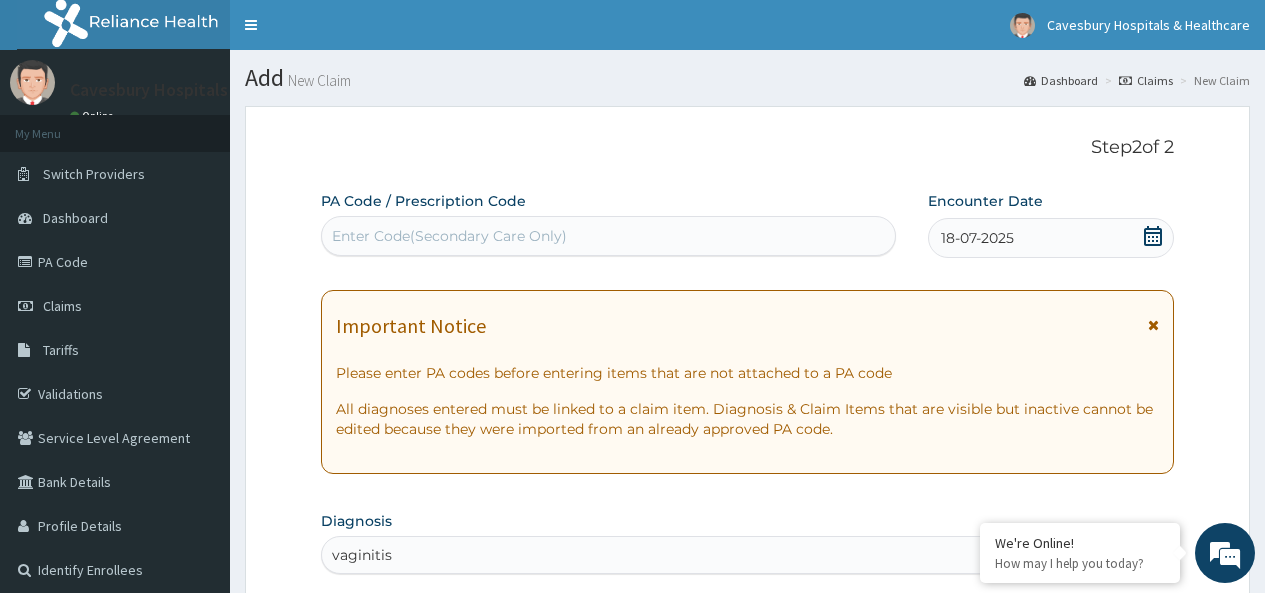 click on "vaginitis vaginitis" at bounding box center (726, 555) 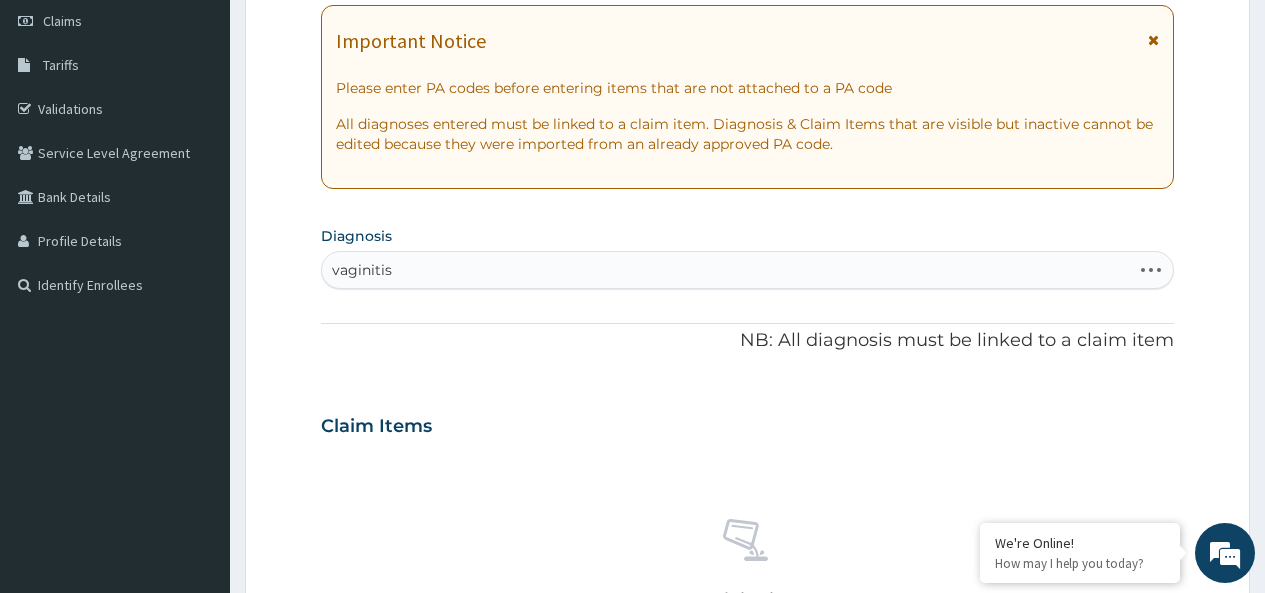 scroll, scrollTop: 300, scrollLeft: 0, axis: vertical 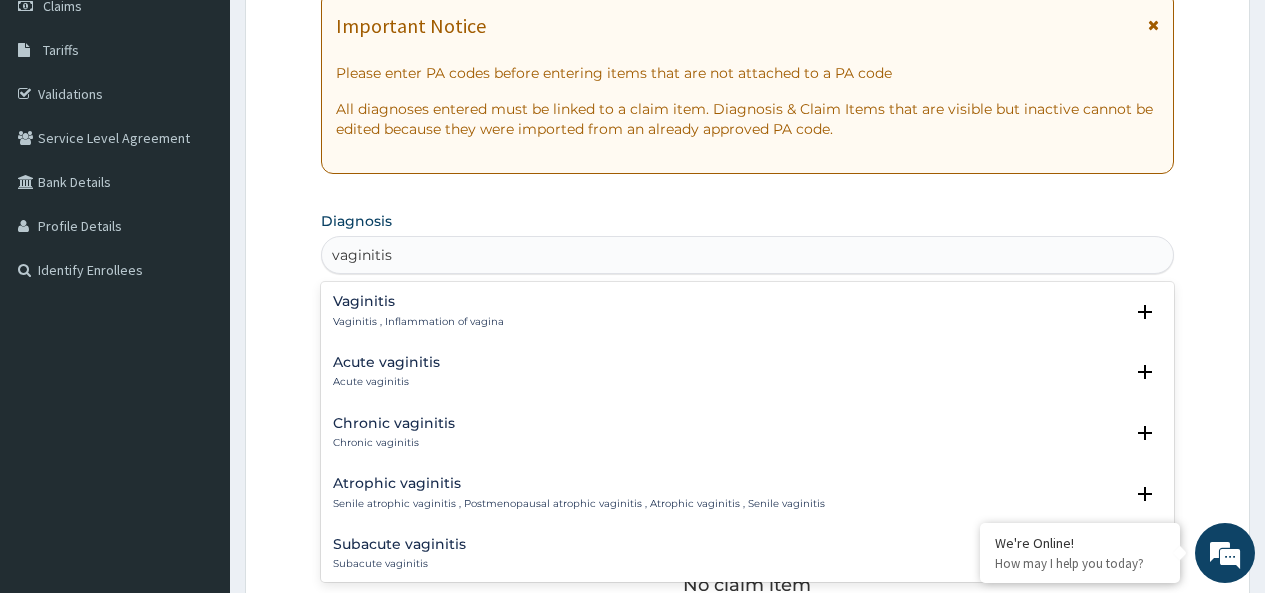 click on "Vaginitis Vaginitis , Inflammation of vagina" at bounding box center [418, 311] 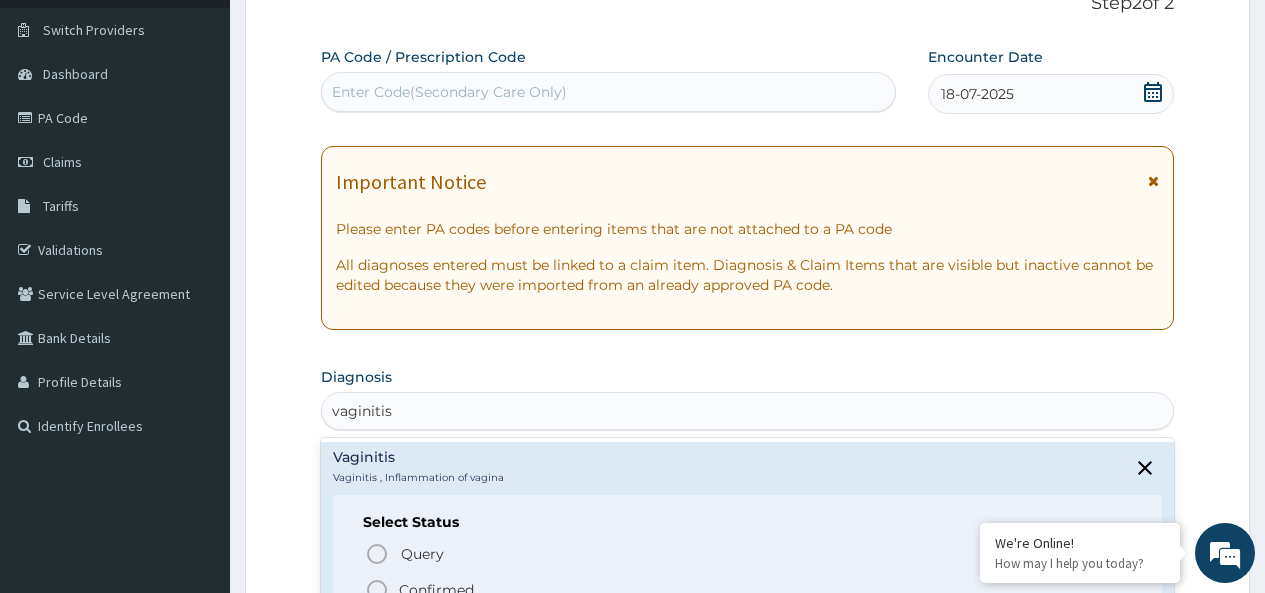 scroll, scrollTop: 0, scrollLeft: 0, axis: both 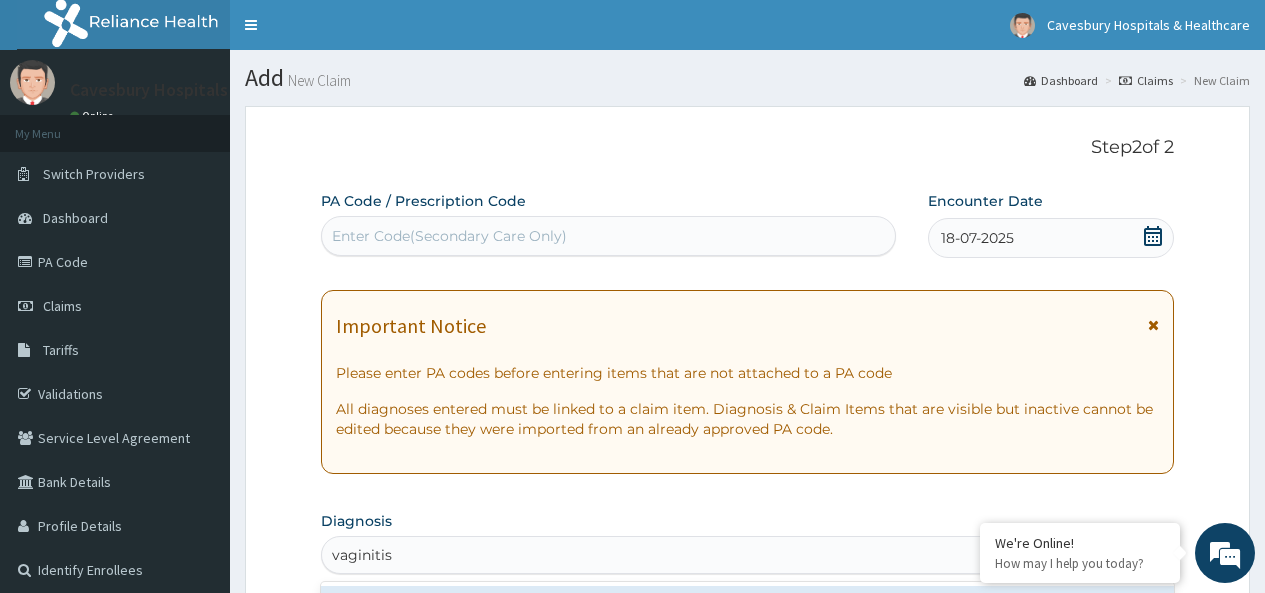 type on "vaginitis" 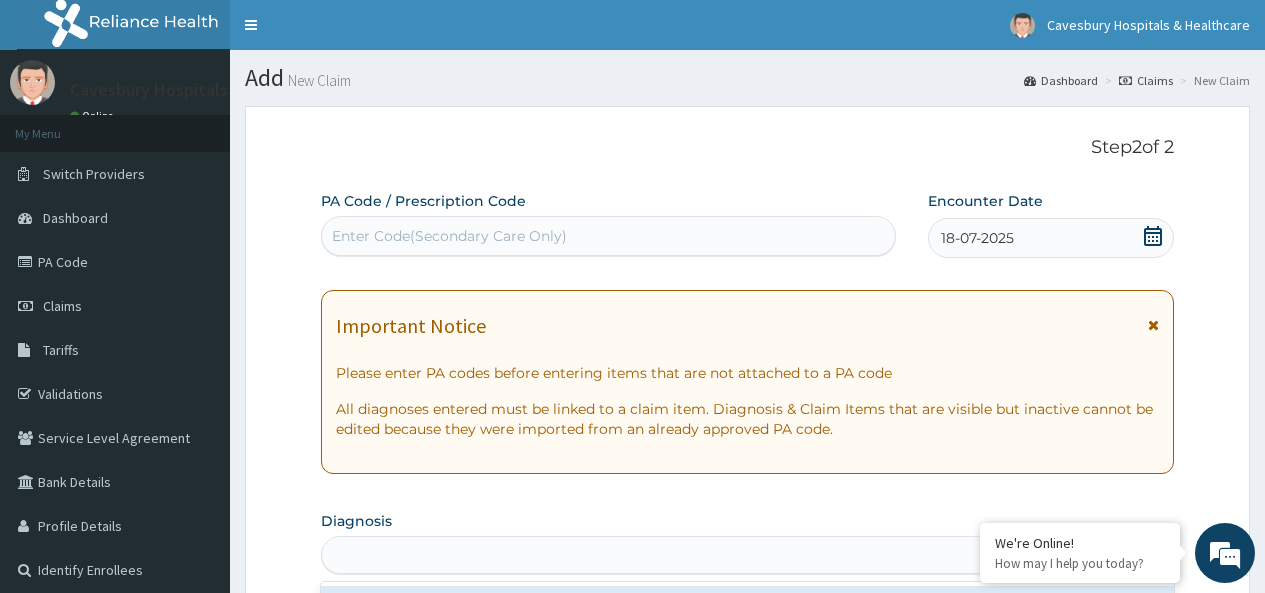 click 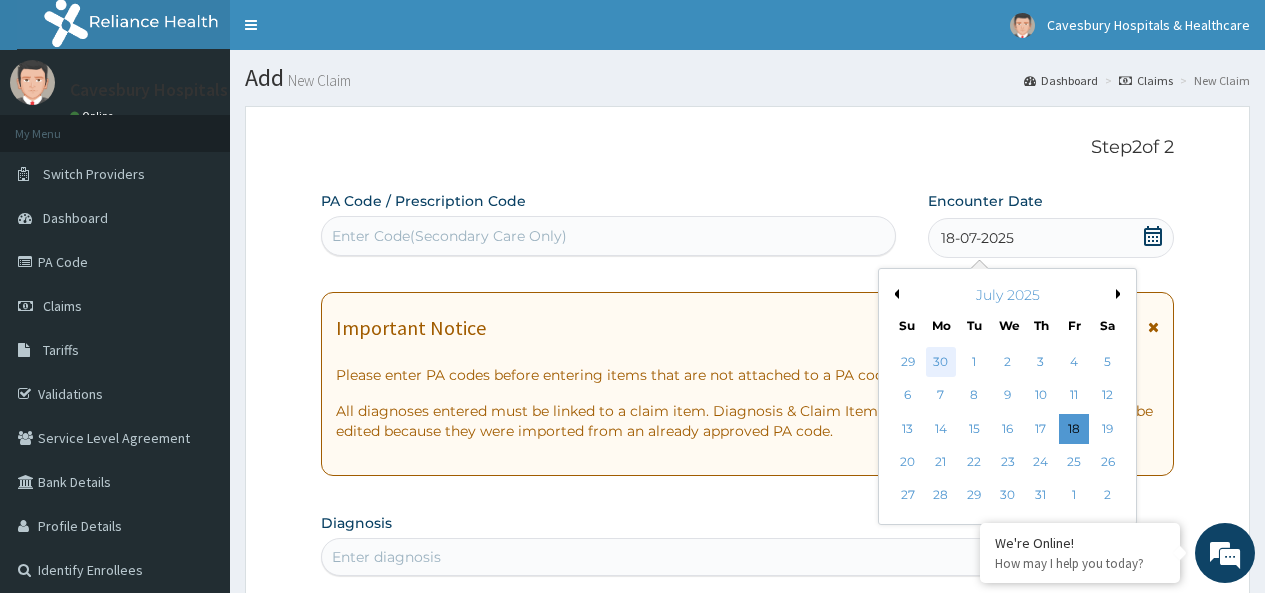 click on "30" at bounding box center (941, 362) 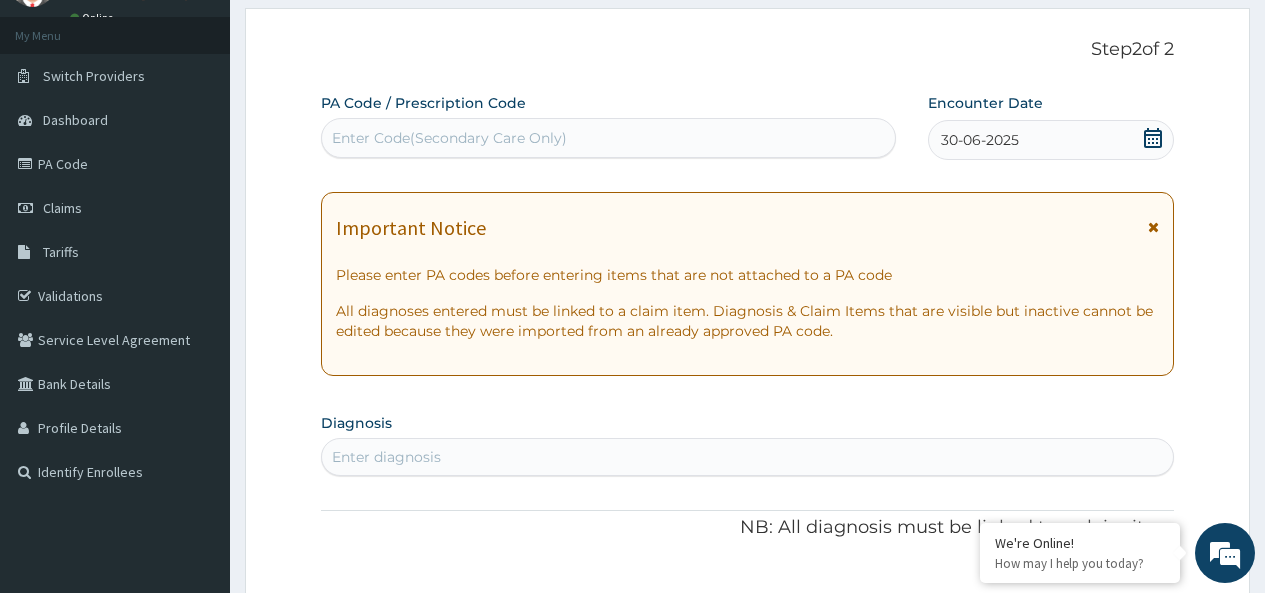 scroll, scrollTop: 200, scrollLeft: 0, axis: vertical 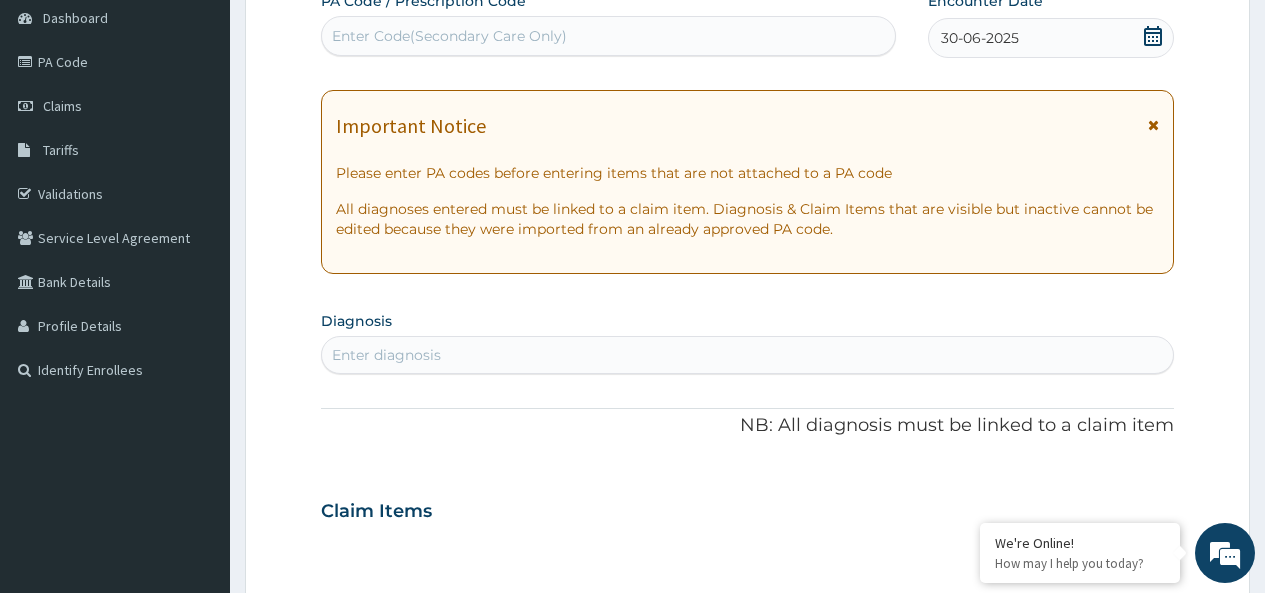 click on "Enter diagnosis" at bounding box center (747, 355) 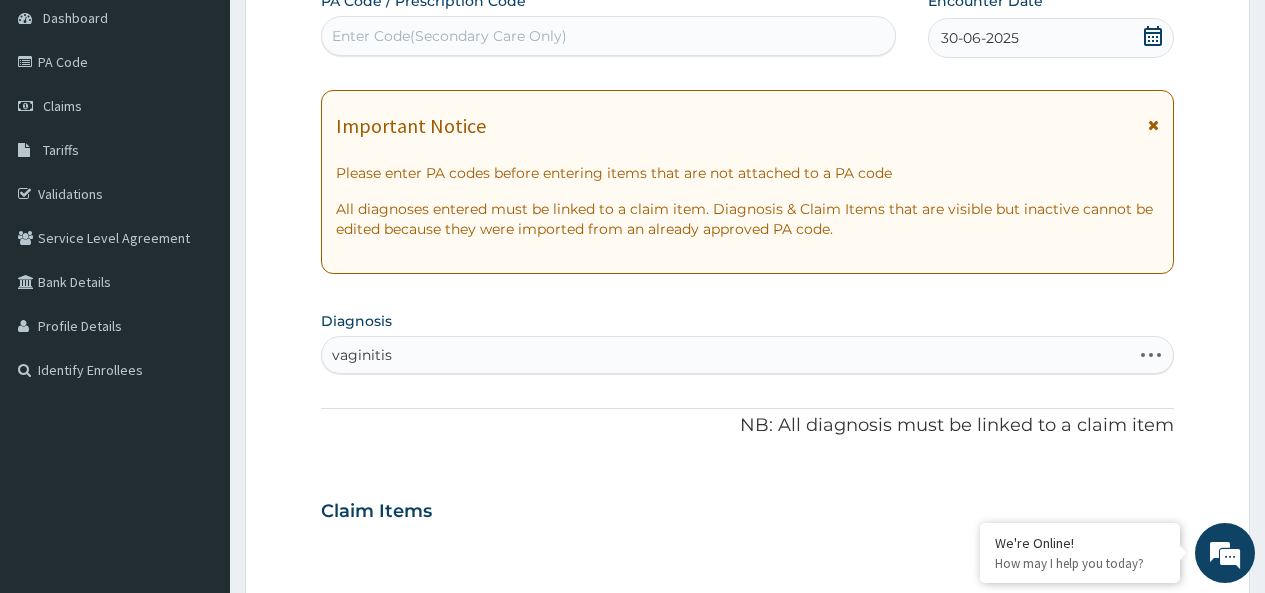 type on "vaginitis" 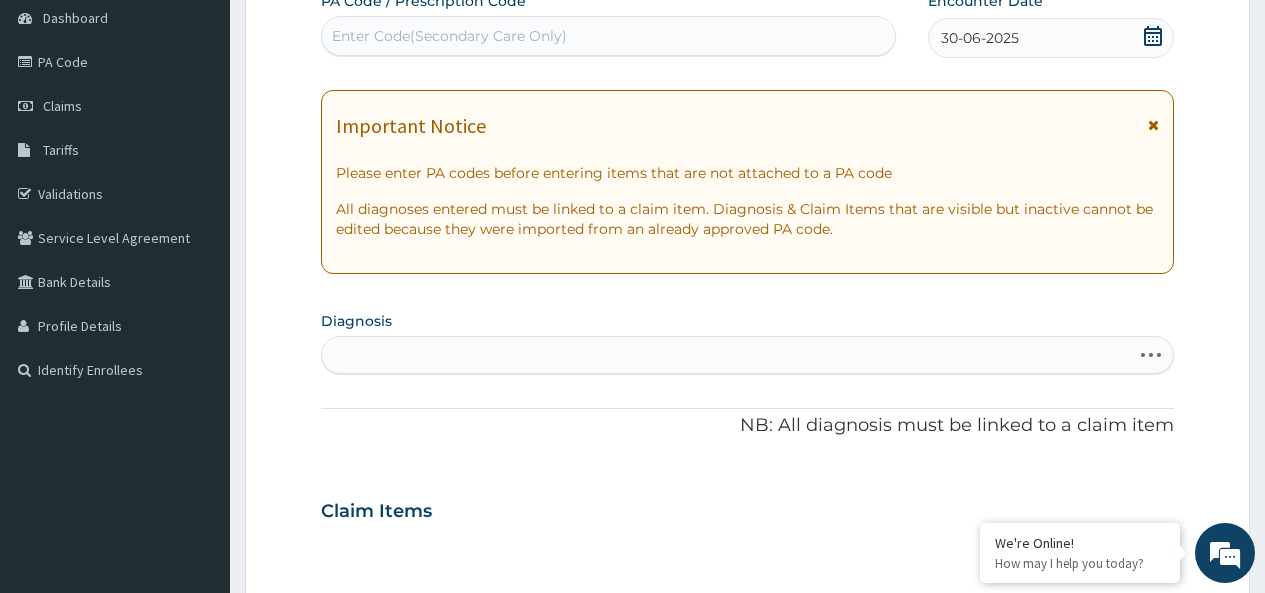 click on "30-06-2025" at bounding box center [1051, 38] 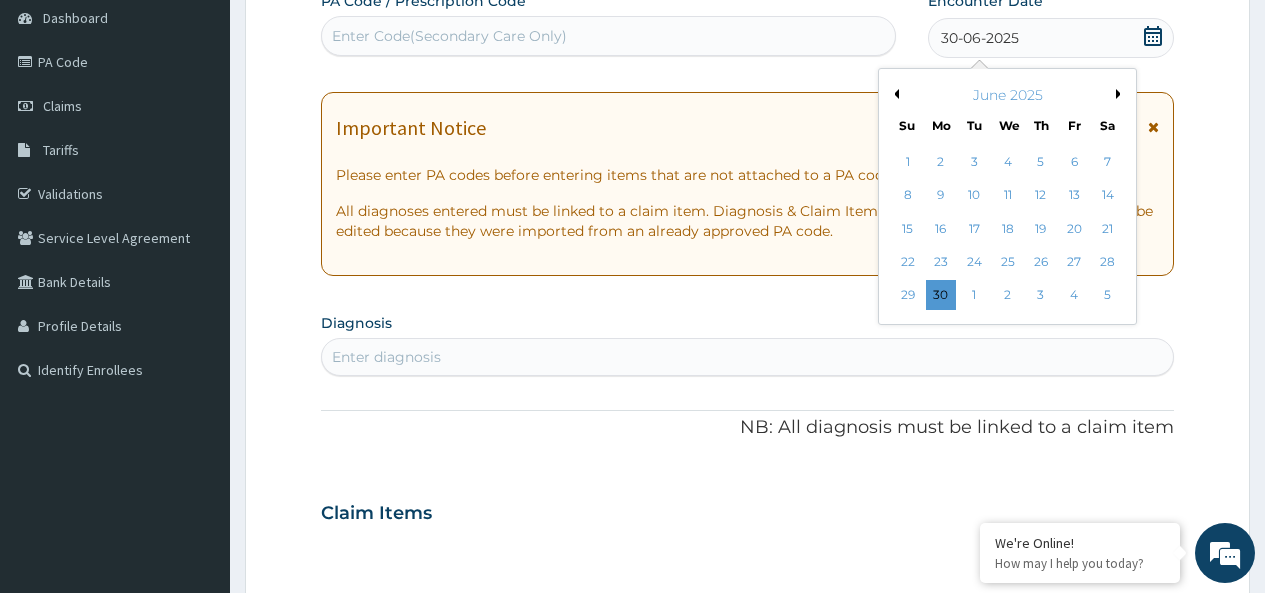 click on "Next Month" at bounding box center [1121, 94] 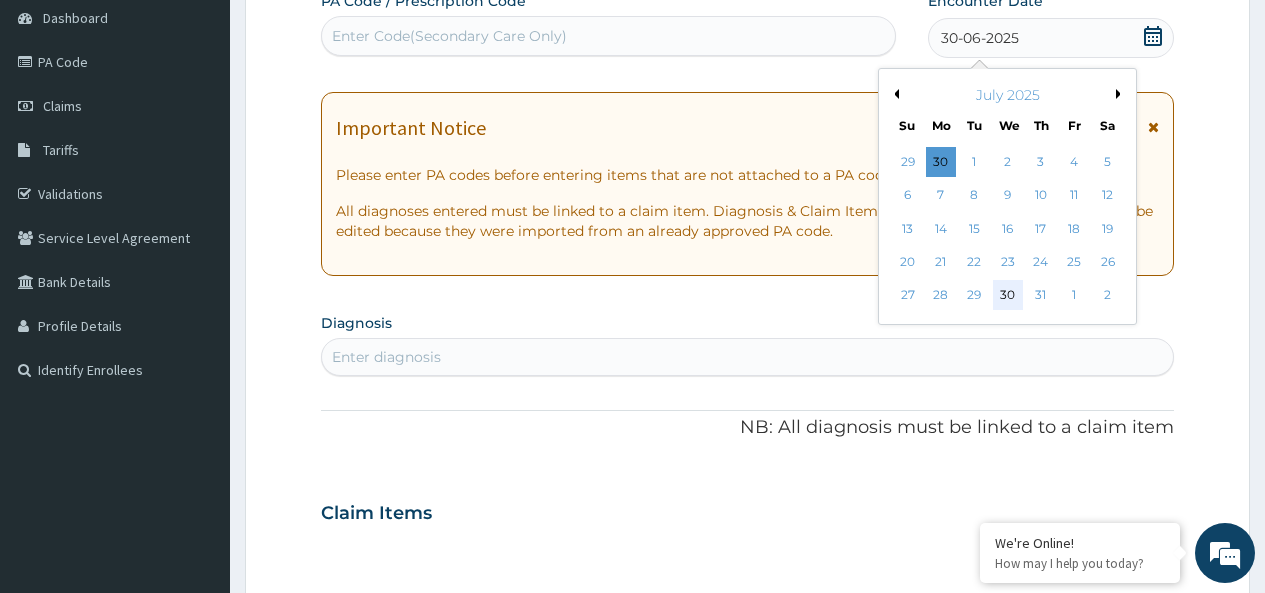 click on "30" at bounding box center (1007, 296) 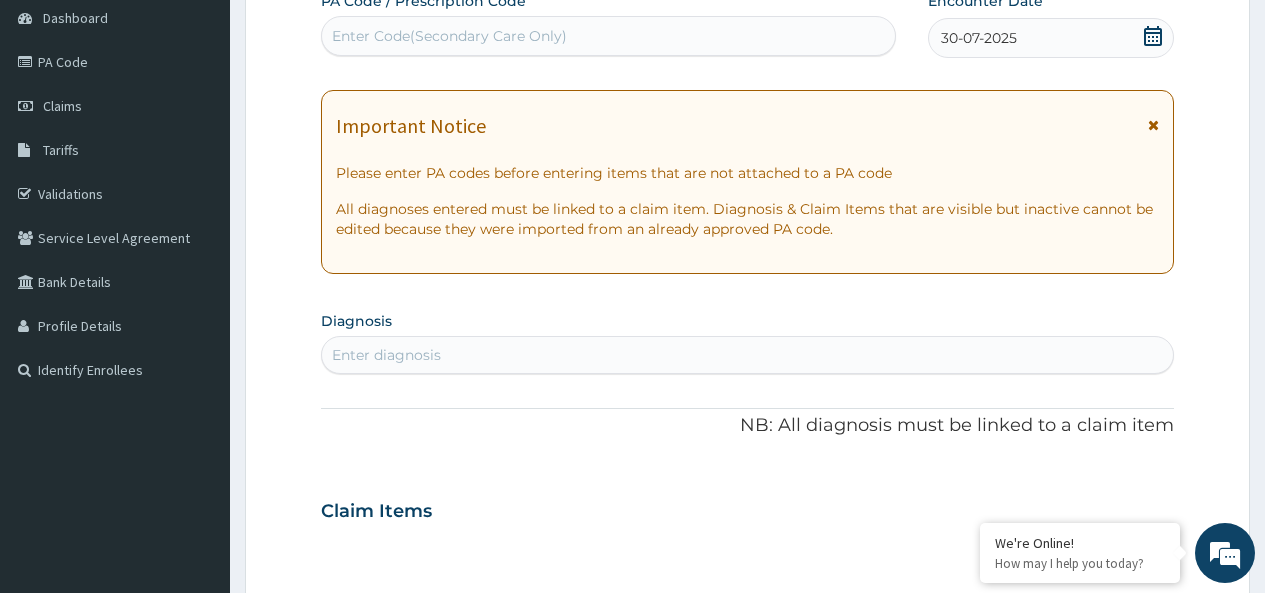 click on "Enter diagnosis" at bounding box center [747, 355] 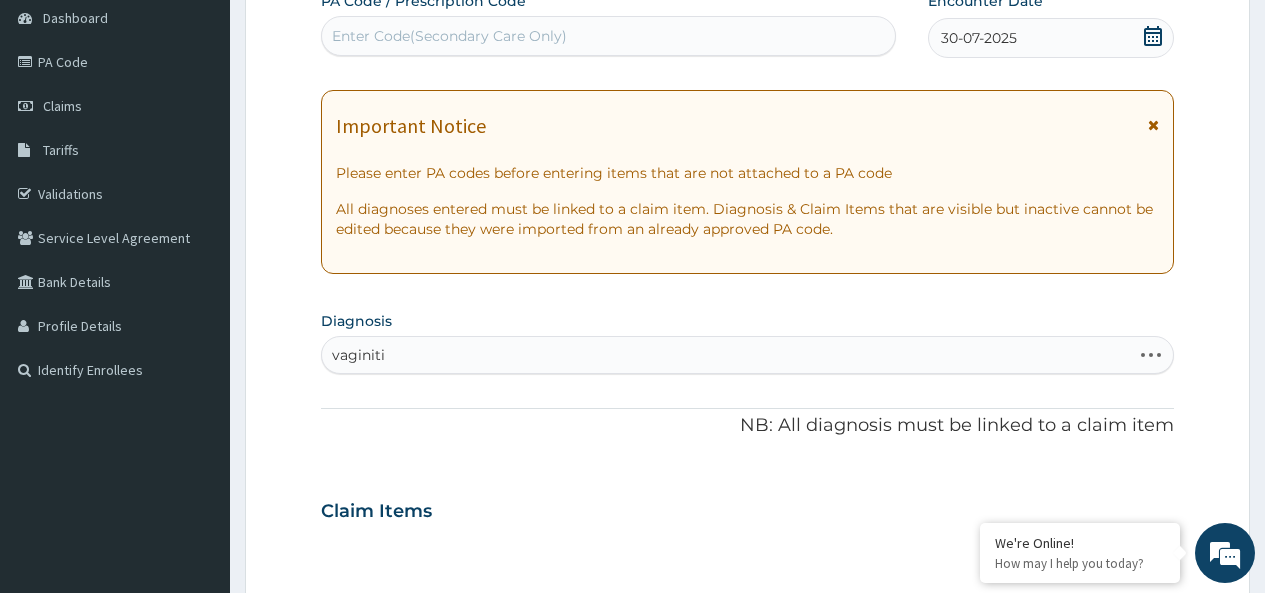 type on "vaginitis" 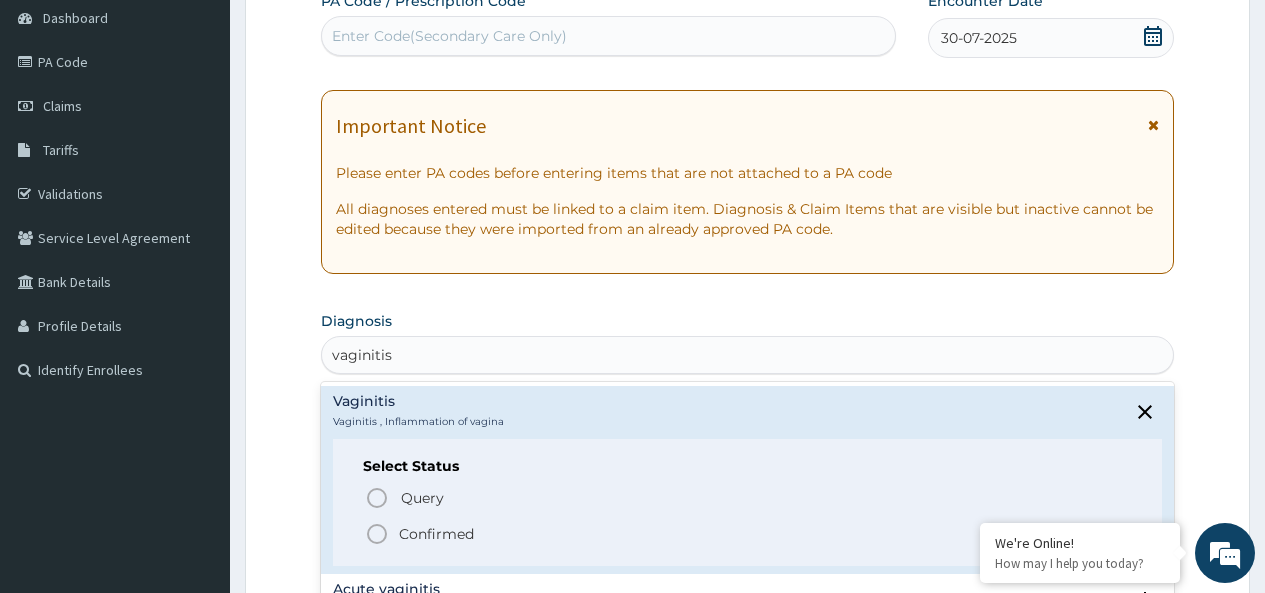 click on "Confirmed" at bounding box center [748, 534] 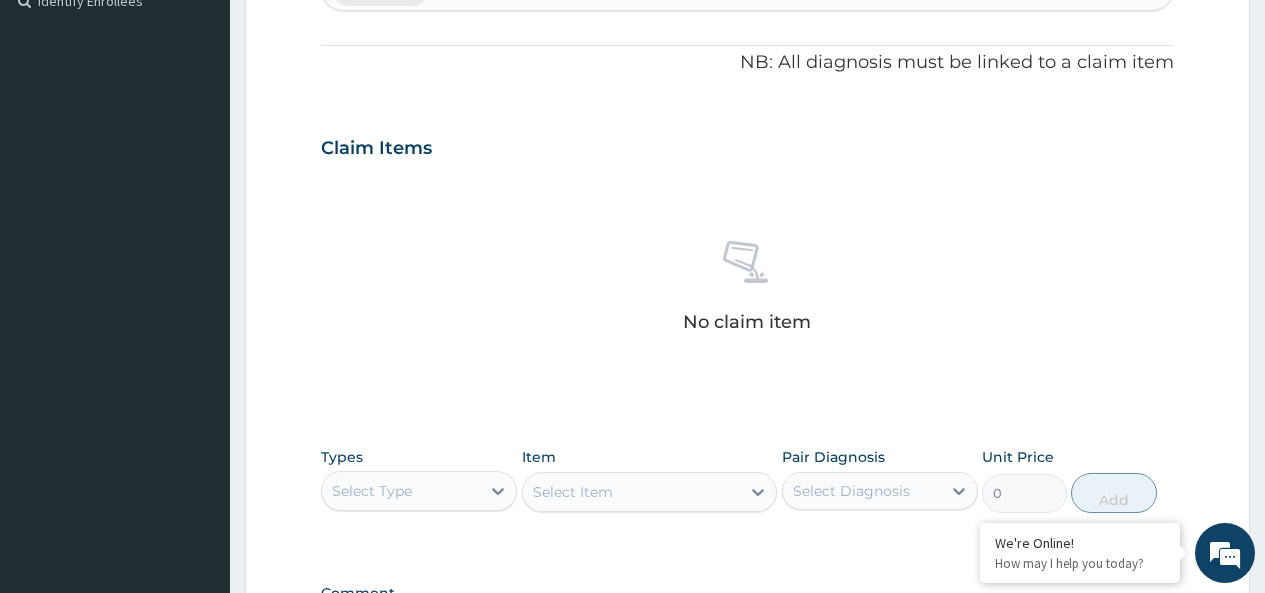 scroll, scrollTop: 700, scrollLeft: 0, axis: vertical 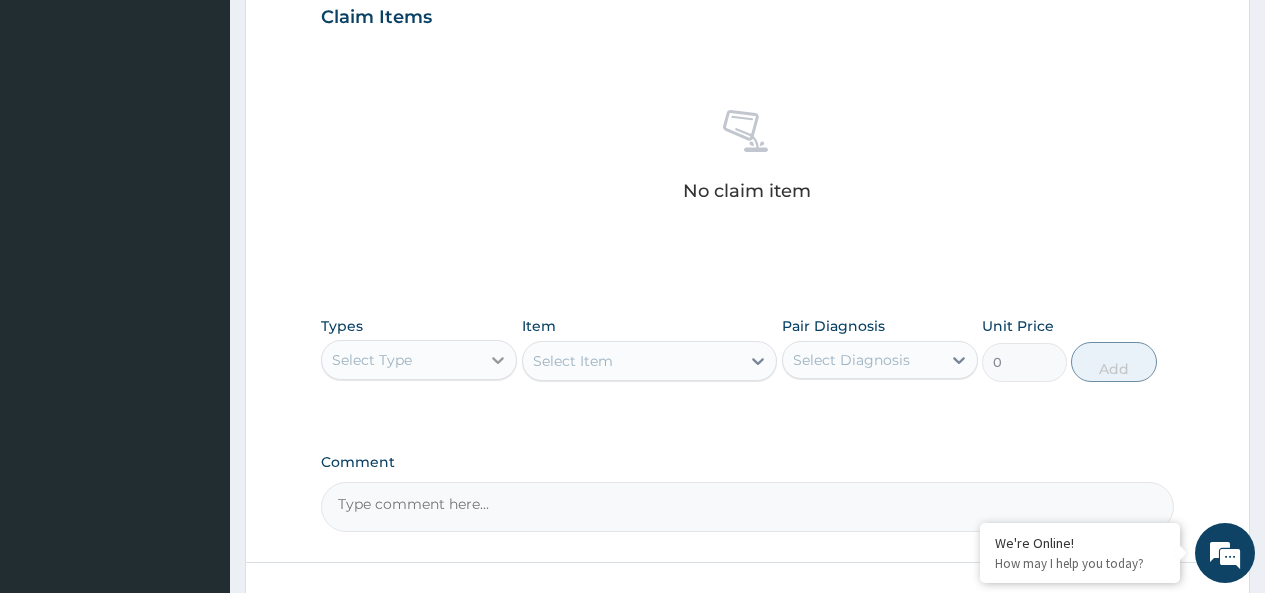 click 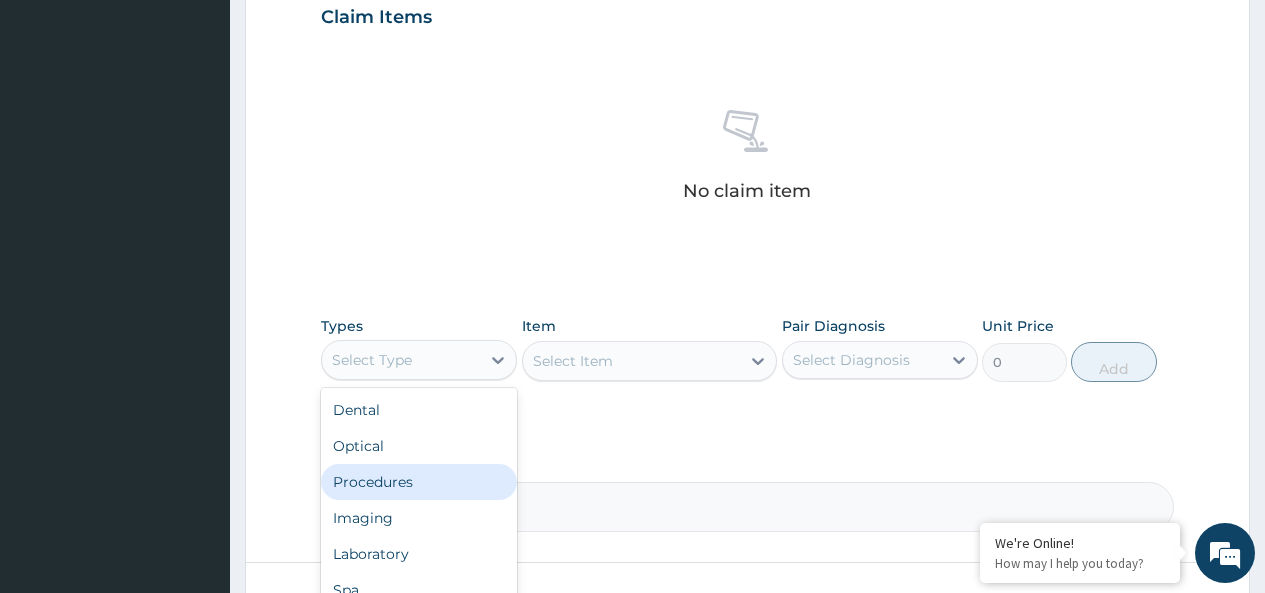 click on "Procedures" at bounding box center [419, 482] 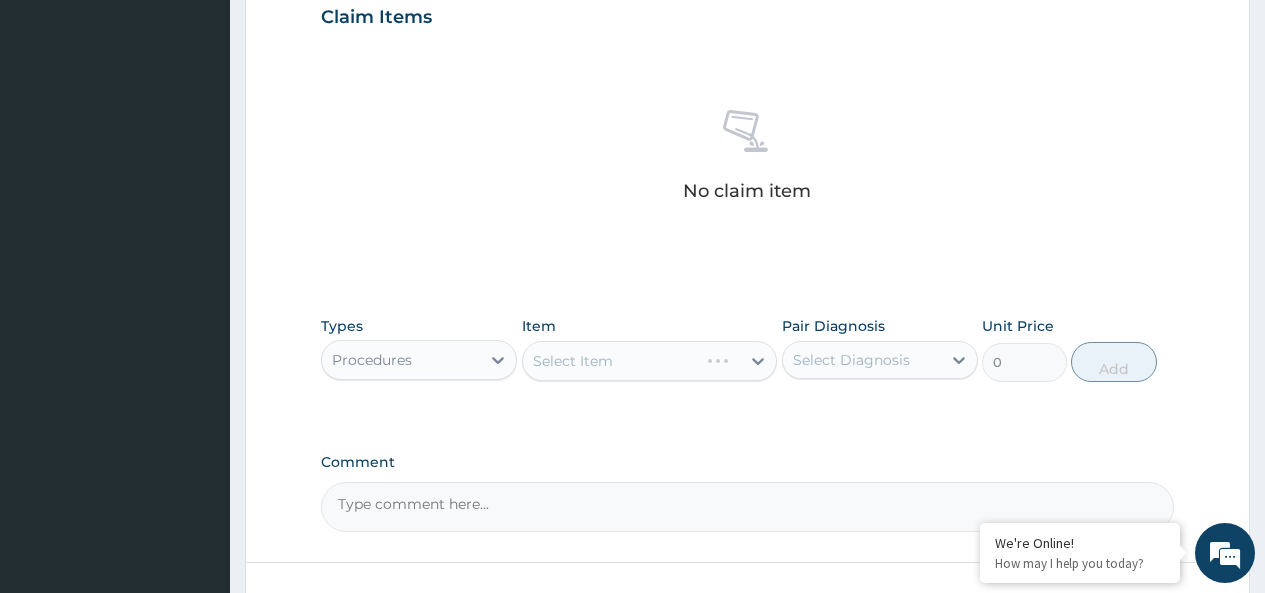 click on "Select Item" at bounding box center [650, 361] 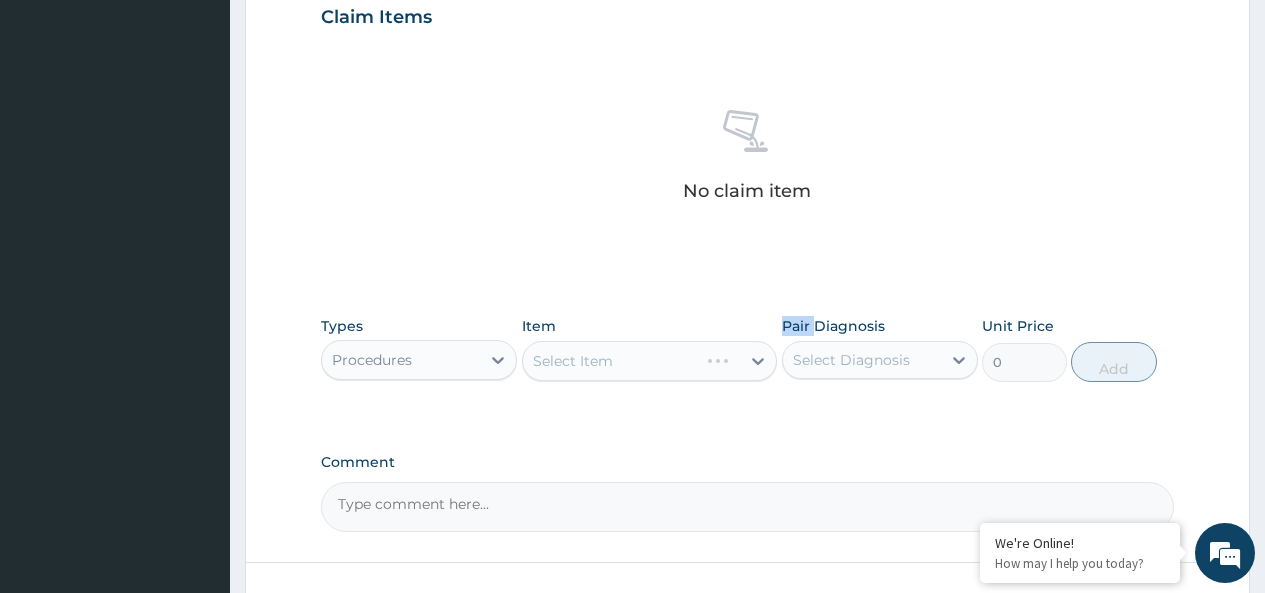 click on "Select Item" at bounding box center (650, 361) 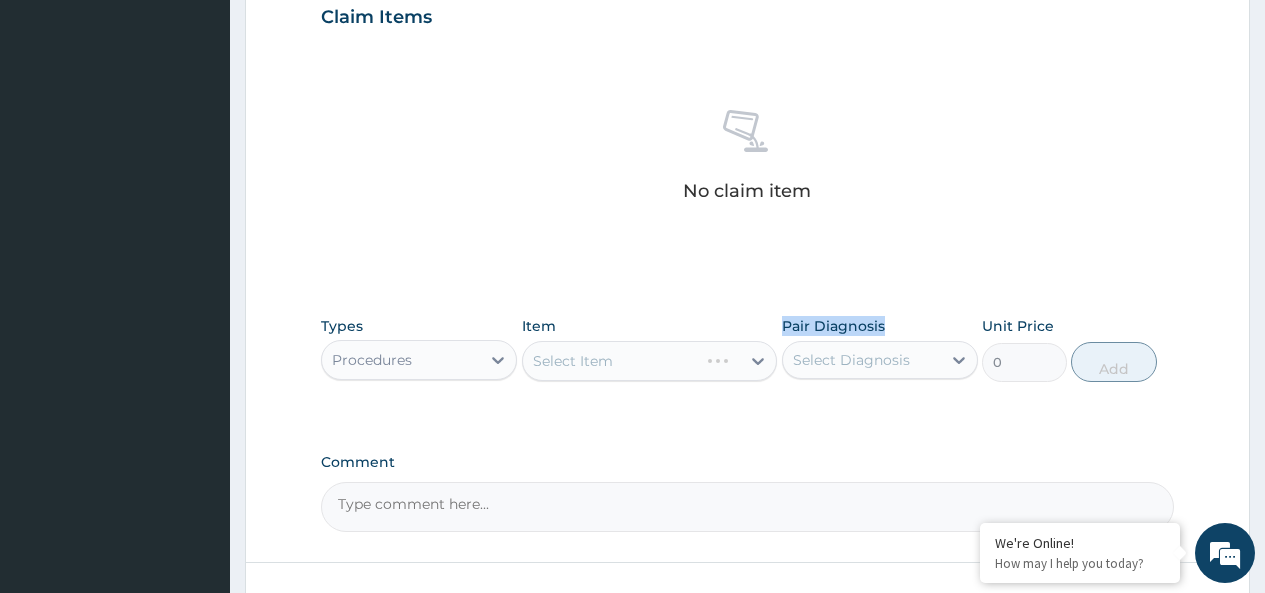 click on "Select Item" at bounding box center [650, 361] 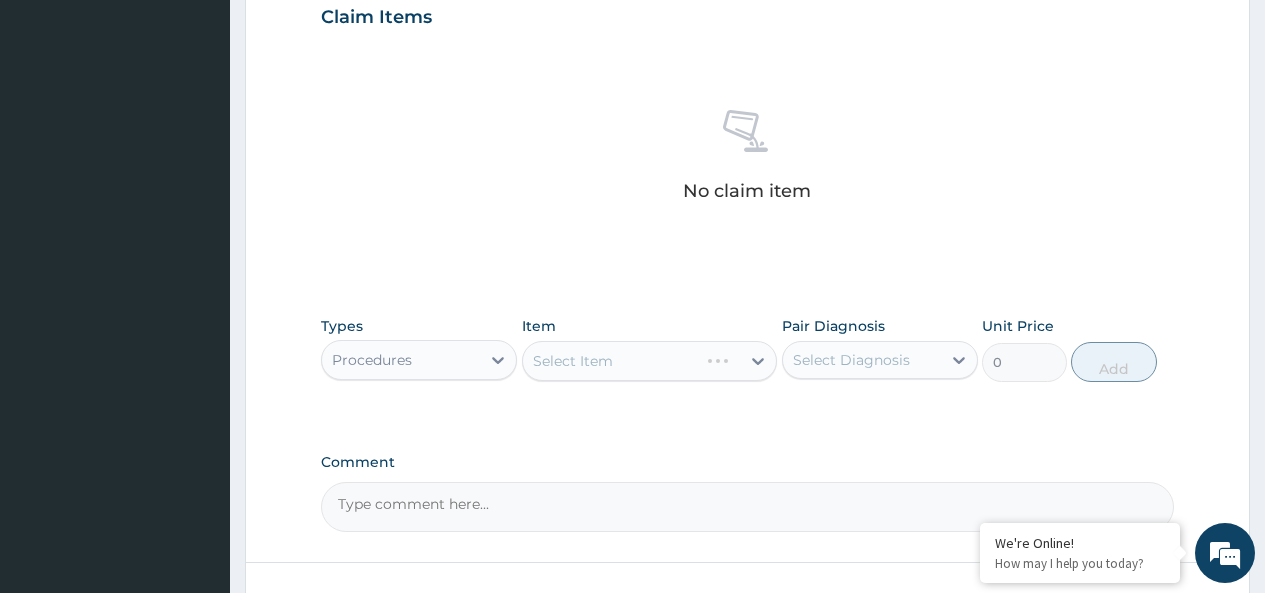 click on "Select Item" at bounding box center (650, 361) 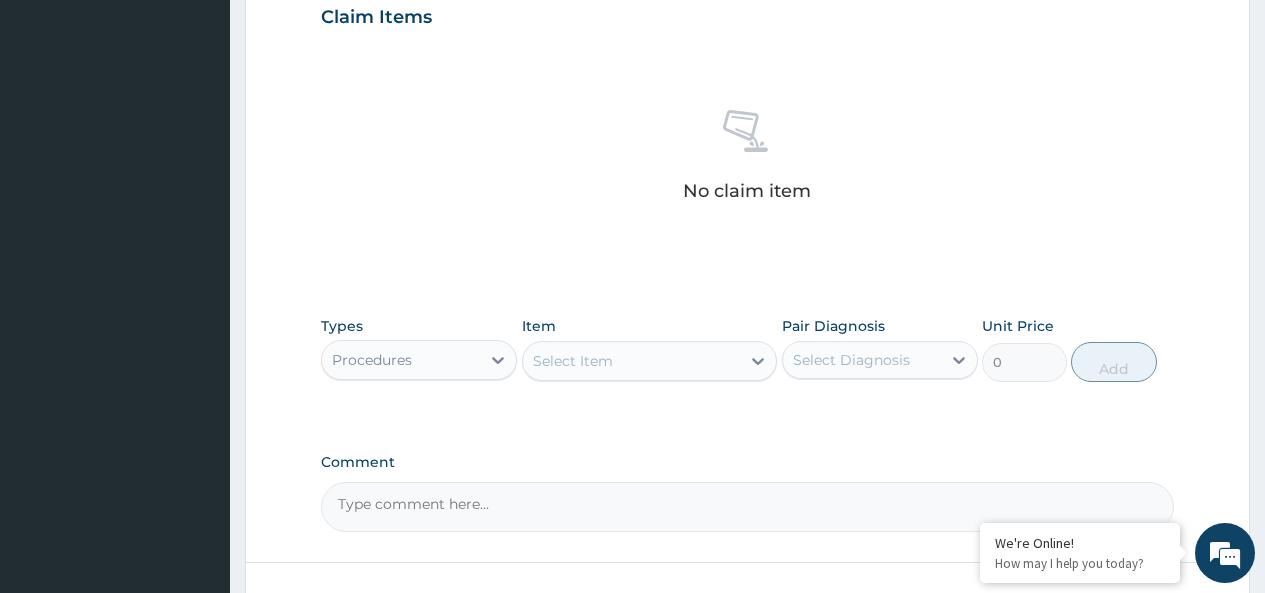 drag, startPoint x: 619, startPoint y: 347, endPoint x: 631, endPoint y: 342, distance: 13 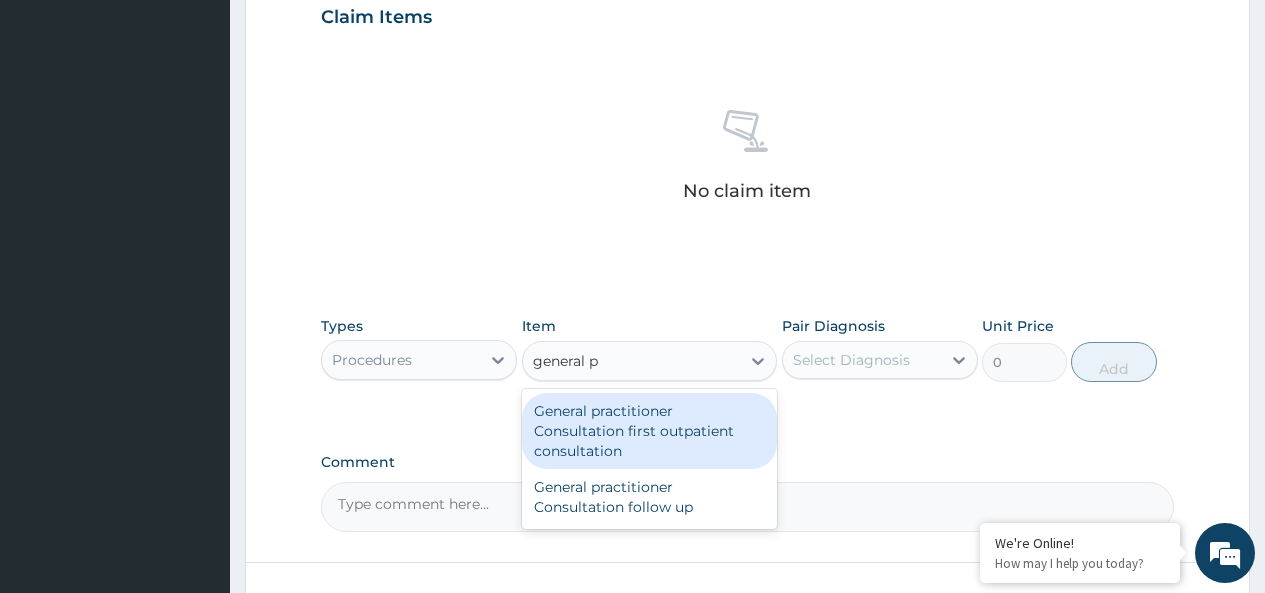 type on "general pr" 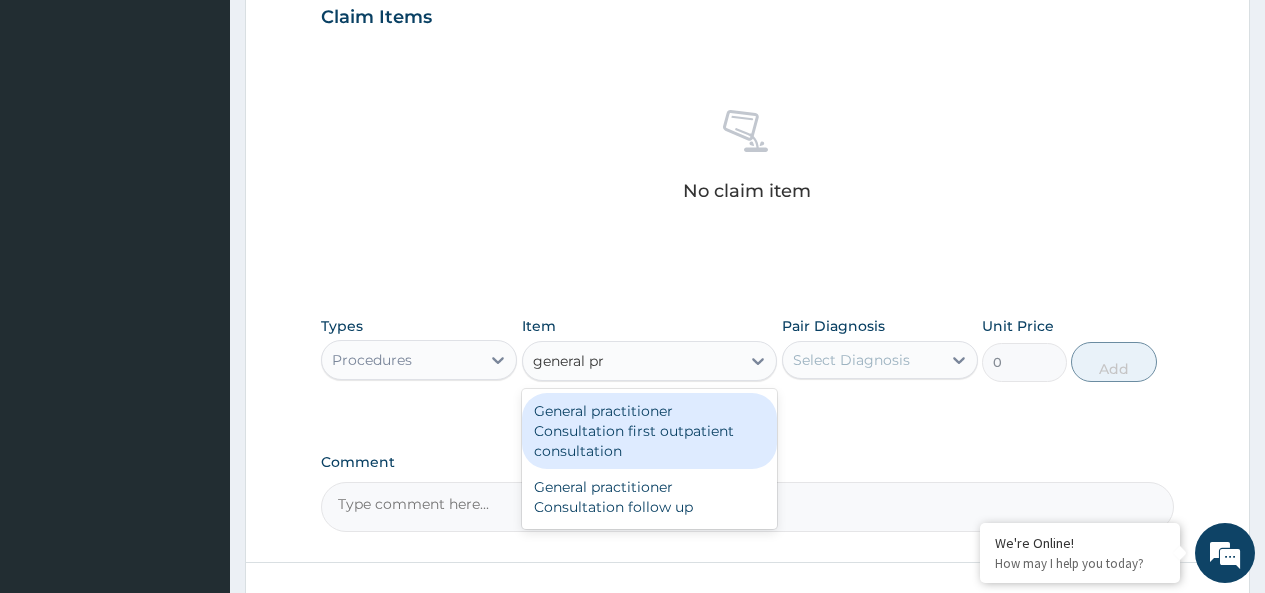 click on "General practitioner Consultation first outpatient consultation" at bounding box center (650, 431) 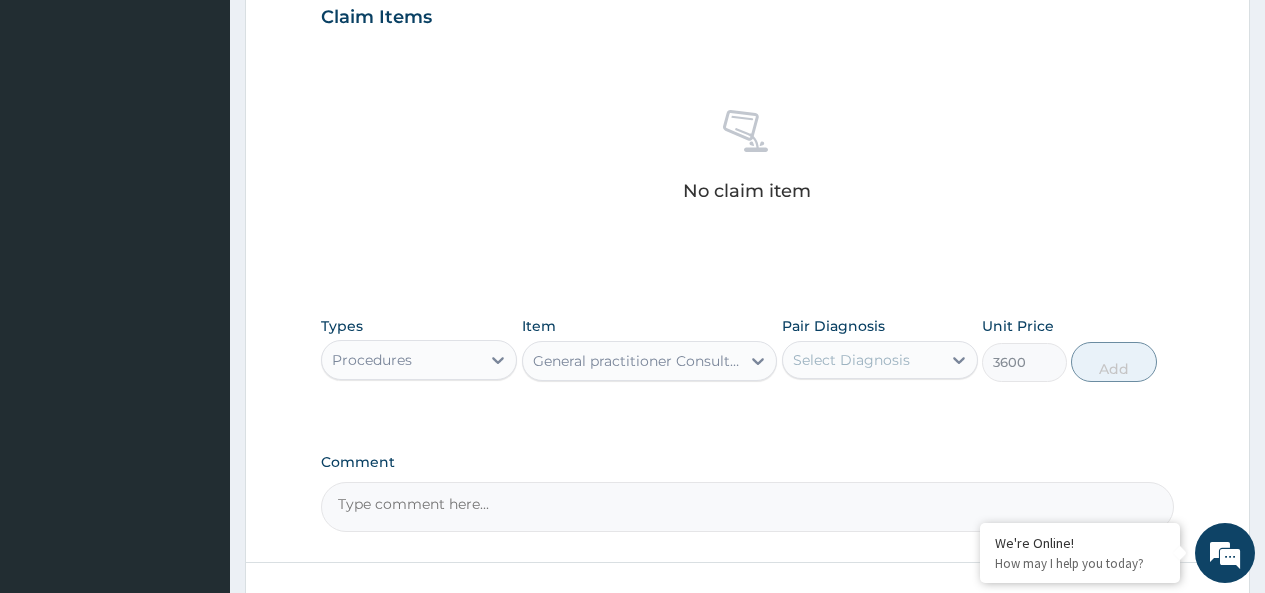 click on "Select Diagnosis" at bounding box center [851, 360] 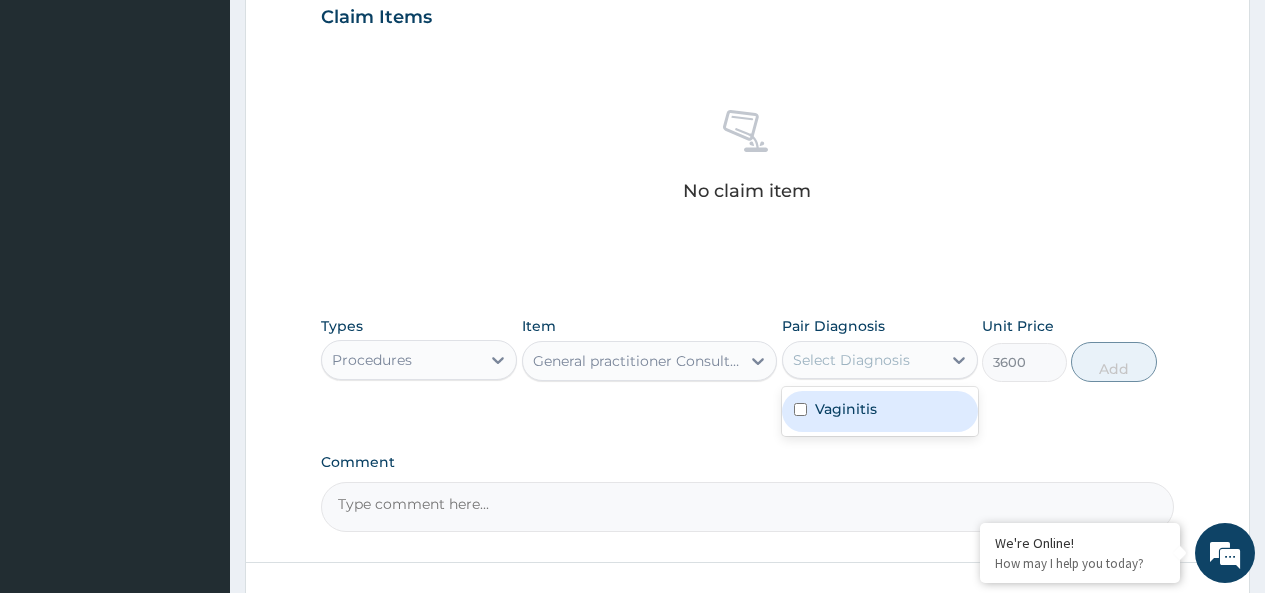 click on "Vaginitis" at bounding box center [846, 409] 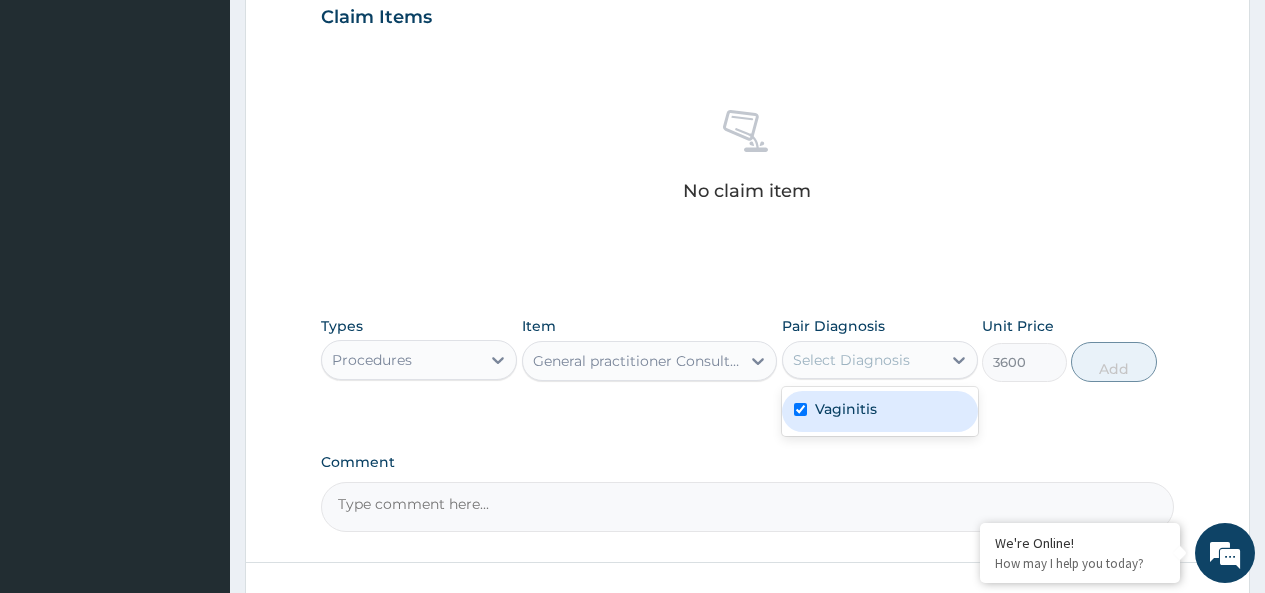 checkbox on "true" 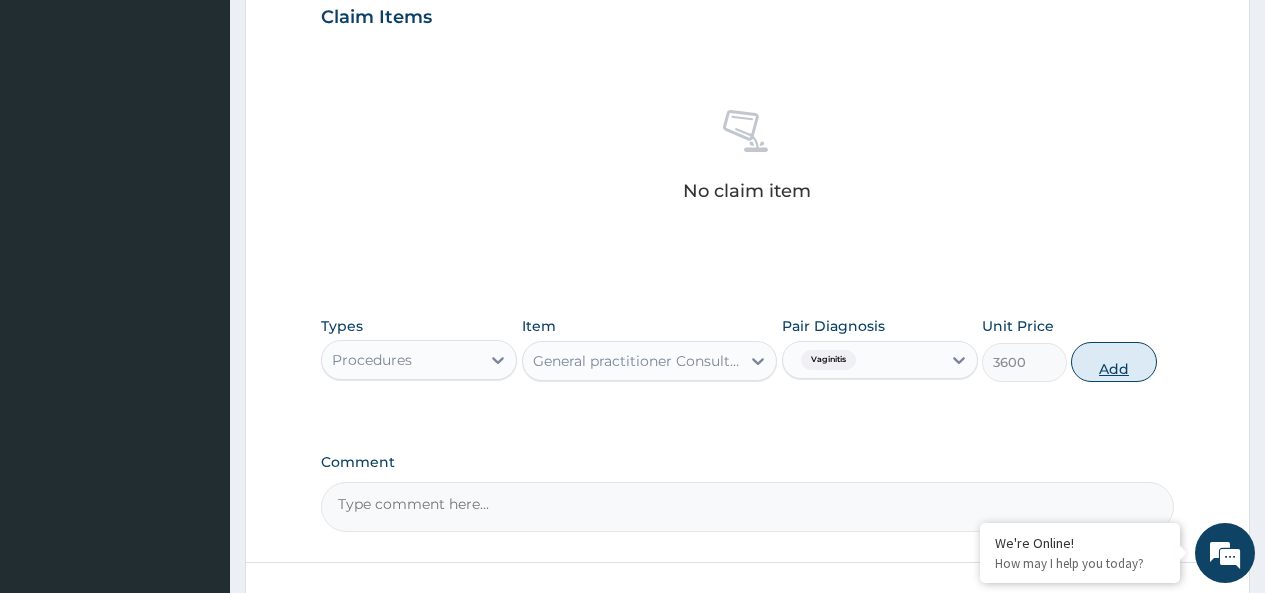 click on "Add" at bounding box center [1113, 362] 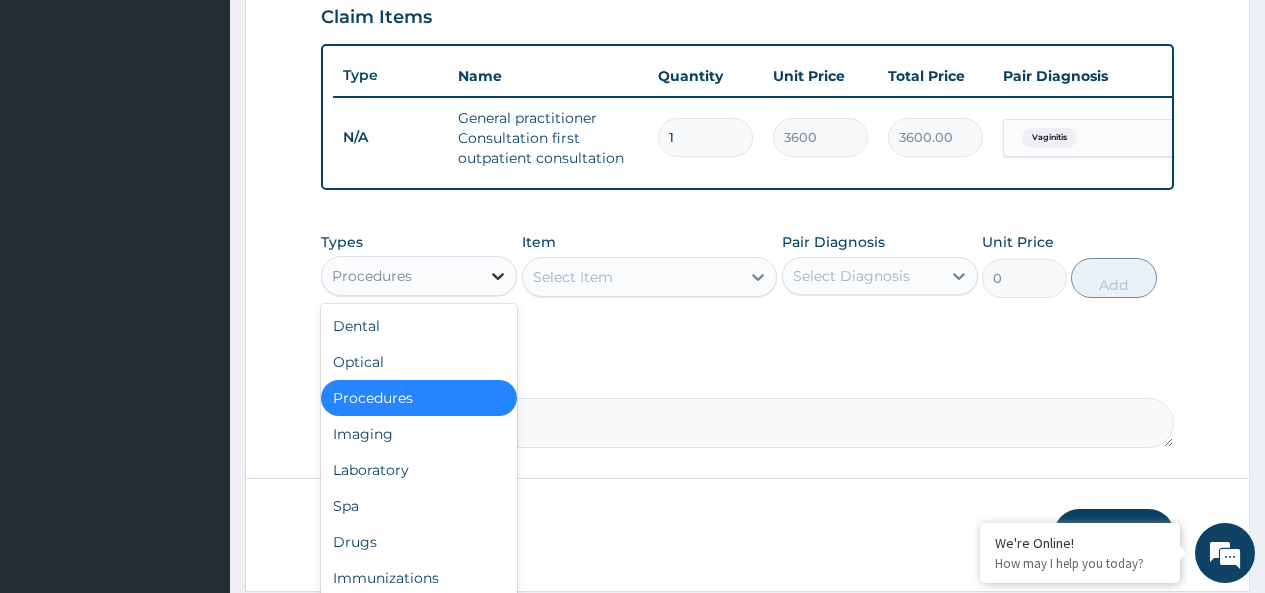 click 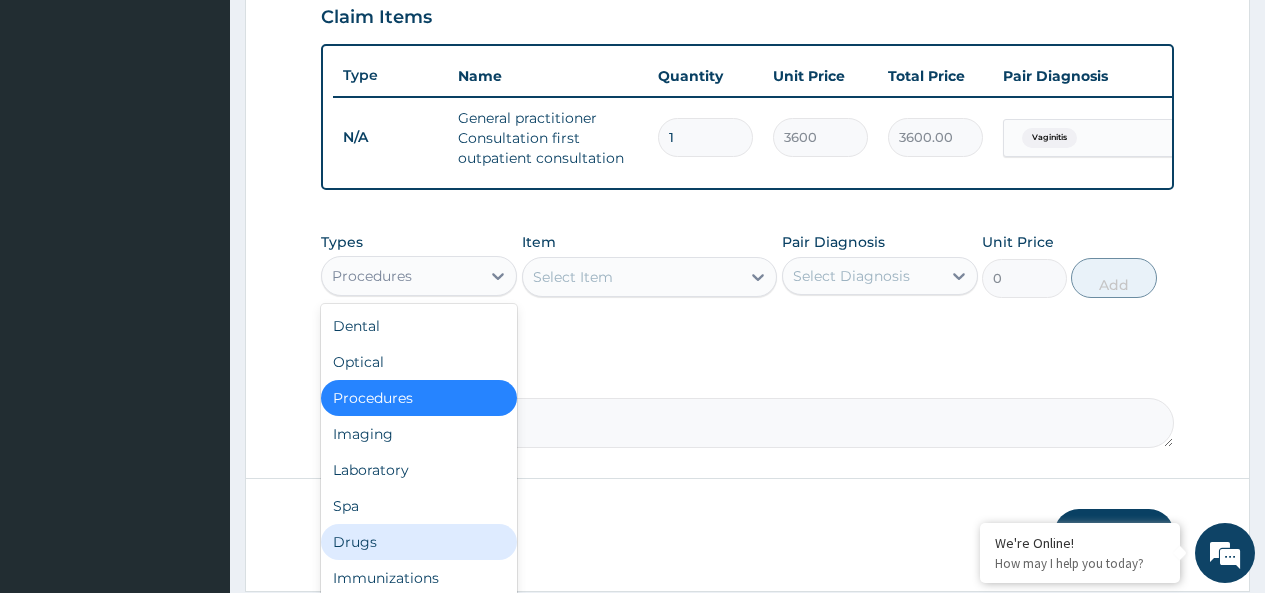 click on "Drugs" at bounding box center (419, 542) 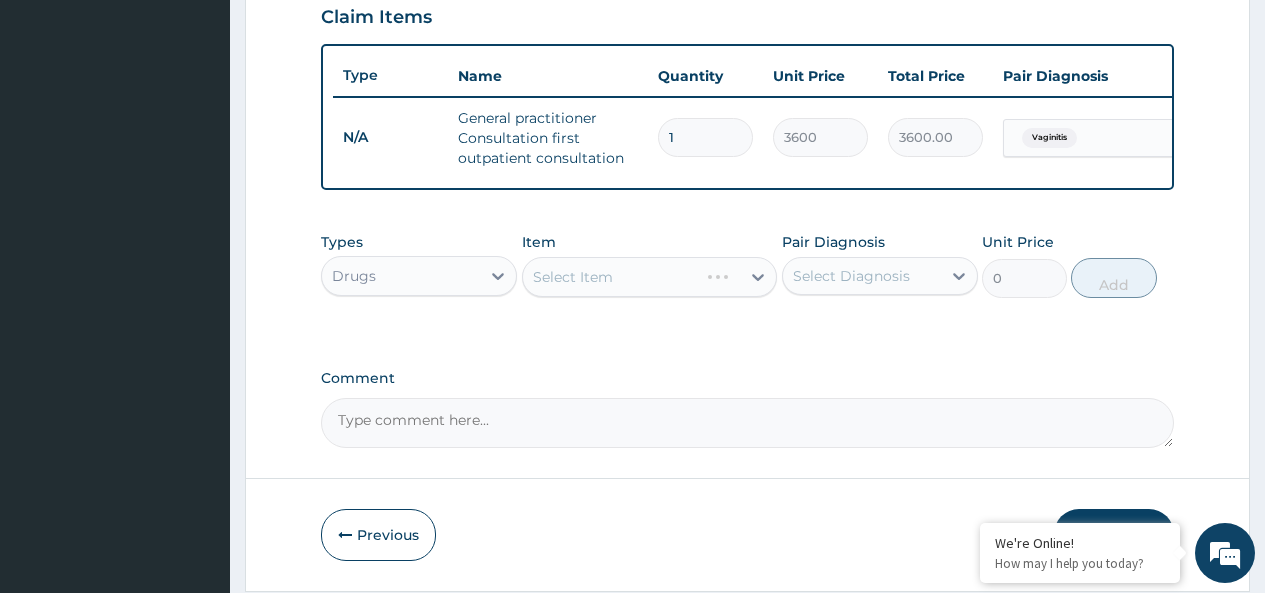 click on "Select Item" at bounding box center (650, 277) 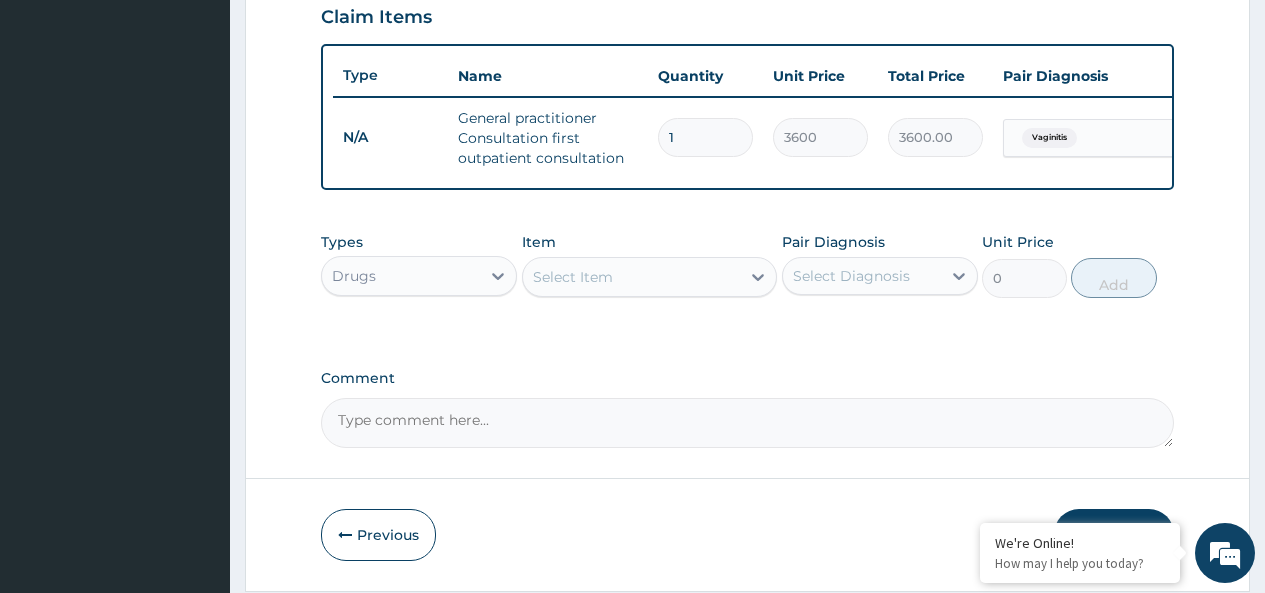 click on "Select Item" at bounding box center (632, 277) 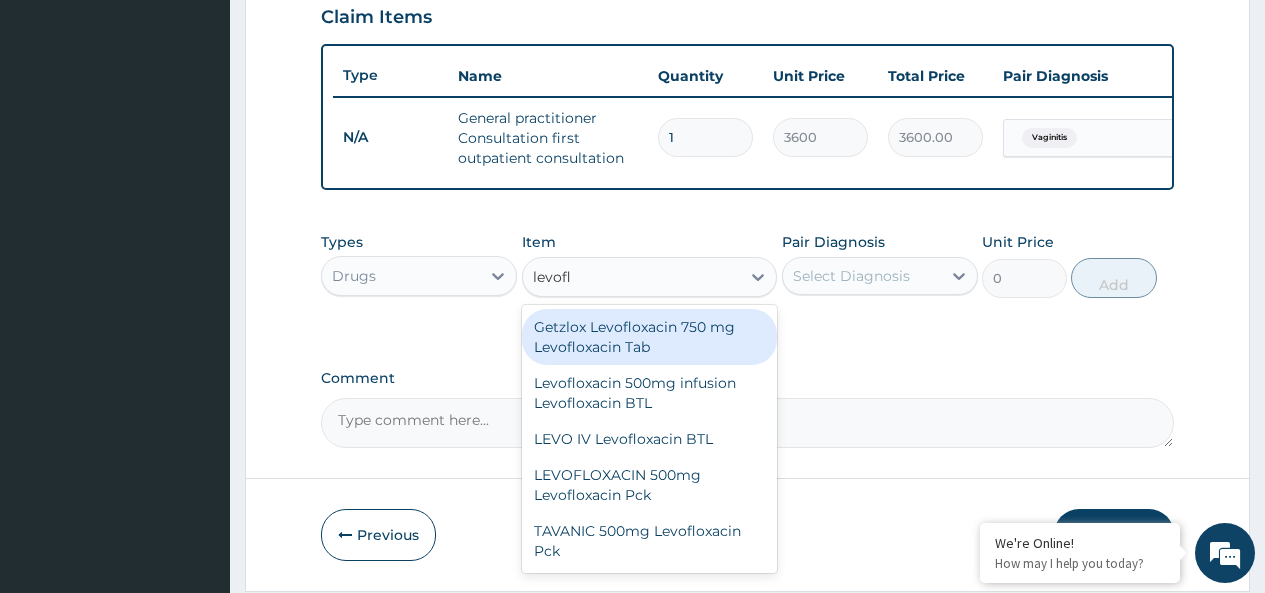 type on "levoflo" 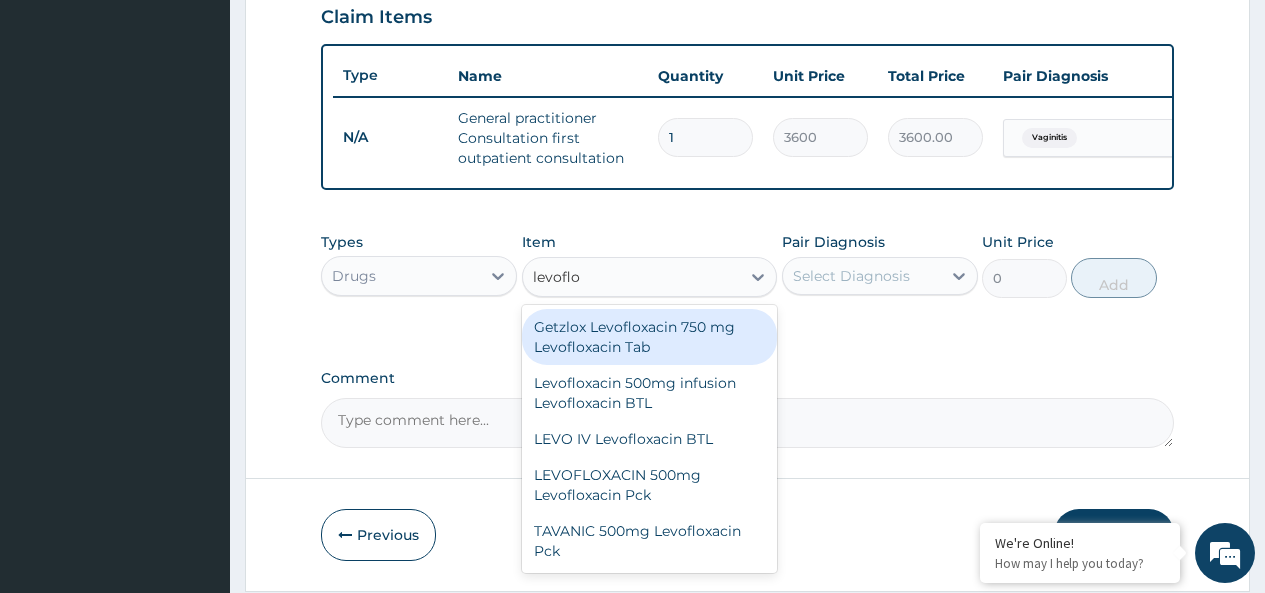 click on "Getzlox Levofloxacin 750 mg Levofloxacin Tab" at bounding box center [650, 337] 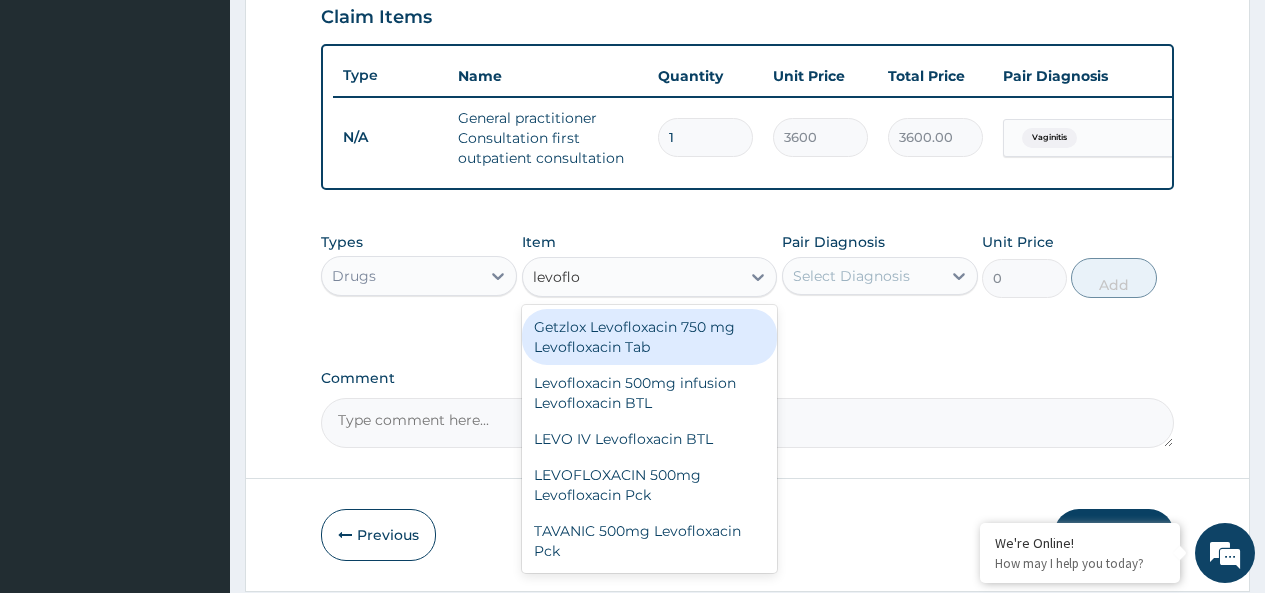 type 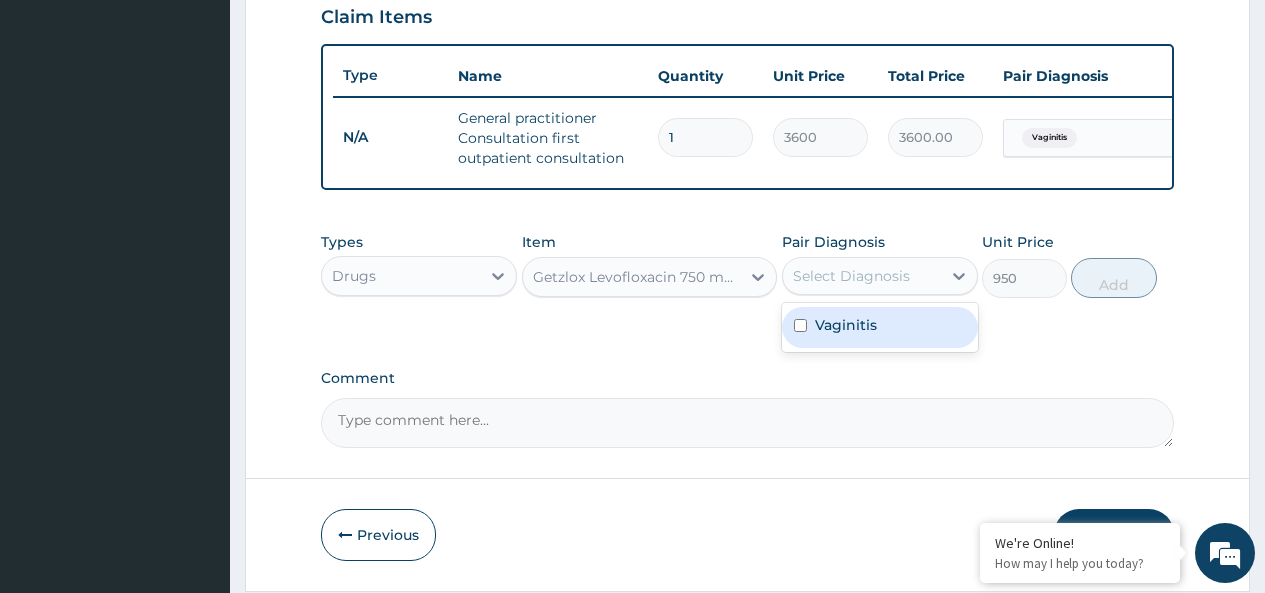 click on "Select Diagnosis" at bounding box center [851, 276] 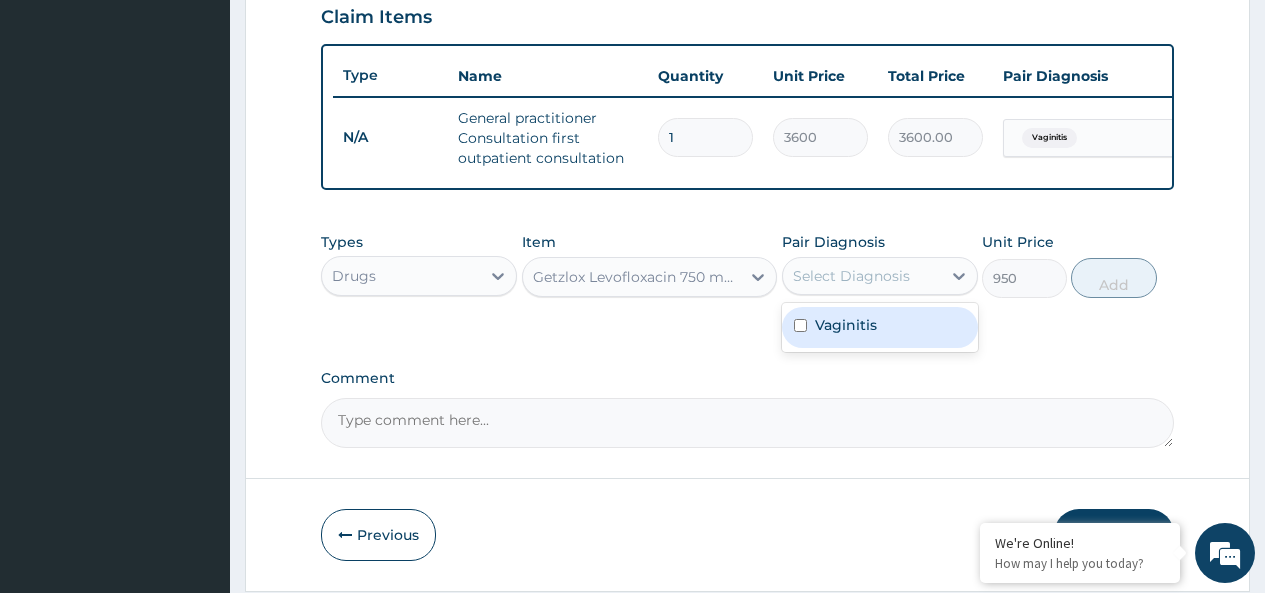 click on "Vaginitis" at bounding box center (846, 325) 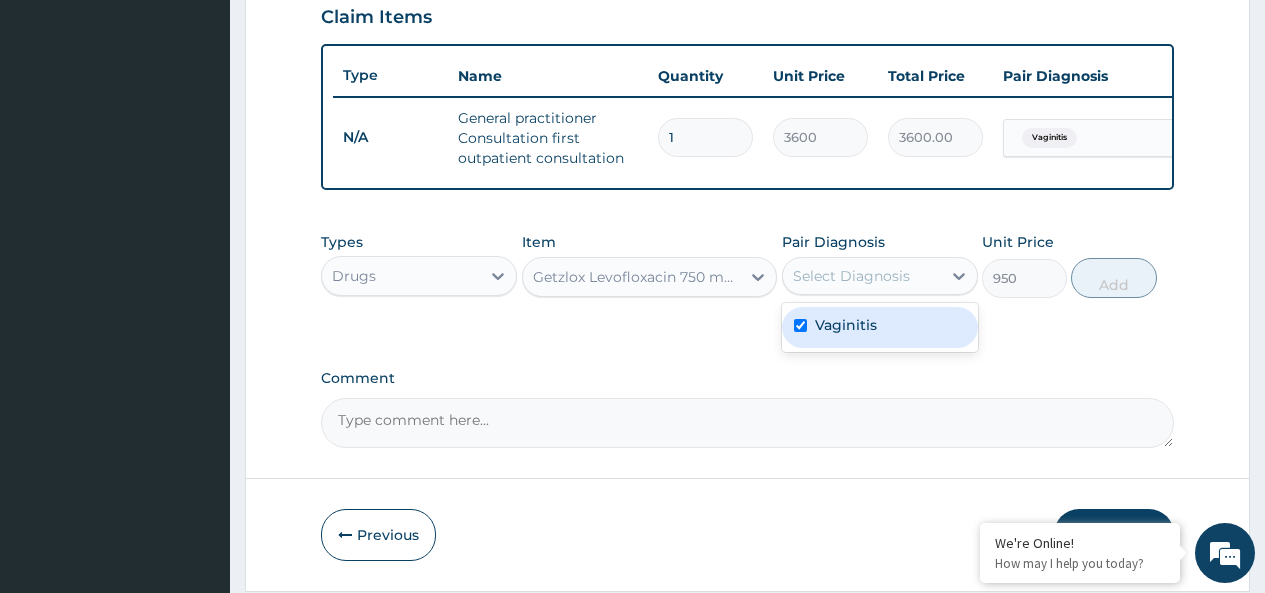 checkbox on "true" 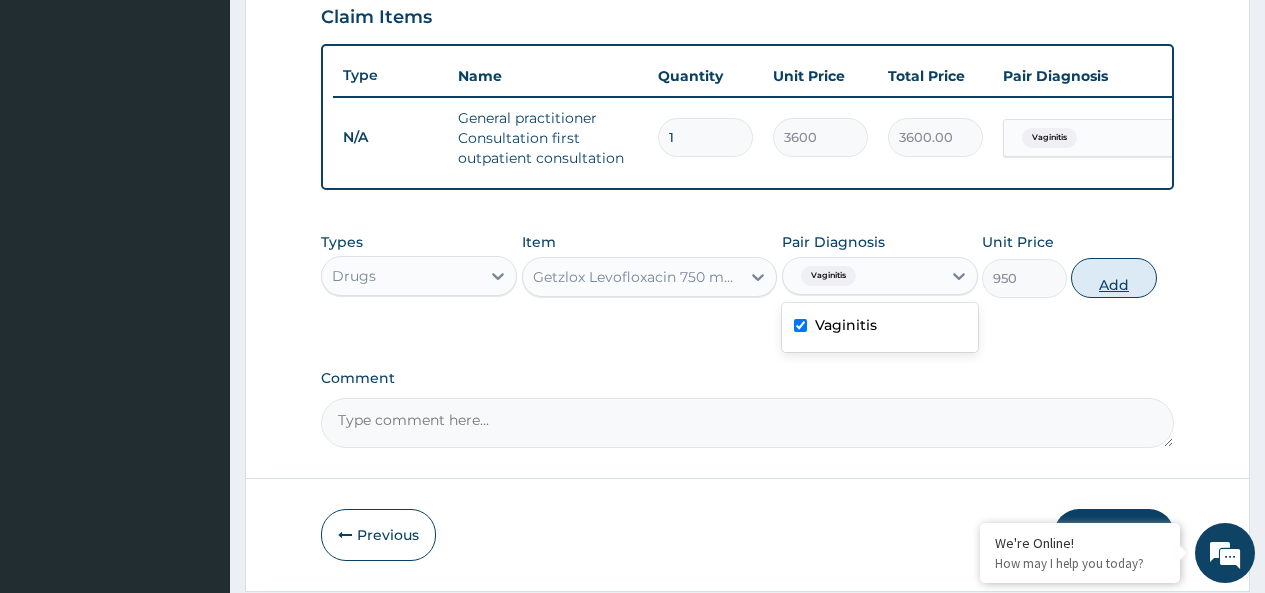 click on "Add" at bounding box center (1113, 278) 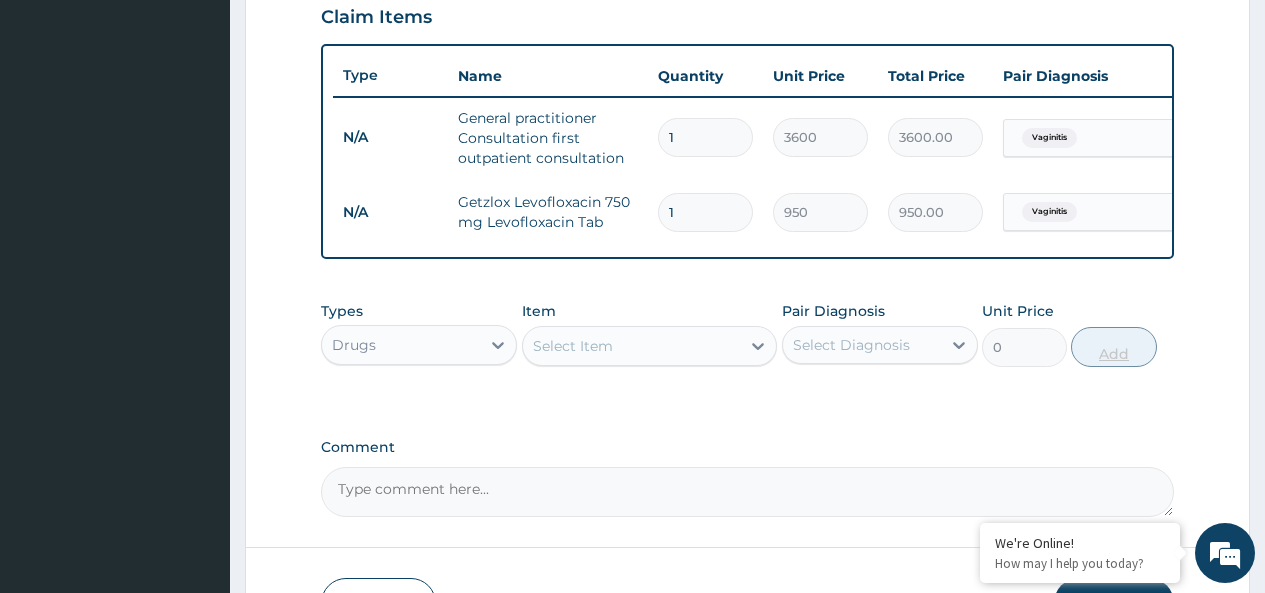 type 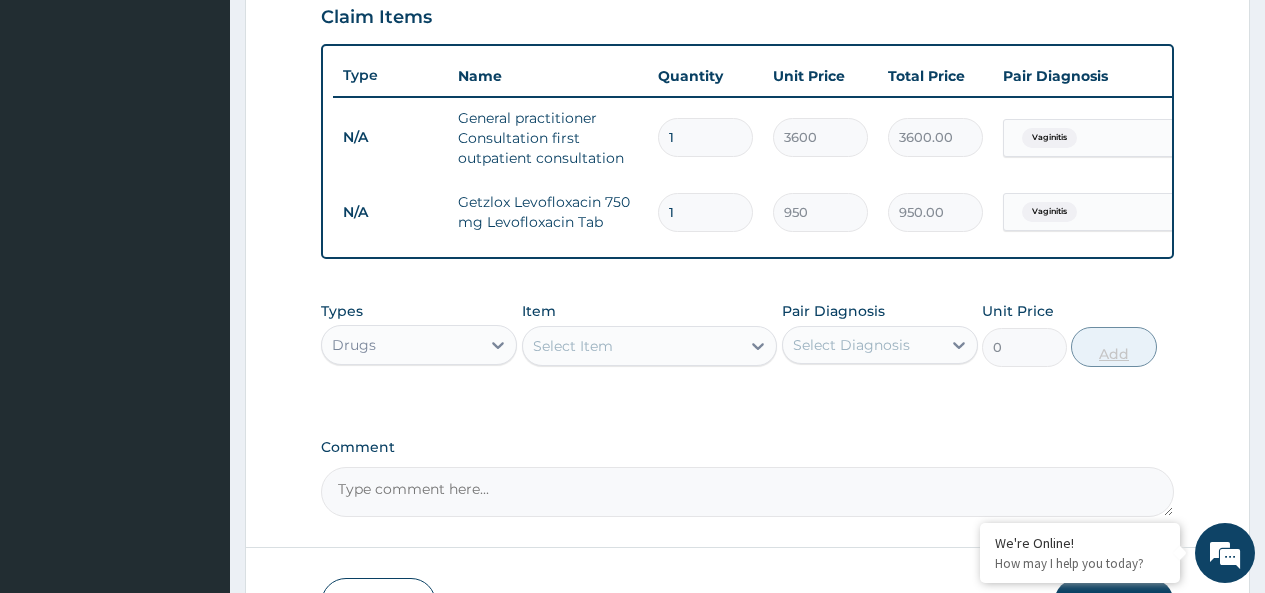 type on "0.00" 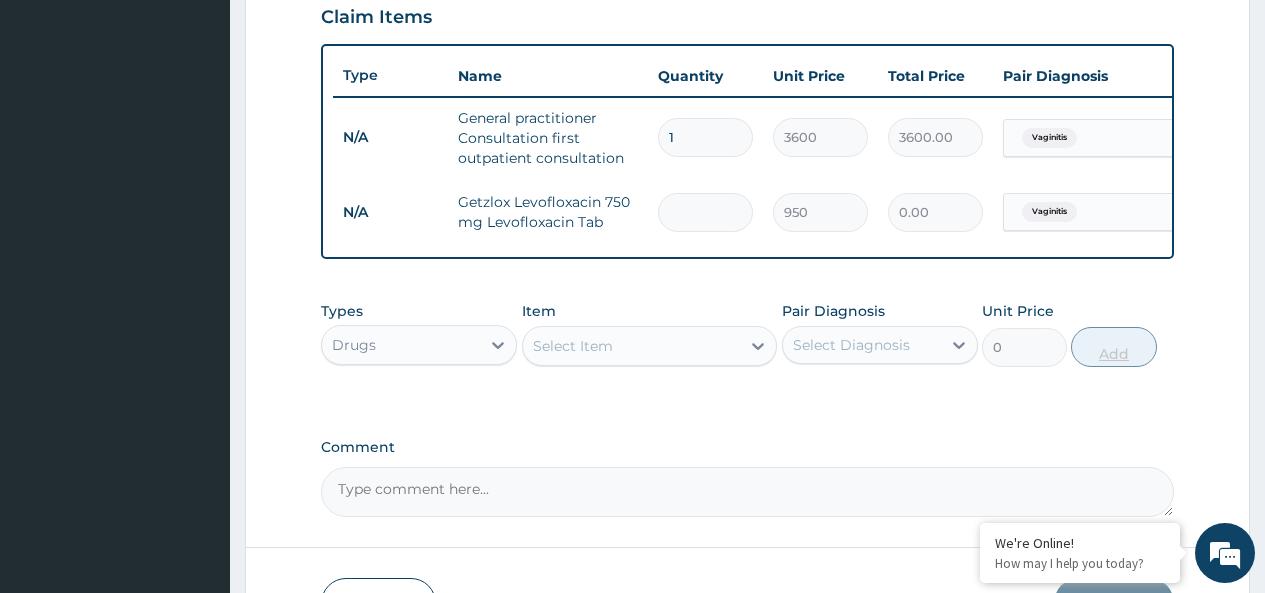 type on "7" 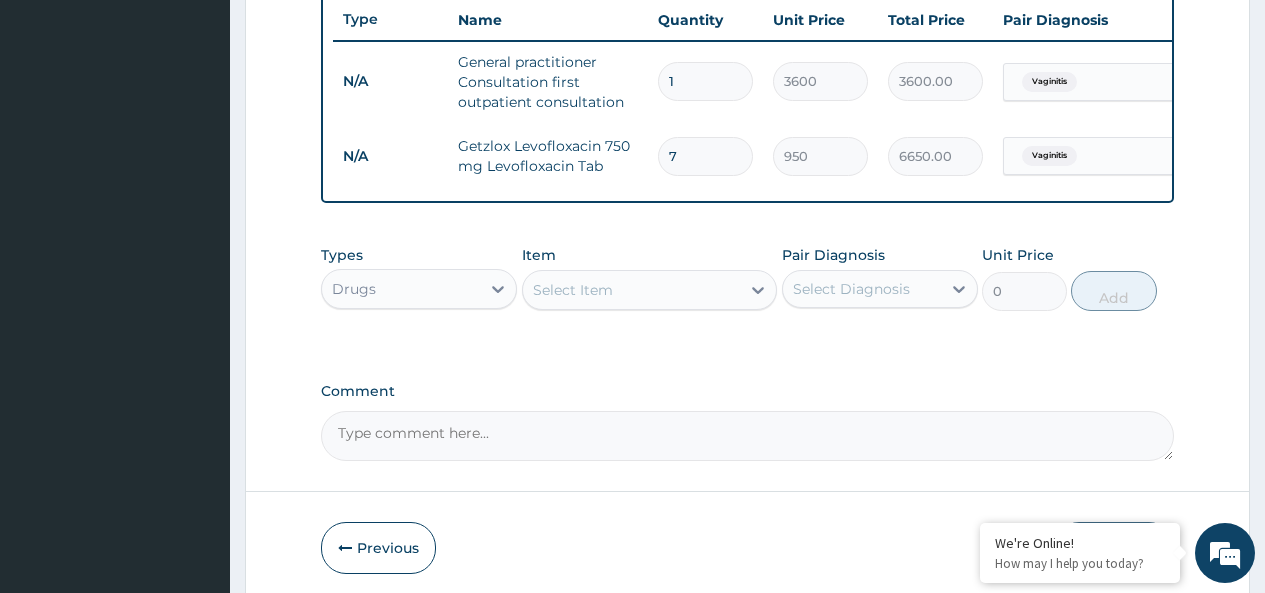 scroll, scrollTop: 849, scrollLeft: 0, axis: vertical 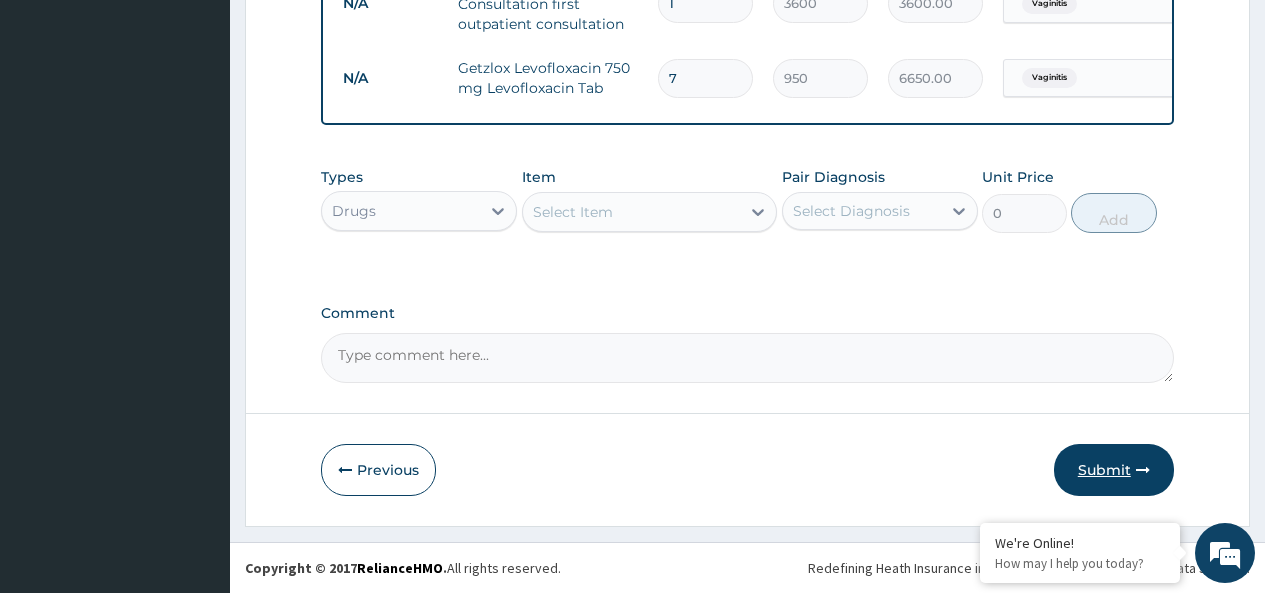 type on "7" 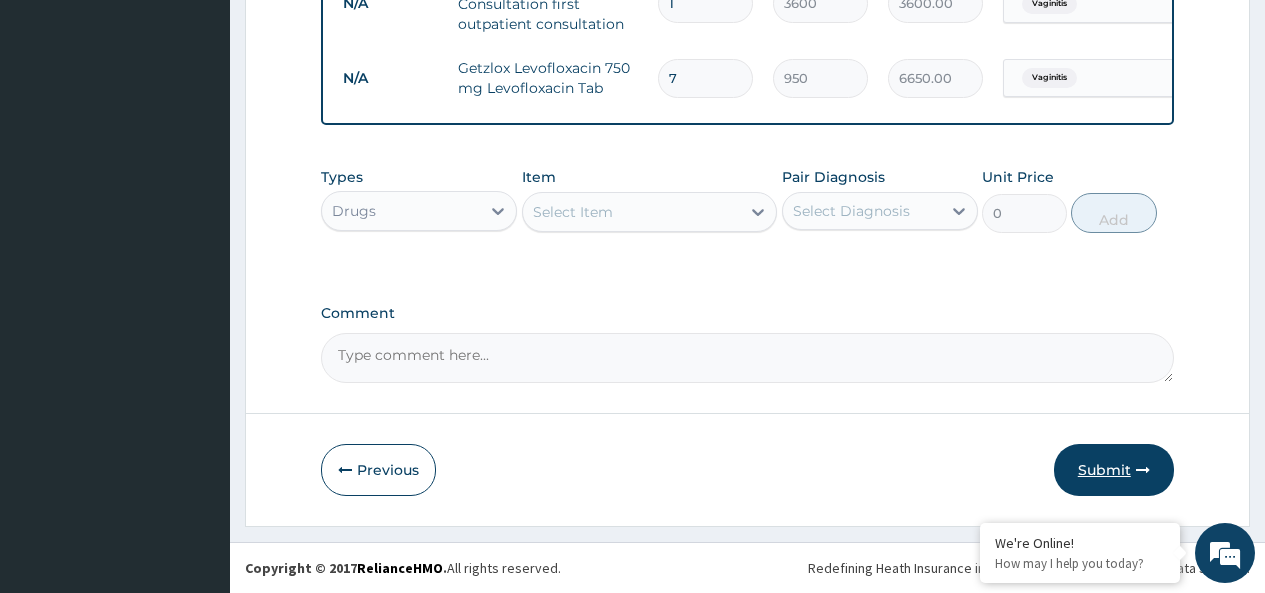 click on "Submit" at bounding box center (1114, 470) 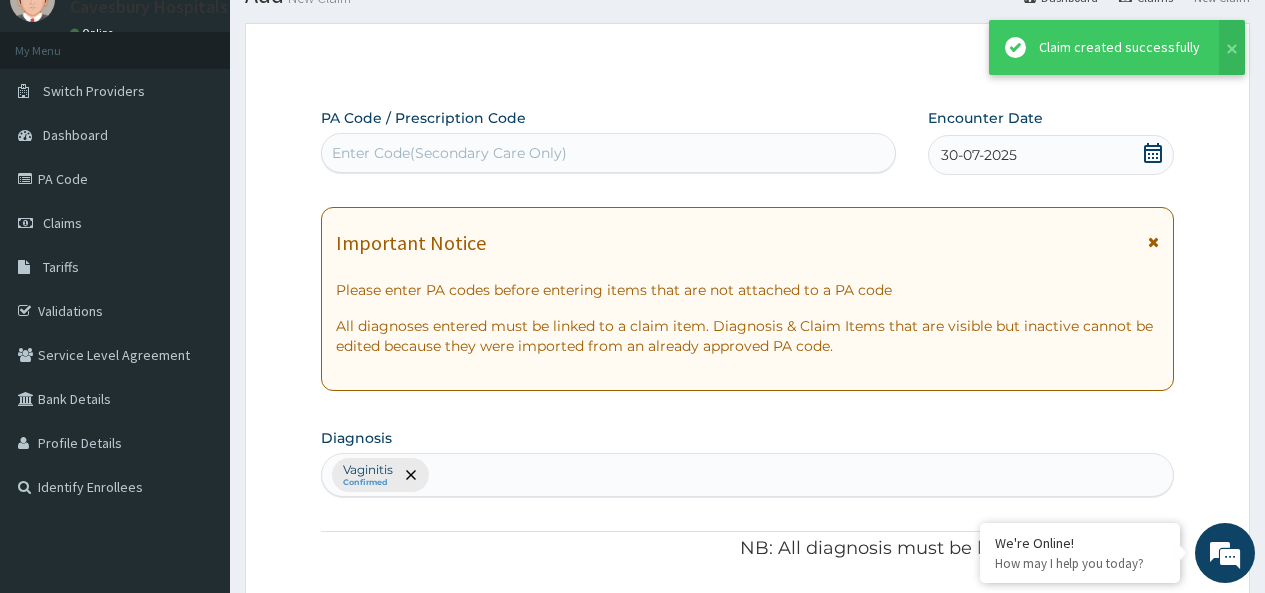 scroll, scrollTop: 849, scrollLeft: 0, axis: vertical 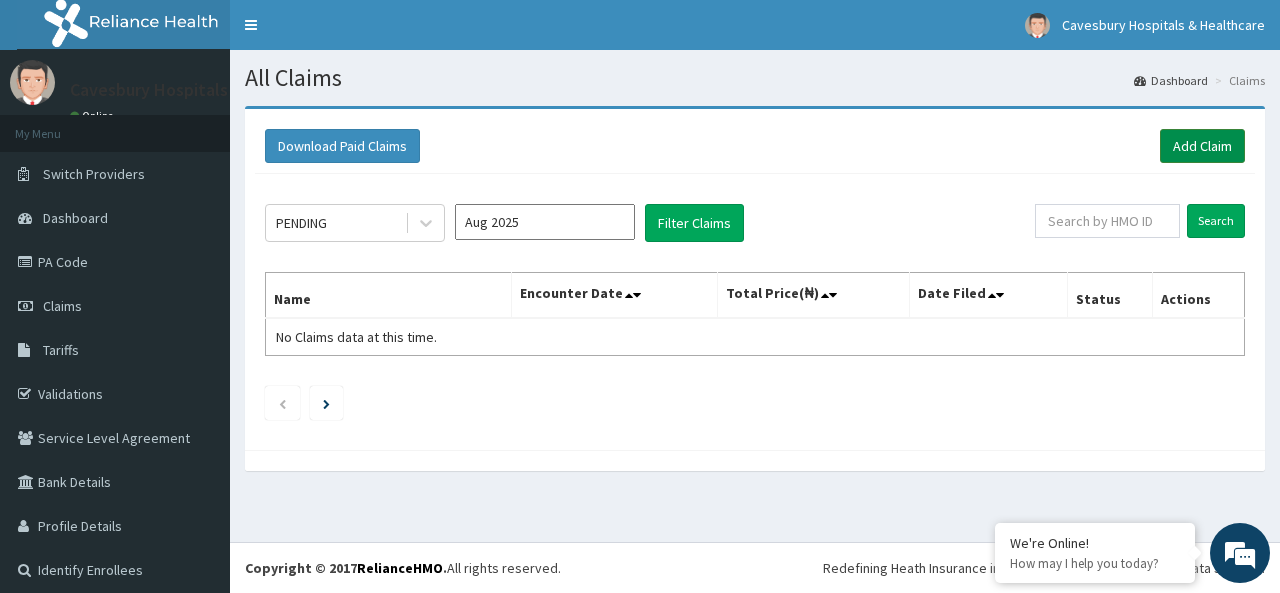 click on "Add Claim" at bounding box center (1202, 146) 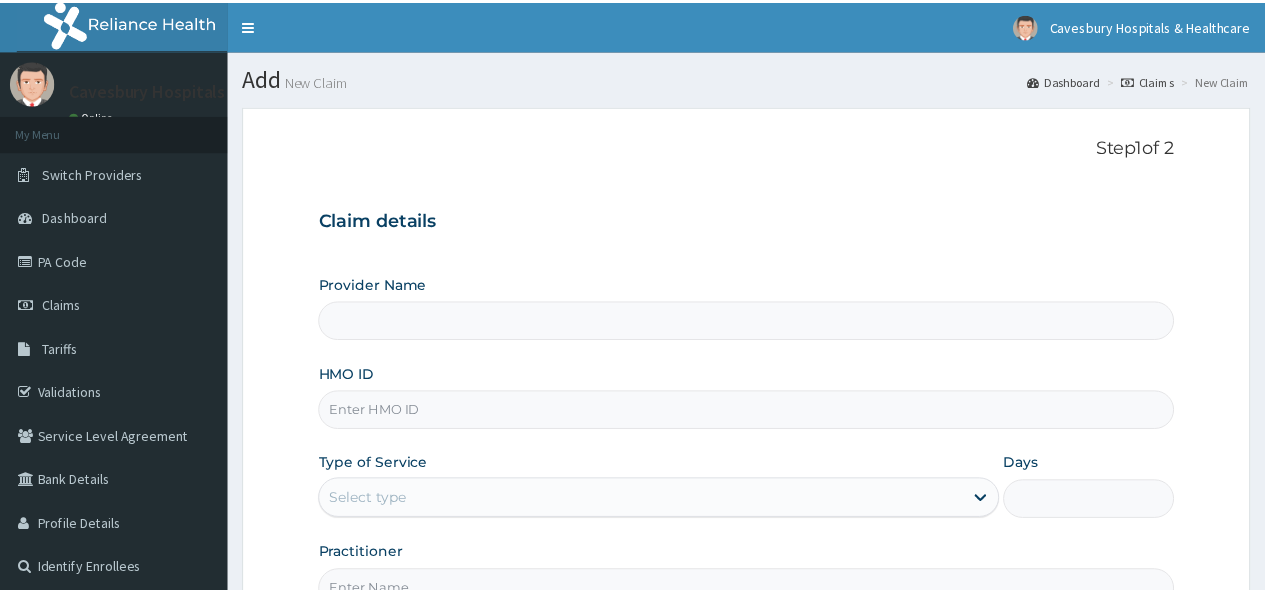 scroll, scrollTop: 0, scrollLeft: 0, axis: both 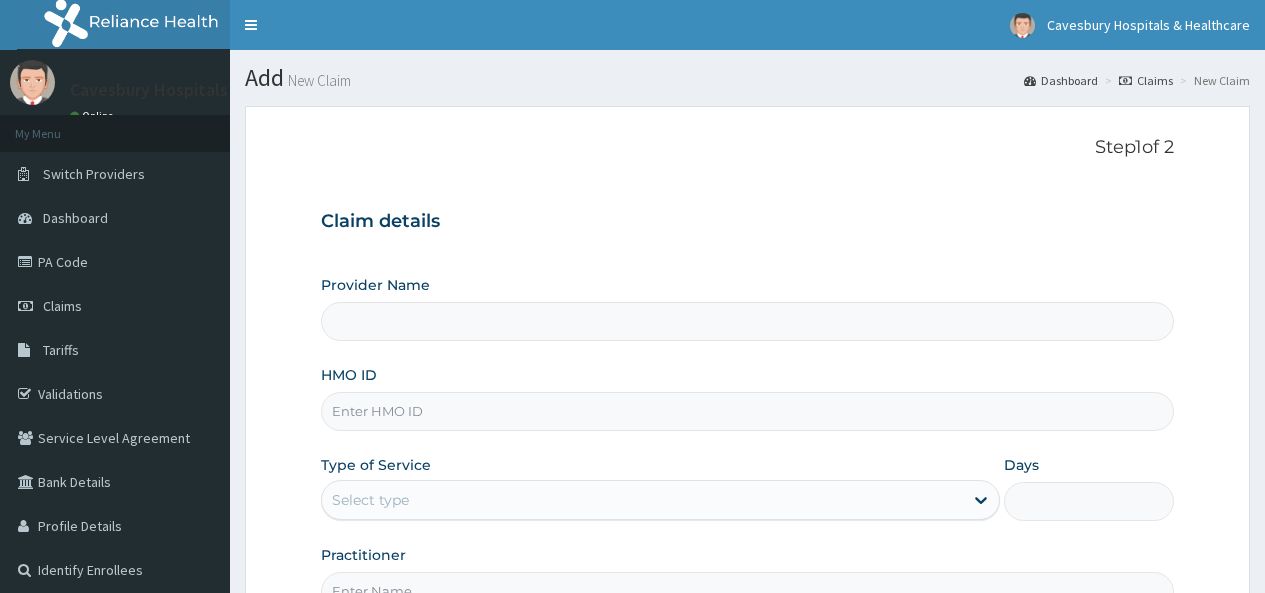 type on "Cavesbury Hospital And Healthcare Ltd" 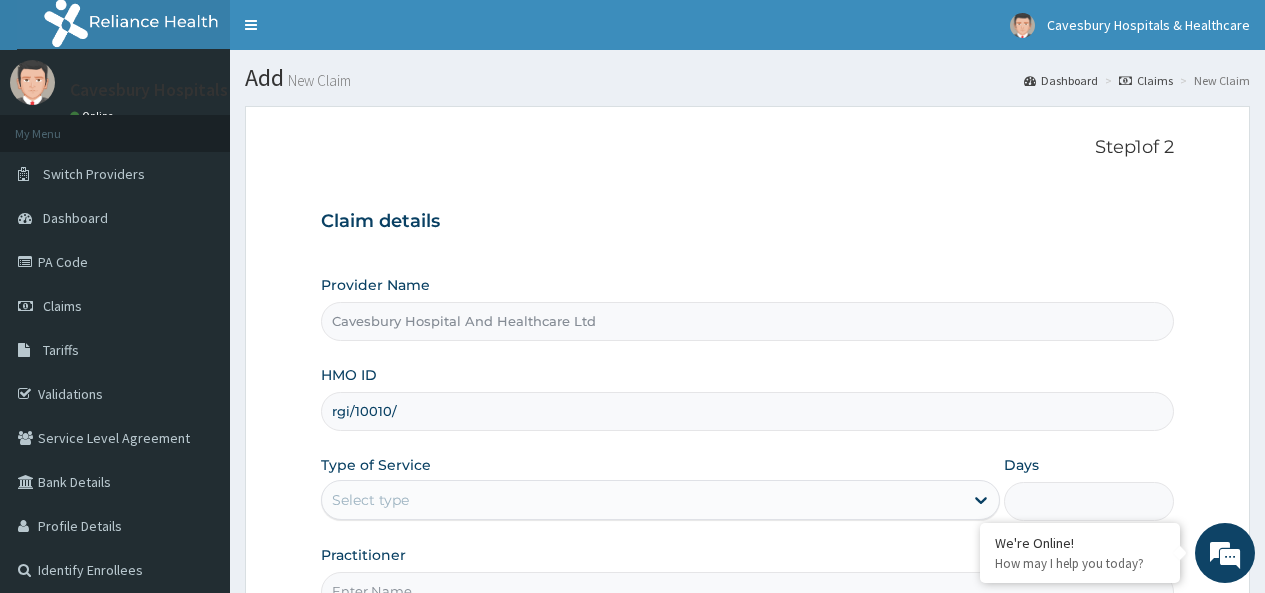 scroll, scrollTop: 0, scrollLeft: 0, axis: both 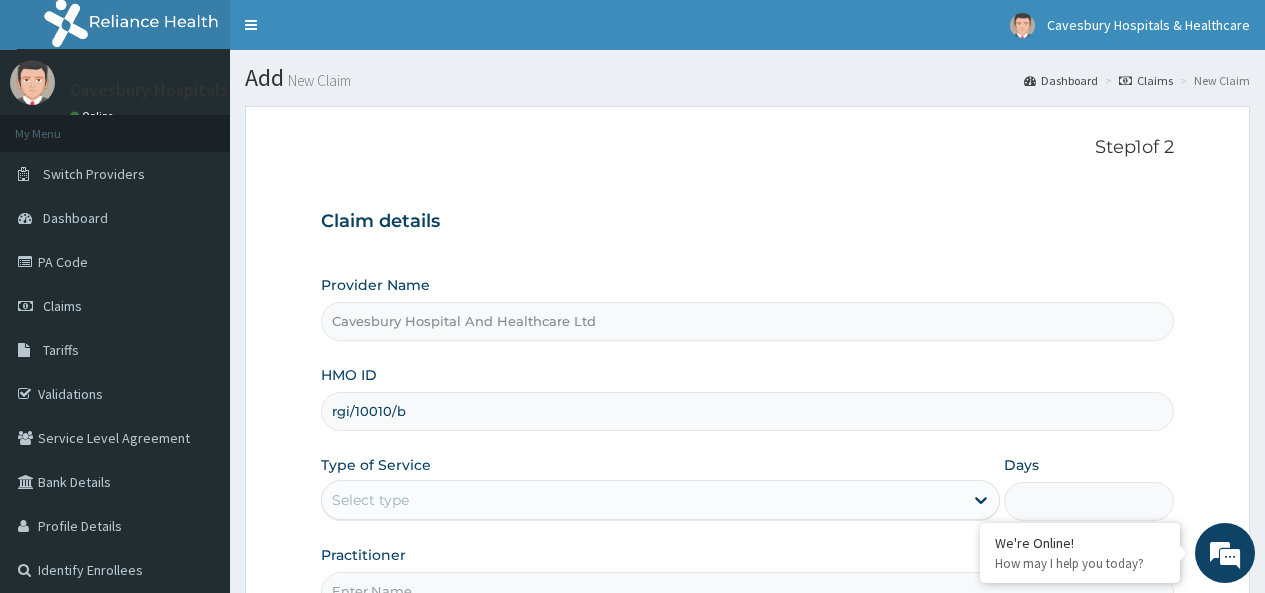 type on "rgi/10010/b" 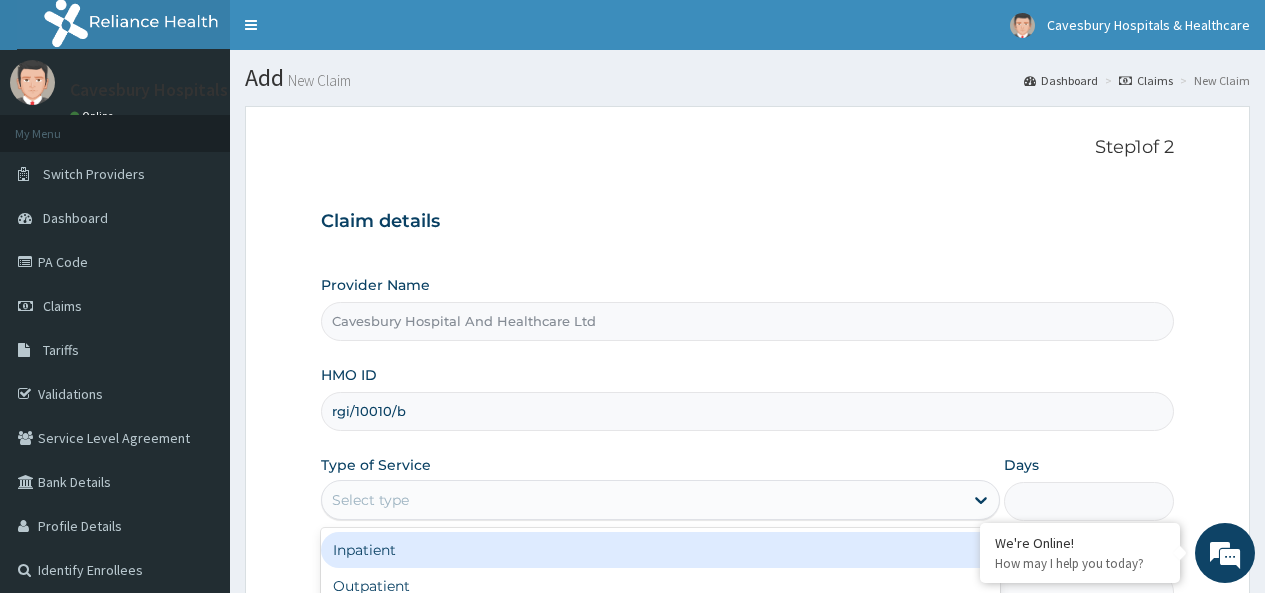 scroll, scrollTop: 200, scrollLeft: 0, axis: vertical 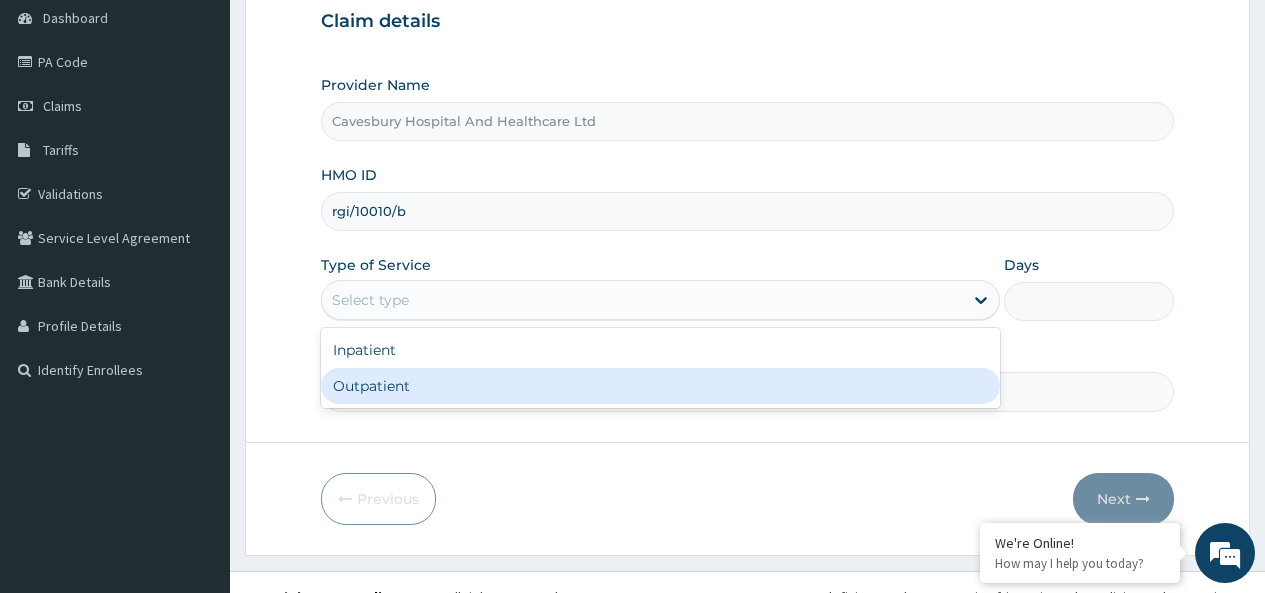 click on "Outpatient" at bounding box center [660, 386] 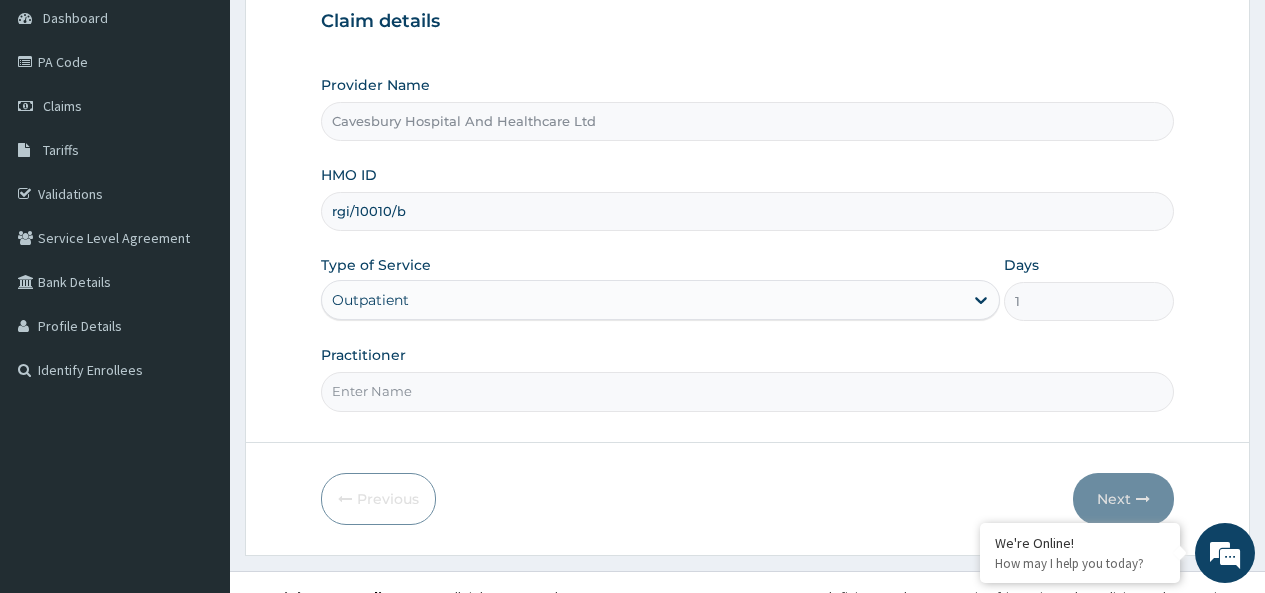 scroll, scrollTop: 229, scrollLeft: 0, axis: vertical 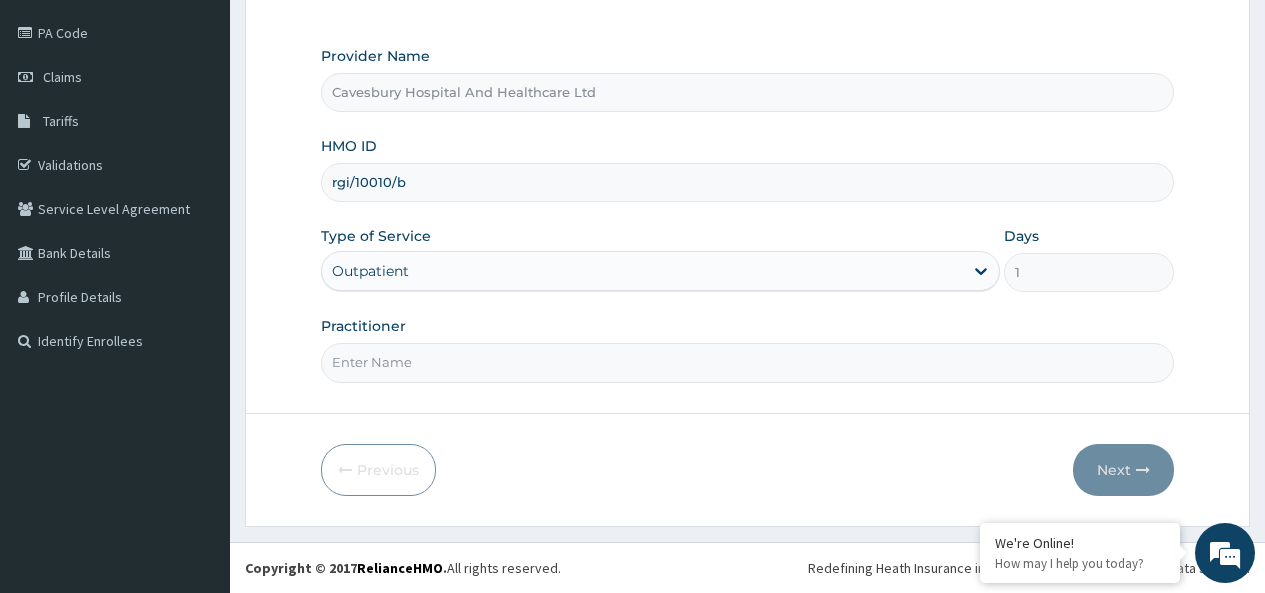 click on "Practitioner" at bounding box center [747, 362] 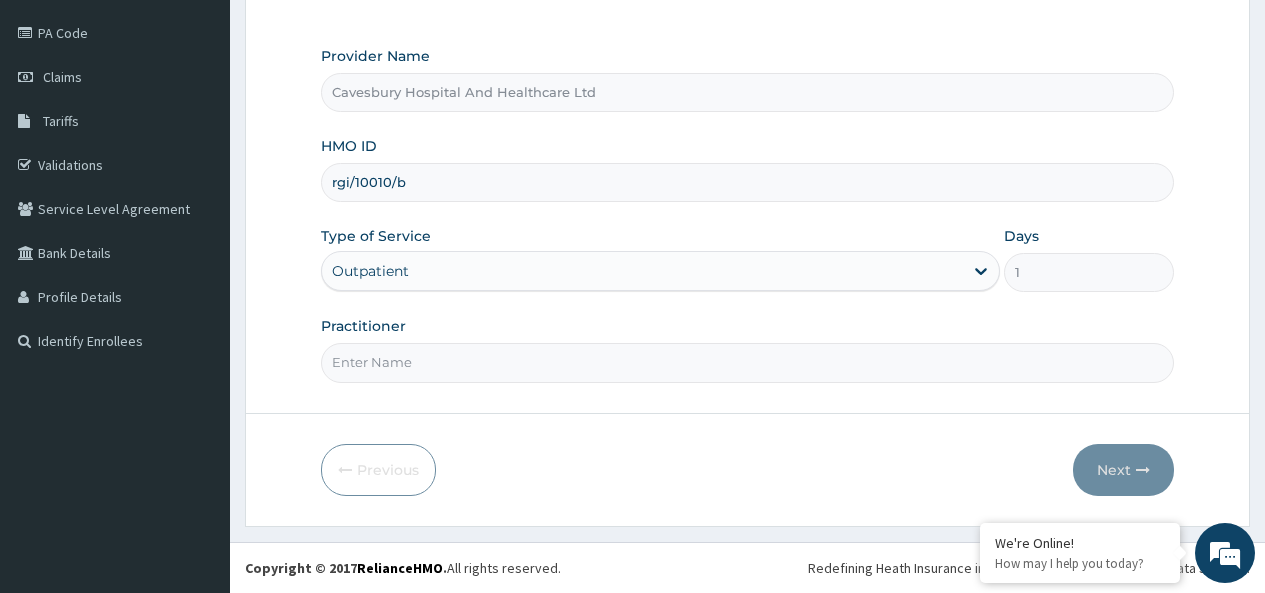 type on "dr akinola" 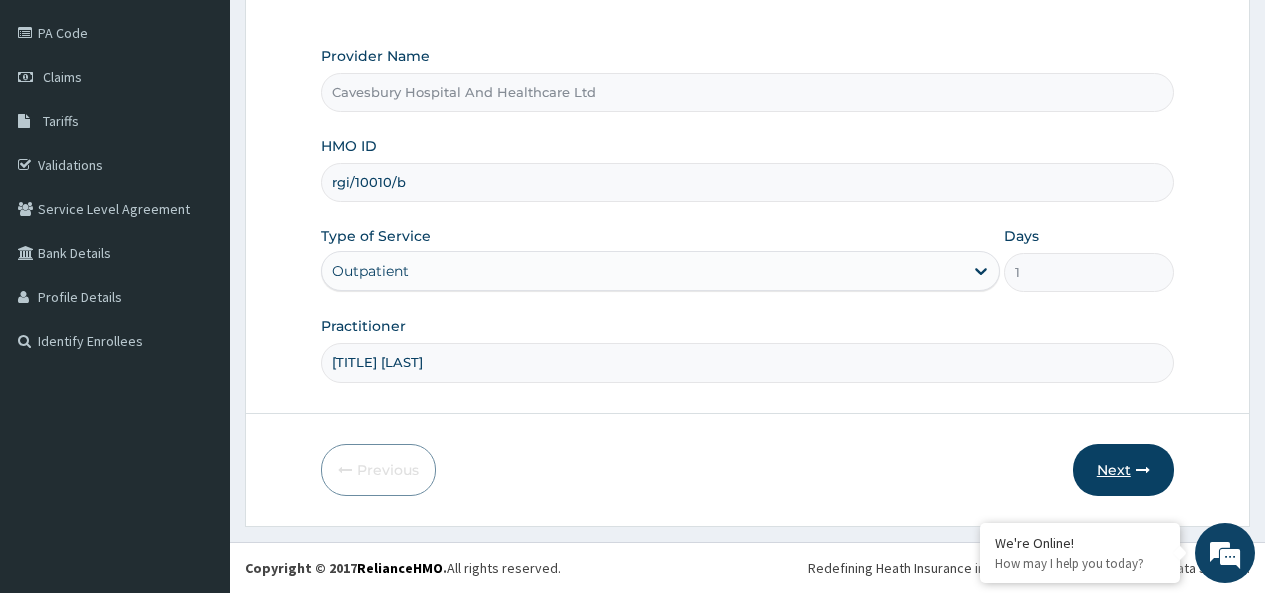 click on "Next" at bounding box center [1123, 470] 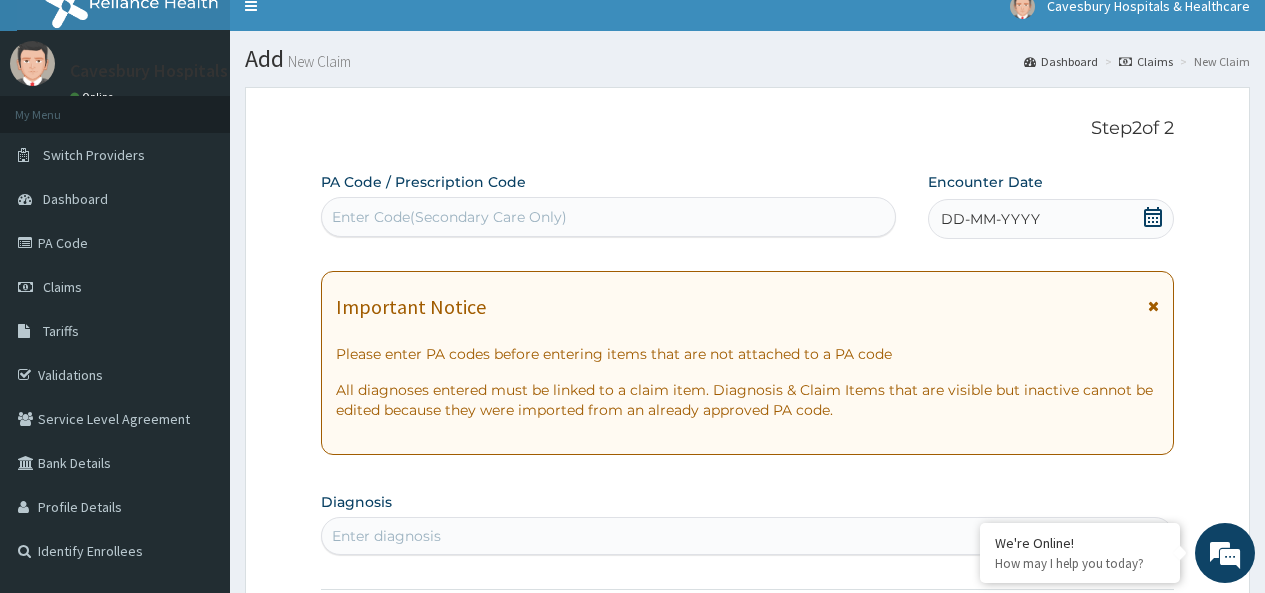 scroll, scrollTop: 0, scrollLeft: 0, axis: both 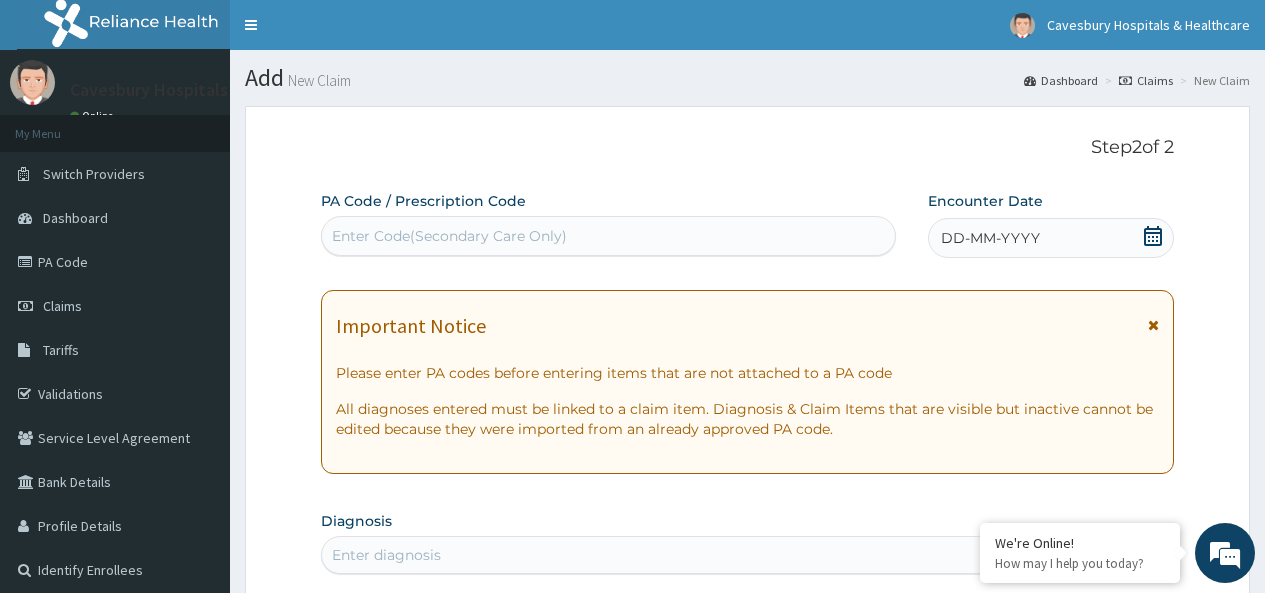 click on "DD-MM-YYYY" at bounding box center [990, 238] 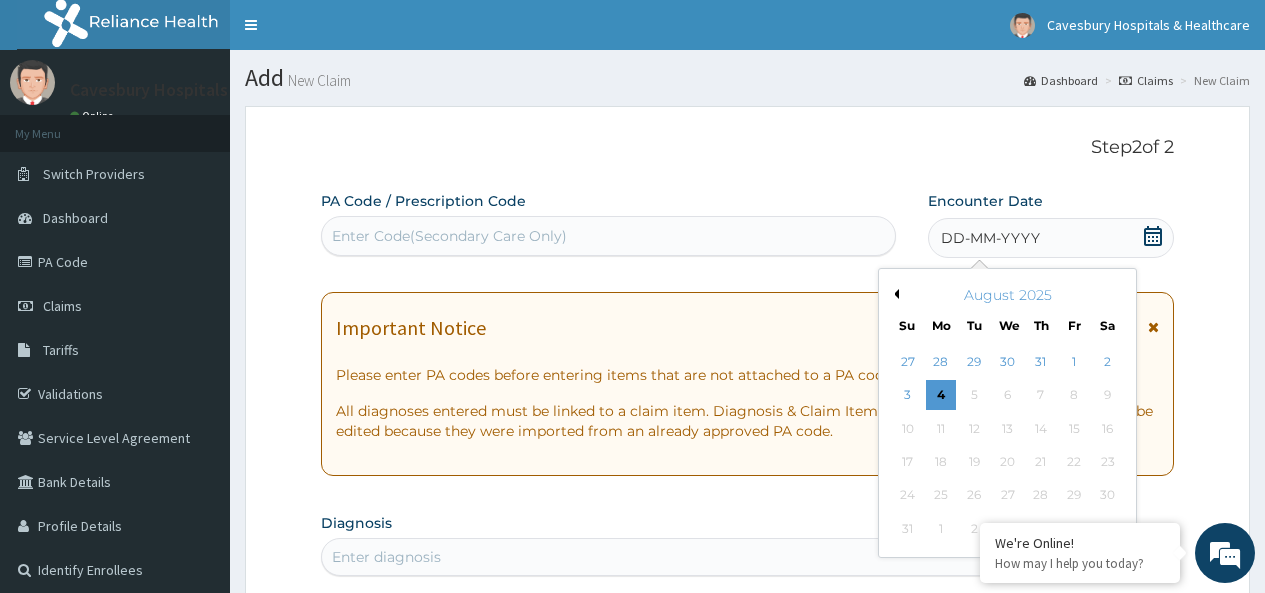 click on "Previous Month" at bounding box center [894, 294] 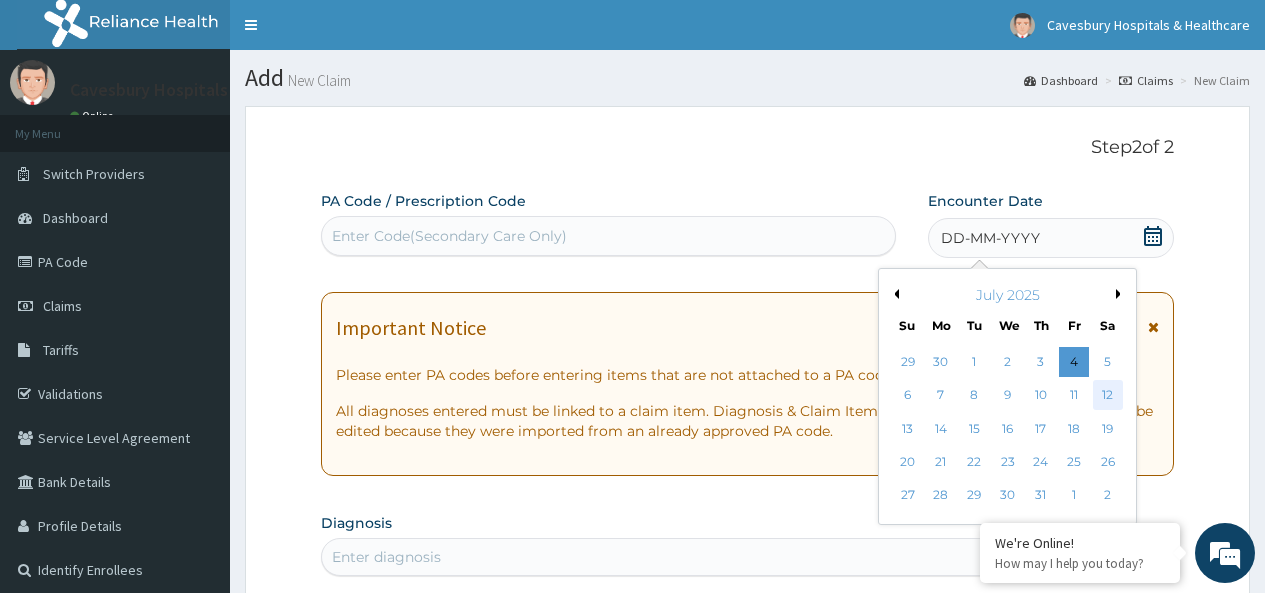 click on "12" at bounding box center (1107, 396) 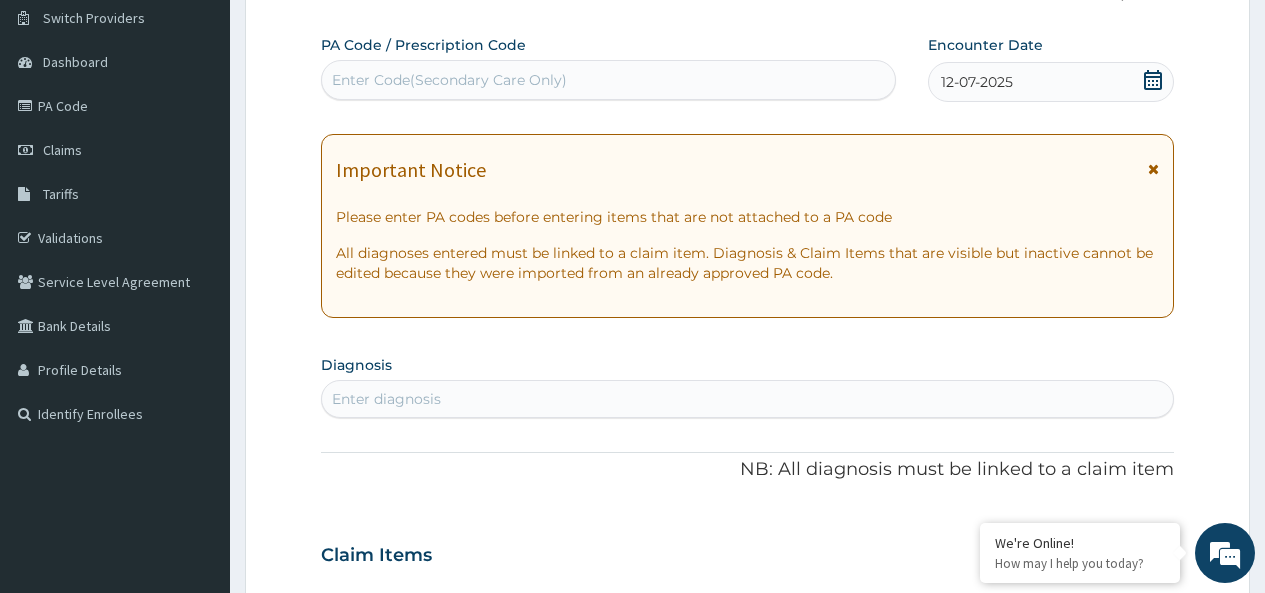 scroll, scrollTop: 200, scrollLeft: 0, axis: vertical 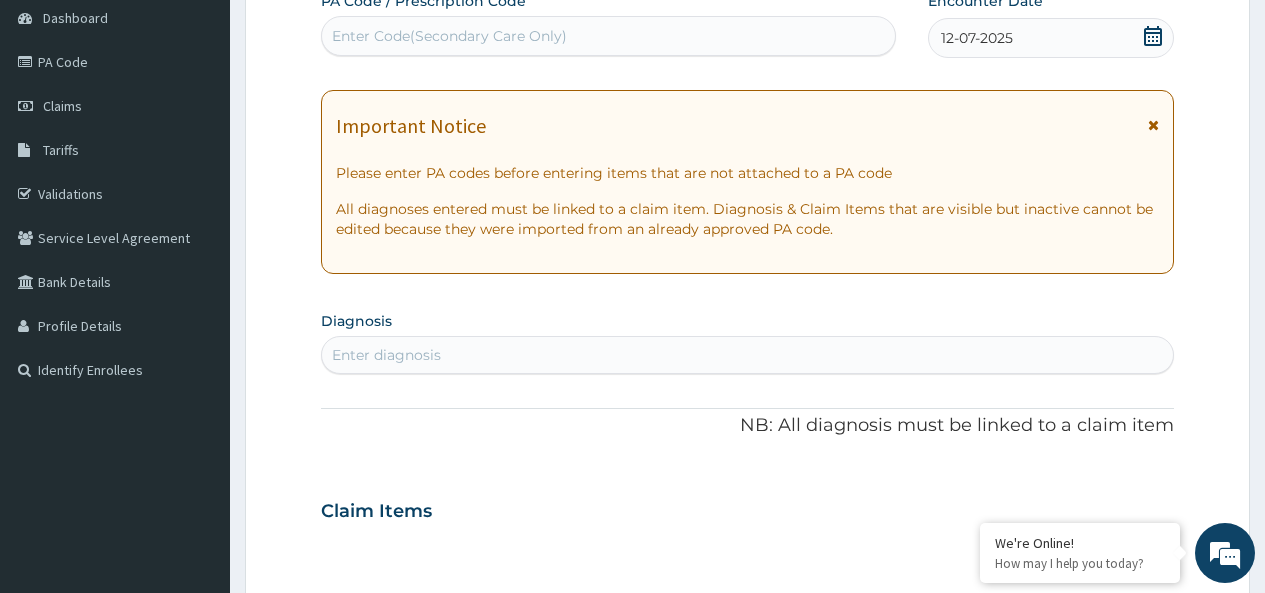 click on "Enter diagnosis" at bounding box center (747, 355) 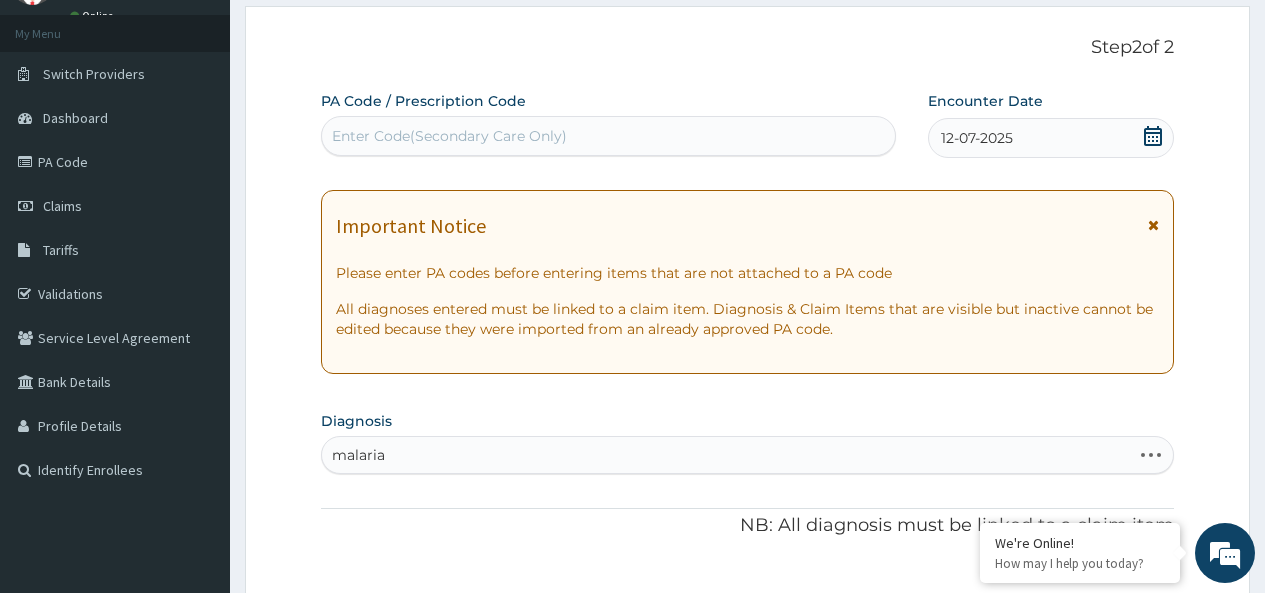 scroll, scrollTop: 200, scrollLeft: 0, axis: vertical 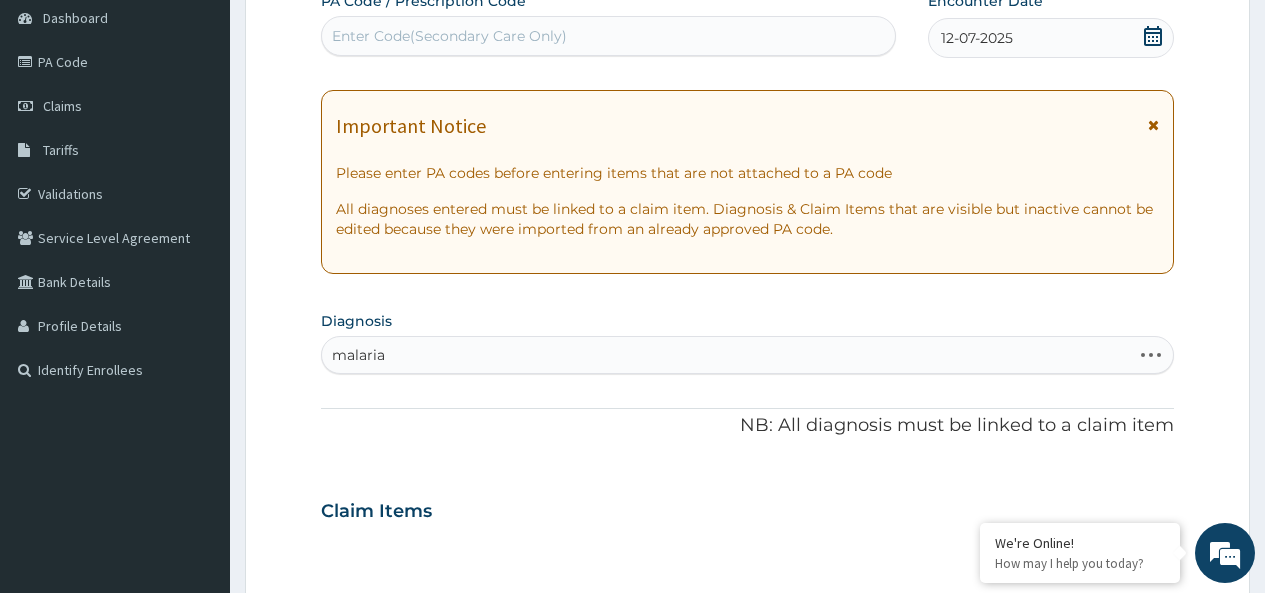 type on "malaria" 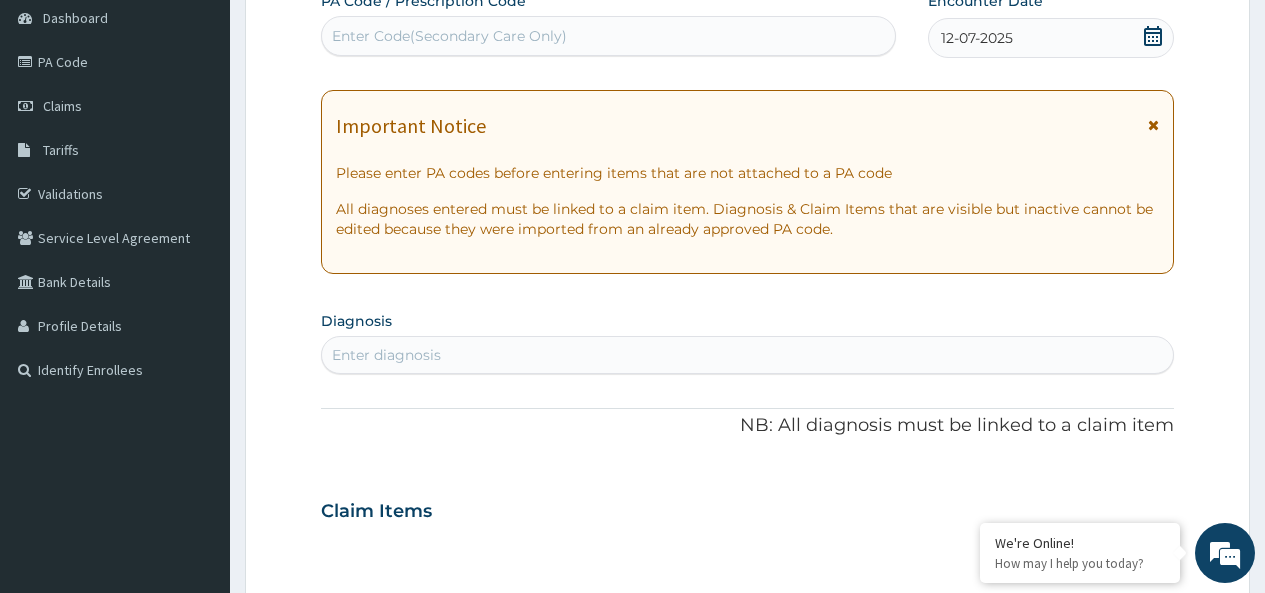 click on "Enter diagnosis" at bounding box center (747, 355) 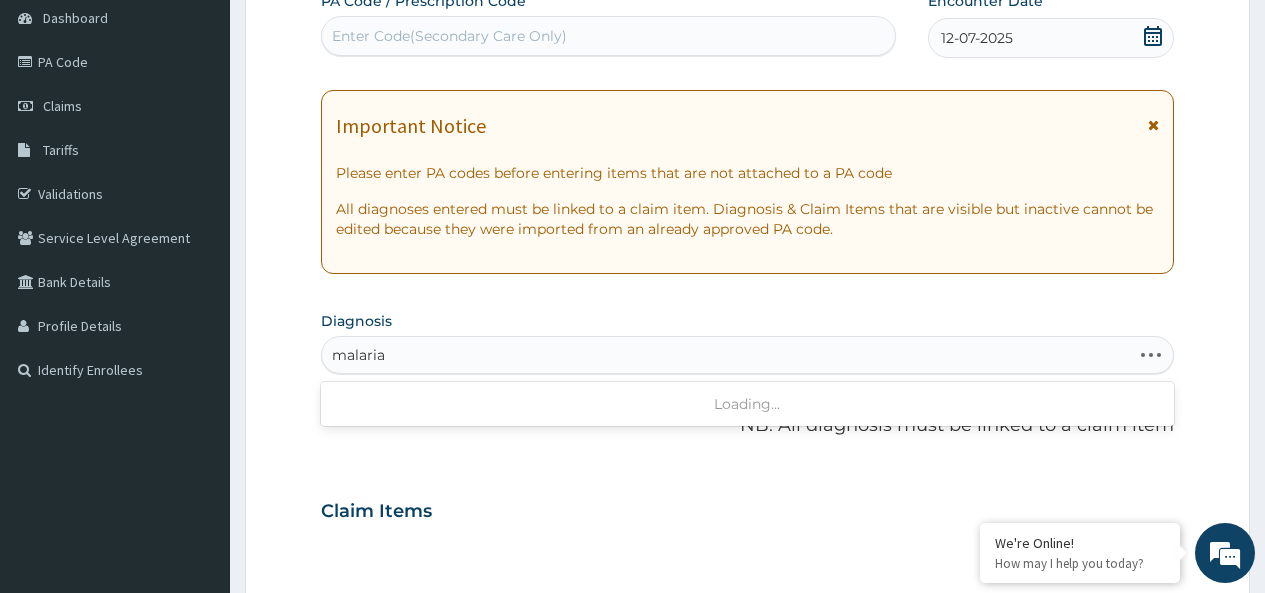 type on "malaria" 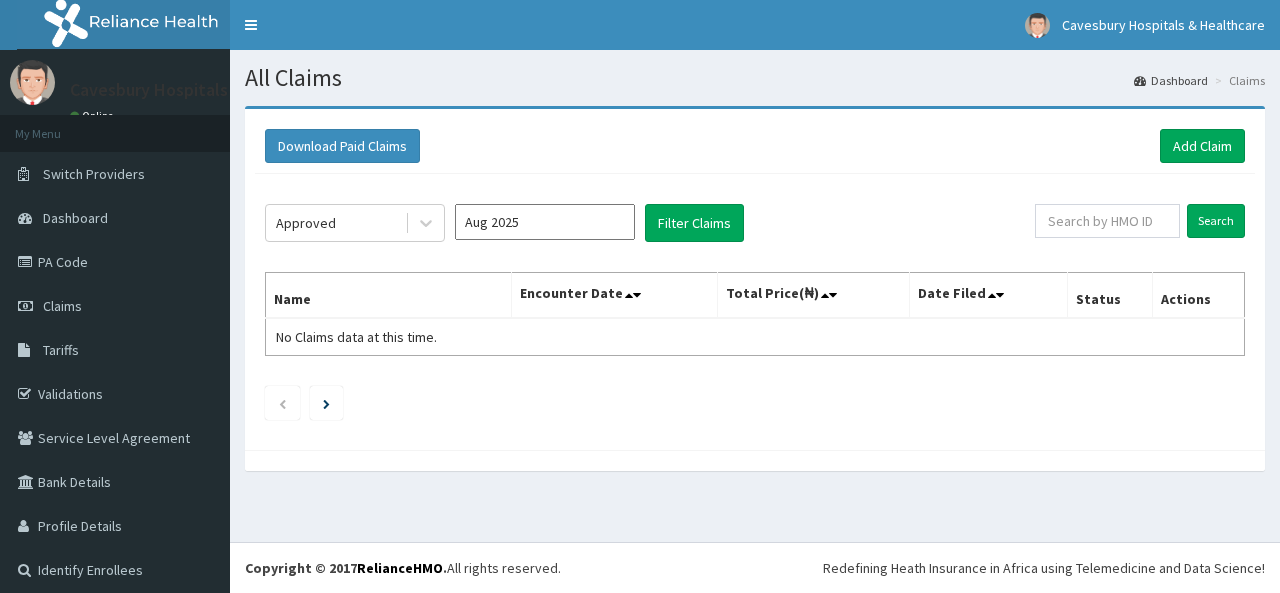 scroll, scrollTop: 0, scrollLeft: 0, axis: both 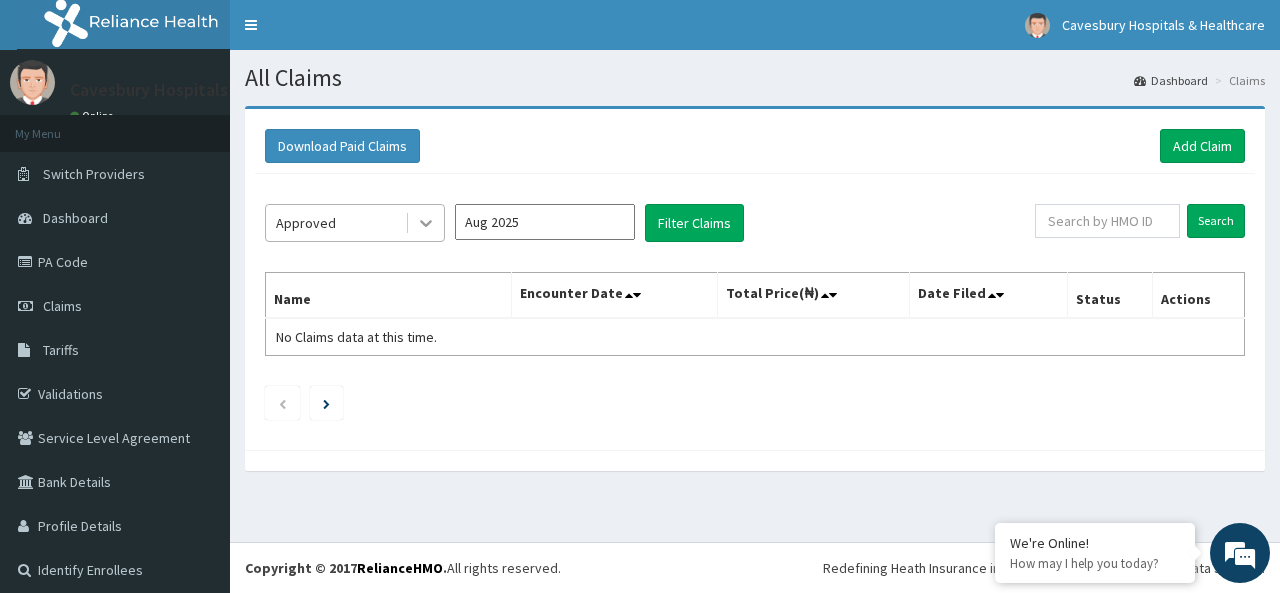 click 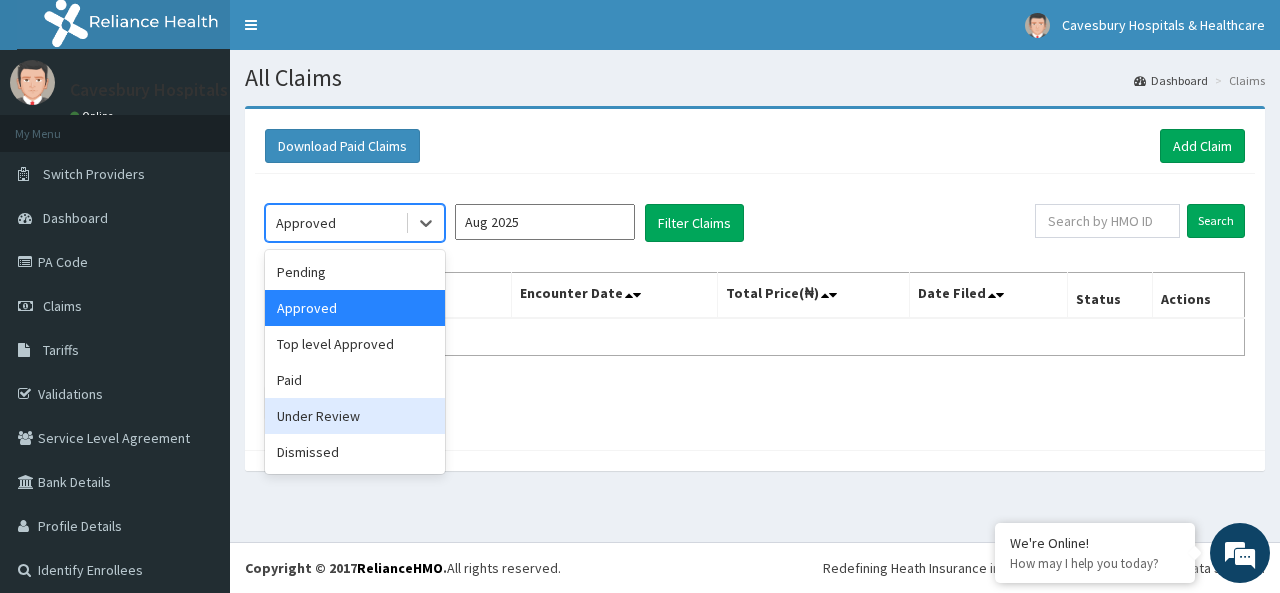 click on "Under Review" at bounding box center [355, 416] 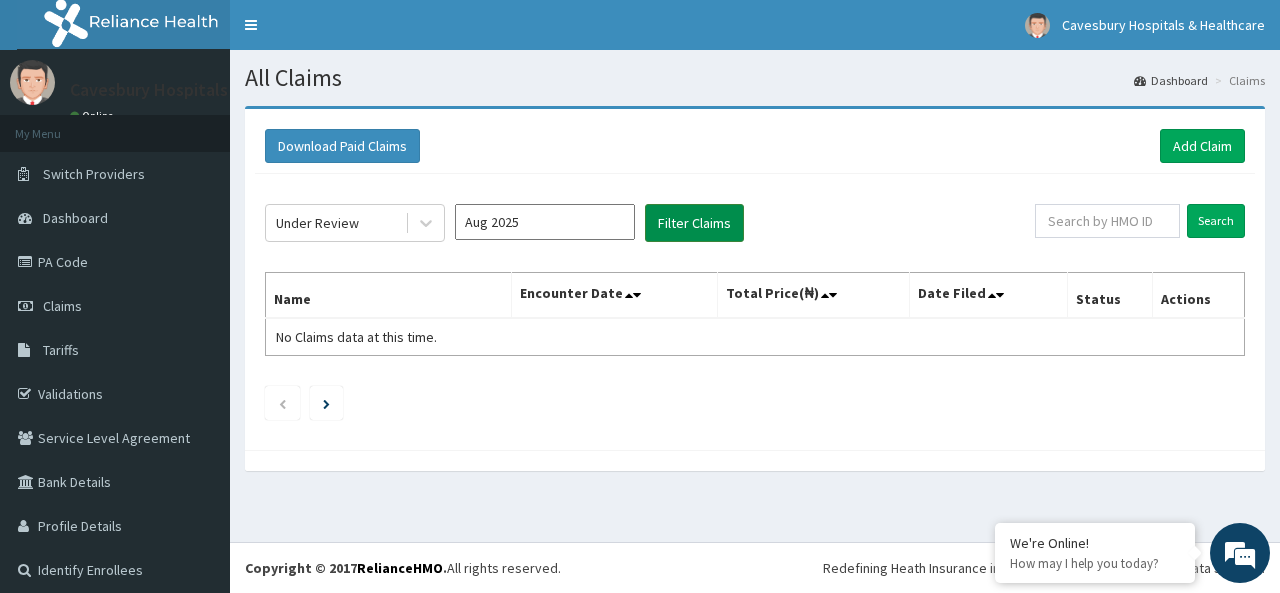 click on "Filter Claims" at bounding box center (694, 223) 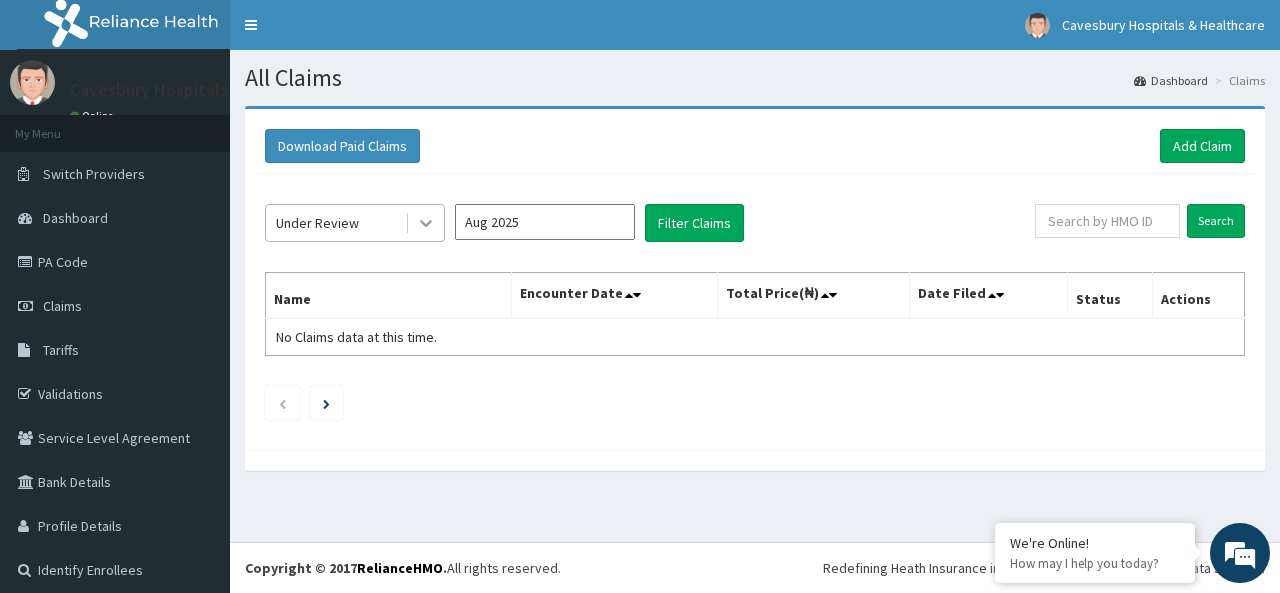 click 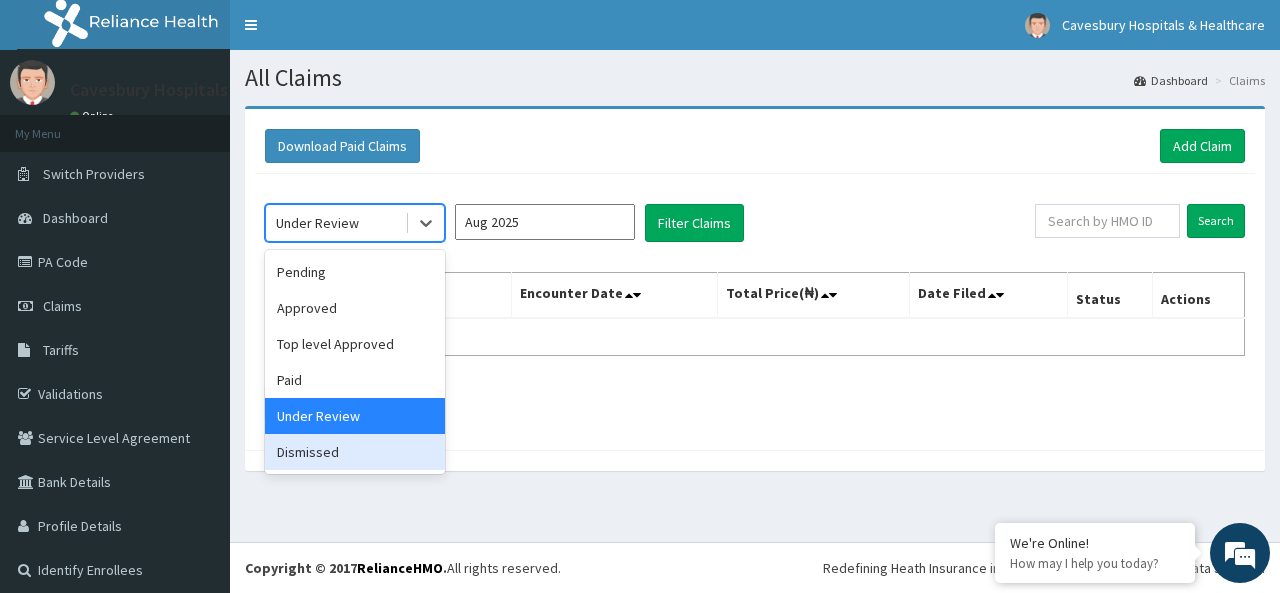 click on "Dismissed" at bounding box center [355, 452] 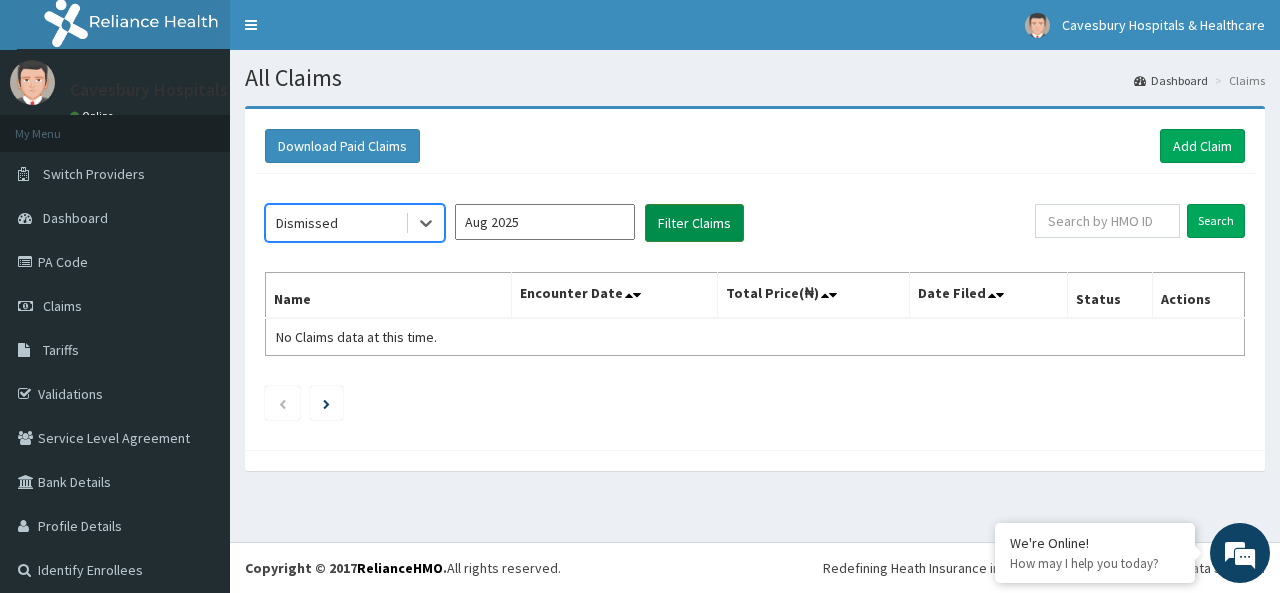 click on "Filter Claims" at bounding box center [694, 223] 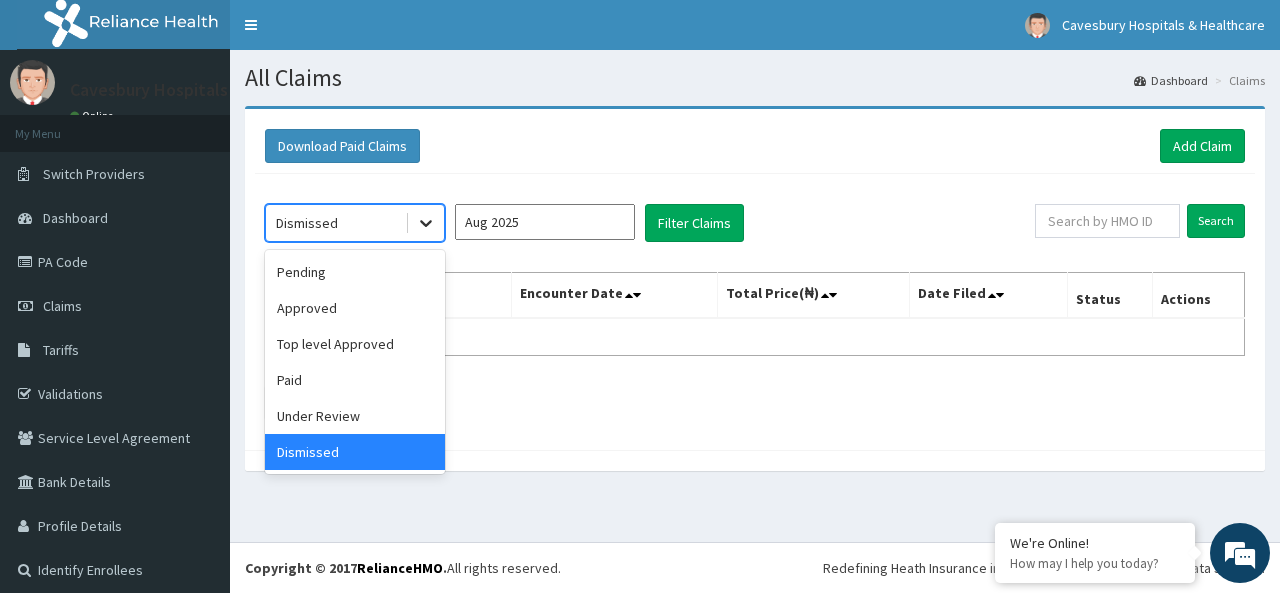 click 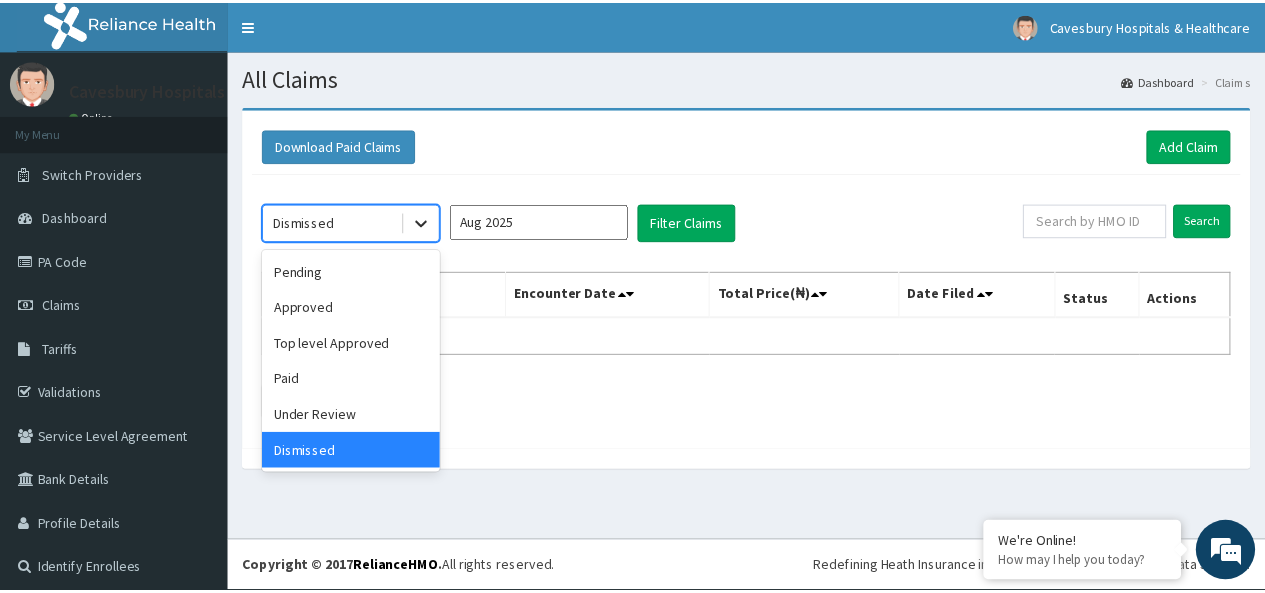 scroll, scrollTop: 0, scrollLeft: 0, axis: both 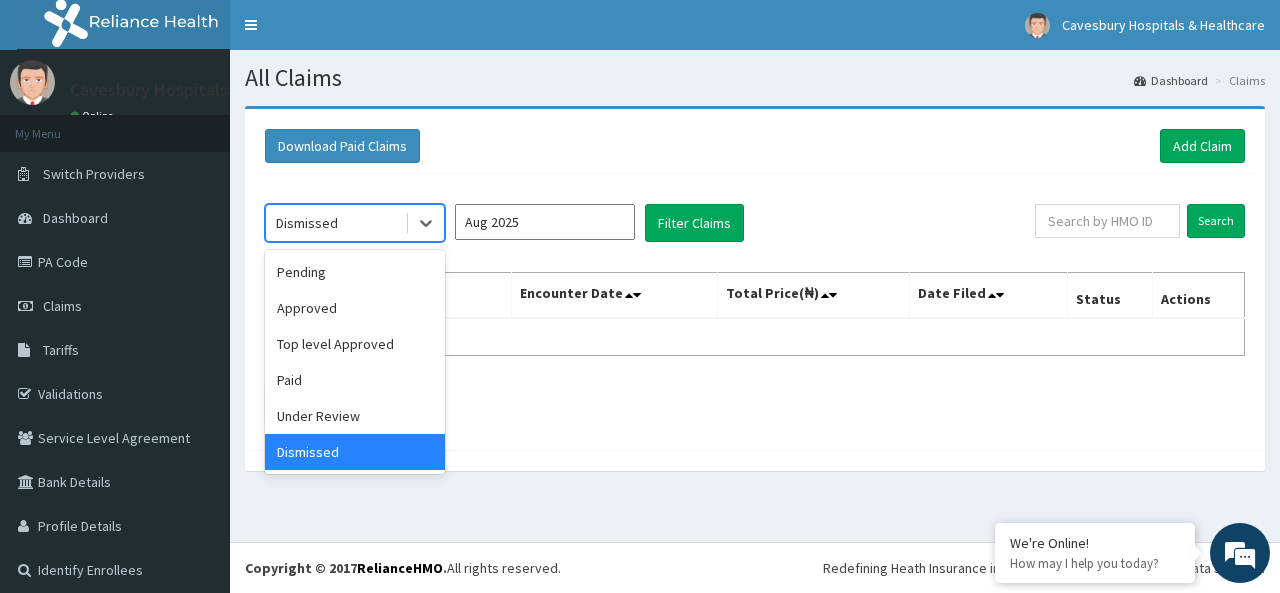 click on "Aug 2025" at bounding box center (545, 222) 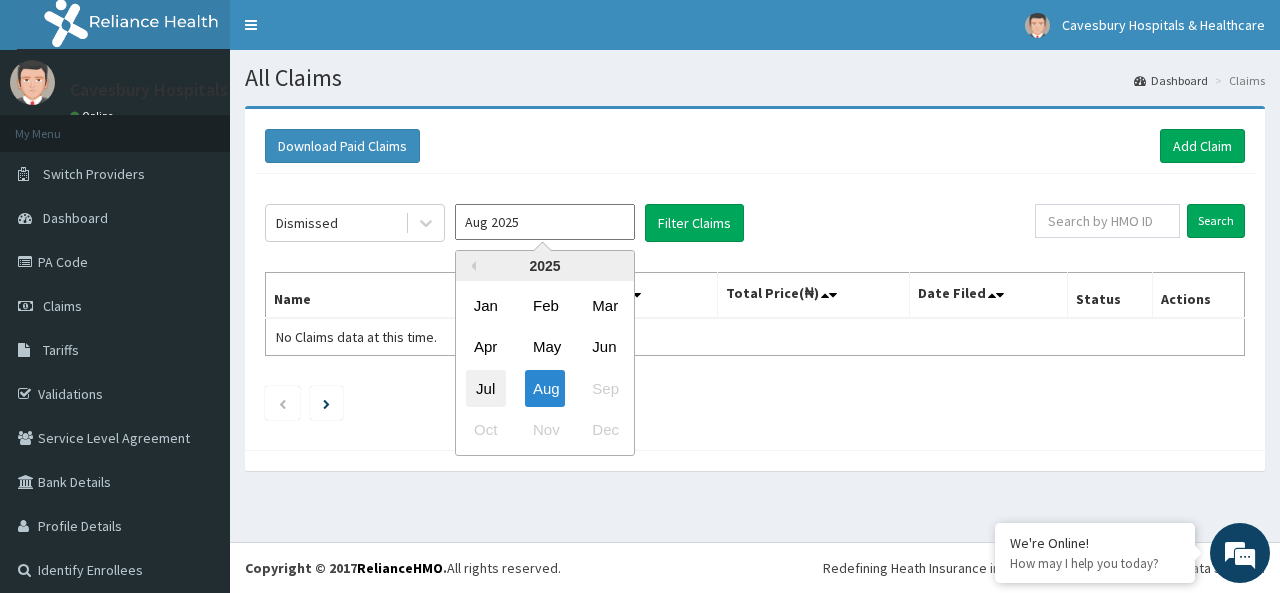 click on "Jul" at bounding box center (486, 388) 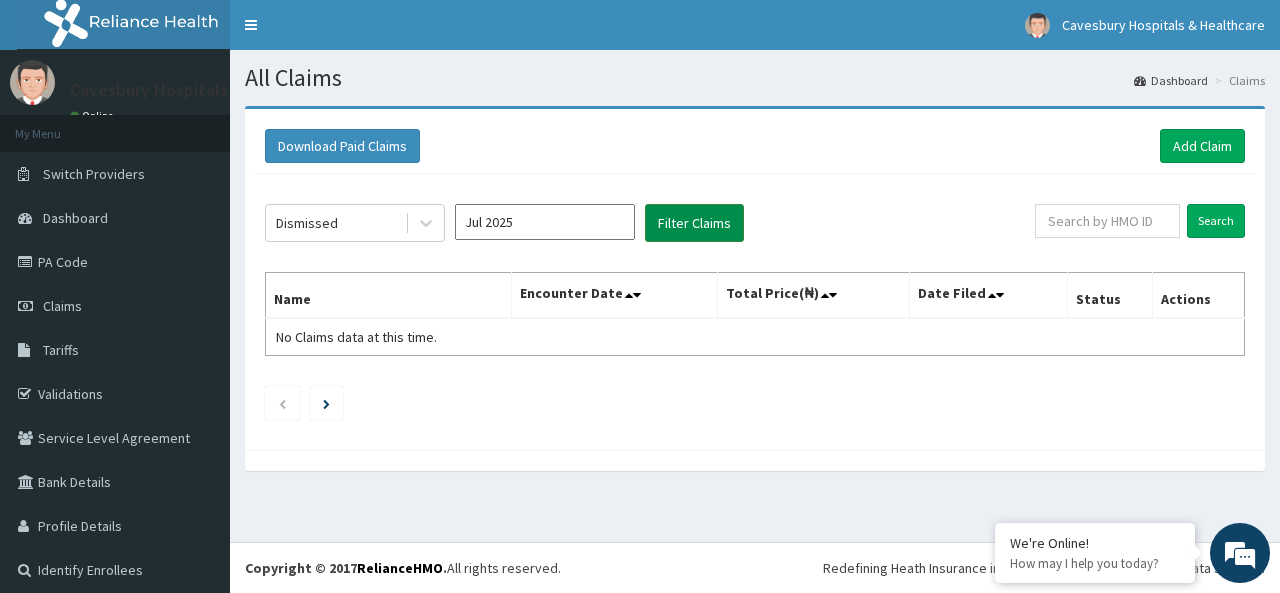 click on "Filter Claims" at bounding box center [694, 223] 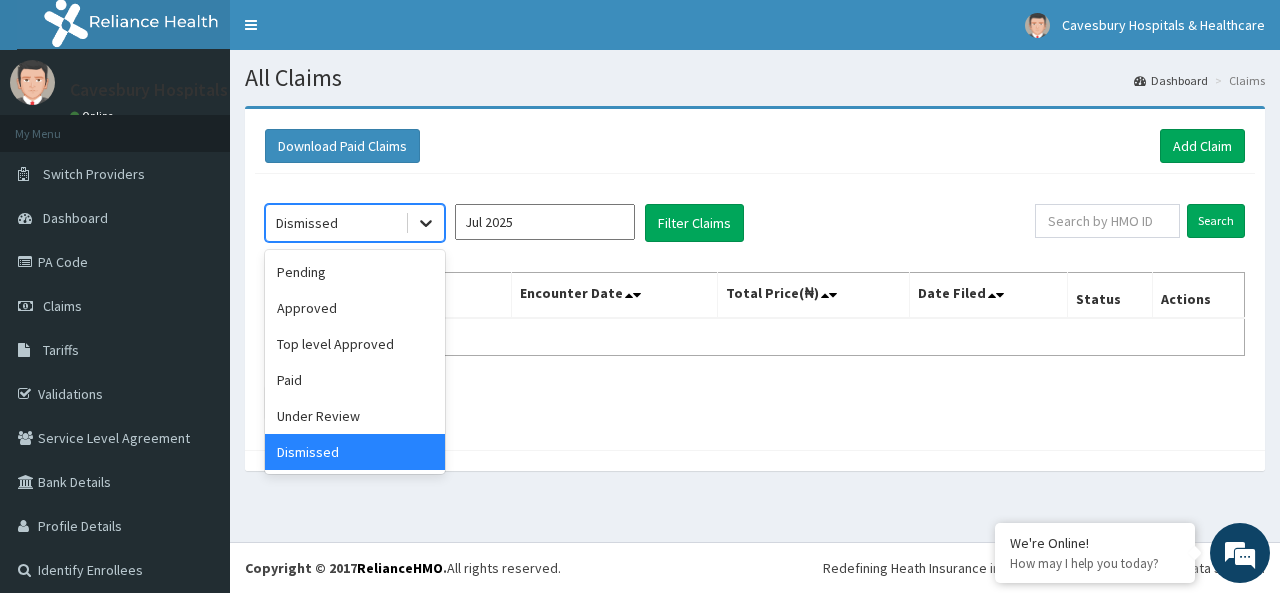 click 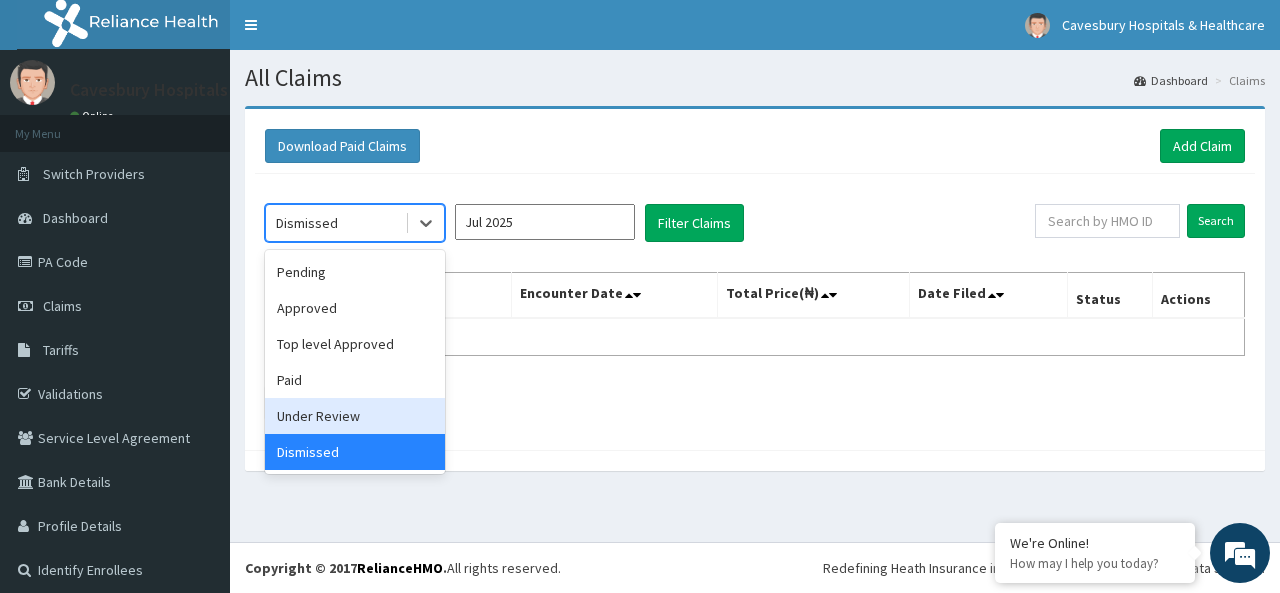 click on "Under Review" at bounding box center [355, 416] 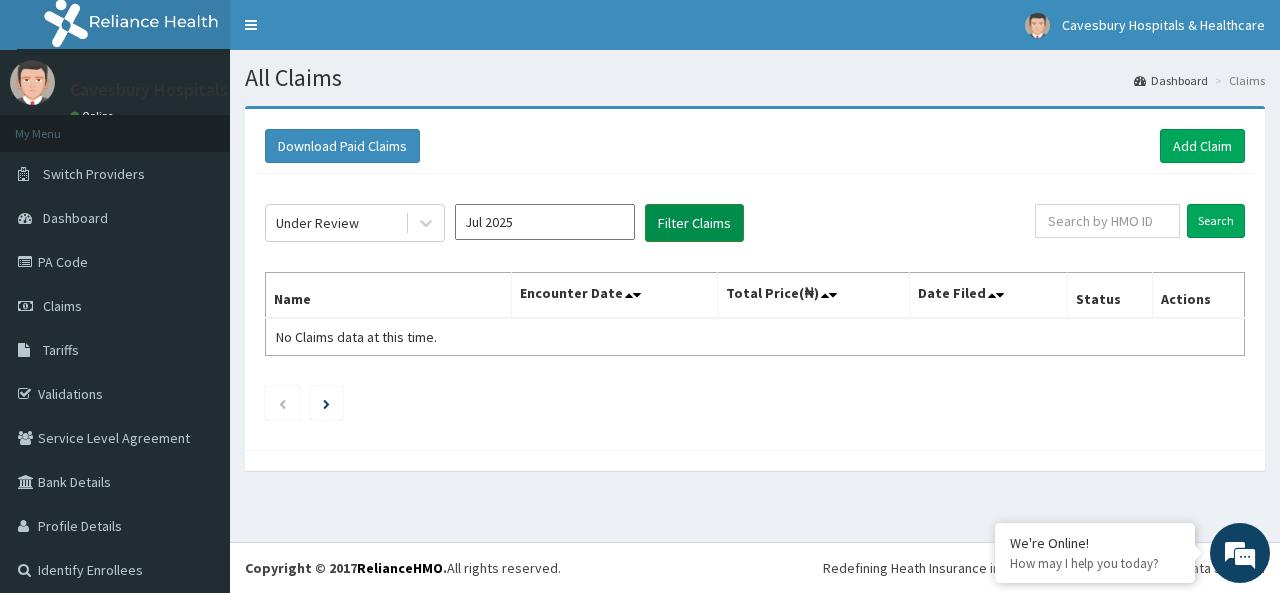 click on "Filter Claims" at bounding box center [694, 223] 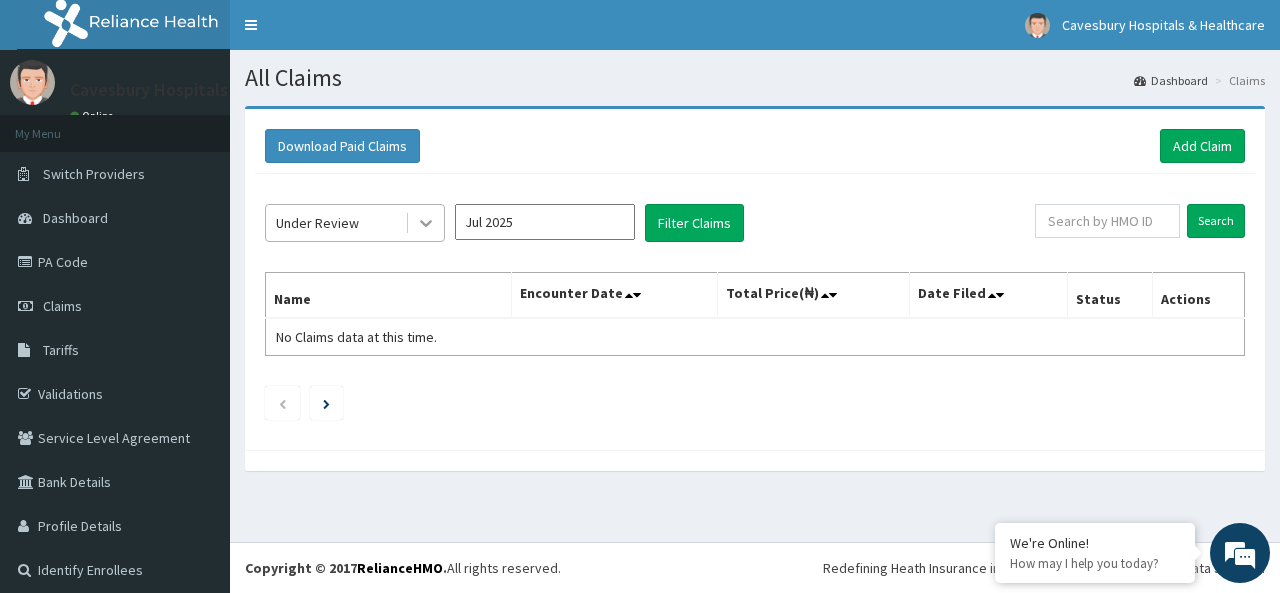 click 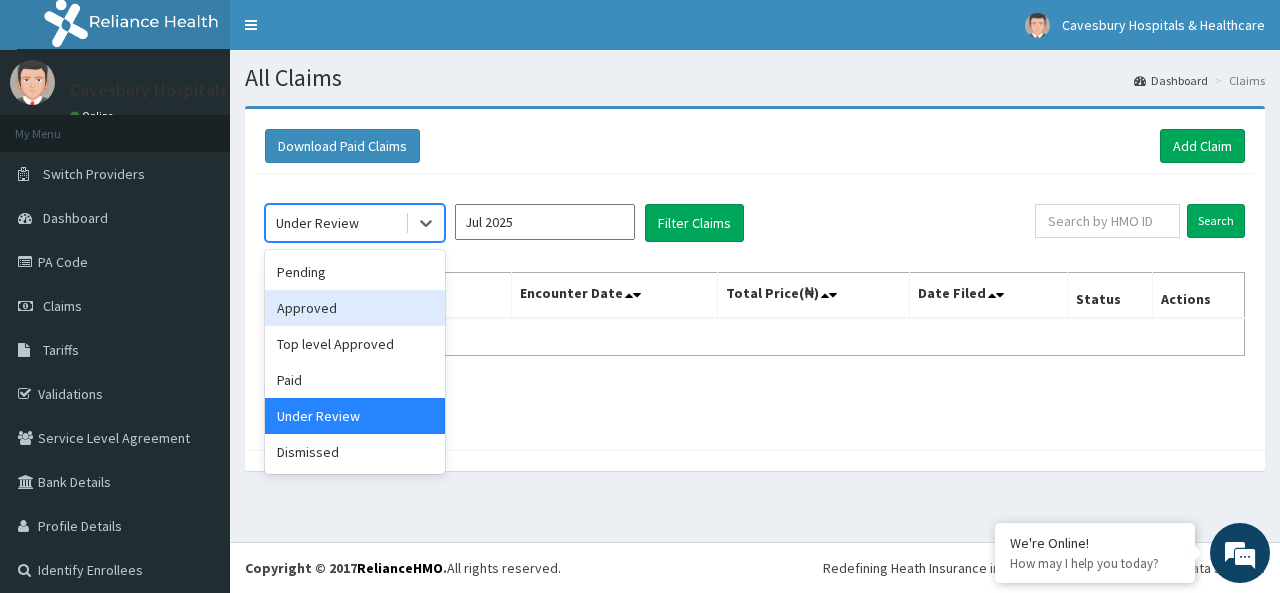 click on "Approved" at bounding box center (355, 308) 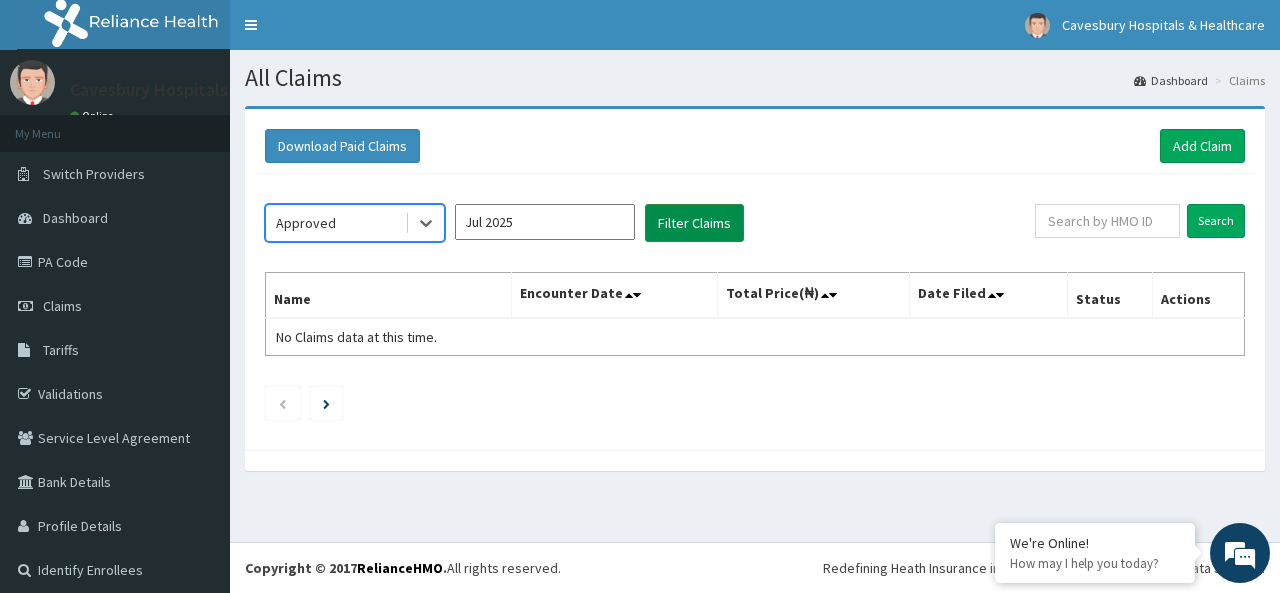 click on "Filter Claims" at bounding box center [694, 223] 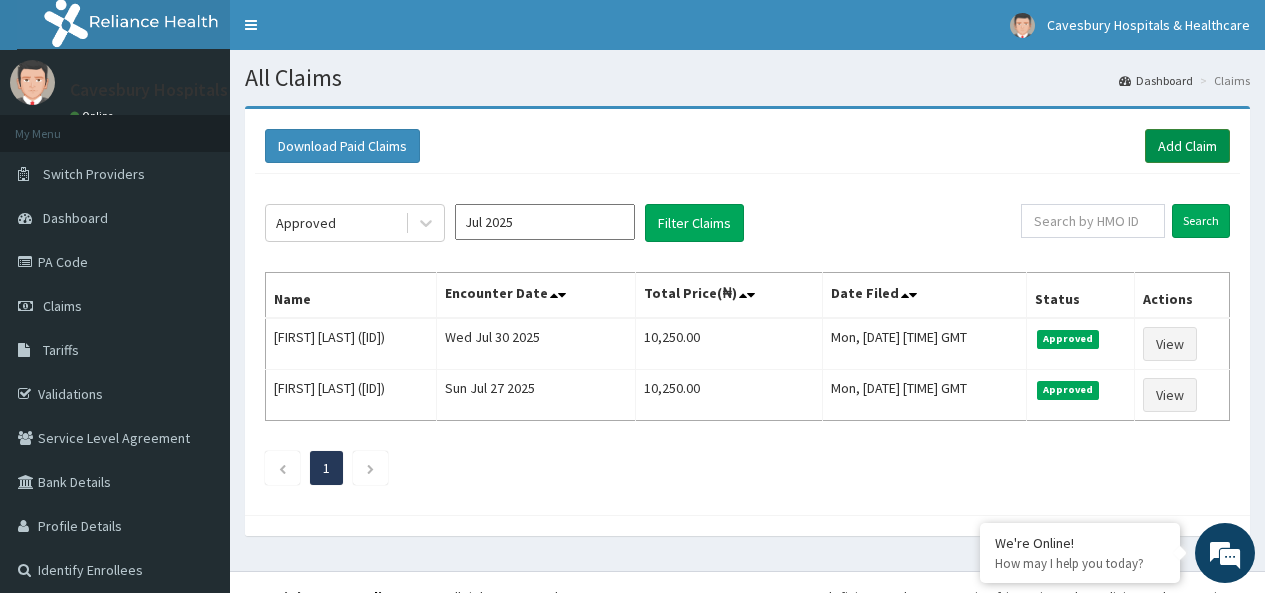 click on "Add Claim" at bounding box center (1187, 146) 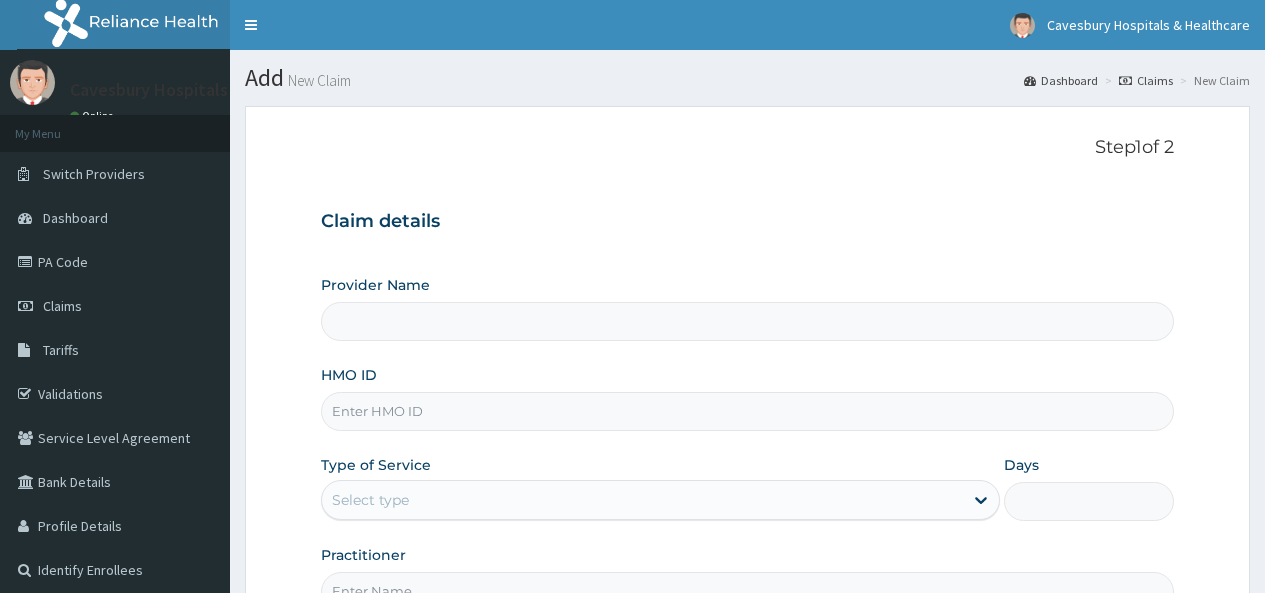 scroll, scrollTop: 0, scrollLeft: 0, axis: both 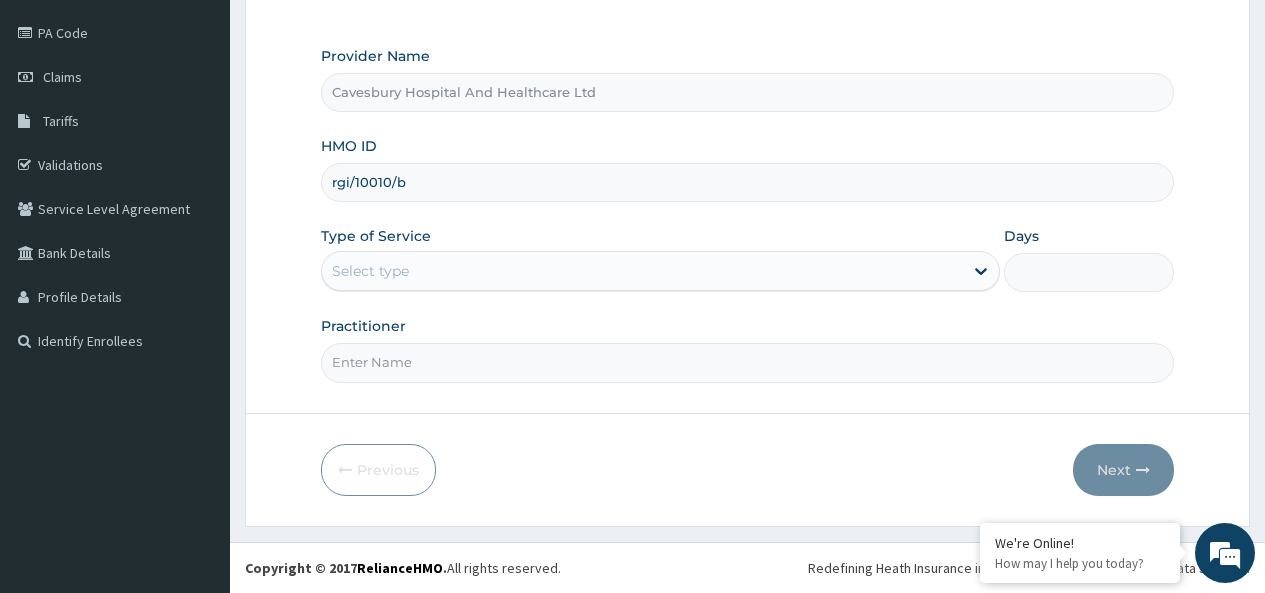 type on "rgi/10010/b" 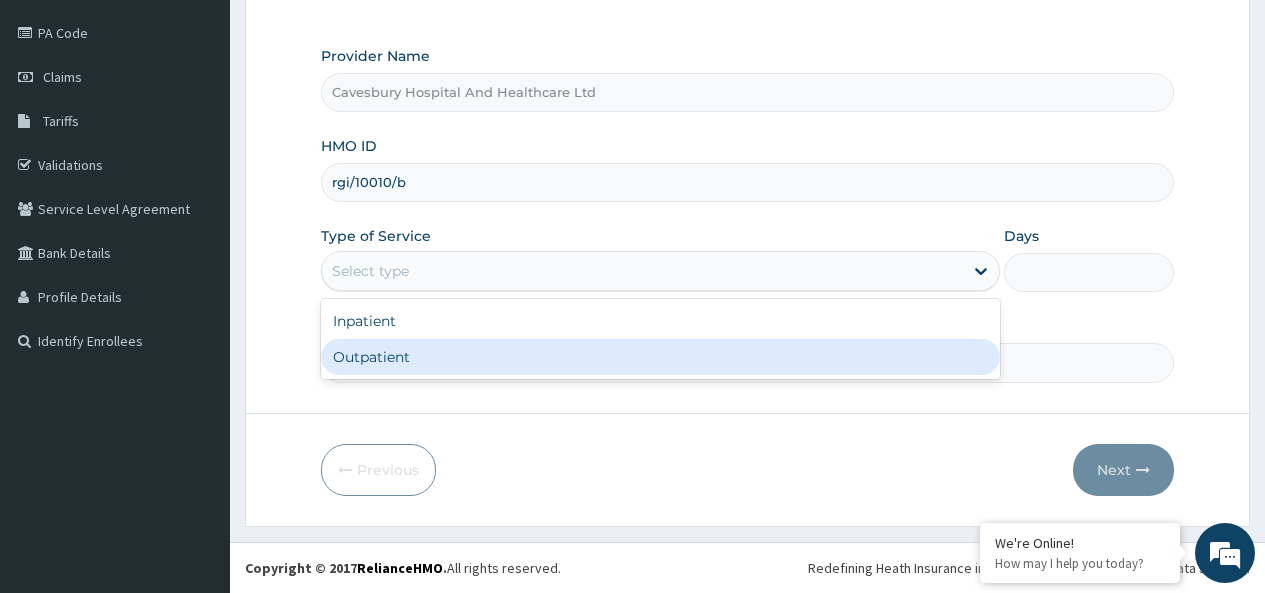 click on "Outpatient" at bounding box center (660, 357) 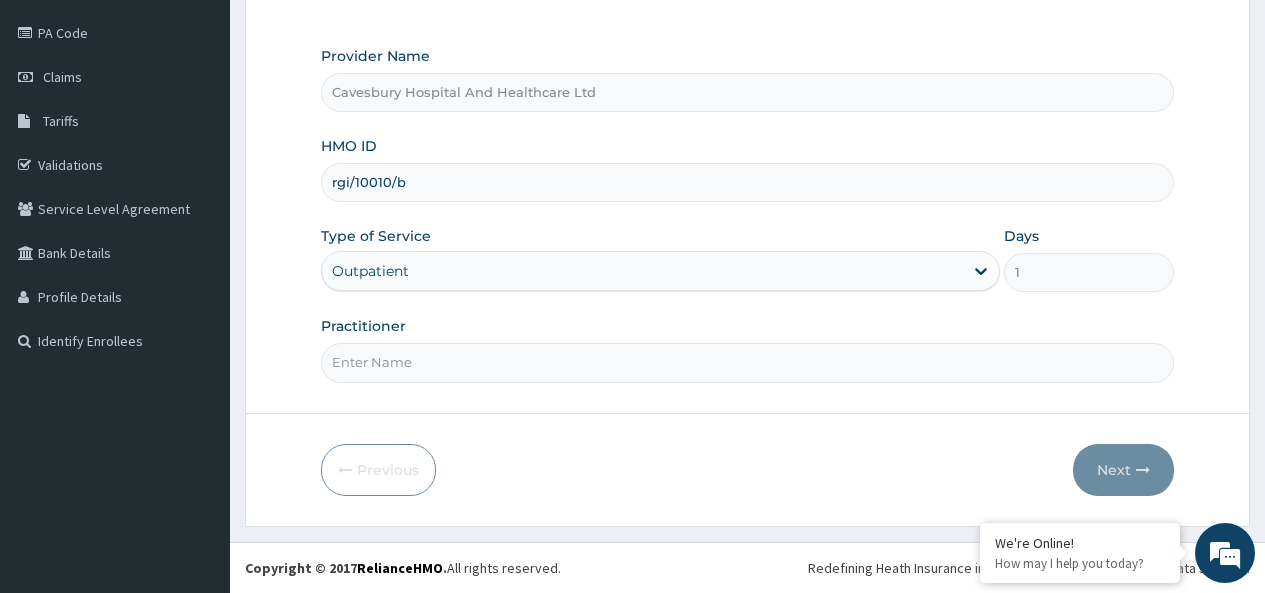 drag, startPoint x: 494, startPoint y: 374, endPoint x: 488, endPoint y: 387, distance: 14.3178215 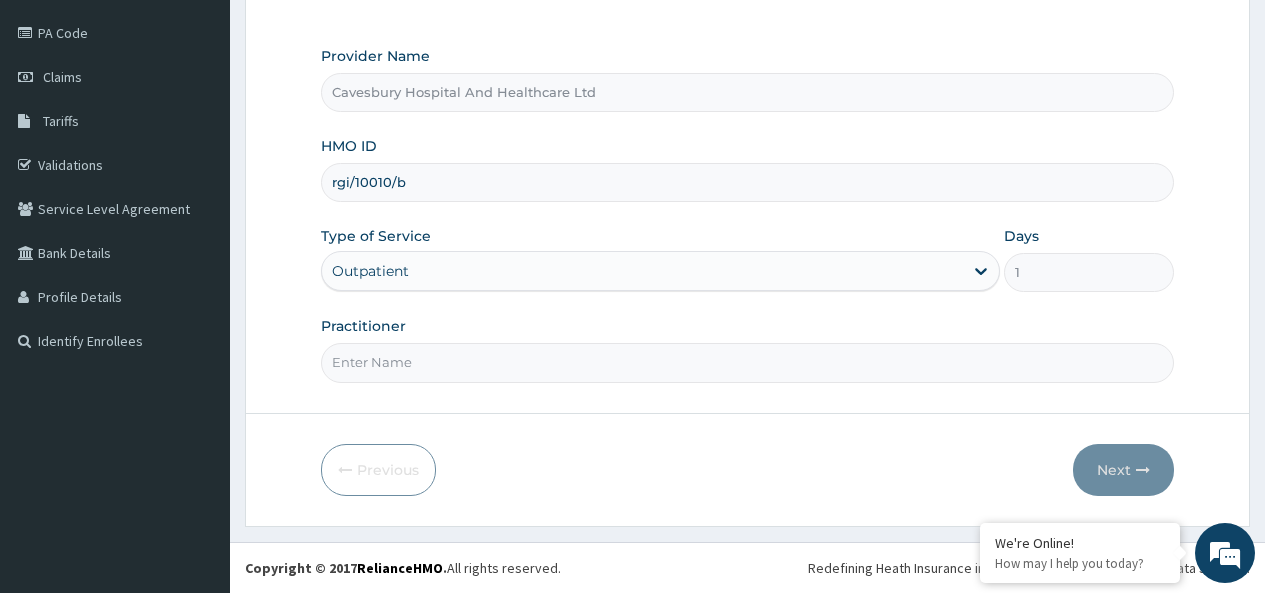 type on "dr [NAME]" 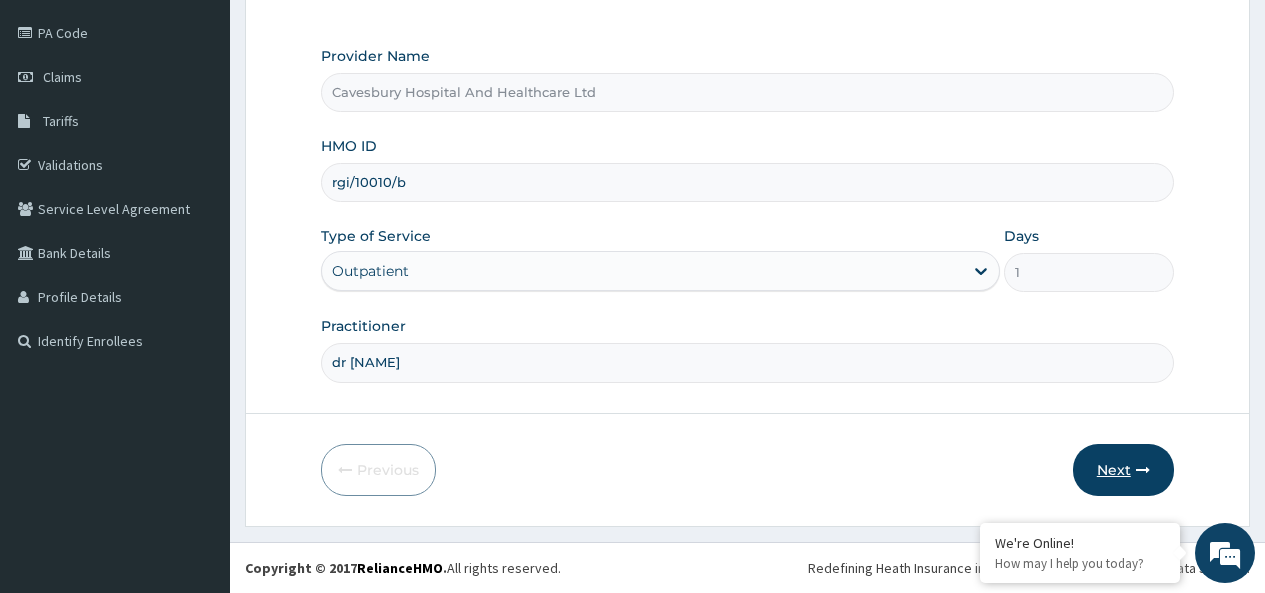 click on "Next" at bounding box center [1123, 470] 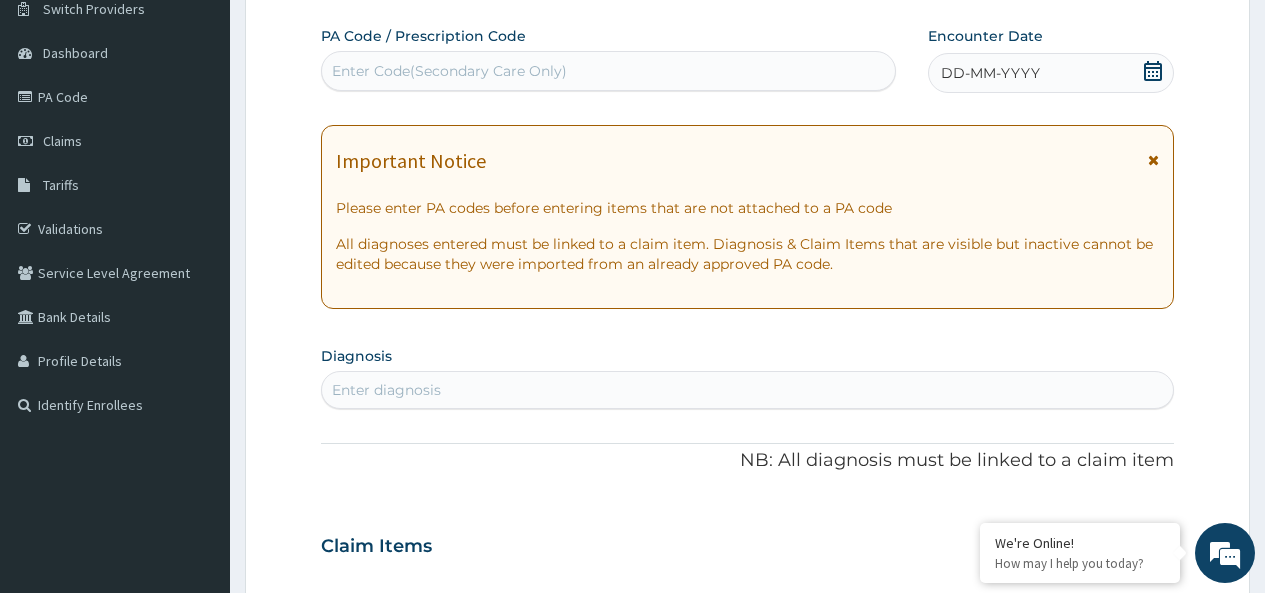 scroll, scrollTop: 129, scrollLeft: 0, axis: vertical 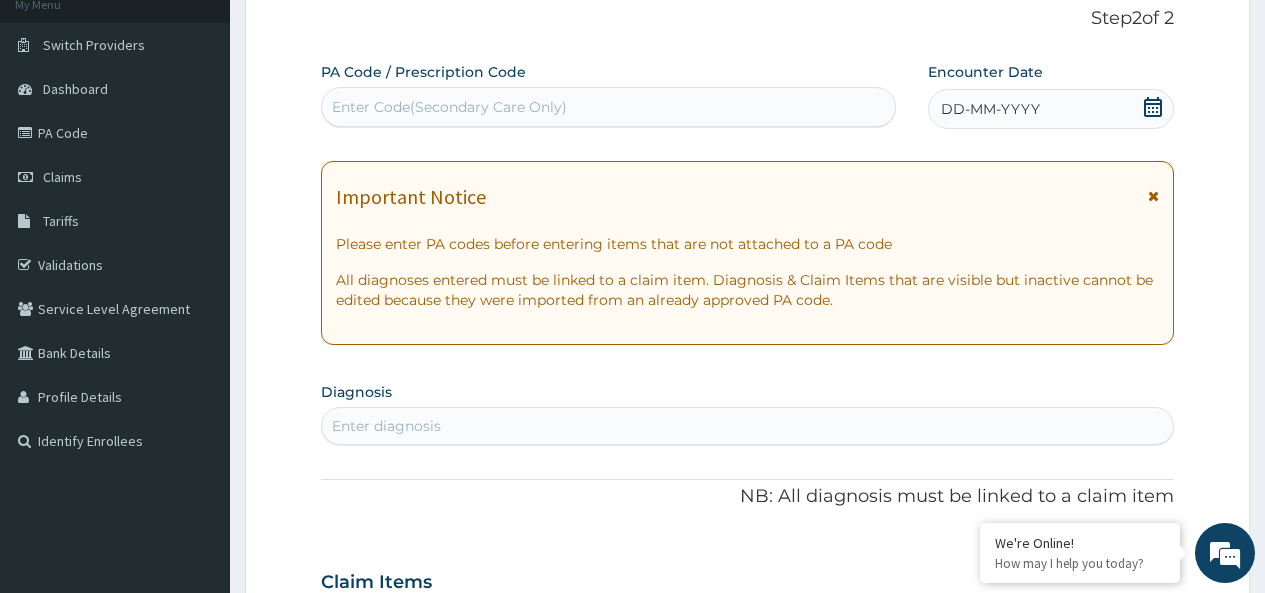 click on "DD-MM-YYYY" at bounding box center [1051, 109] 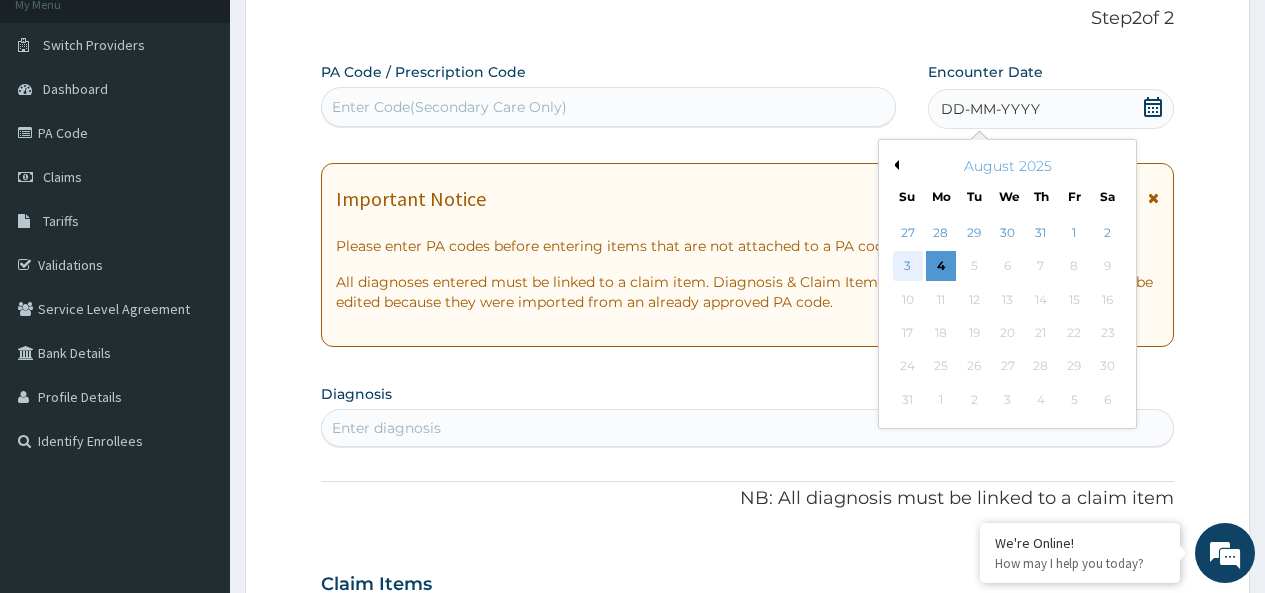 scroll, scrollTop: 0, scrollLeft: 0, axis: both 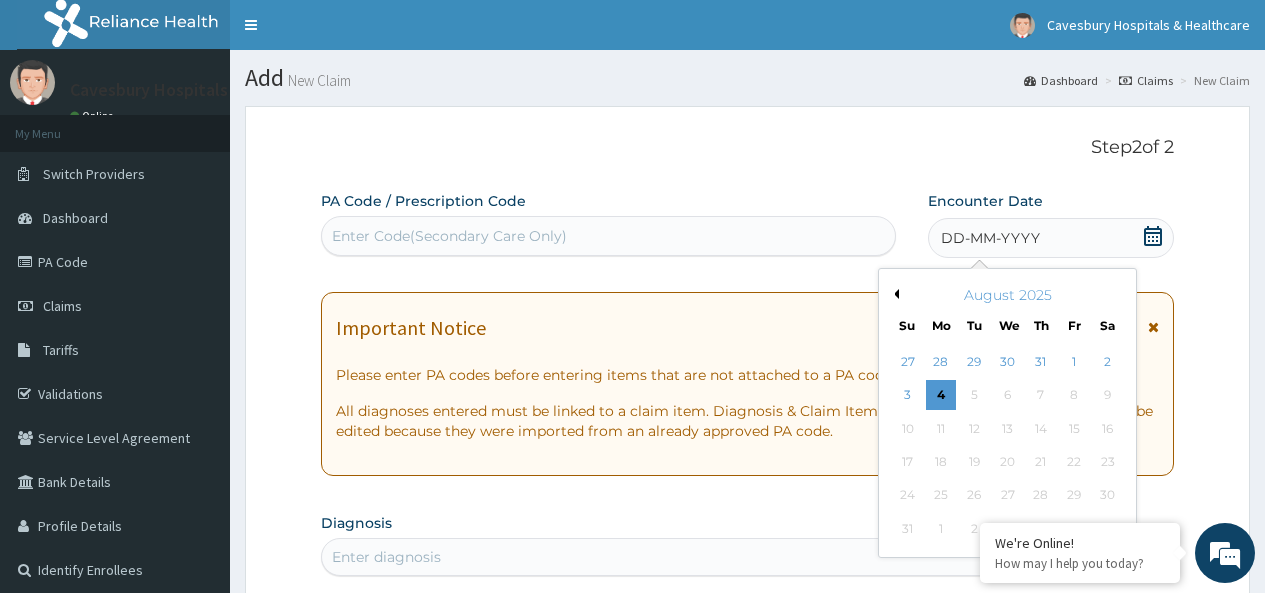 click on "August 2025" at bounding box center (1007, 295) 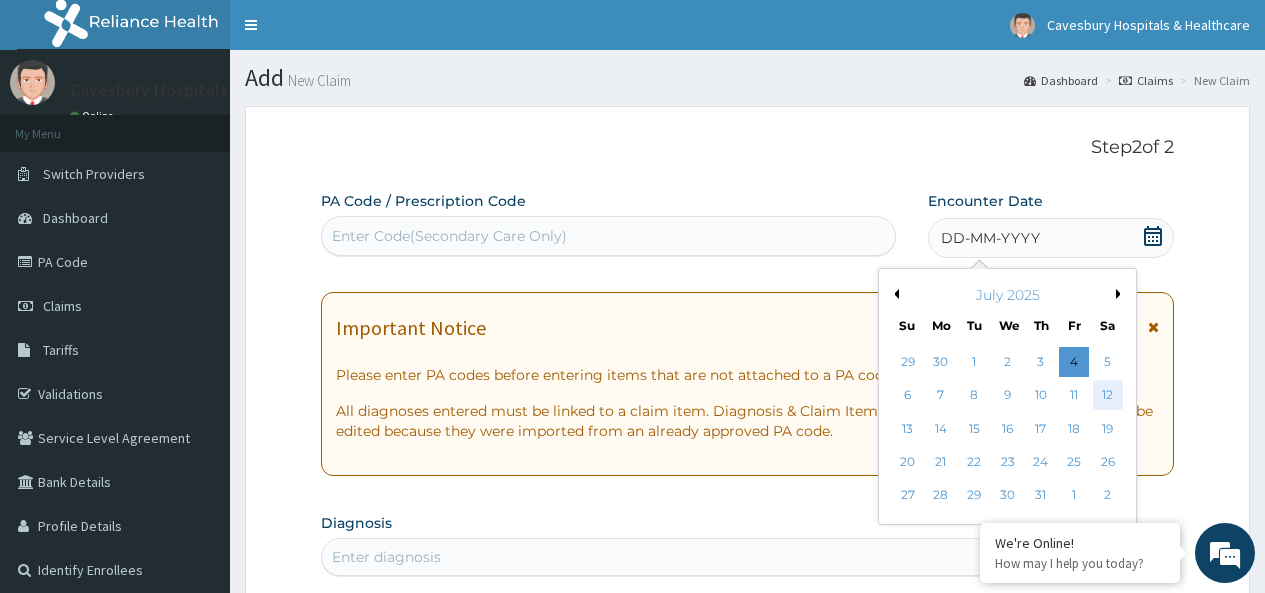 click on "12" at bounding box center (1107, 396) 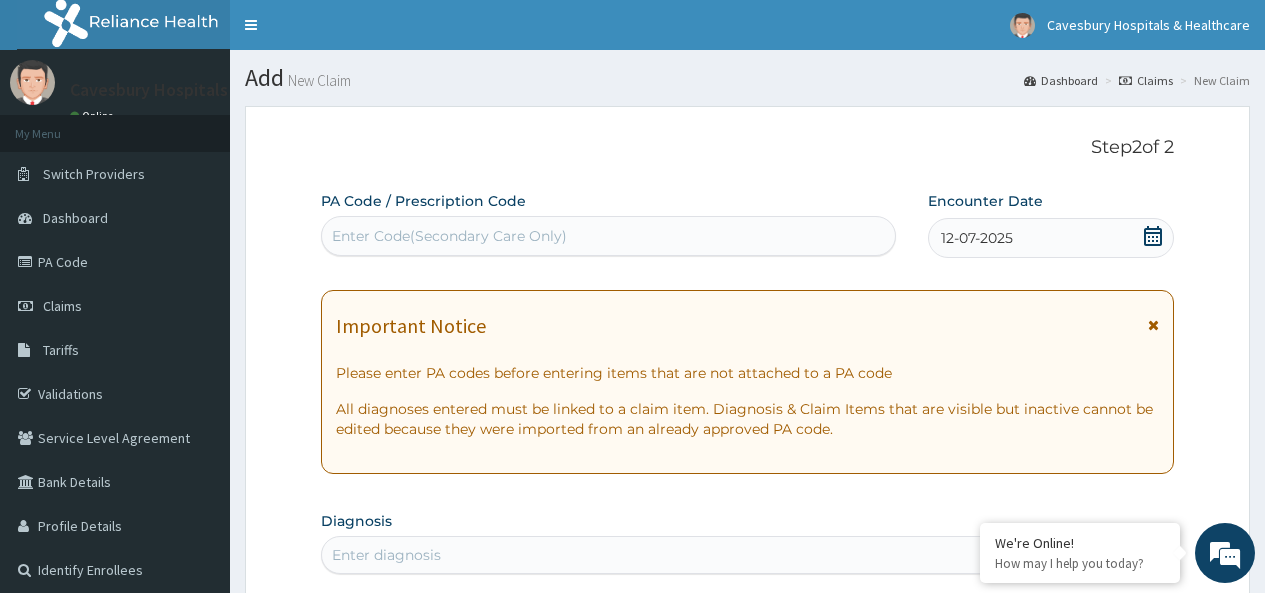 scroll, scrollTop: 200, scrollLeft: 0, axis: vertical 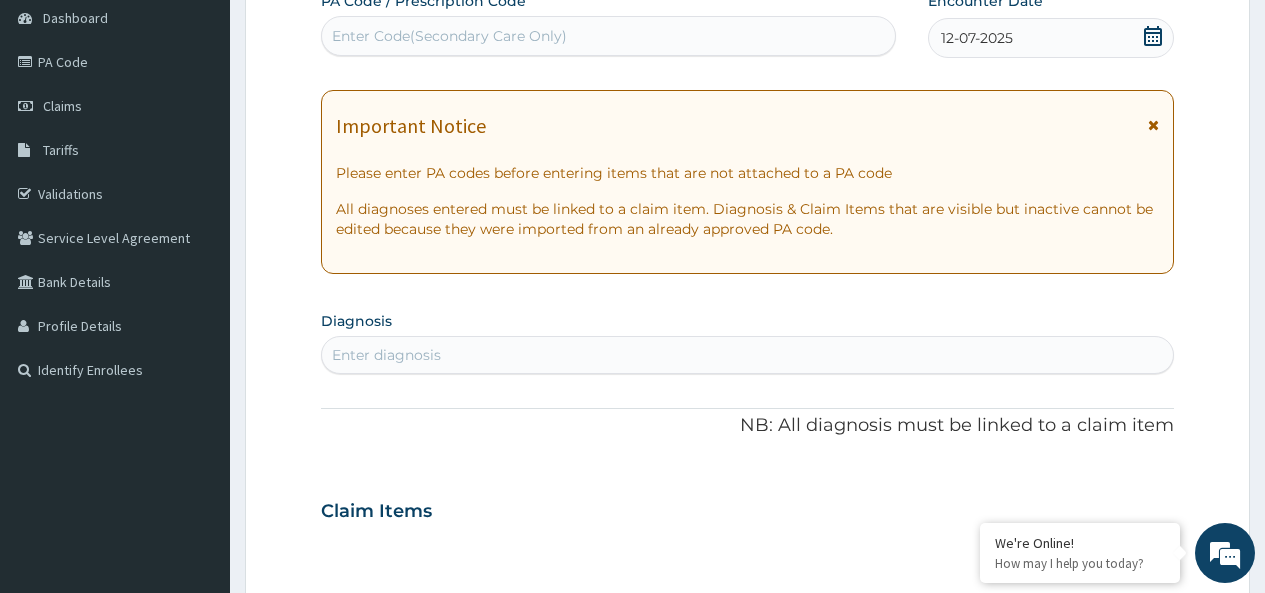 click on "Enter diagnosis" at bounding box center [747, 355] 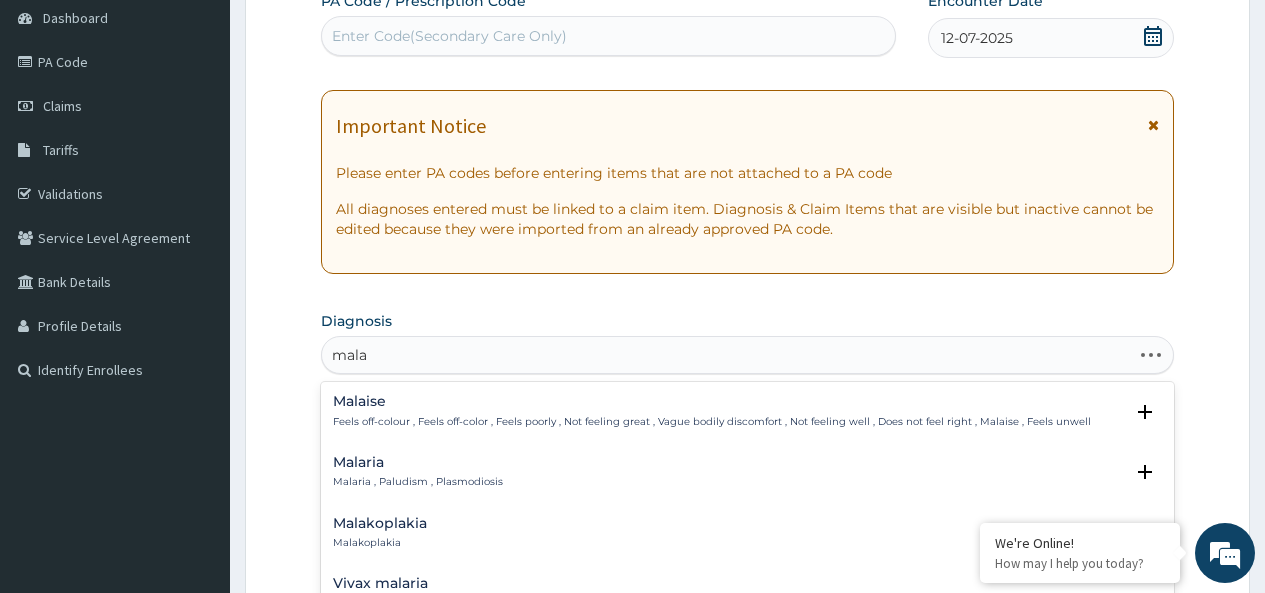 type on "malar" 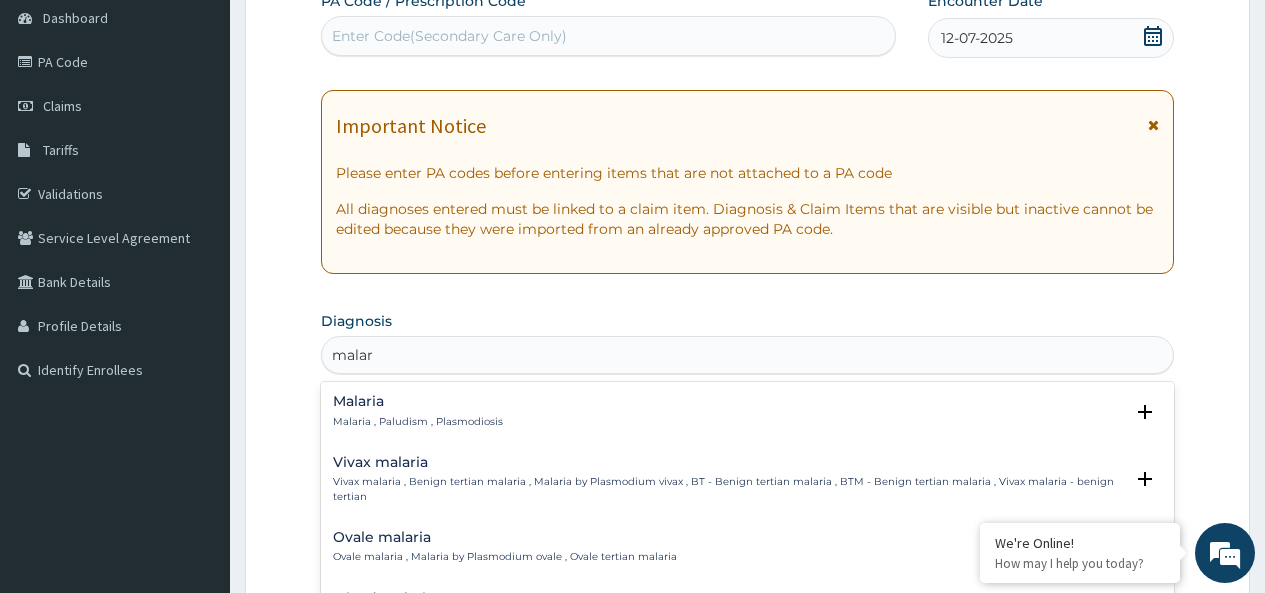 click on "Malaria , Paludism , Plasmodiosis" at bounding box center [418, 422] 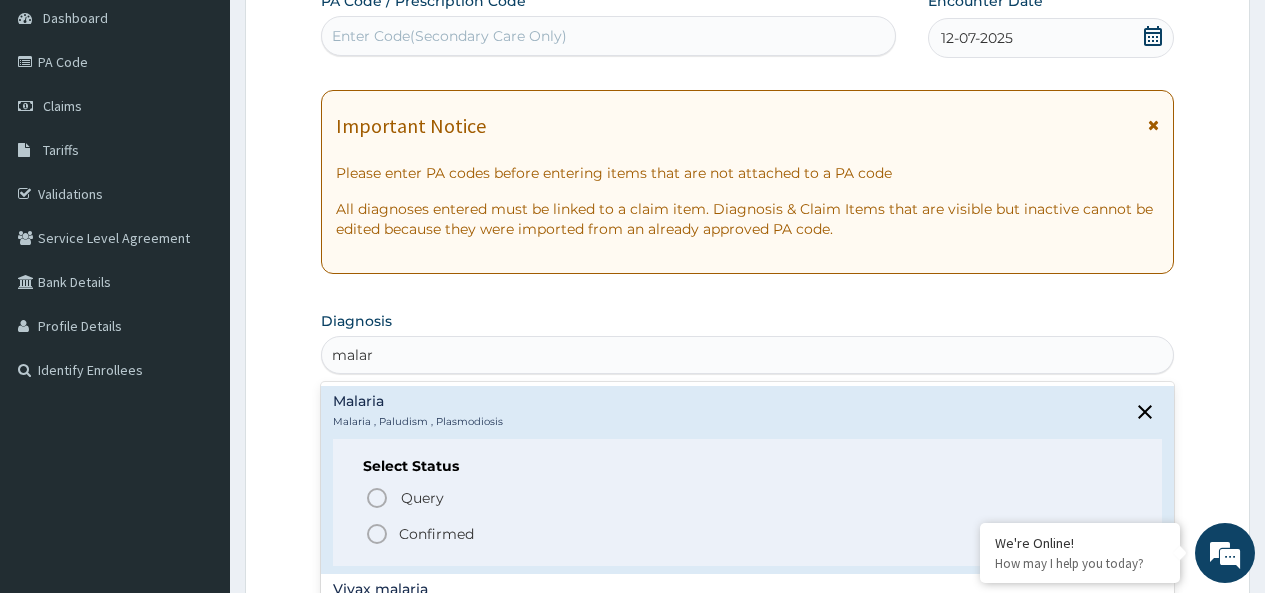 drag, startPoint x: 399, startPoint y: 535, endPoint x: 599, endPoint y: 407, distance: 237.45316 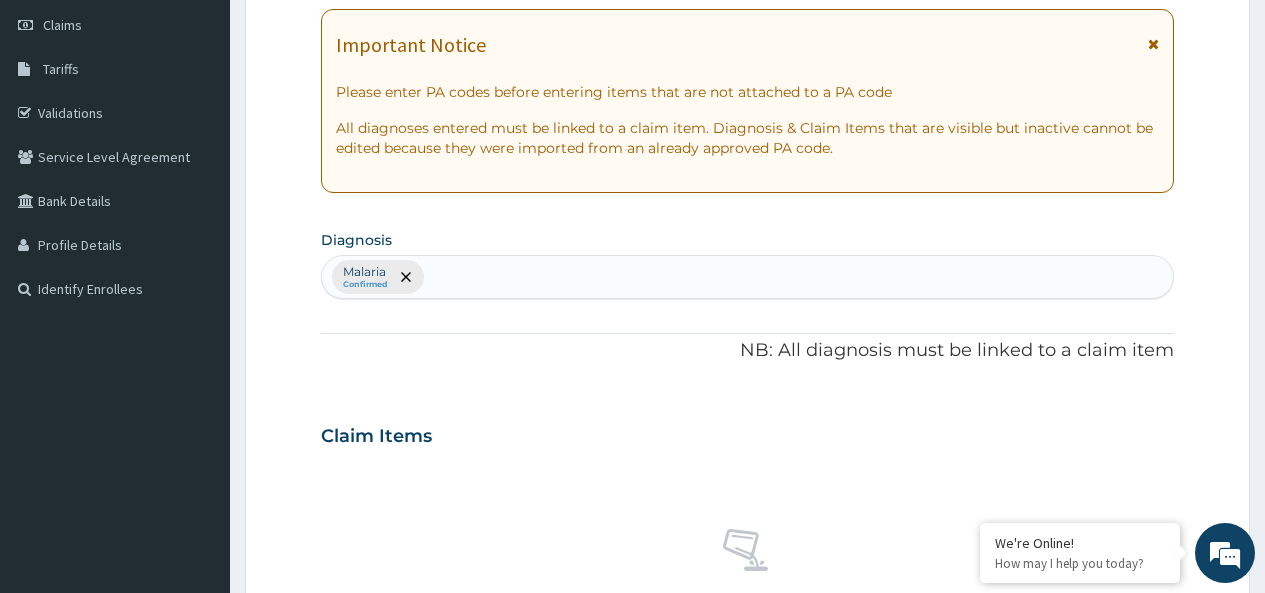 scroll, scrollTop: 600, scrollLeft: 0, axis: vertical 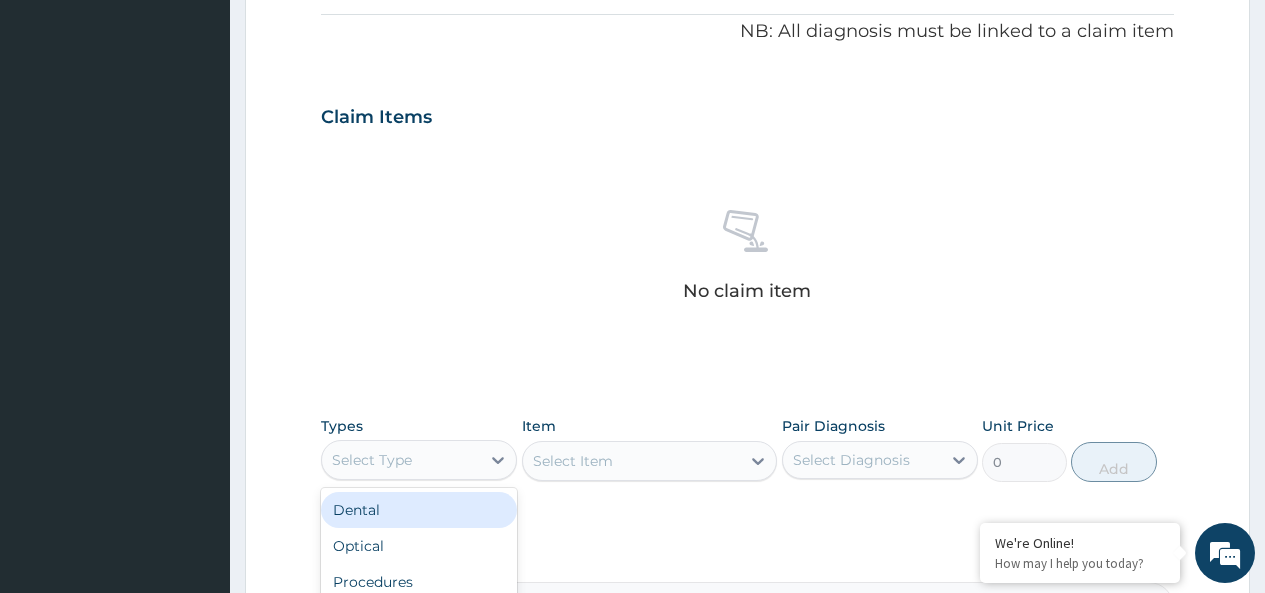 click on "Select Type" at bounding box center [401, 460] 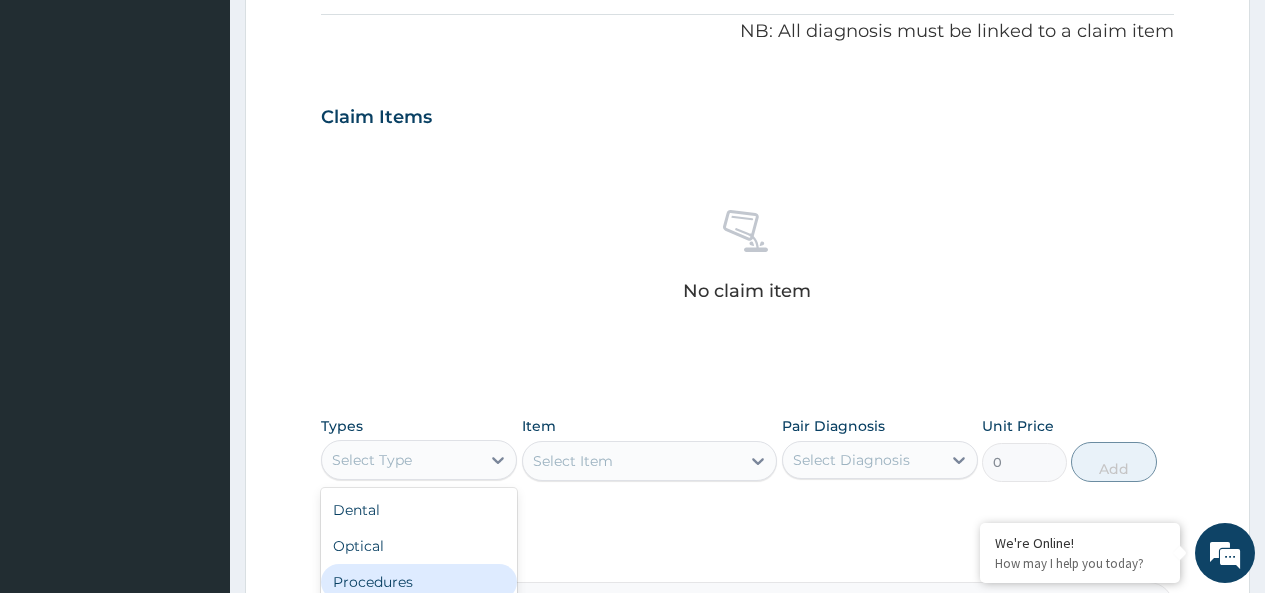 click on "Procedures" at bounding box center (419, 582) 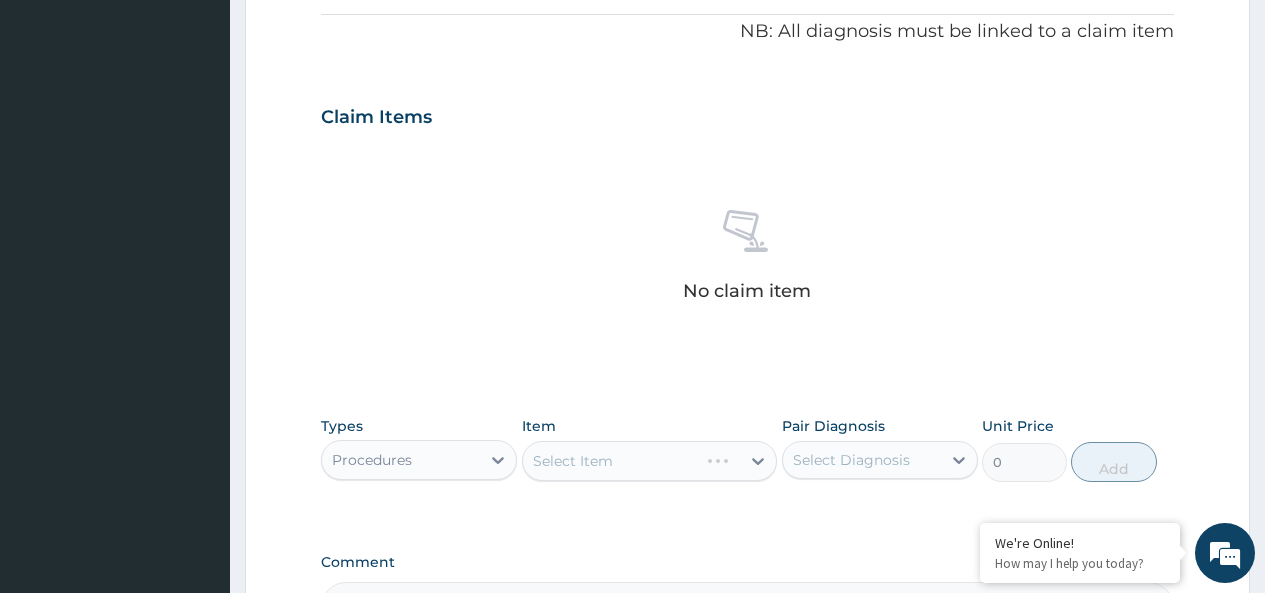 click on "Select Item" at bounding box center [650, 461] 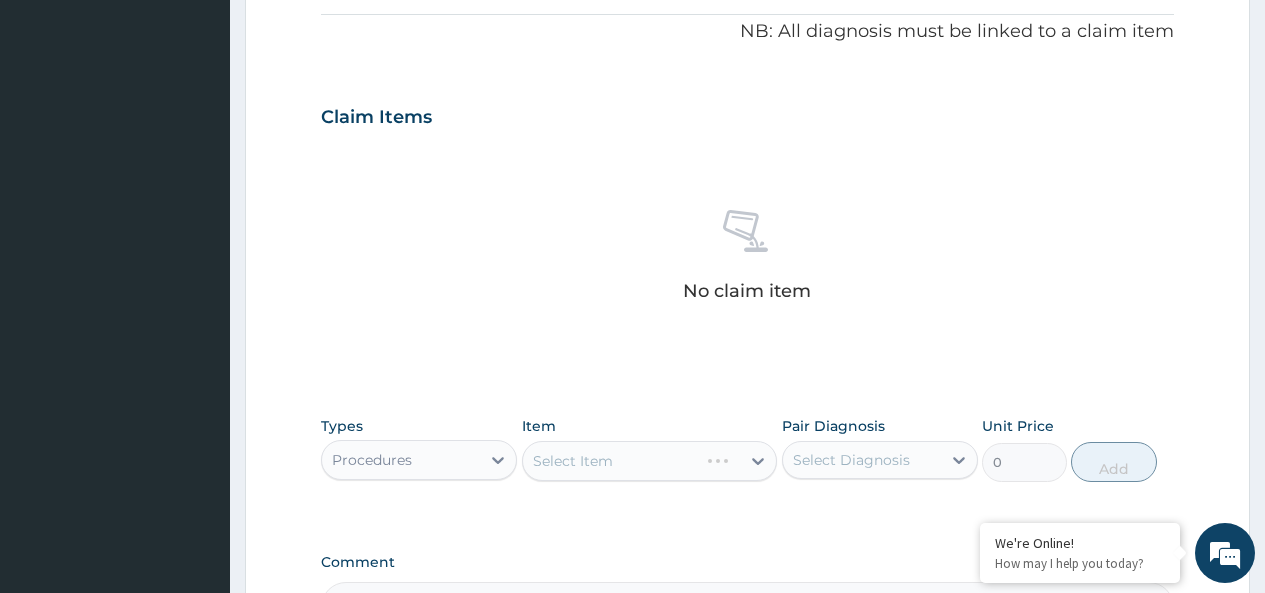 click on "Select Item" at bounding box center [650, 461] 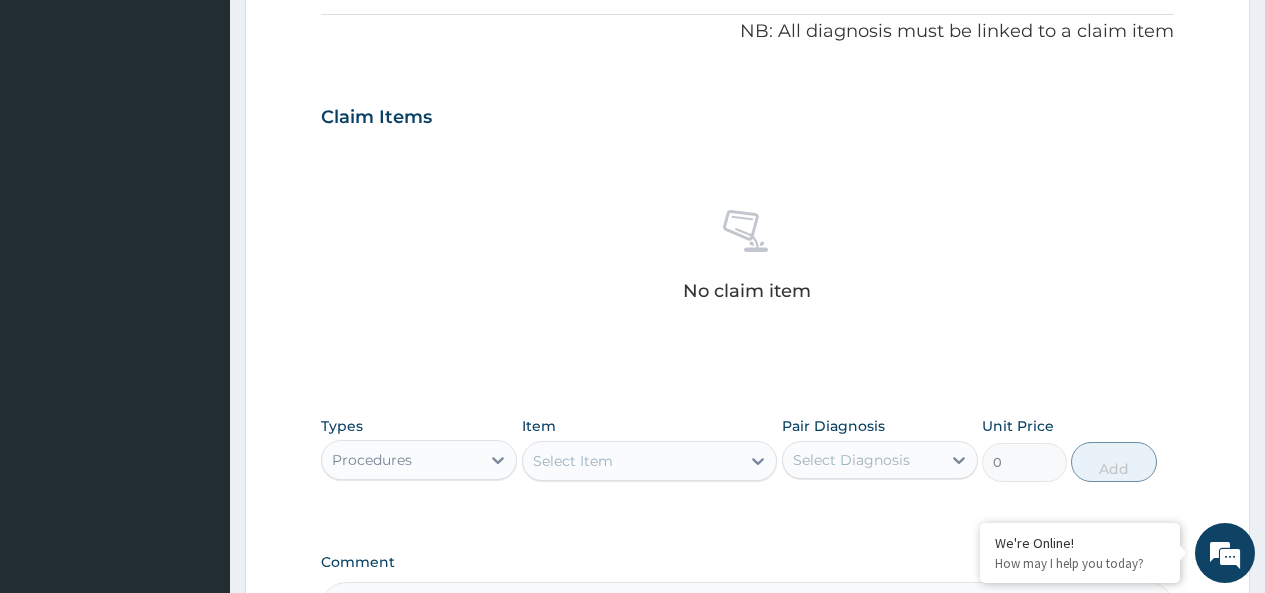 click on "Select Item" at bounding box center (632, 461) 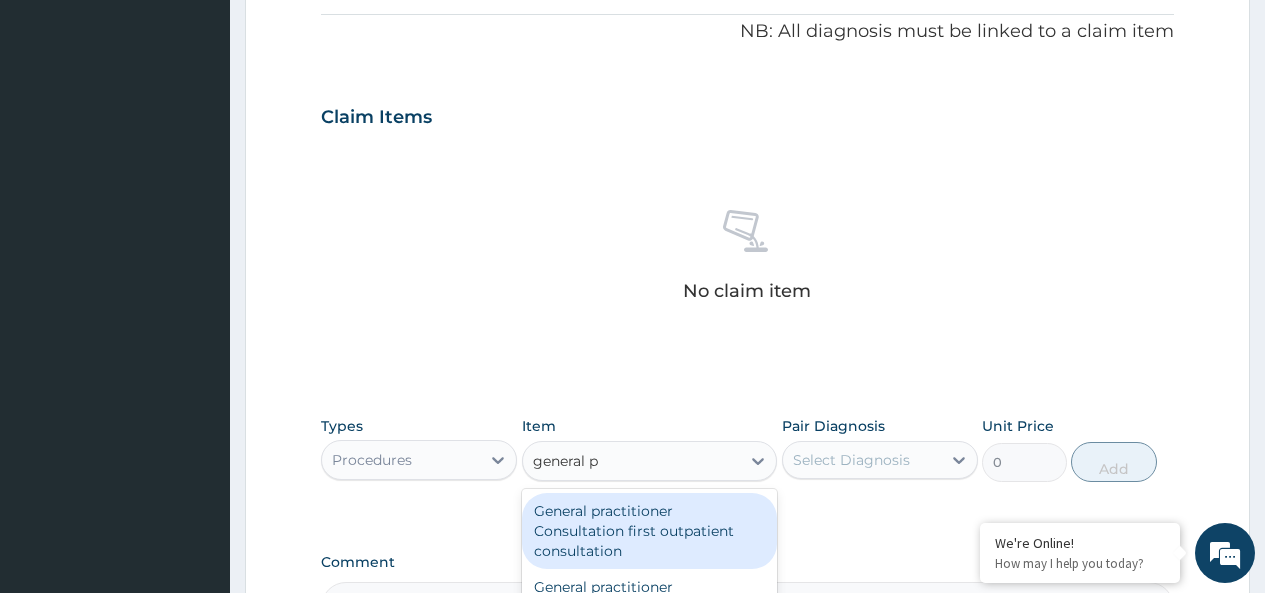 type on "general pr" 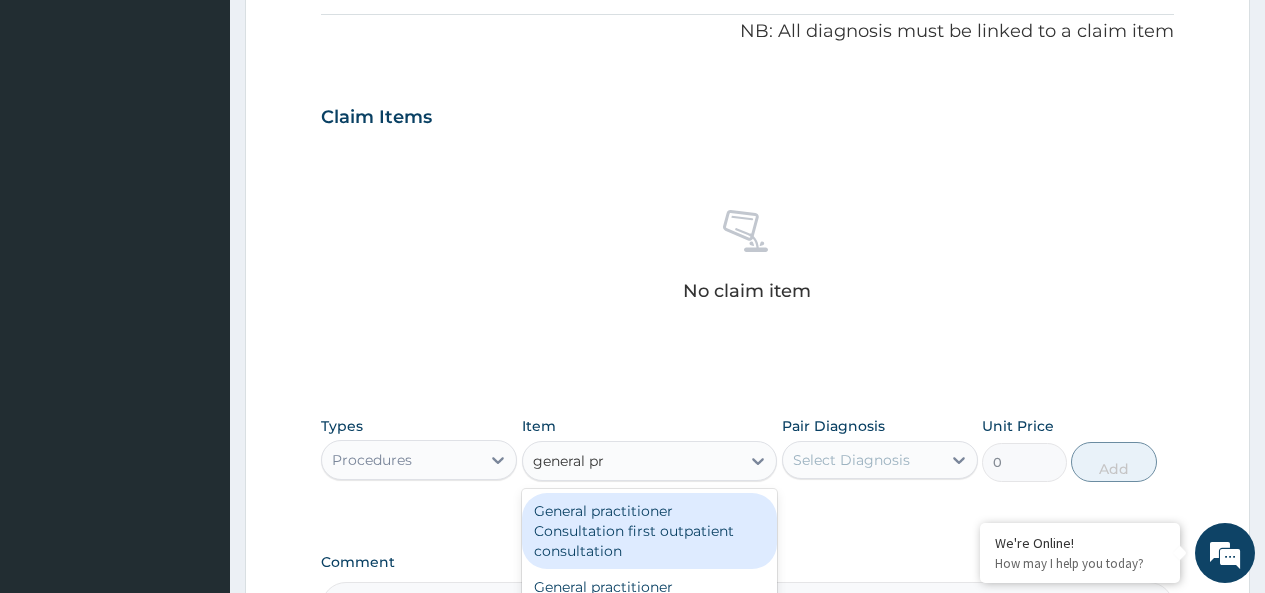 click on "General practitioner Consultation first outpatient consultation" at bounding box center [650, 531] 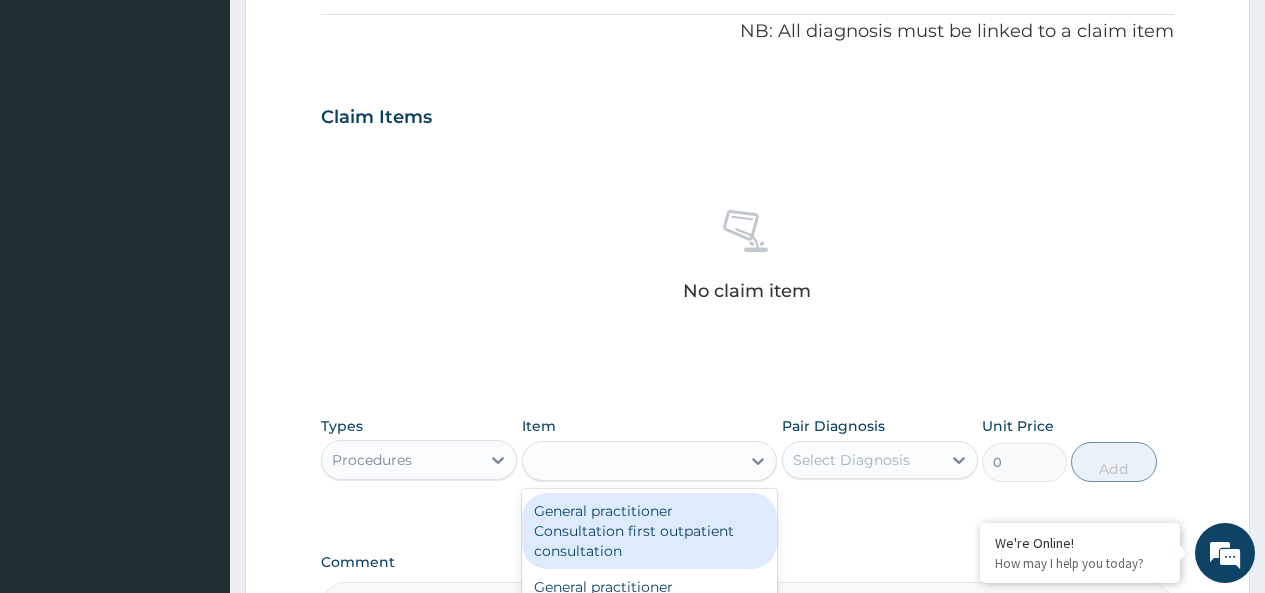 type on "3600" 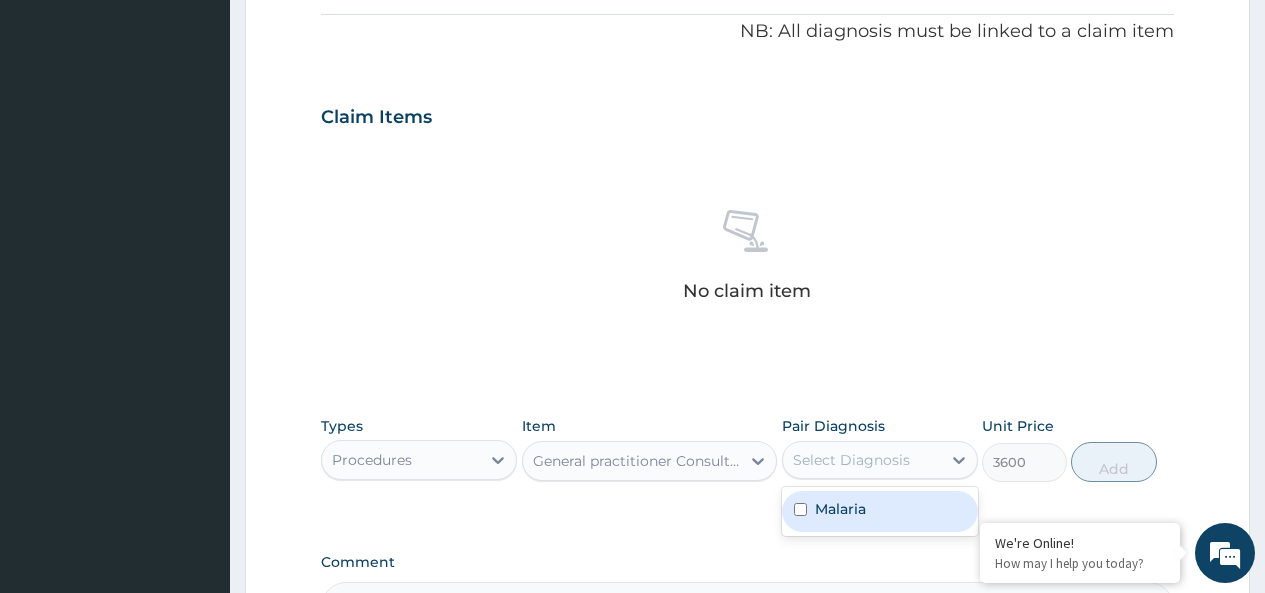 click on "Select Diagnosis" at bounding box center (862, 460) 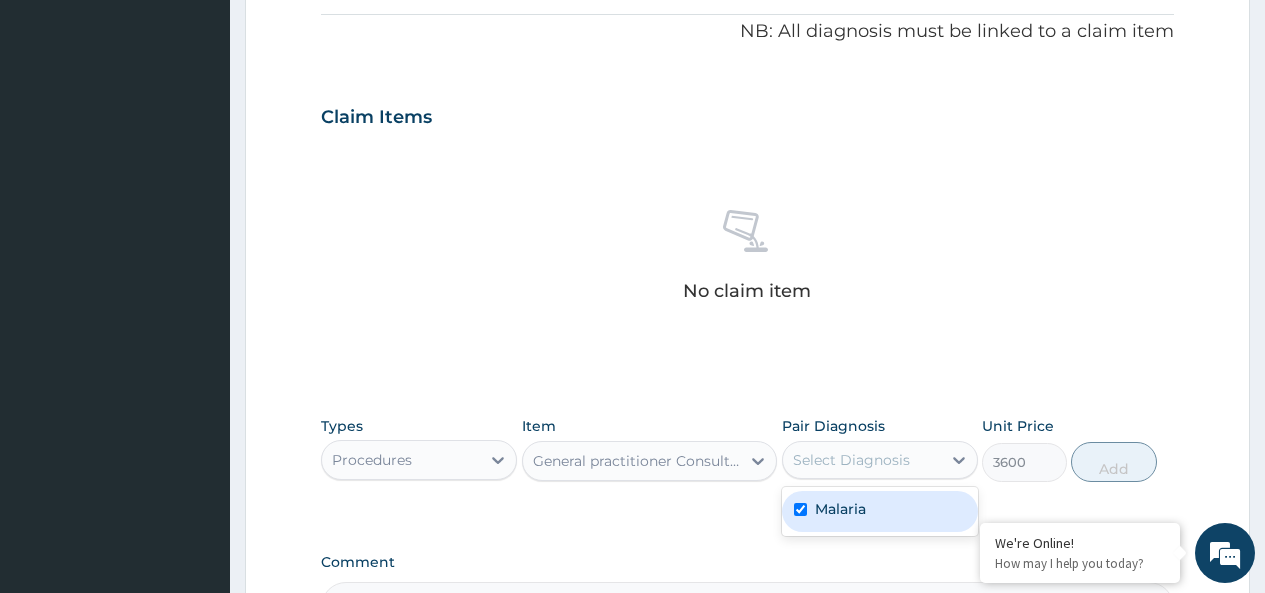 checkbox on "true" 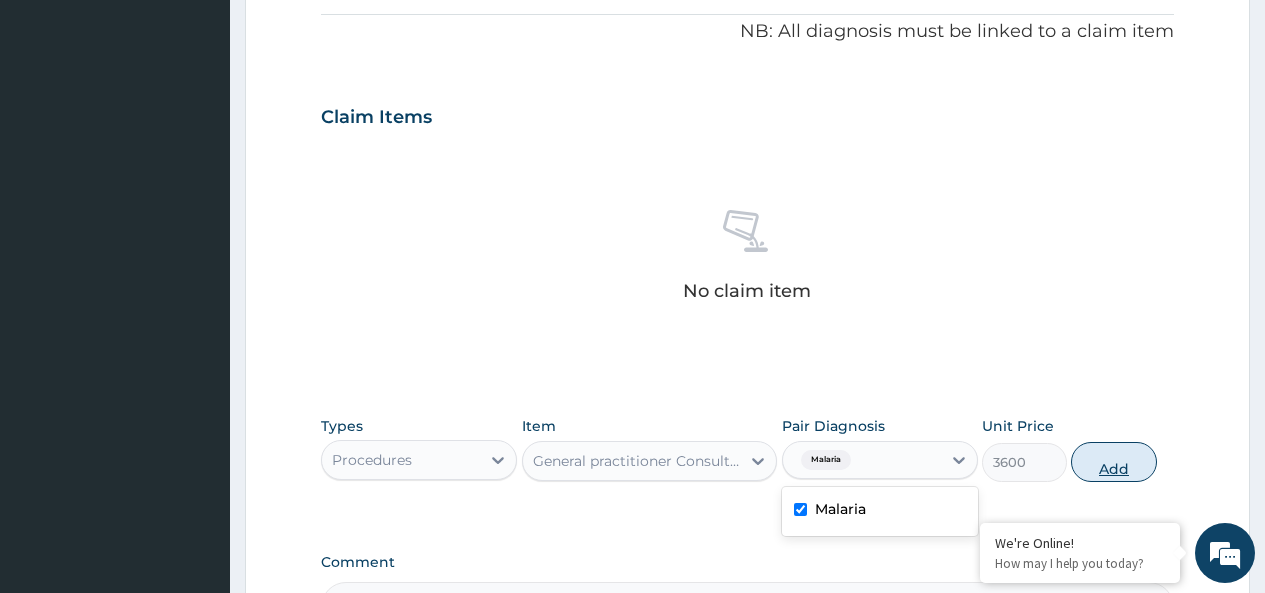 click on "Add" at bounding box center (1113, 462) 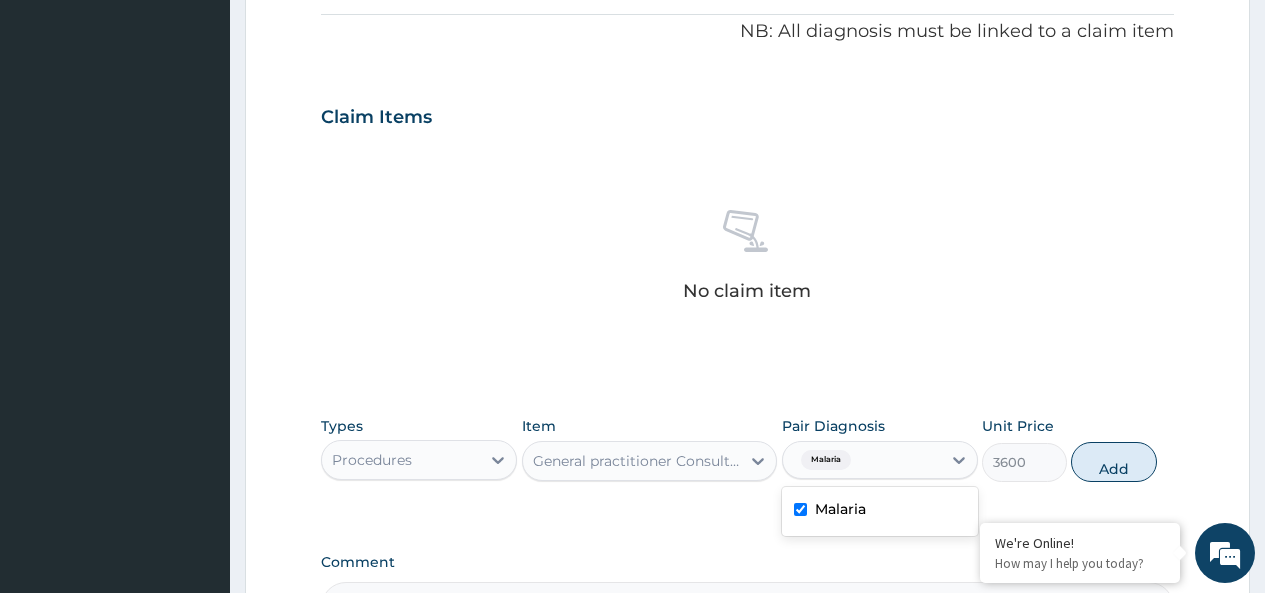 type on "0" 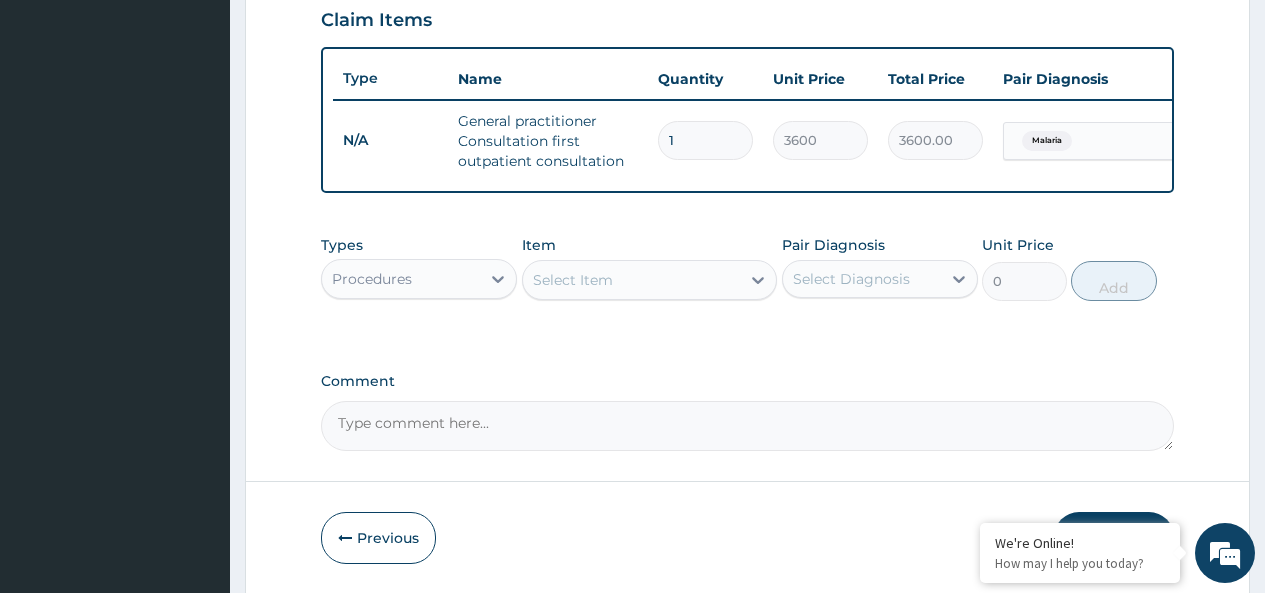 scroll, scrollTop: 780, scrollLeft: 0, axis: vertical 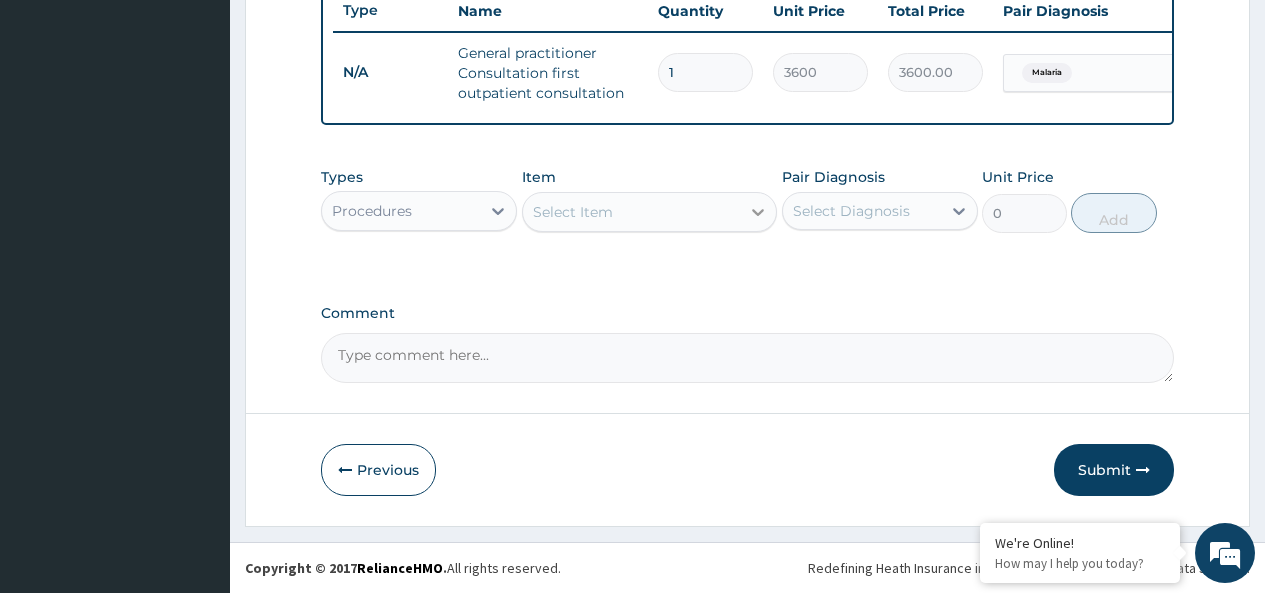click 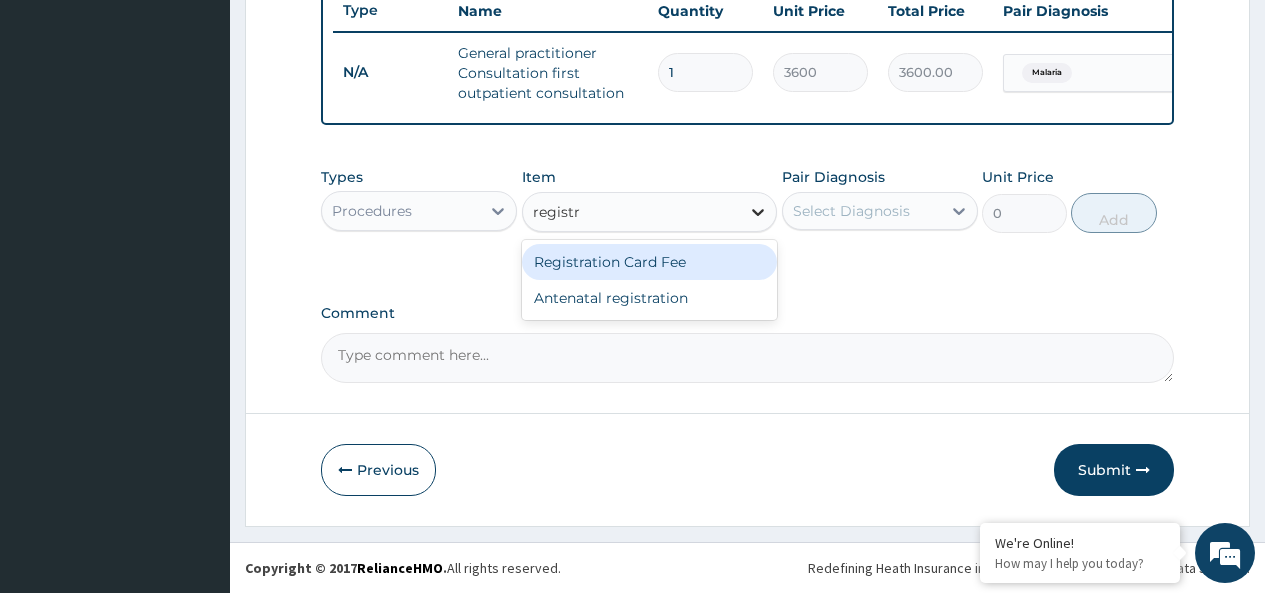 type on "registra" 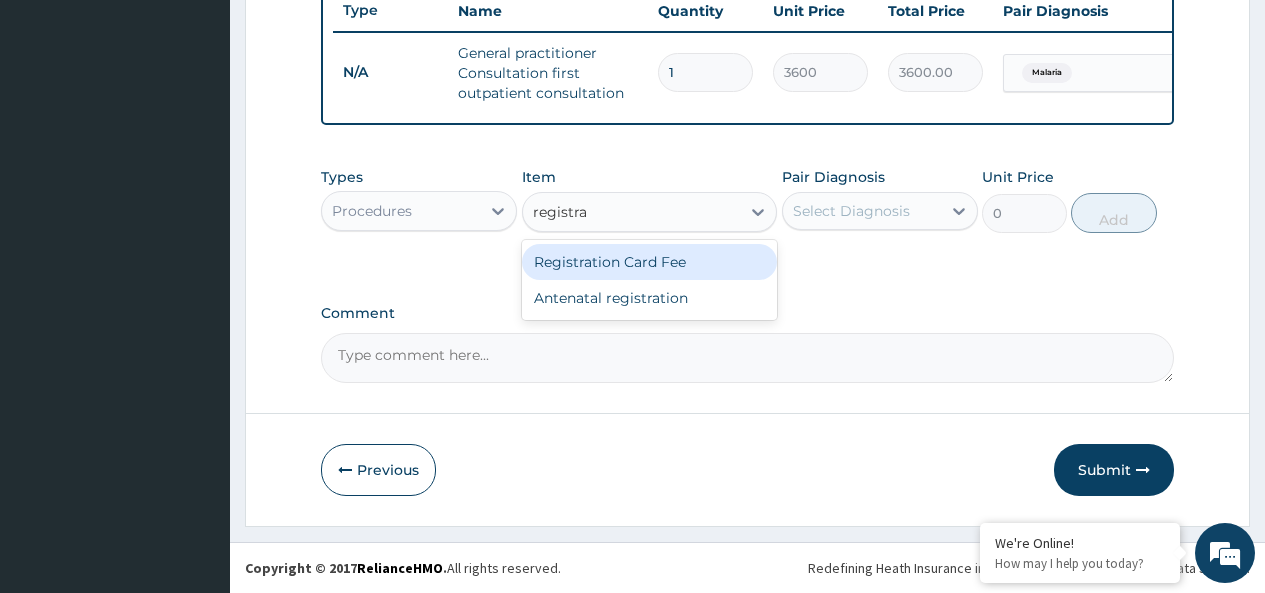 click on "Registration Card Fee" at bounding box center [650, 262] 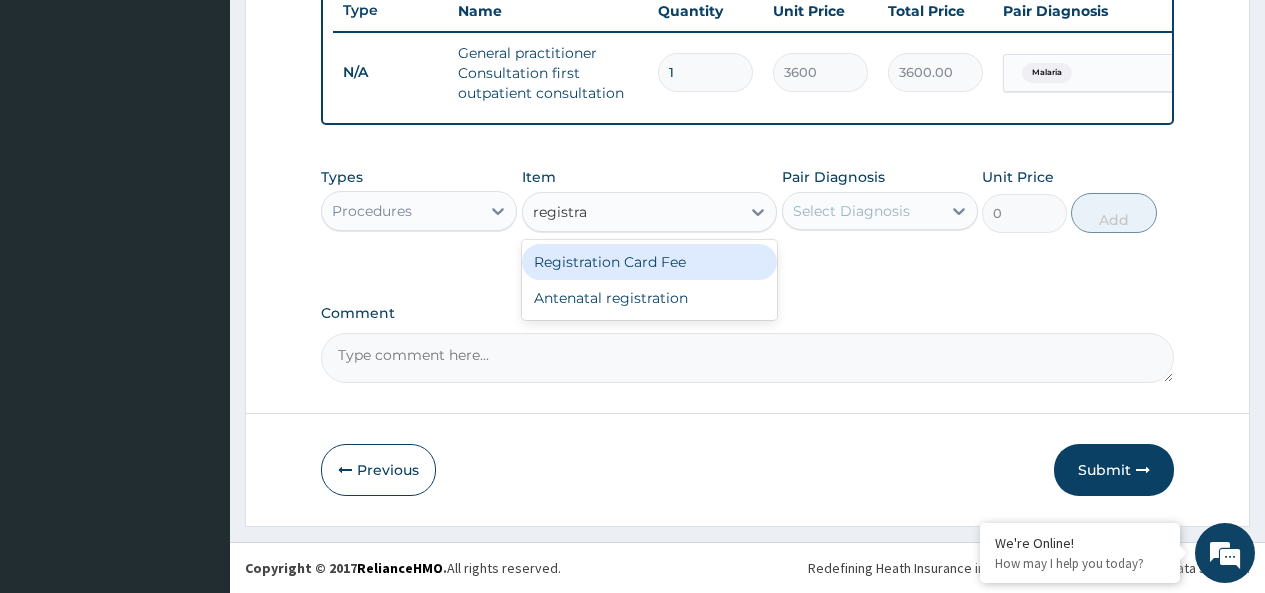 type 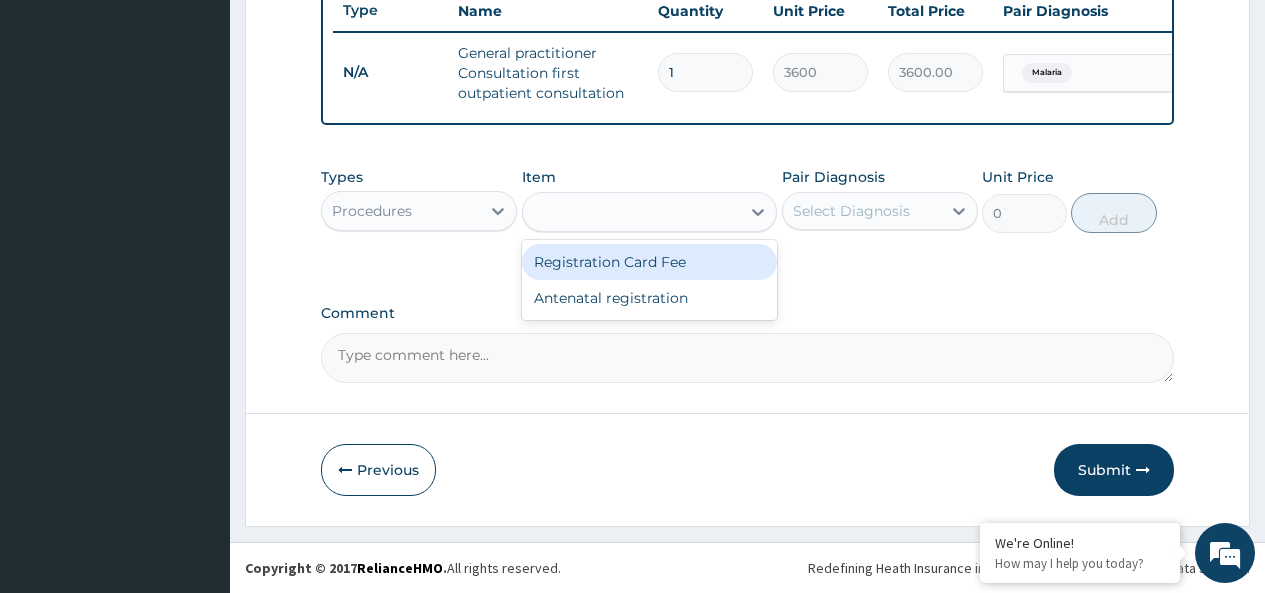 type on "2900" 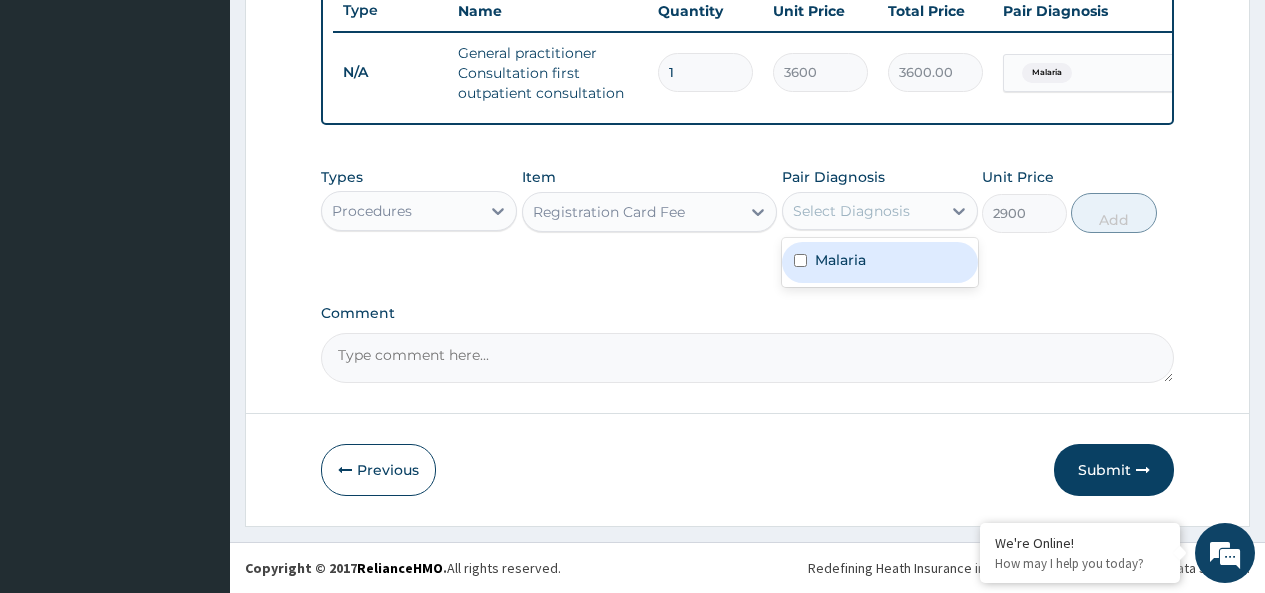 click on "Select Diagnosis" at bounding box center (851, 211) 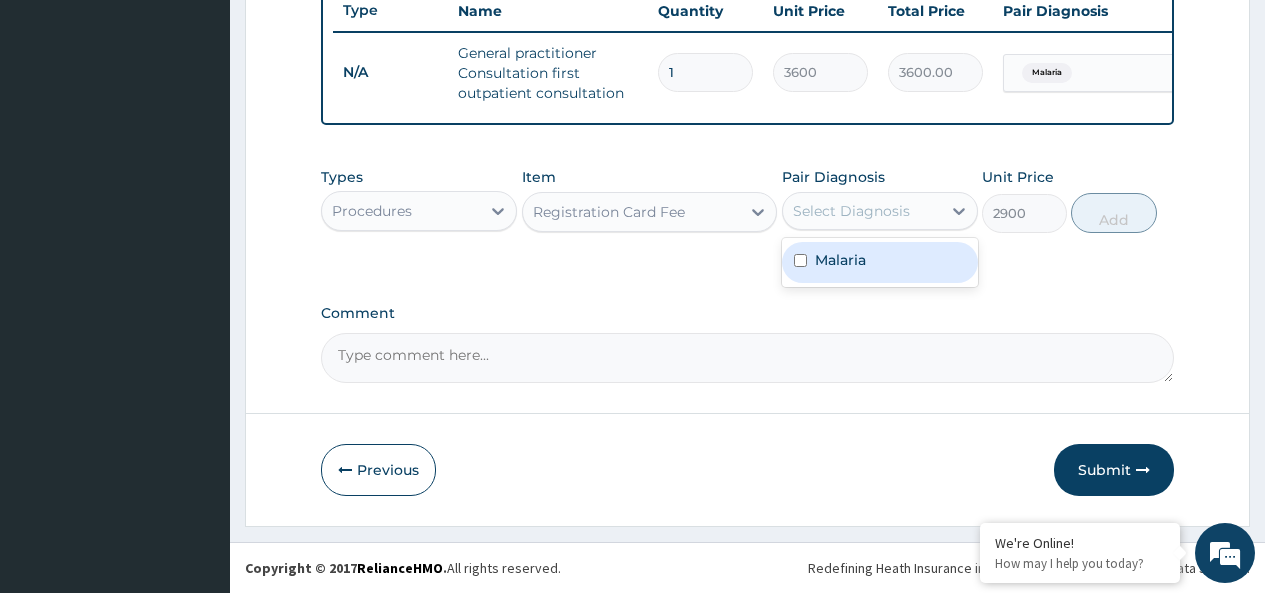 click on "Malaria" at bounding box center (840, 260) 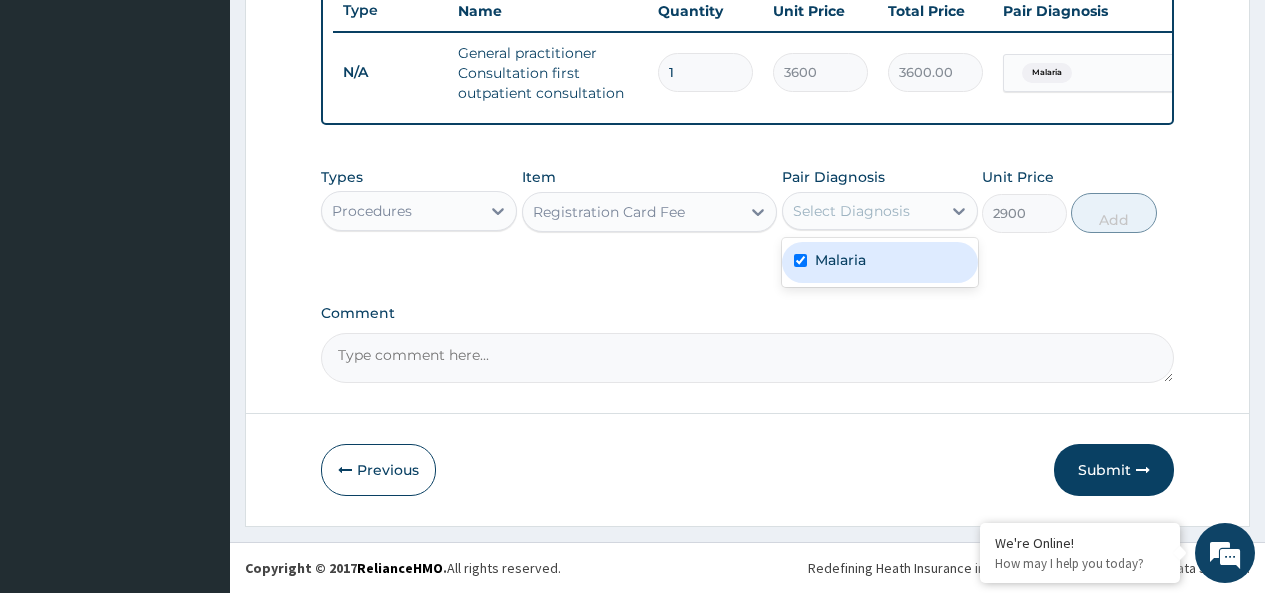 checkbox on "true" 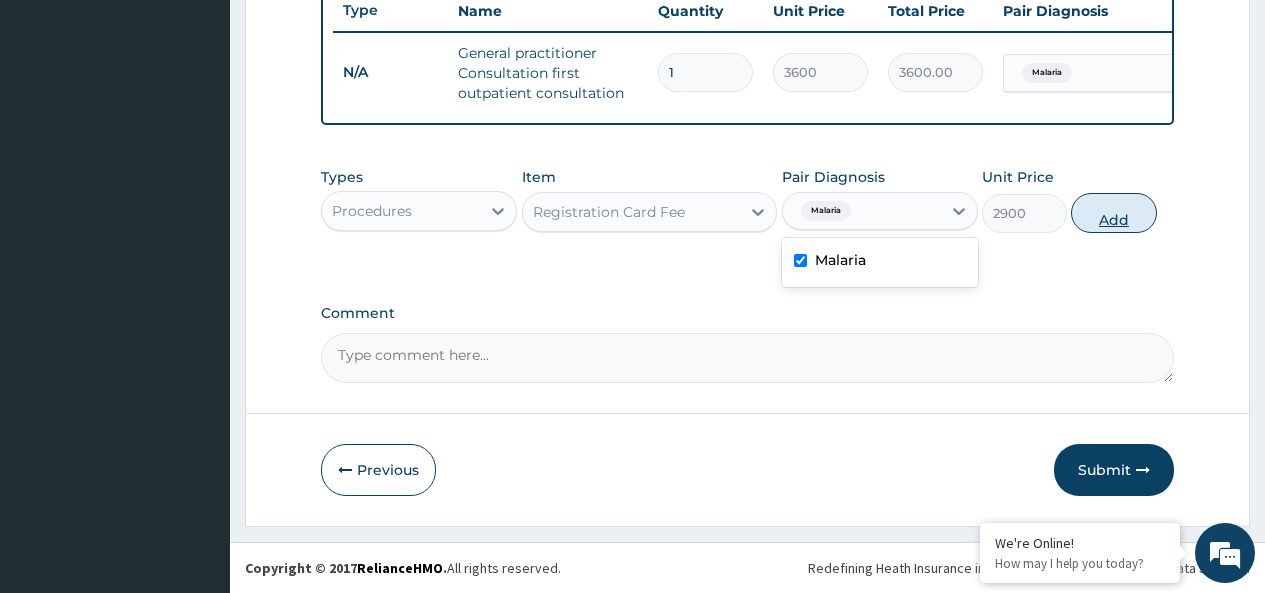 click on "Add" at bounding box center (1113, 213) 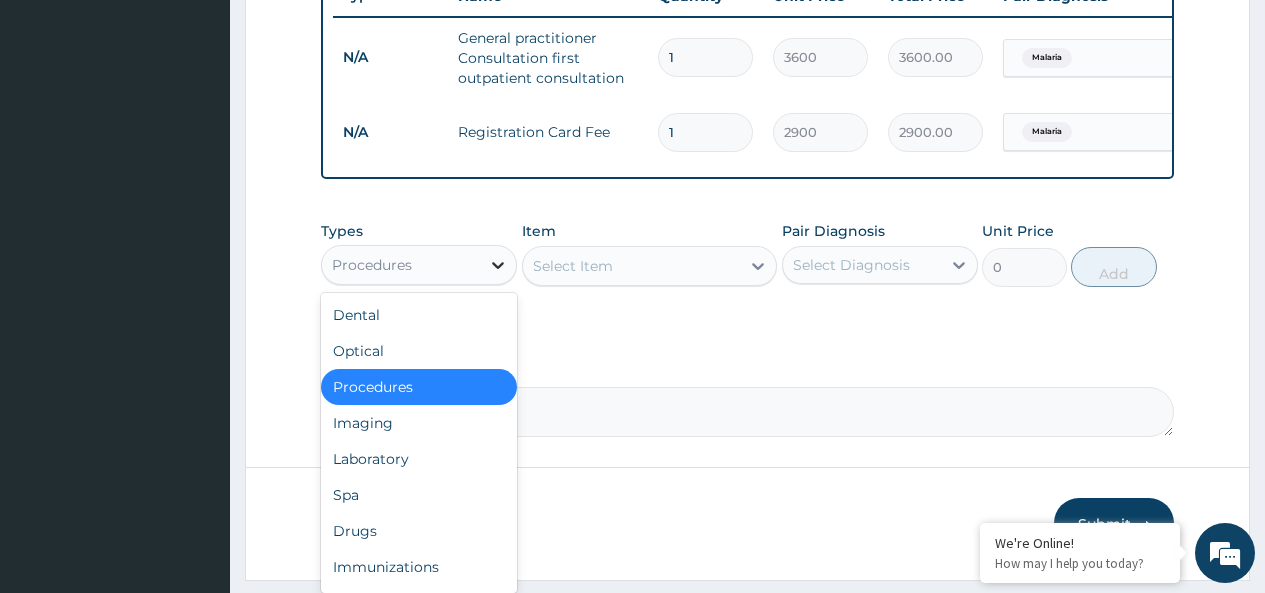 click 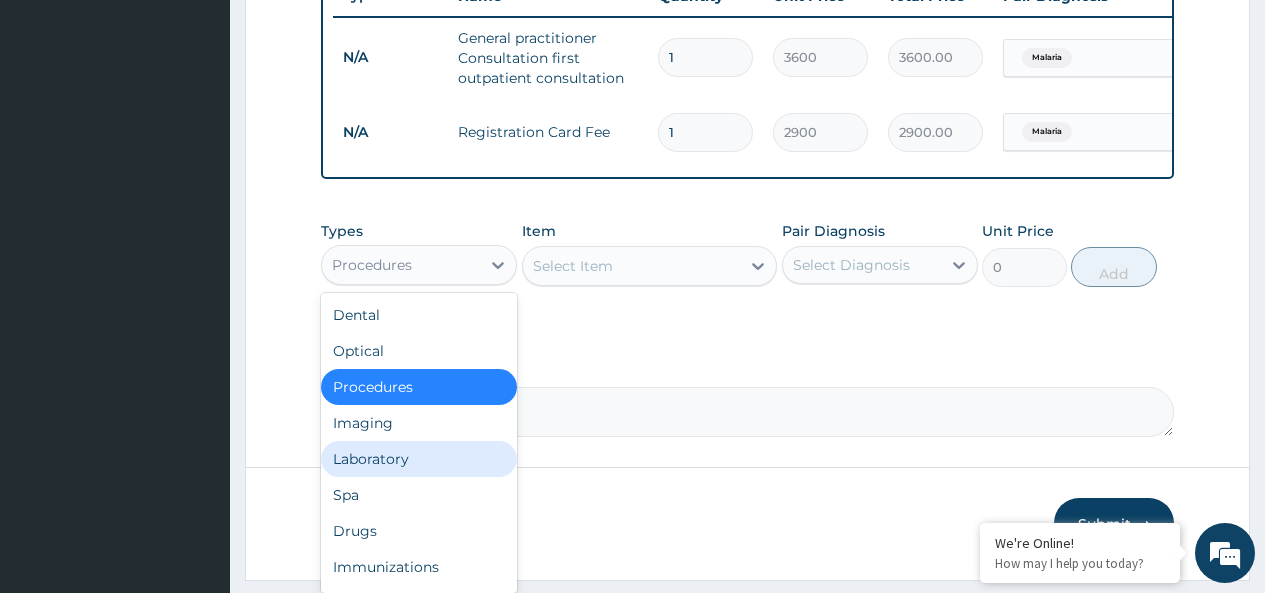 click on "Laboratory" at bounding box center (419, 459) 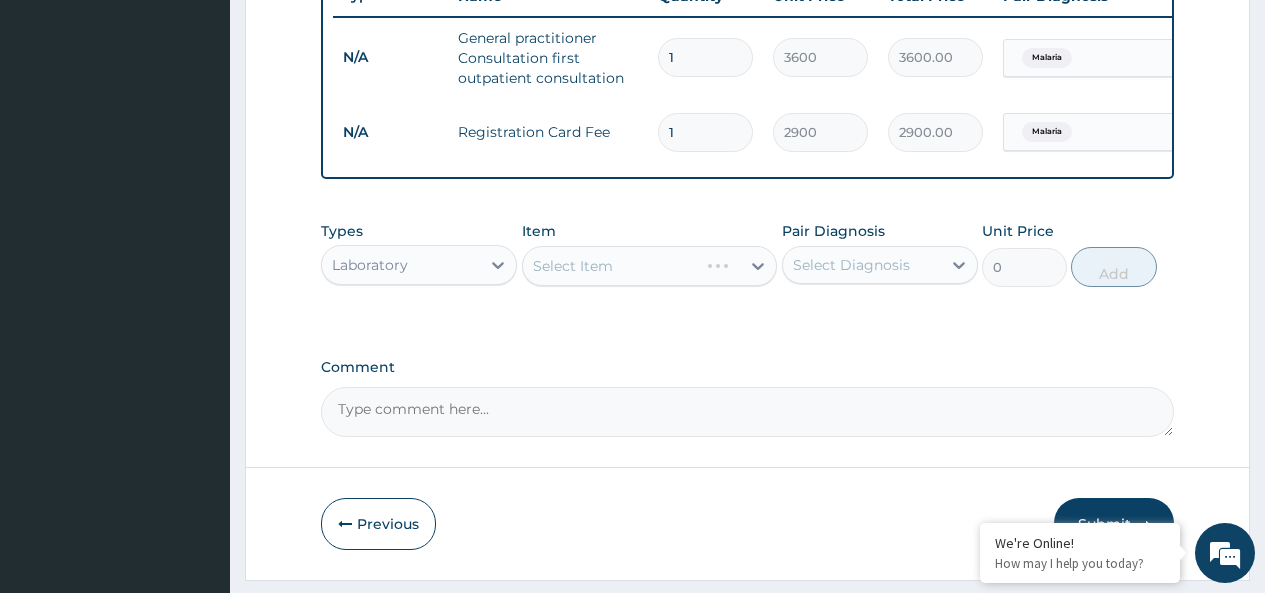 click on "Select Item" at bounding box center (650, 266) 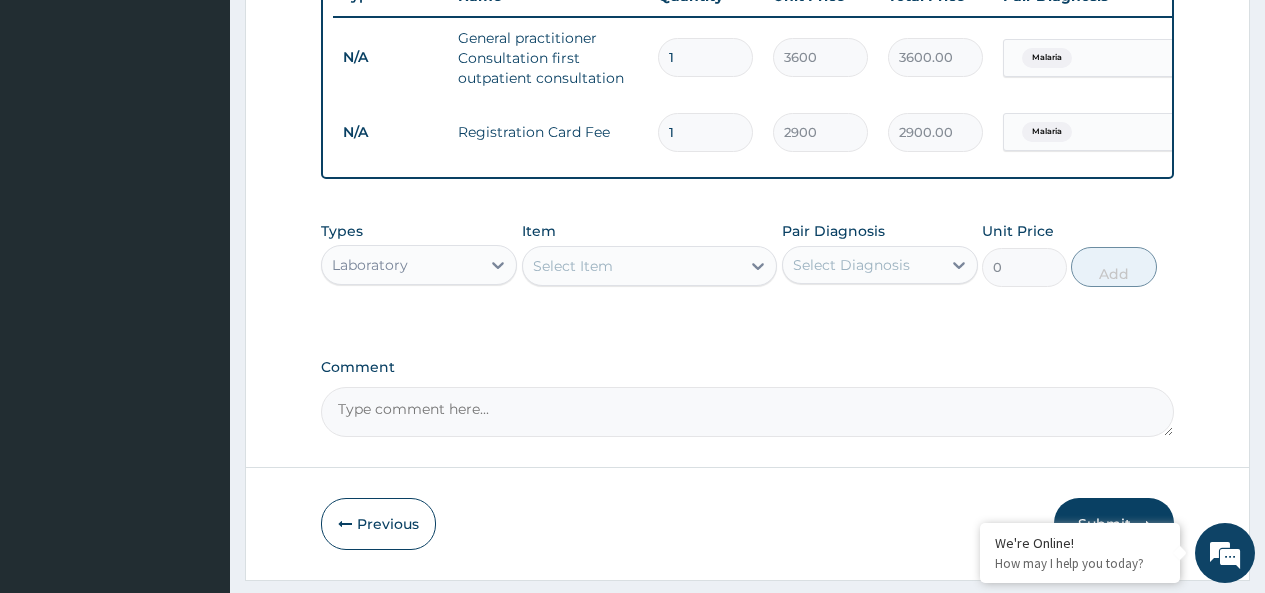click on "Select Item" at bounding box center [632, 266] 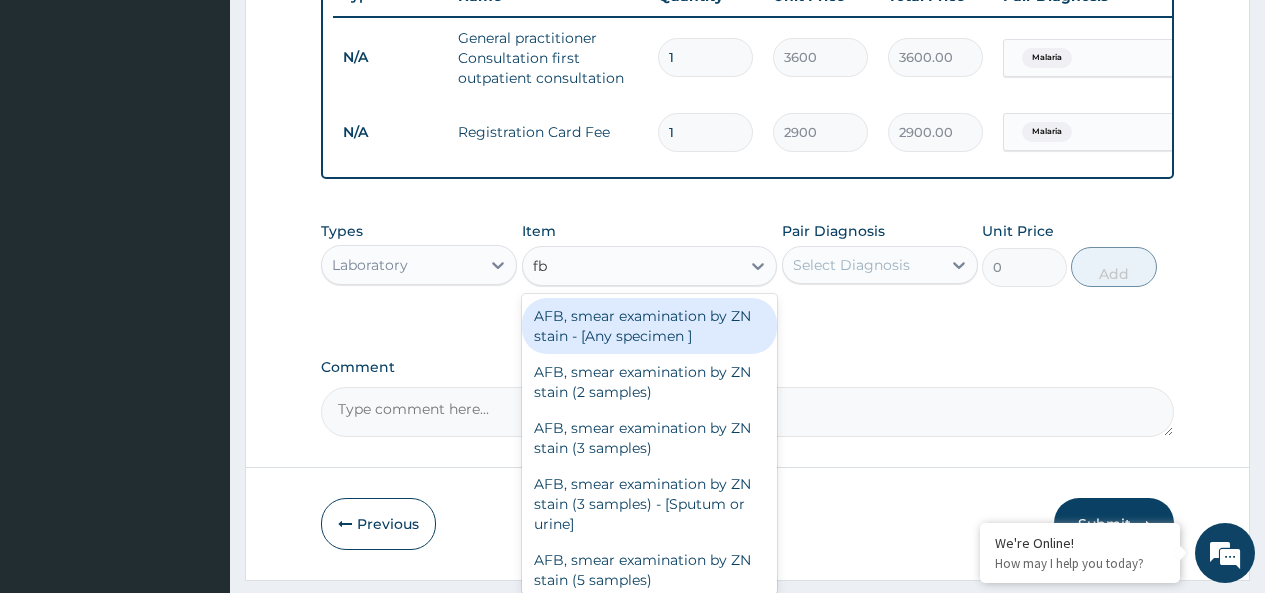 type on "fbc" 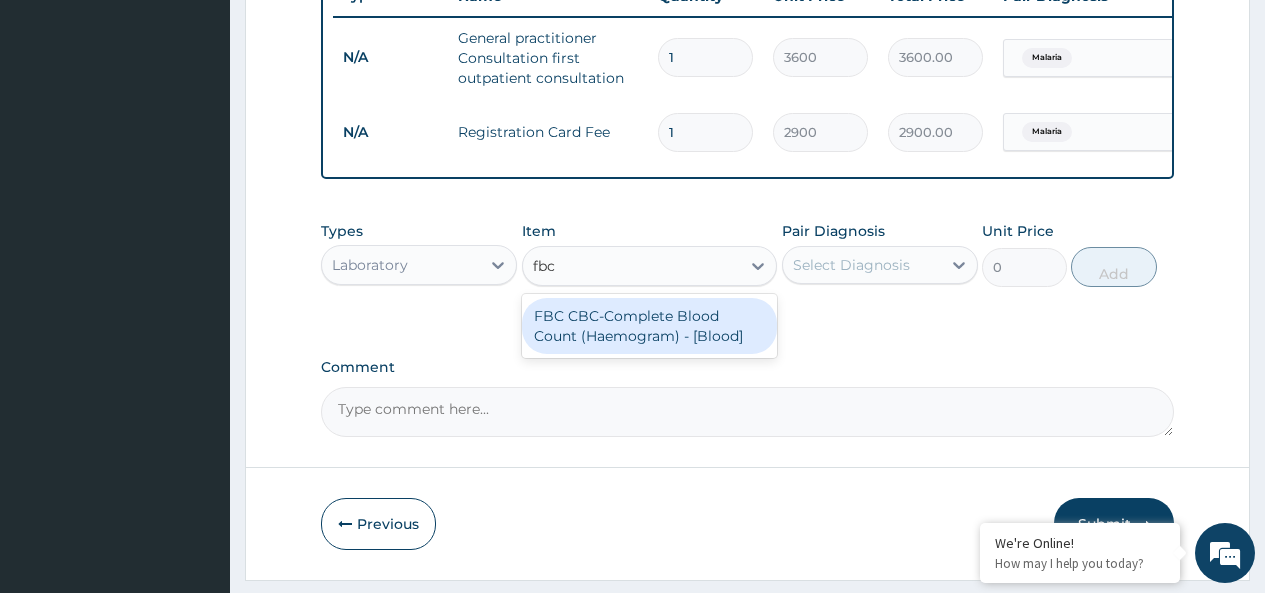 click on "FBC CBC-Complete Blood Count (Haemogram) - [Blood]" at bounding box center (650, 326) 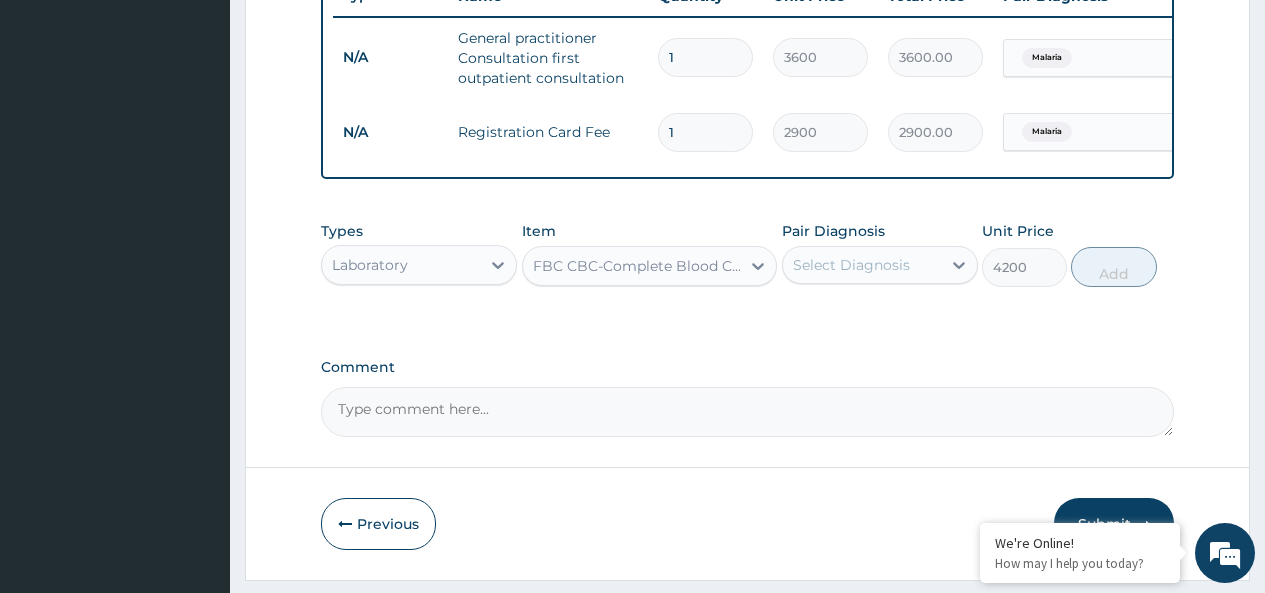 click on "Select Diagnosis" at bounding box center [851, 265] 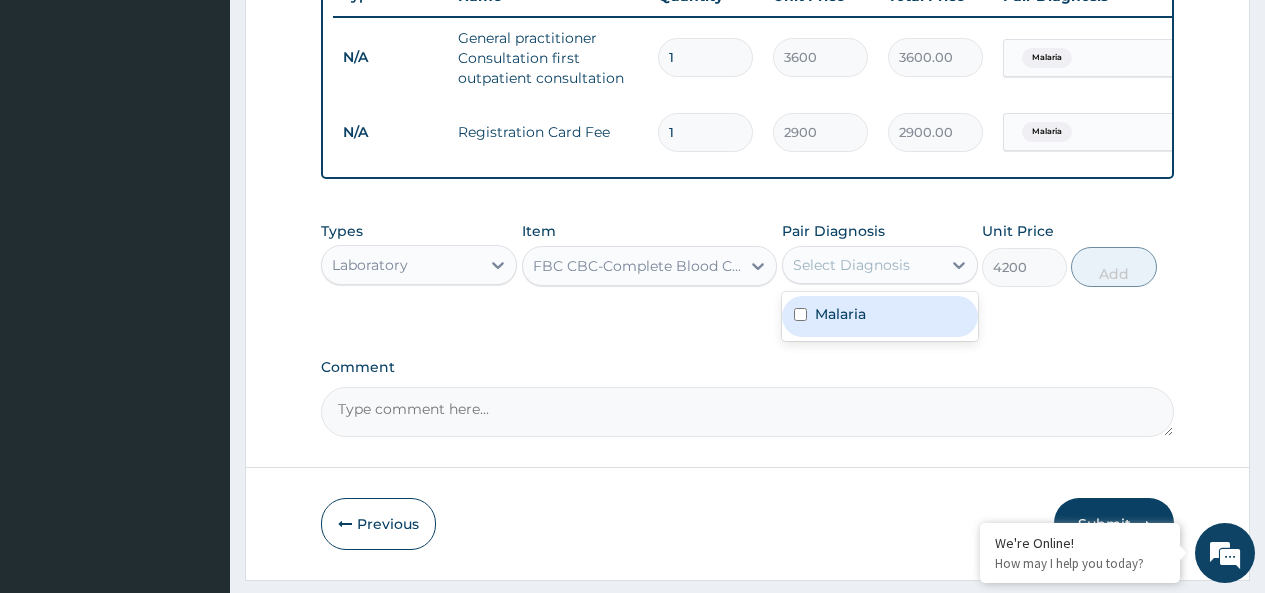 click on "Malaria" at bounding box center [840, 314] 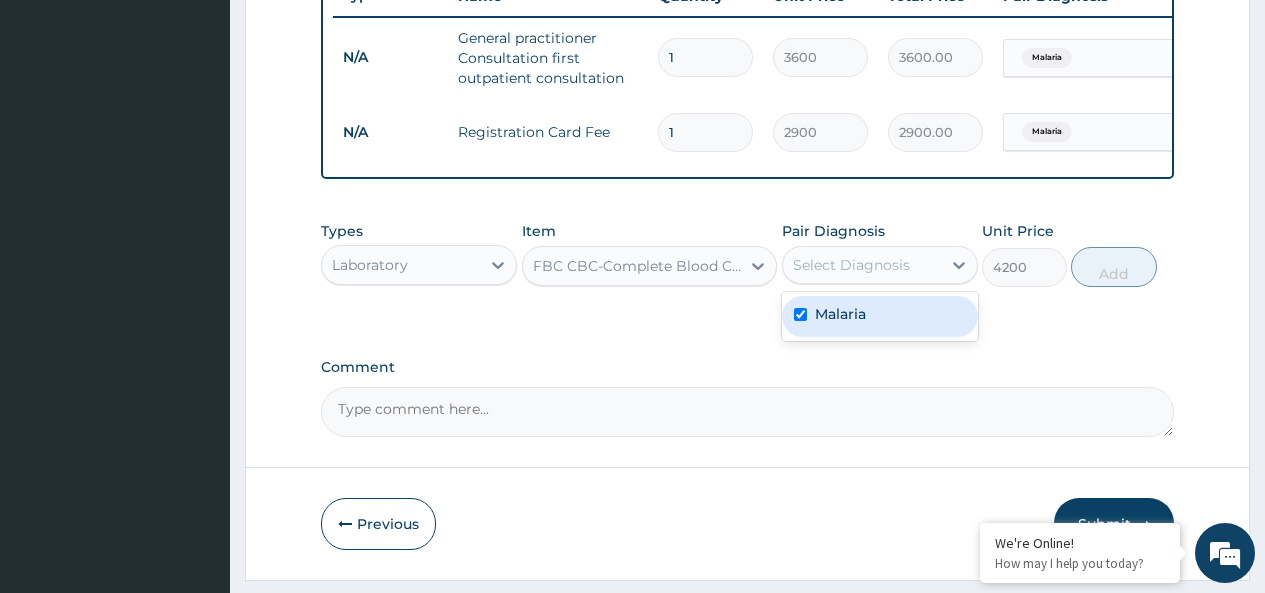 checkbox on "true" 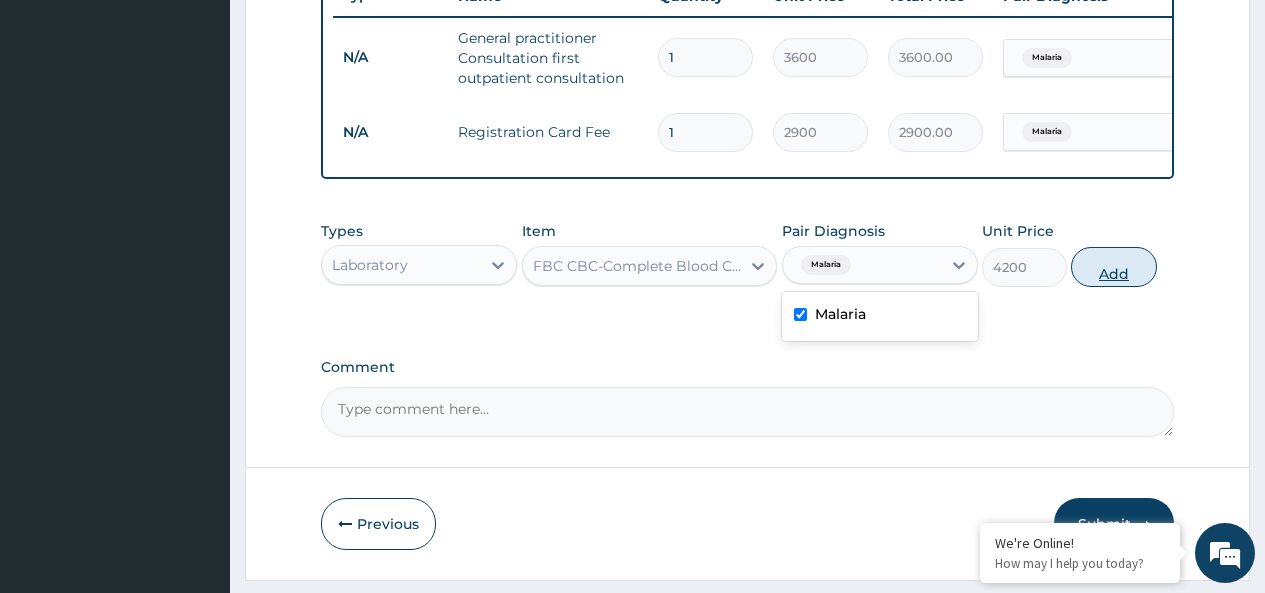 click on "Add" at bounding box center [1113, 267] 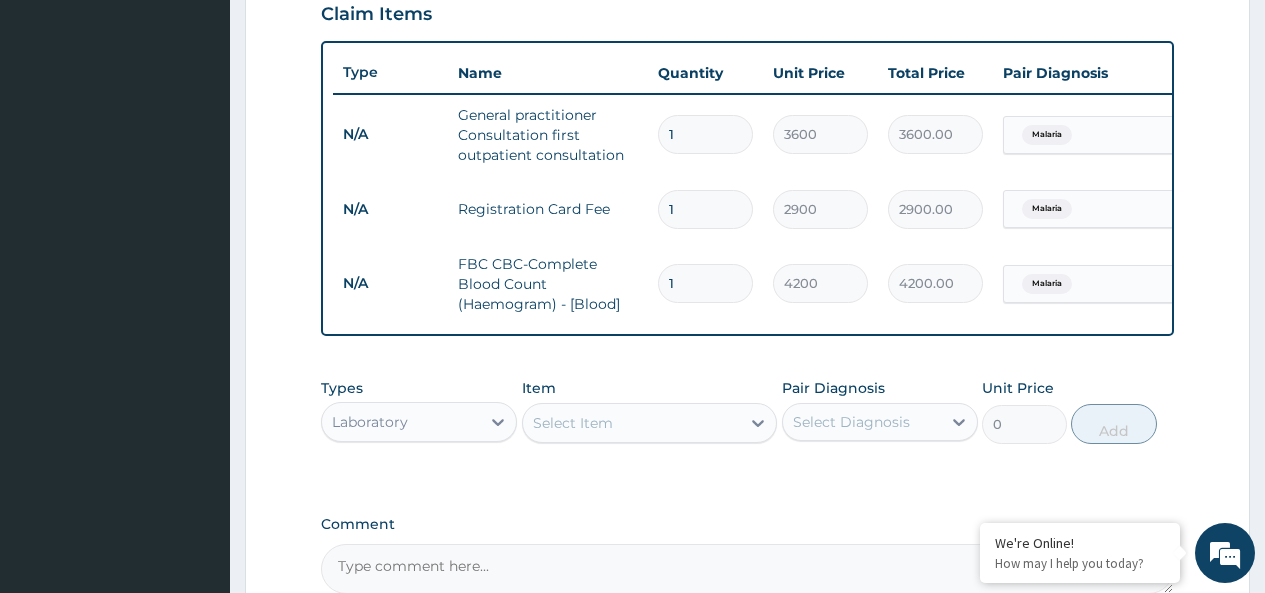 scroll, scrollTop: 780, scrollLeft: 0, axis: vertical 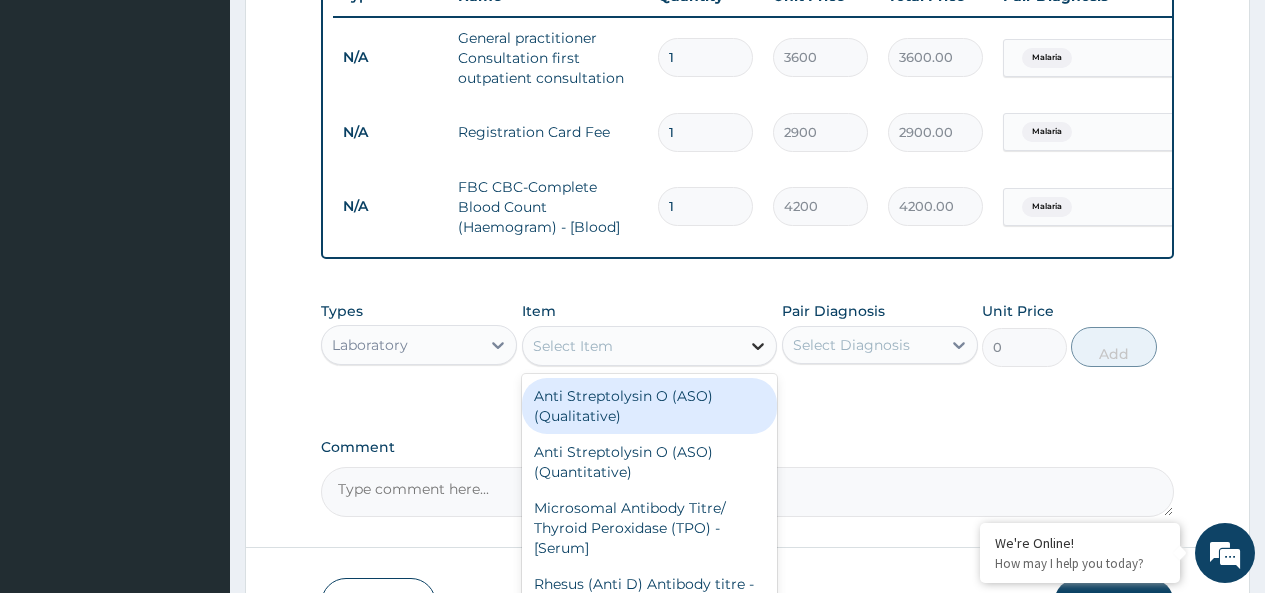 click at bounding box center (758, 346) 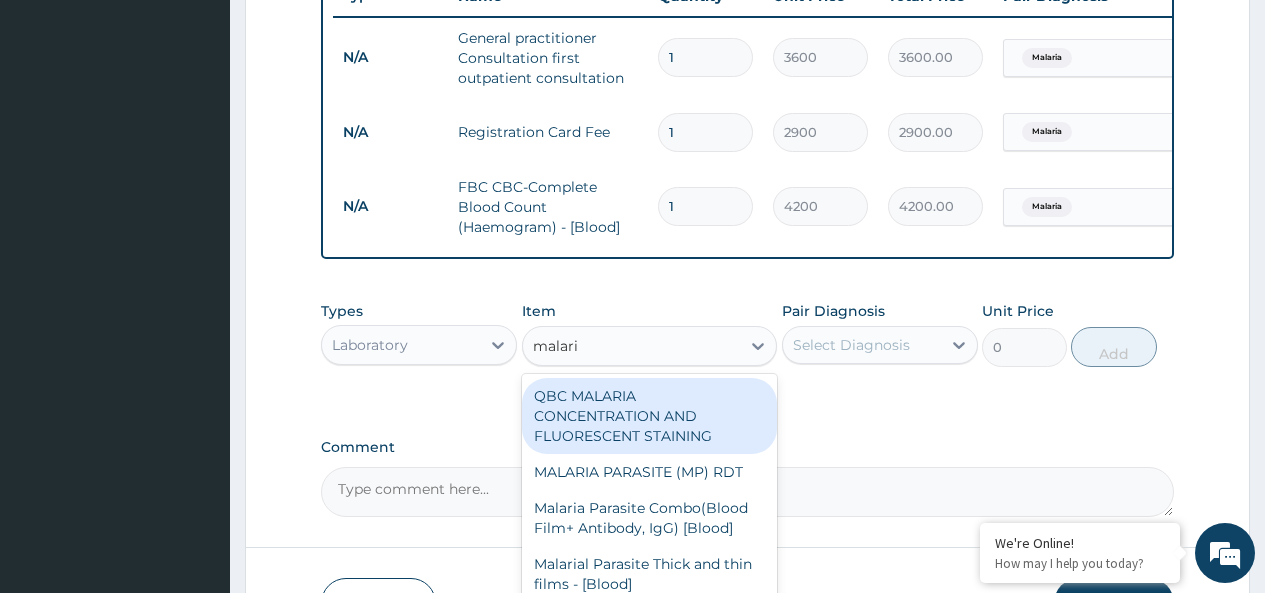 type on "malaria" 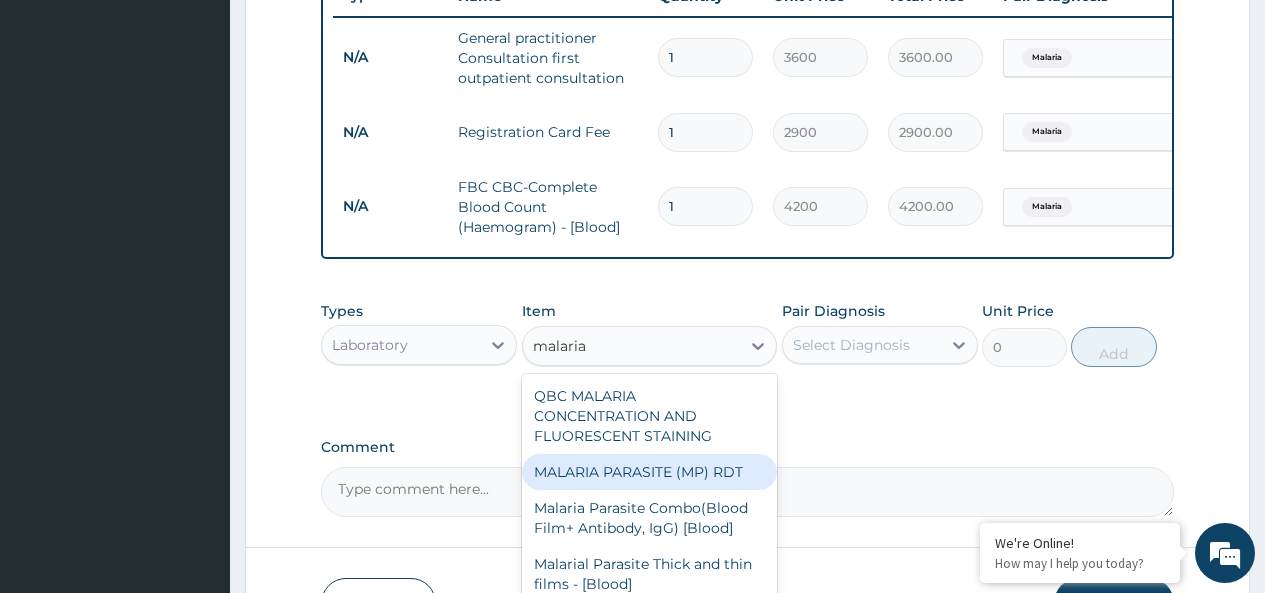 click on "MALARIA PARASITE (MP) RDT" at bounding box center (650, 472) 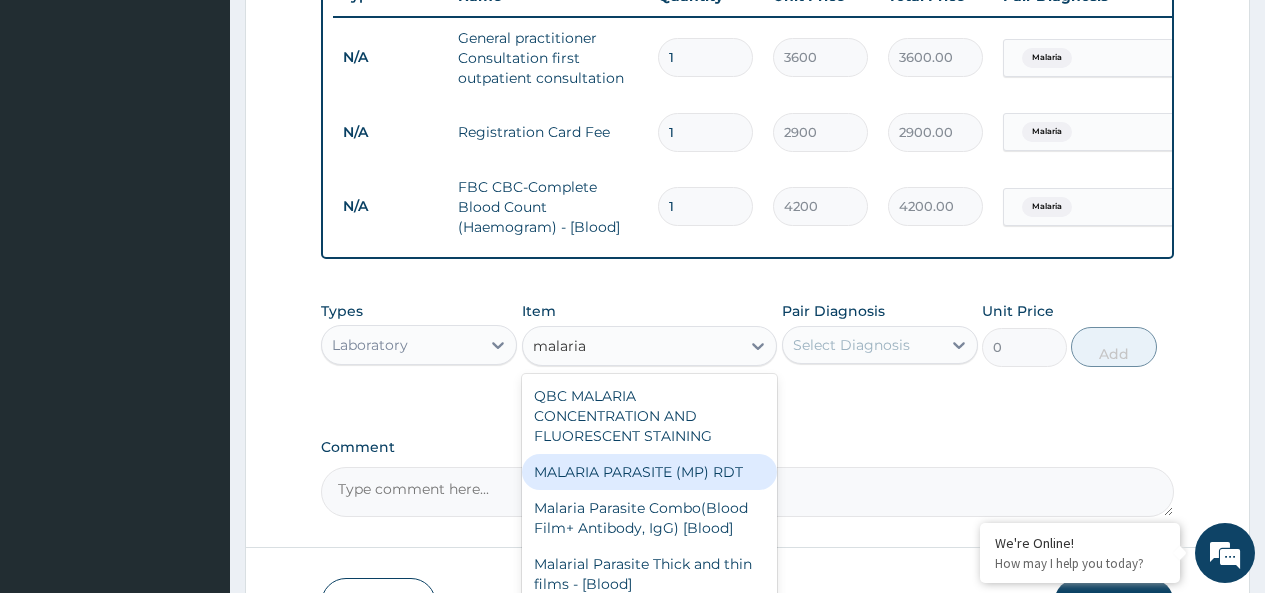 type 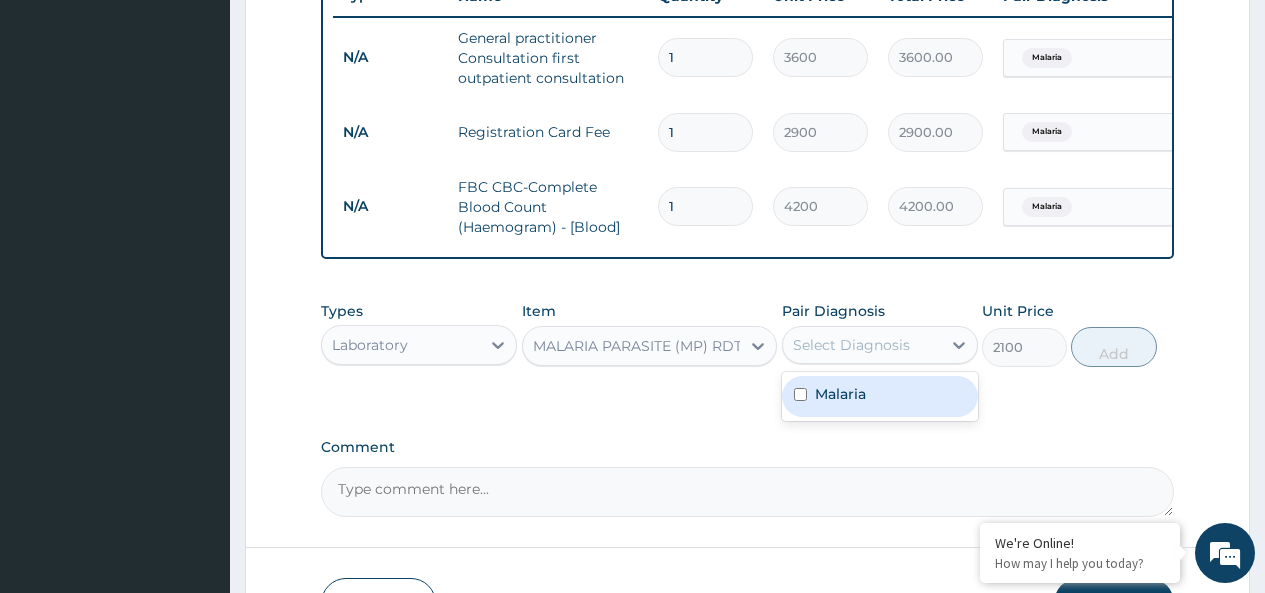 click on "Select Diagnosis" at bounding box center [851, 345] 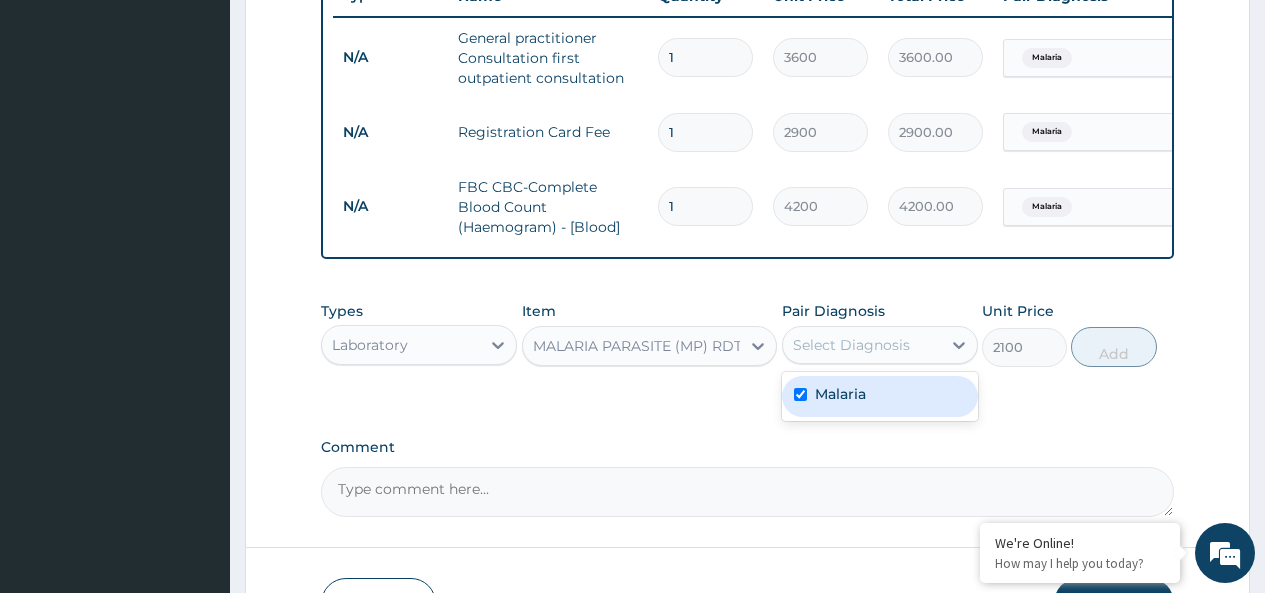 checkbox on "true" 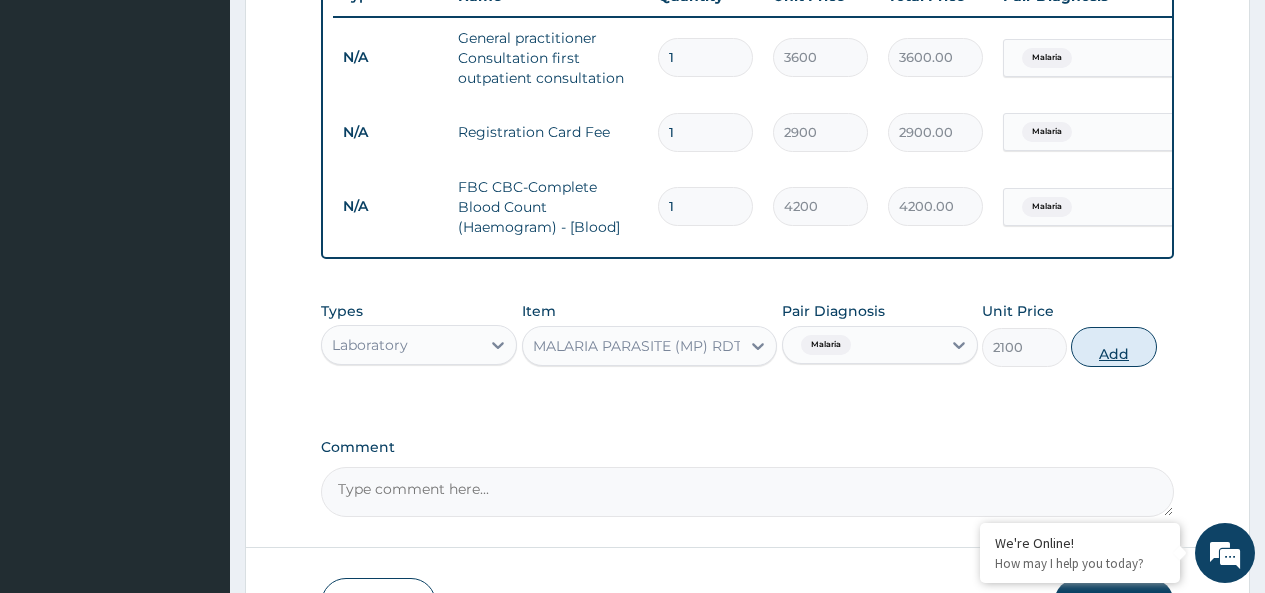 click on "Add" at bounding box center [1113, 347] 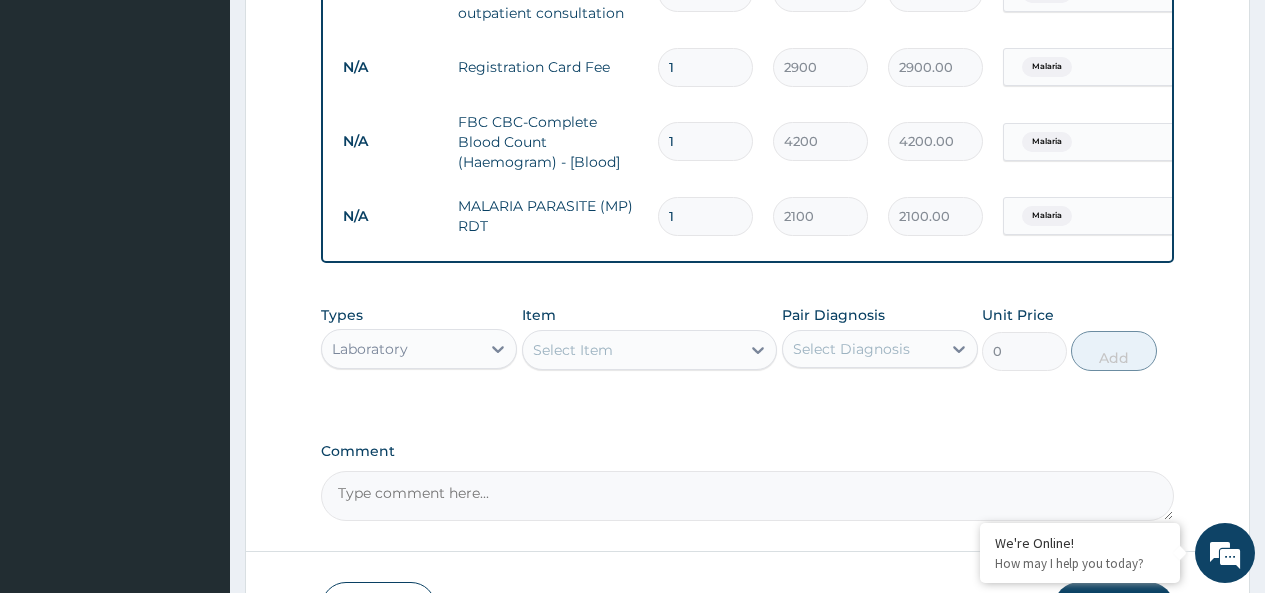 scroll, scrollTop: 880, scrollLeft: 0, axis: vertical 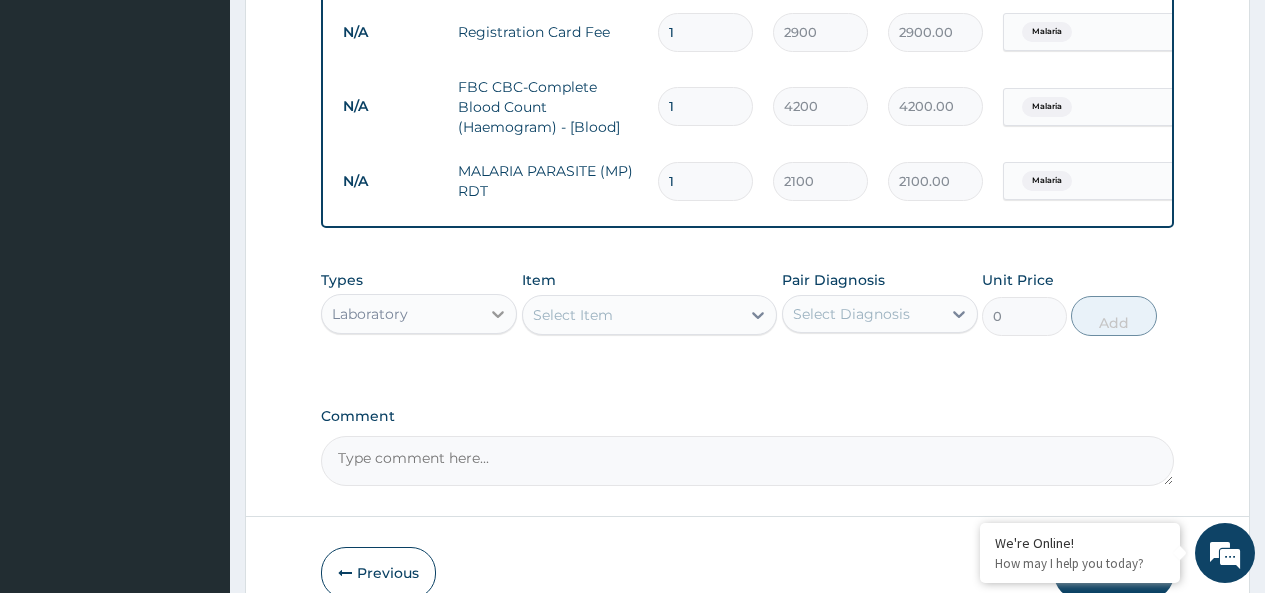click 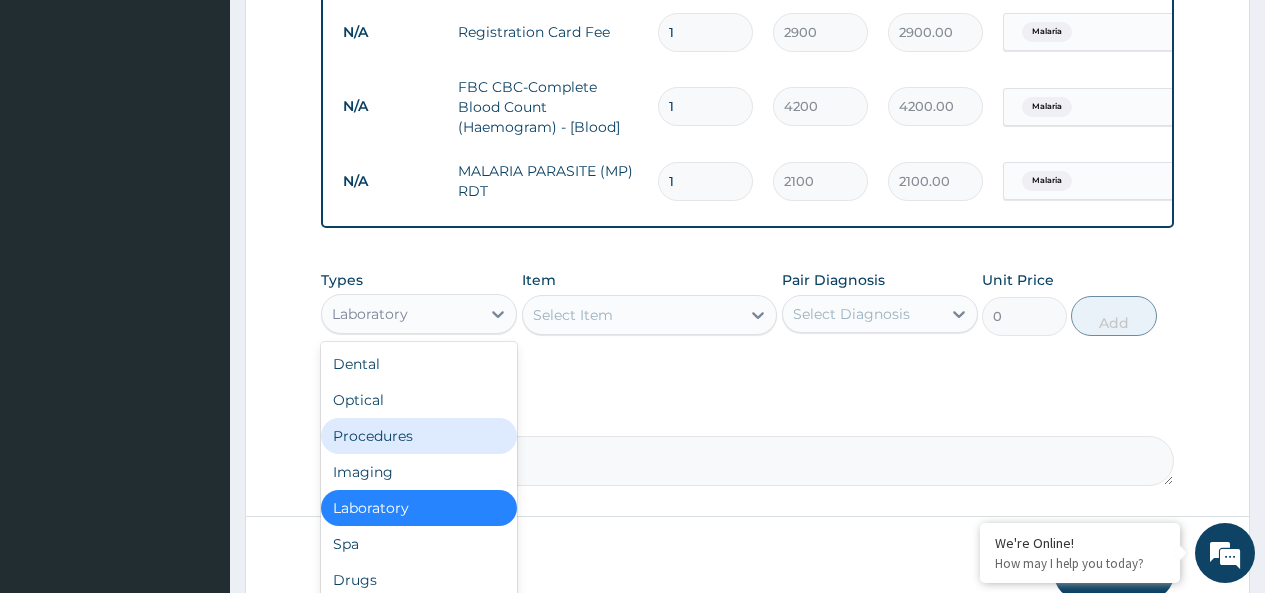 scroll, scrollTop: 68, scrollLeft: 0, axis: vertical 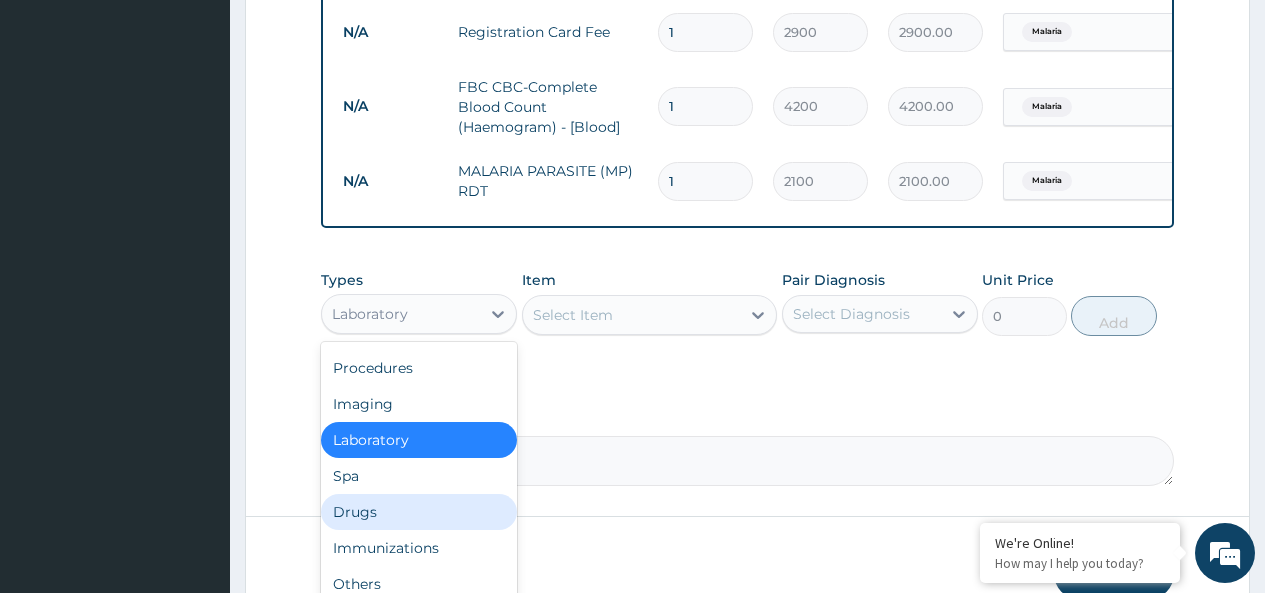 drag, startPoint x: 358, startPoint y: 528, endPoint x: 383, endPoint y: 514, distance: 28.653097 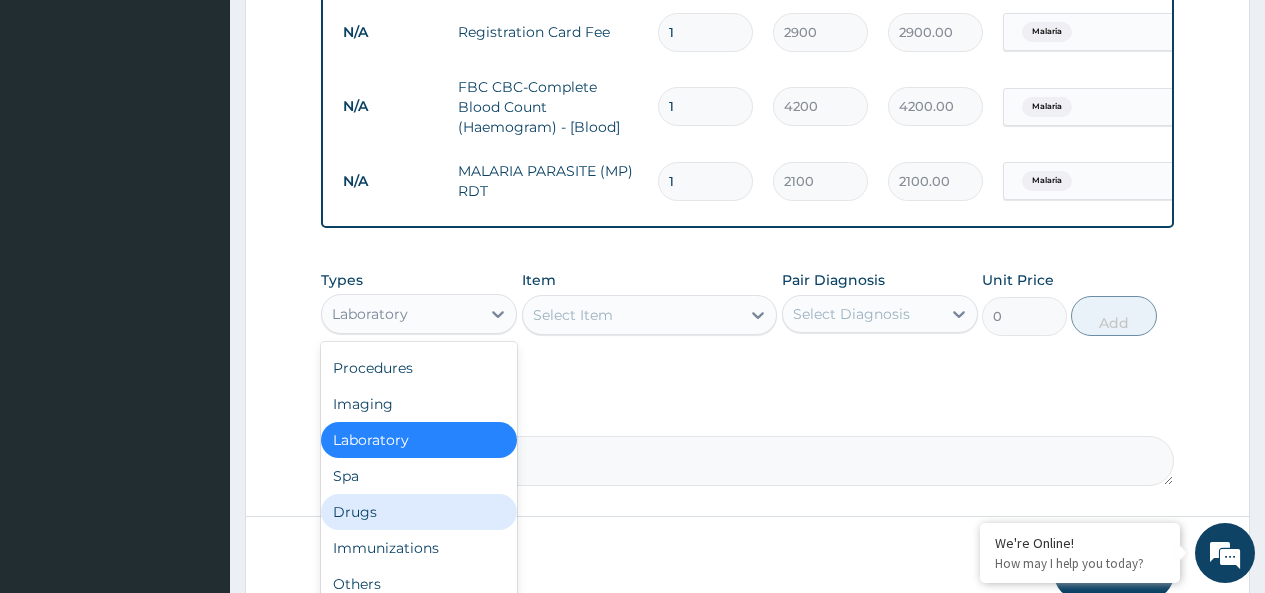click on "Drugs" at bounding box center (419, 512) 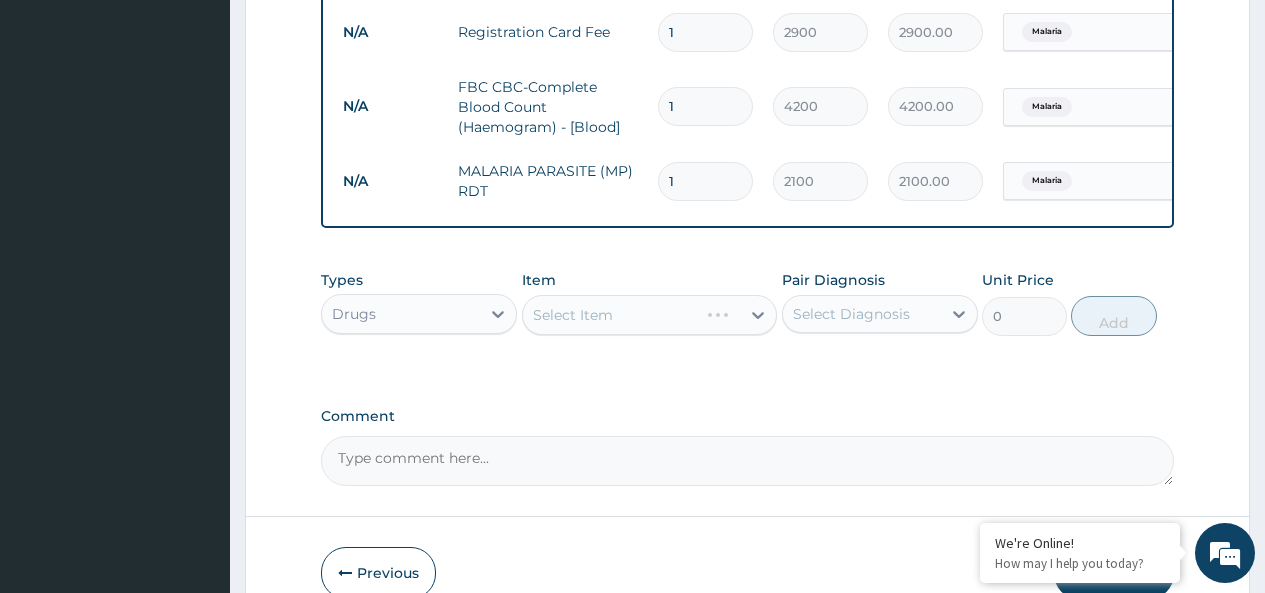 click on "Select Item" at bounding box center (650, 315) 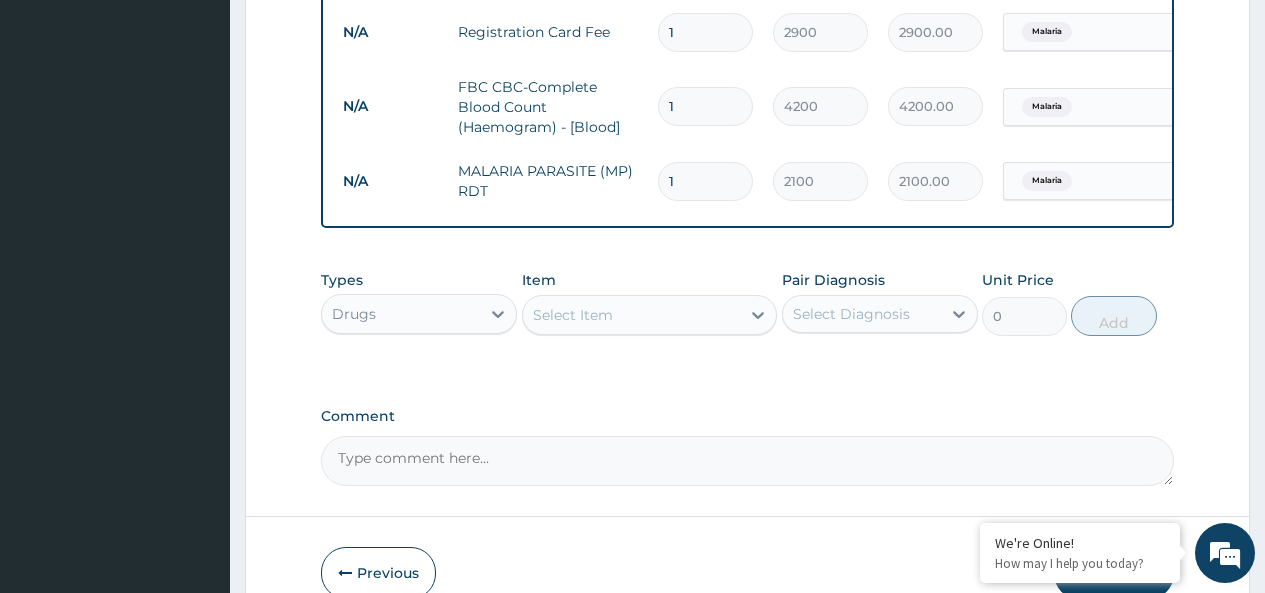 click on "Select Item" at bounding box center (650, 315) 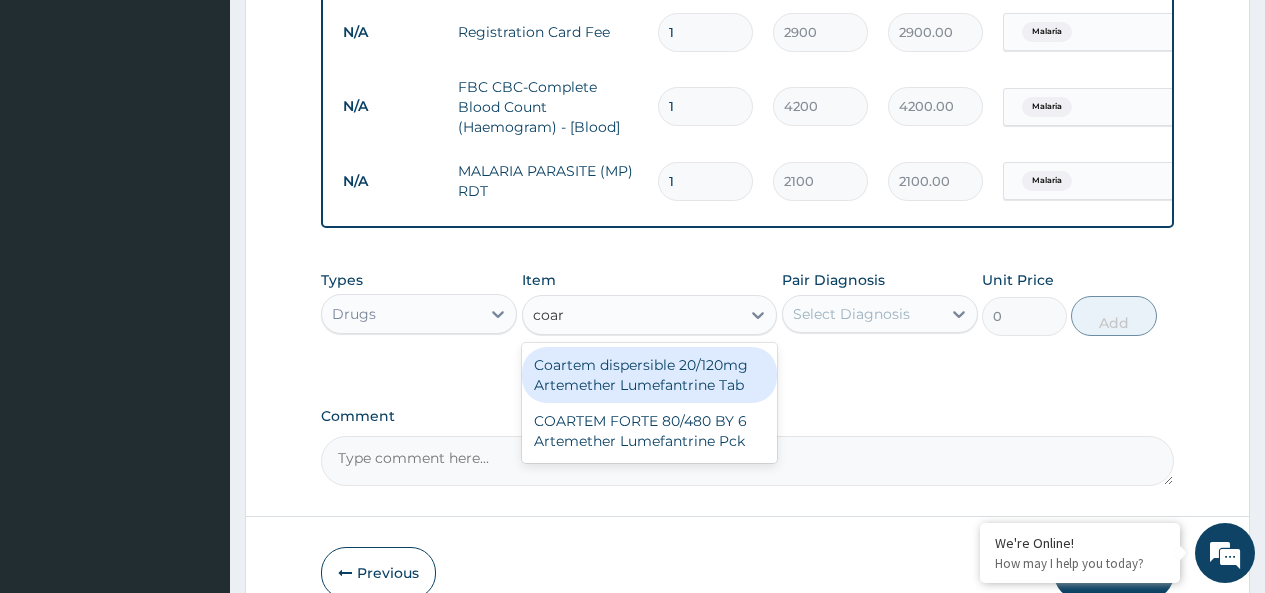 type on "coart" 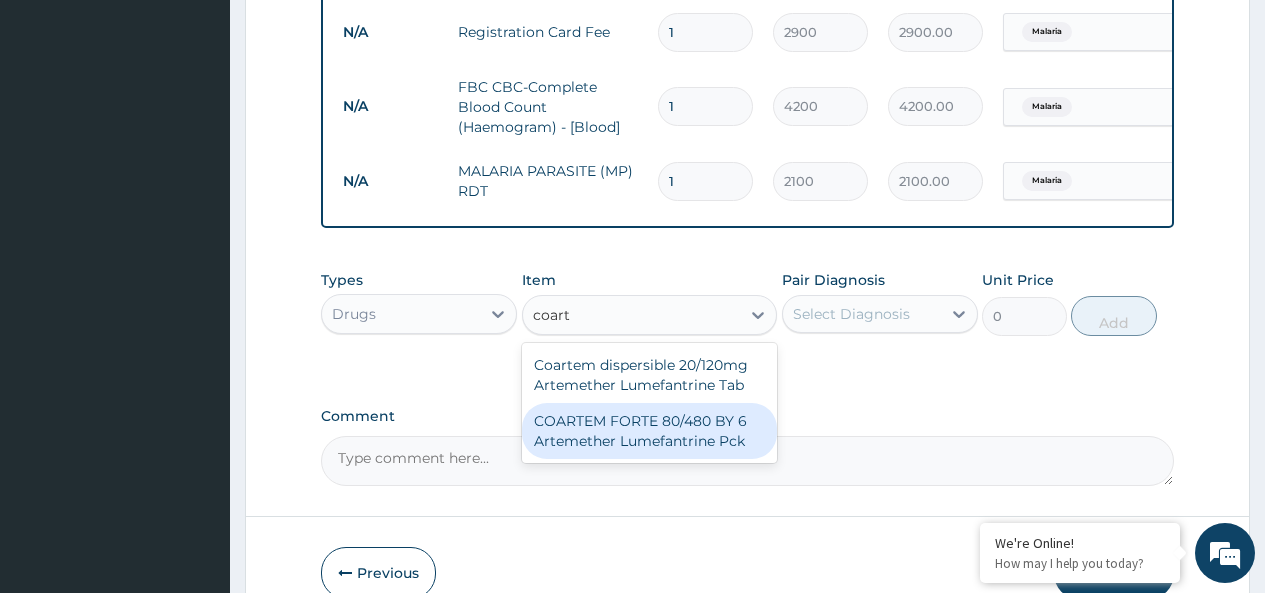 drag, startPoint x: 669, startPoint y: 459, endPoint x: 680, endPoint y: 457, distance: 11.18034 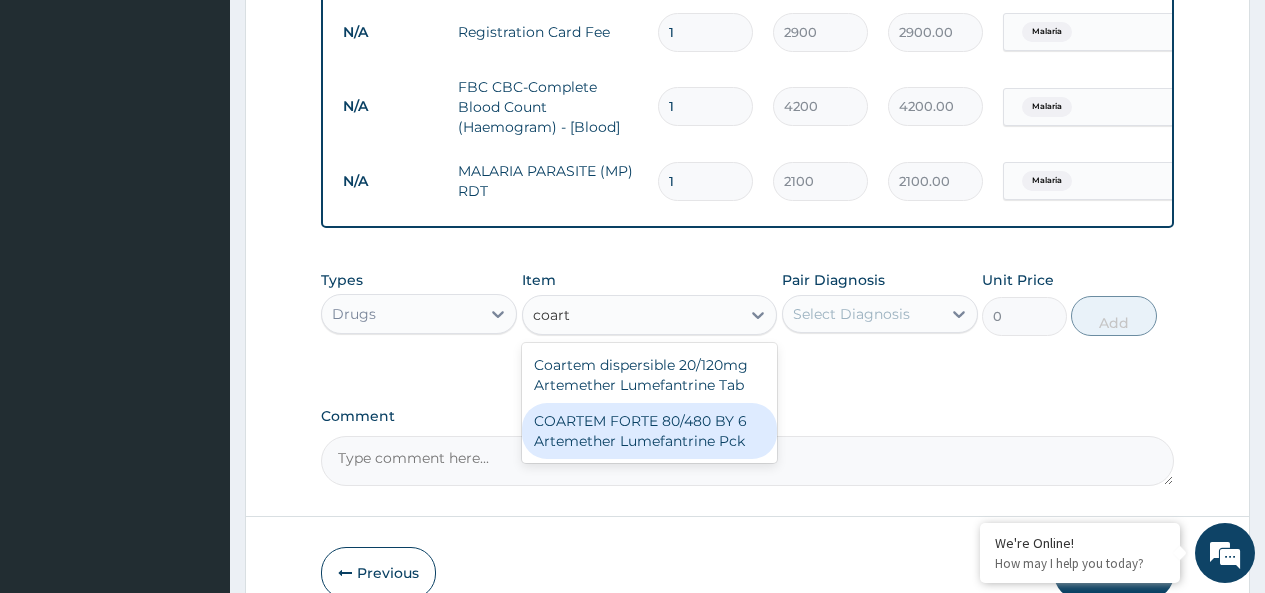 click on "COARTEM FORTE 80/480 BY 6 Artemether Lumefantrine Pck" at bounding box center [650, 431] 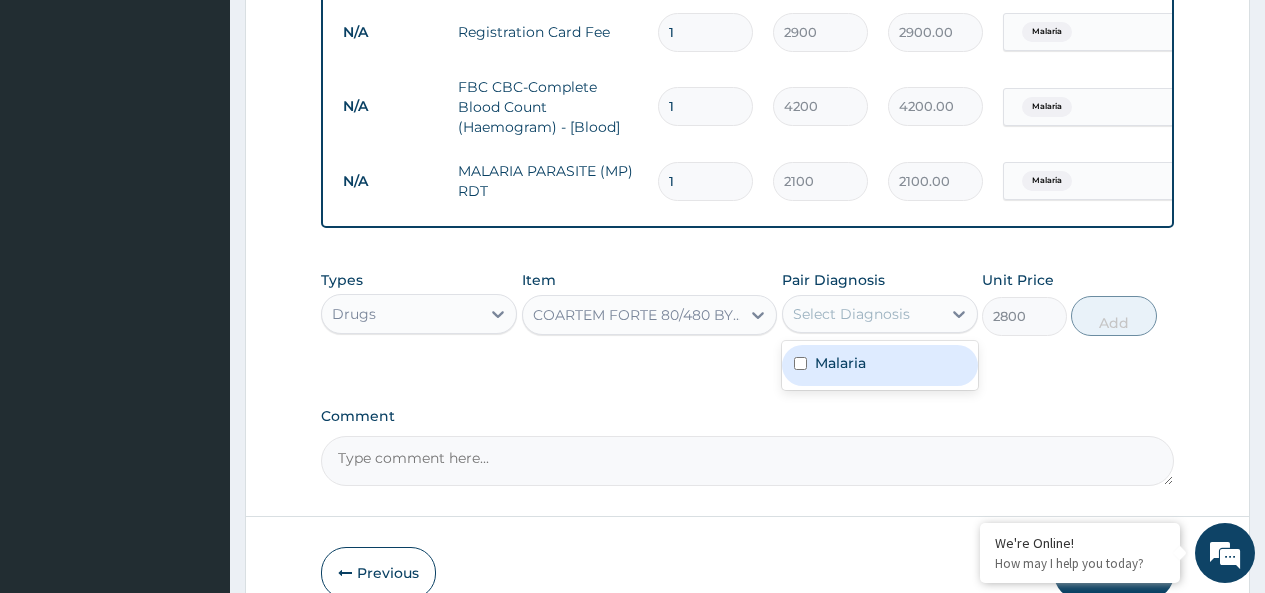 click on "Select Diagnosis" at bounding box center [862, 314] 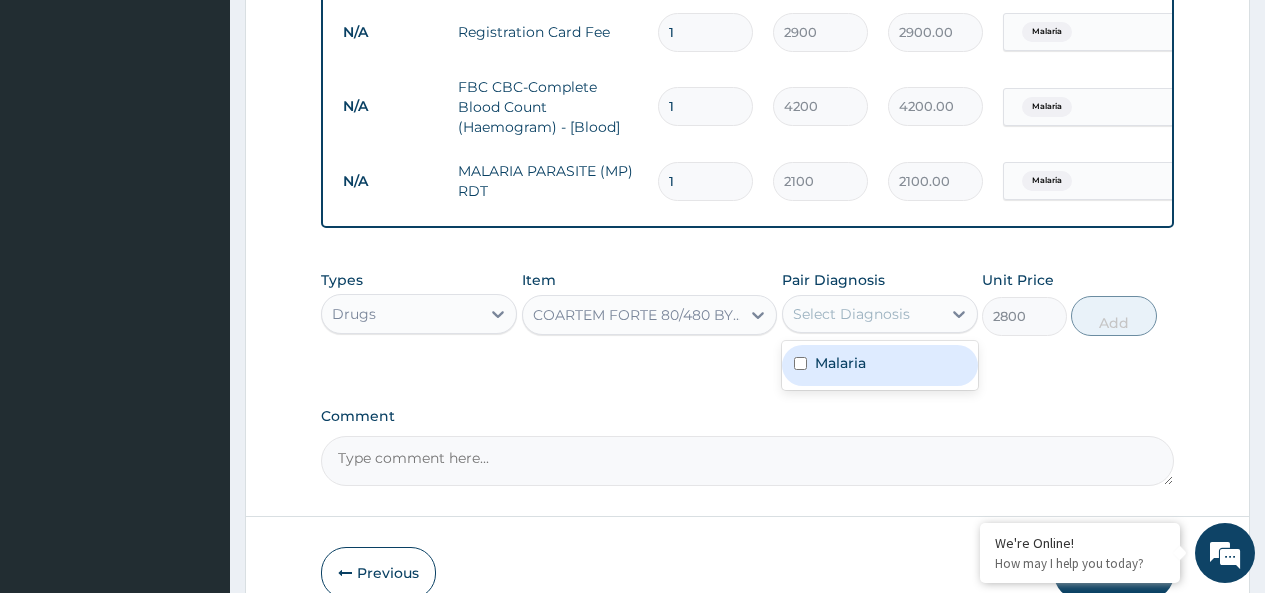 click on "Malaria" at bounding box center [840, 363] 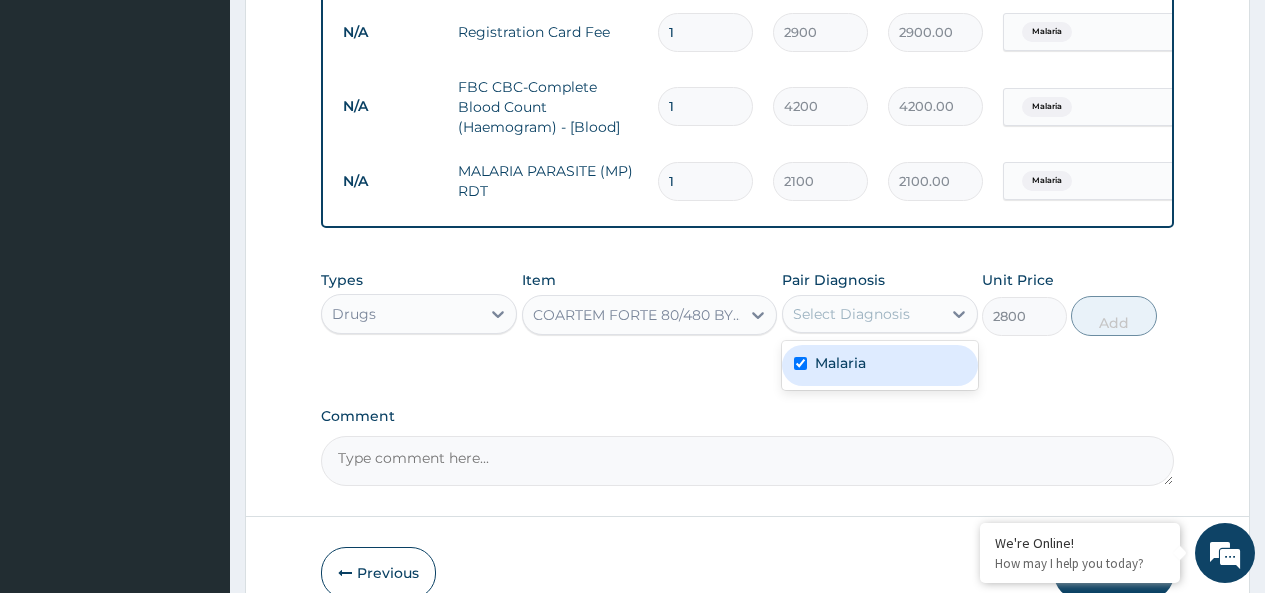 checkbox on "true" 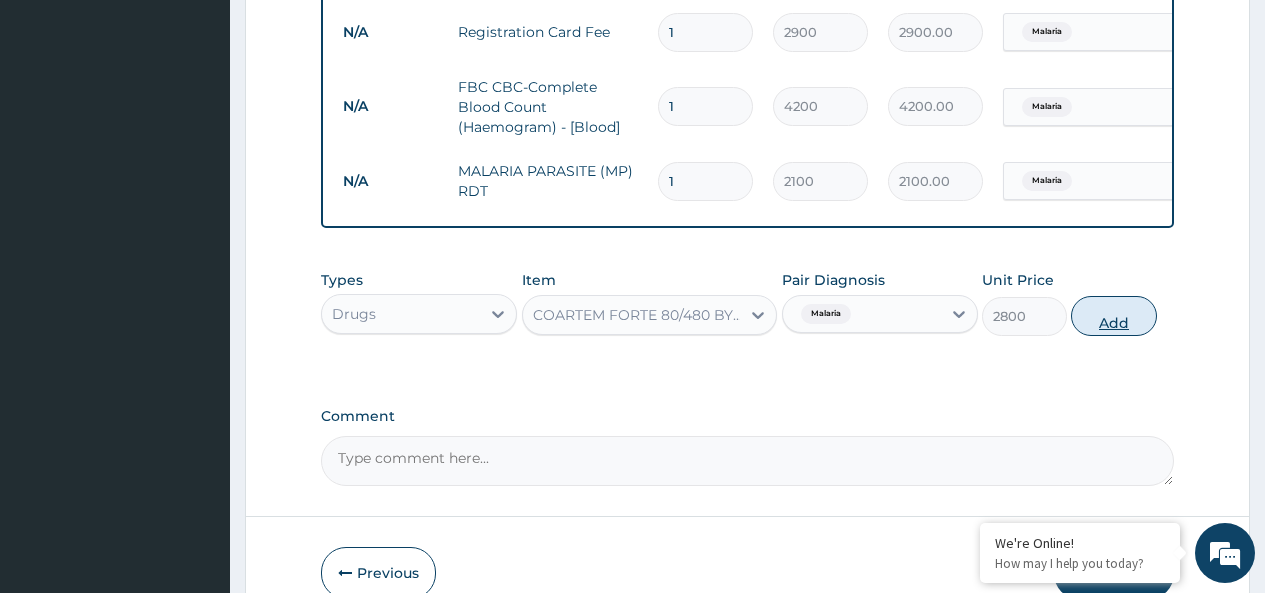 click on "Add" at bounding box center (1113, 316) 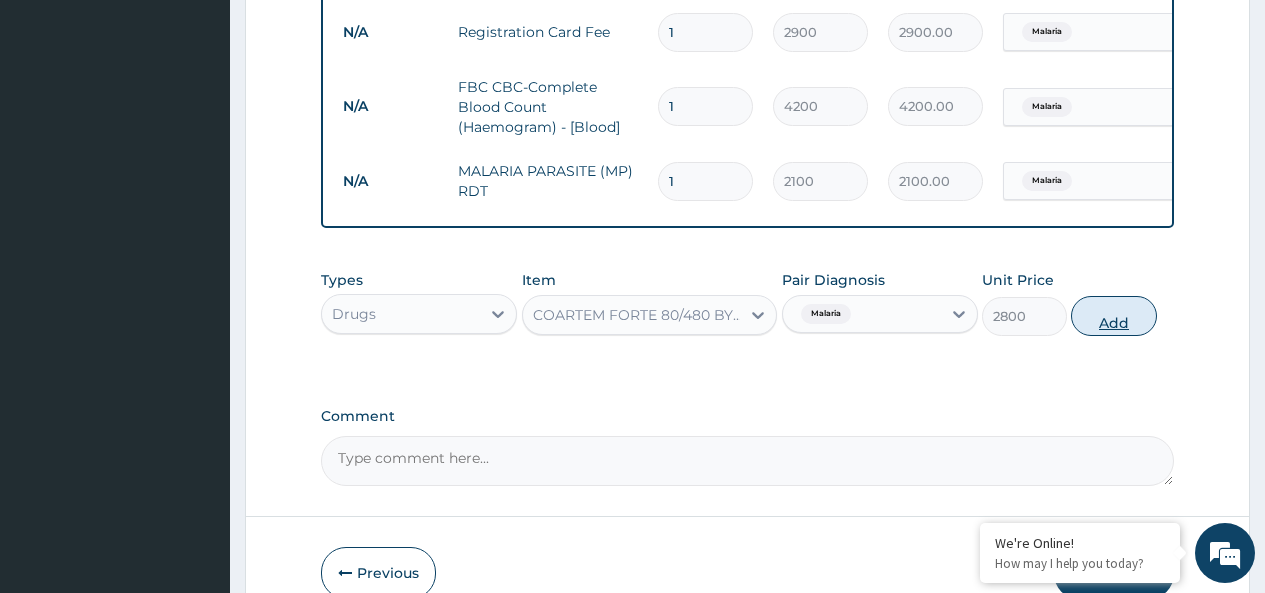 type on "0" 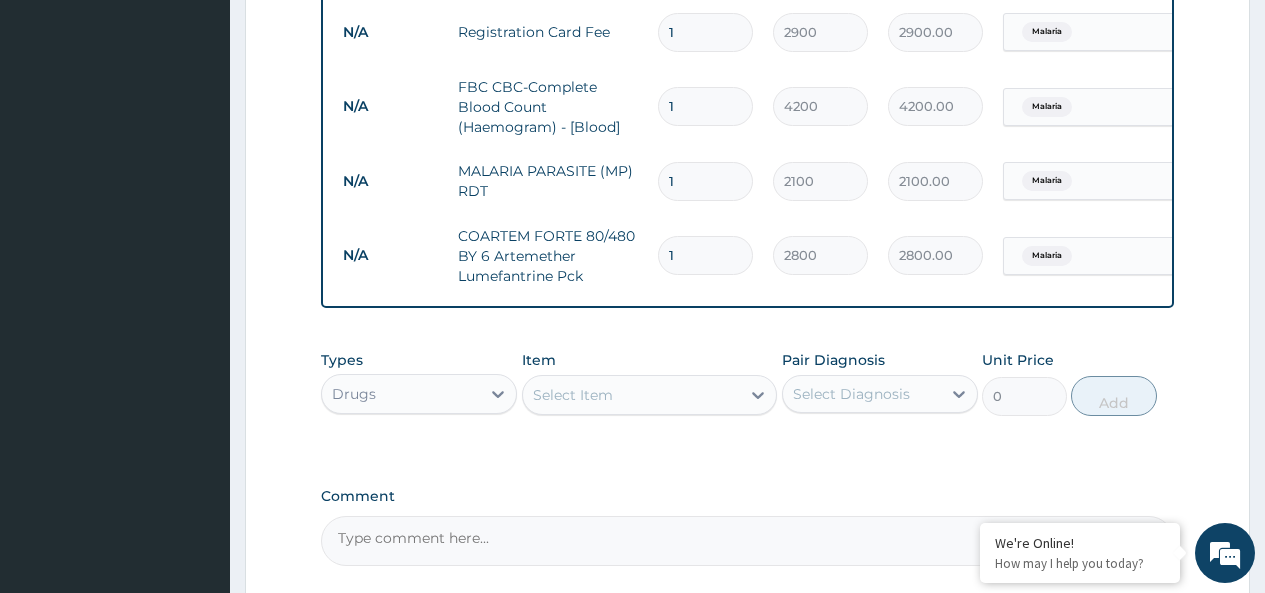 click on "Select Item" at bounding box center (632, 395) 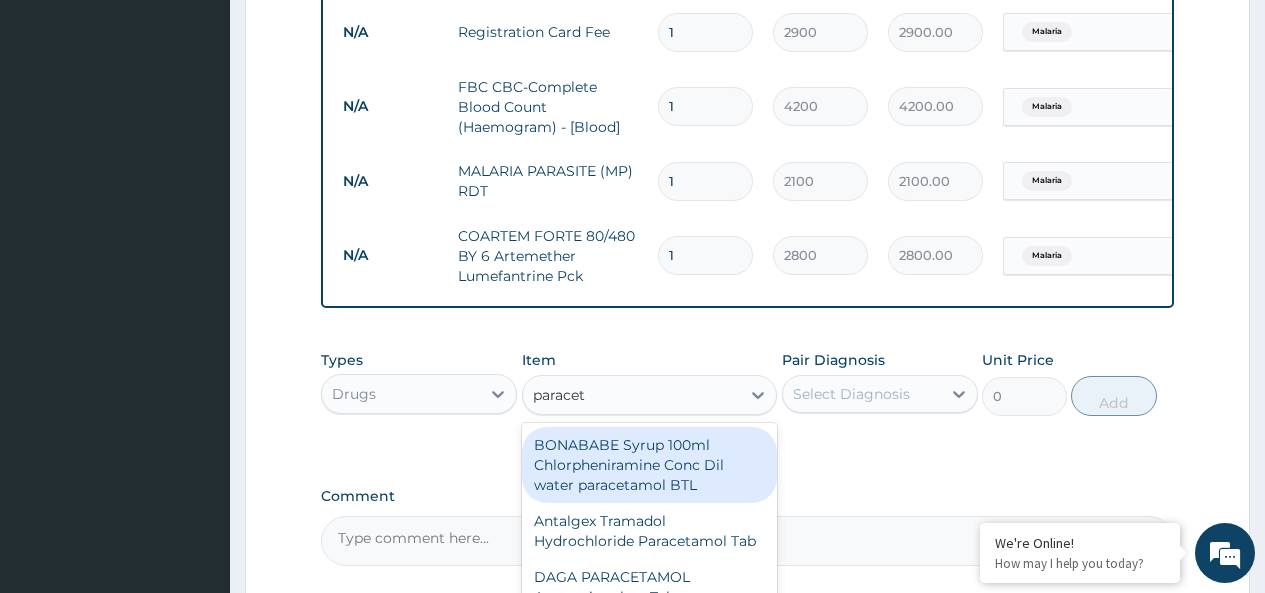 type on "paraceta" 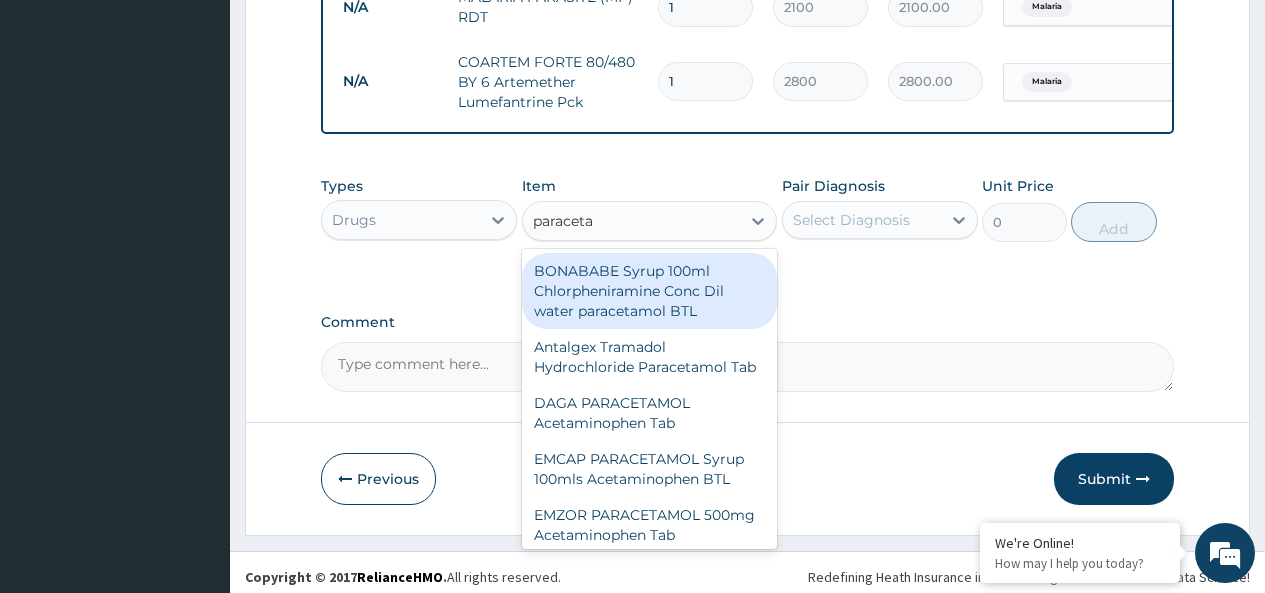 scroll, scrollTop: 1078, scrollLeft: 0, axis: vertical 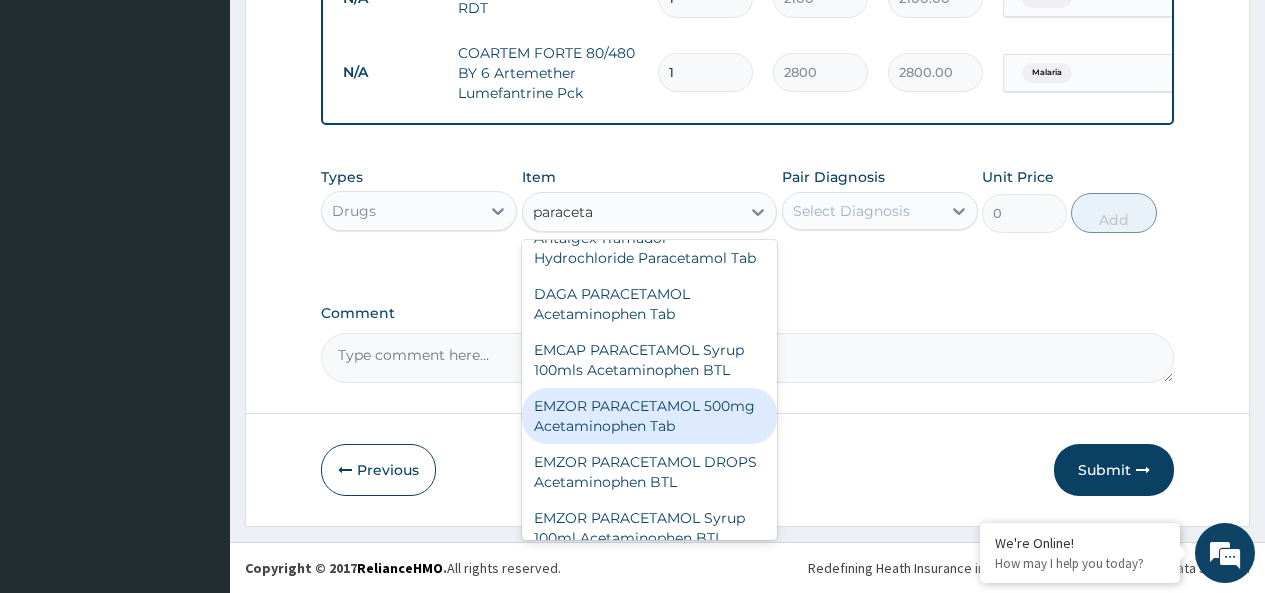 click on "EMZOR PARACETAMOL 500mg Acetaminophen Tab" at bounding box center [650, 416] 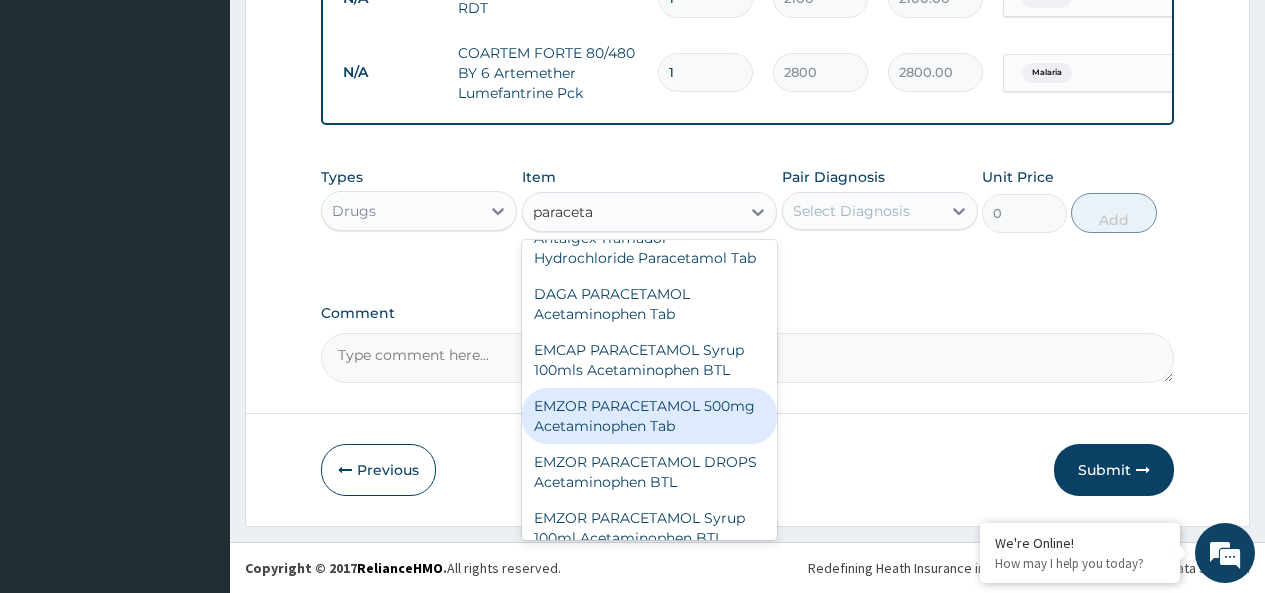 type 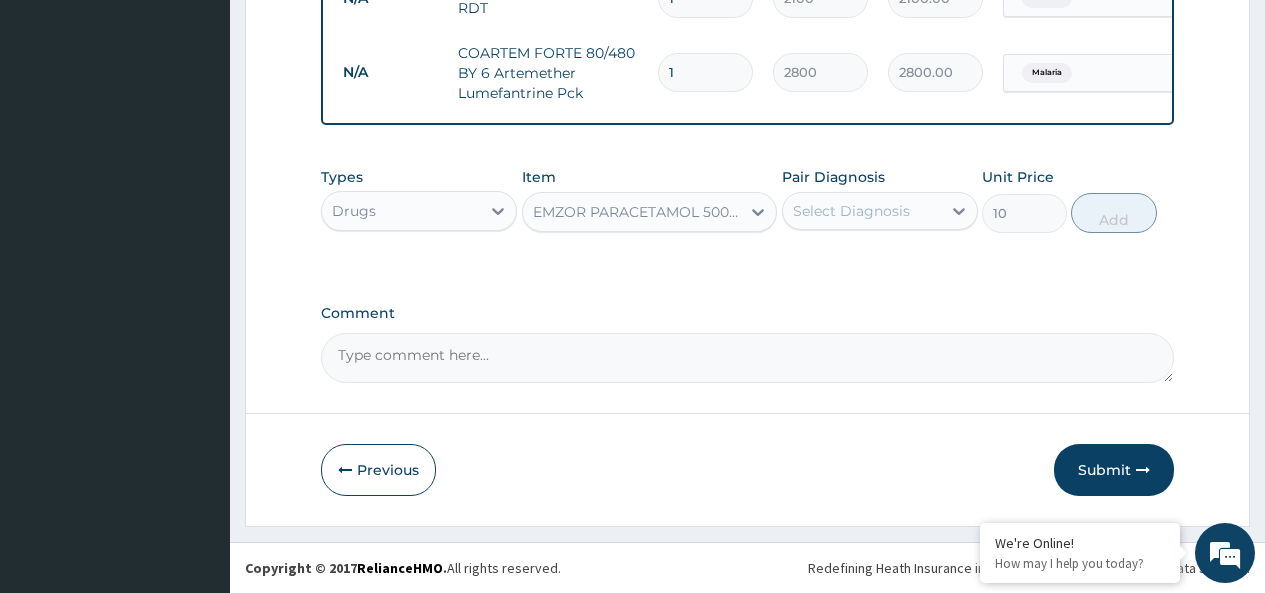 click on "Select Diagnosis" at bounding box center (862, 211) 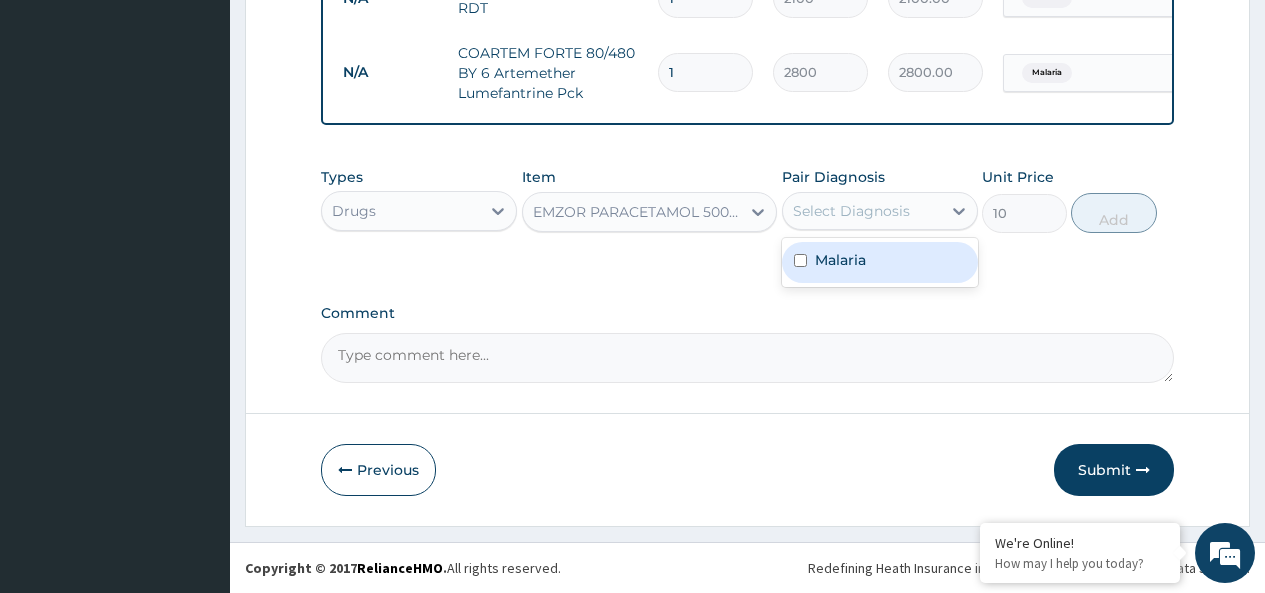 click on "Malaria" at bounding box center [840, 260] 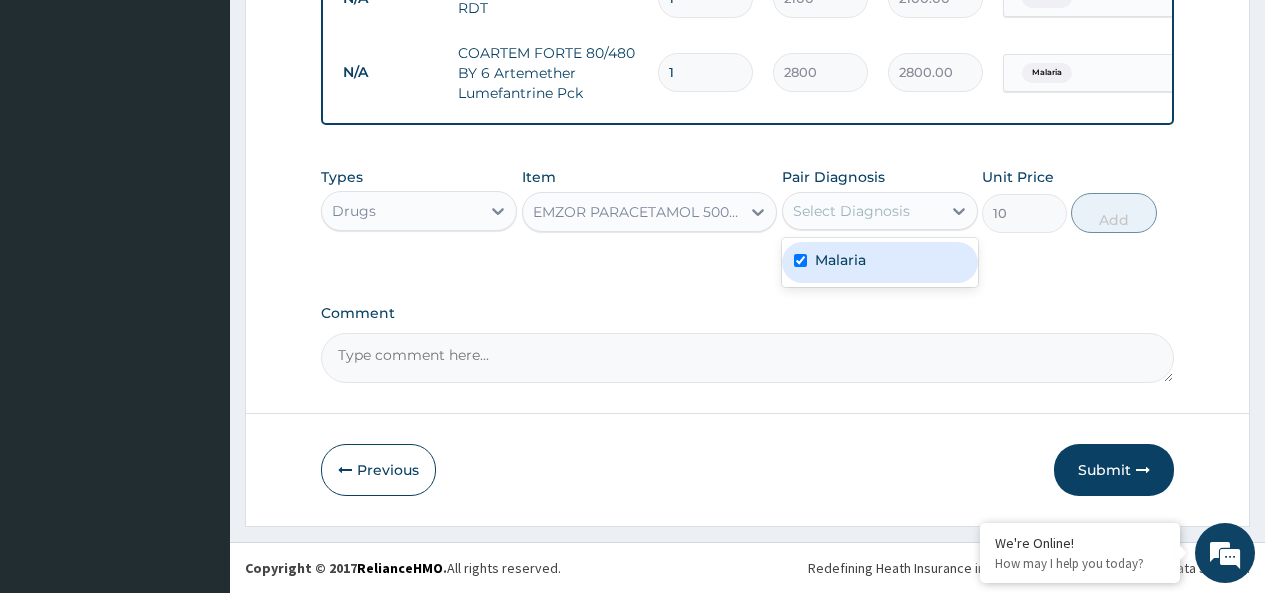 checkbox on "true" 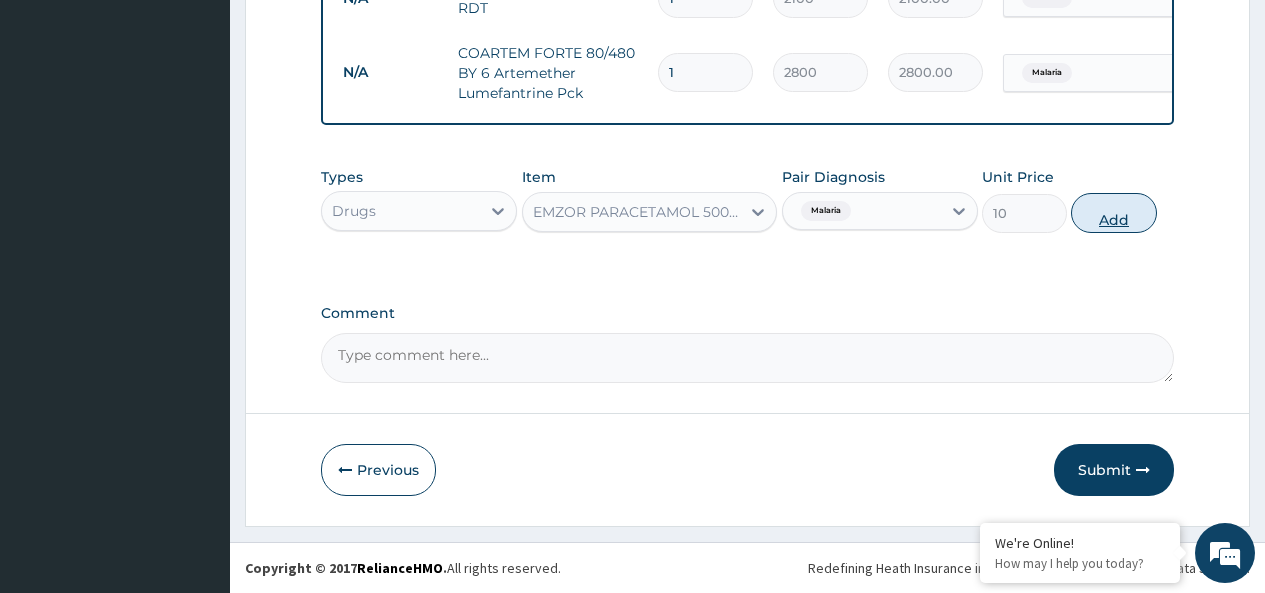 click on "Add" at bounding box center [1113, 213] 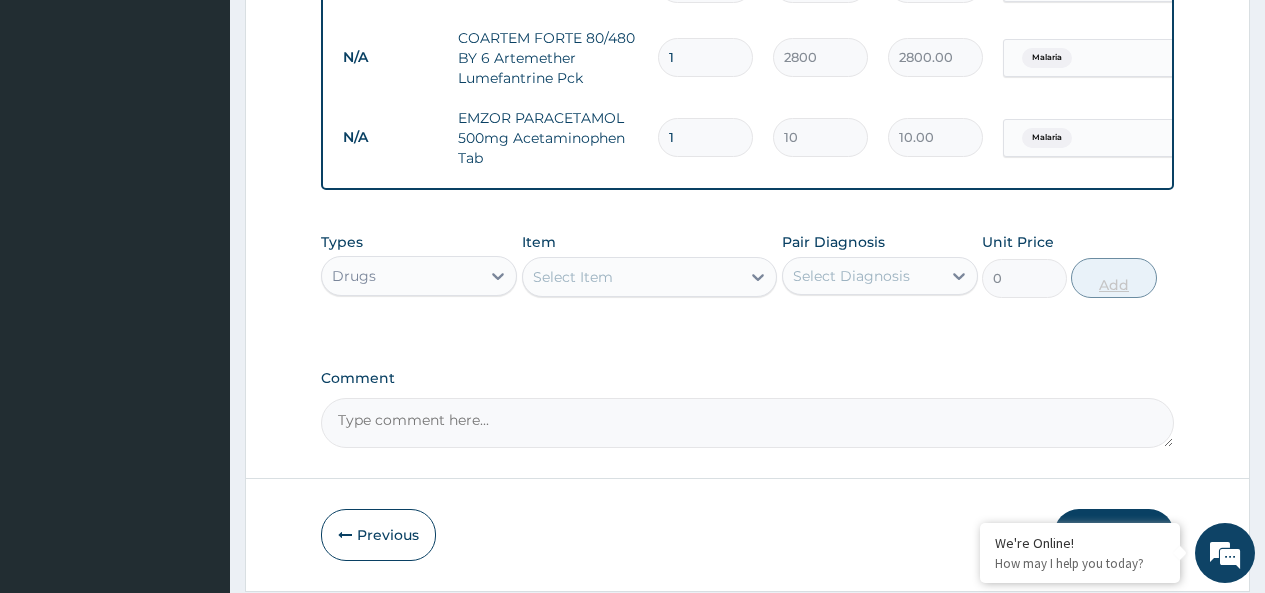 type on "18" 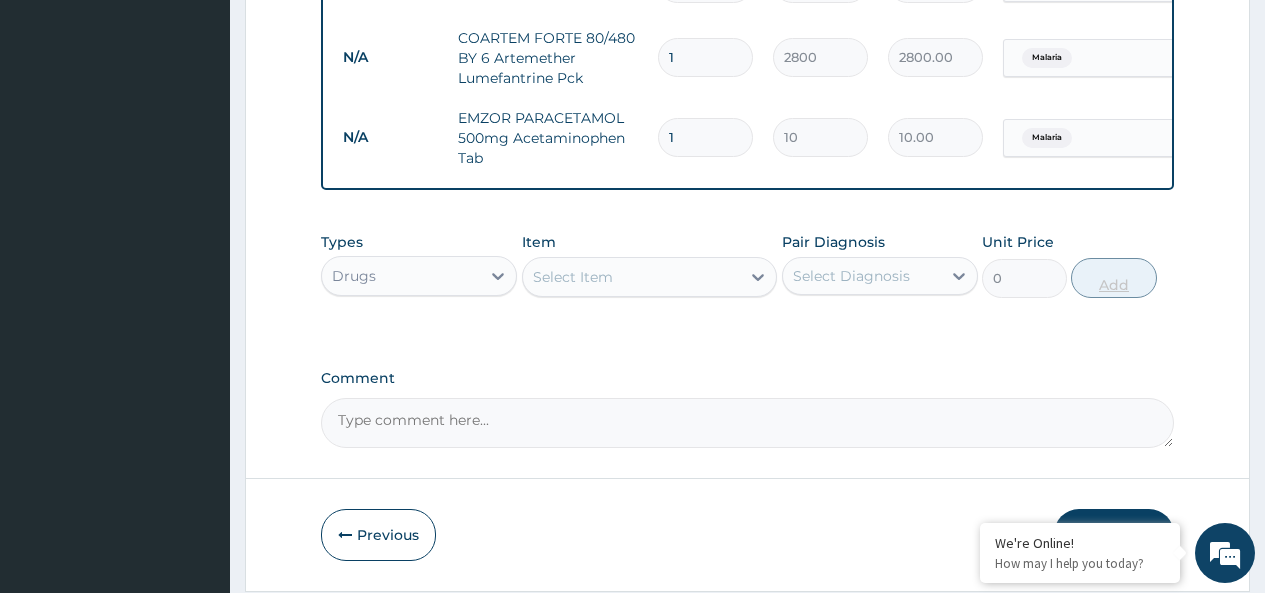 type on "180.00" 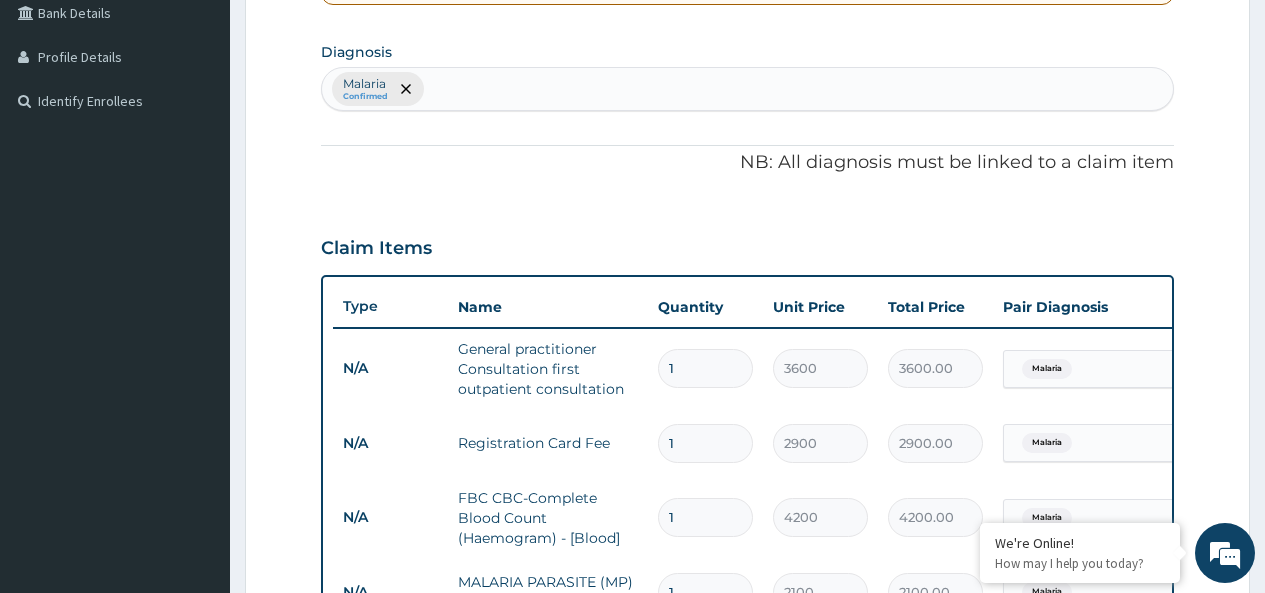 scroll, scrollTop: 278, scrollLeft: 0, axis: vertical 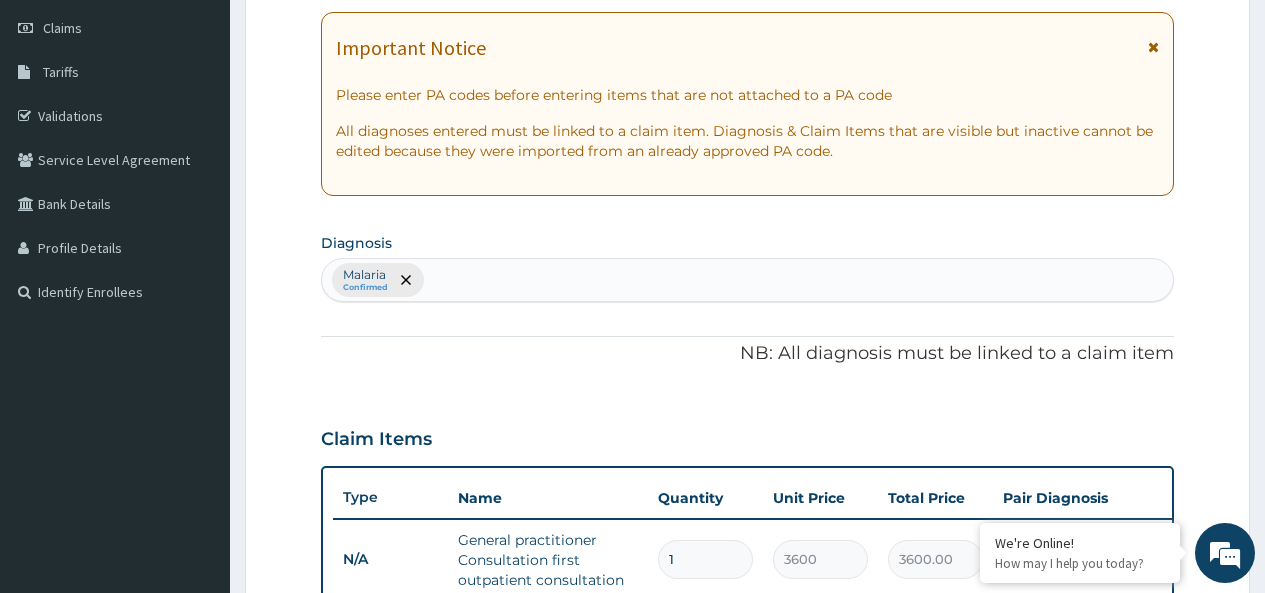 type on "18" 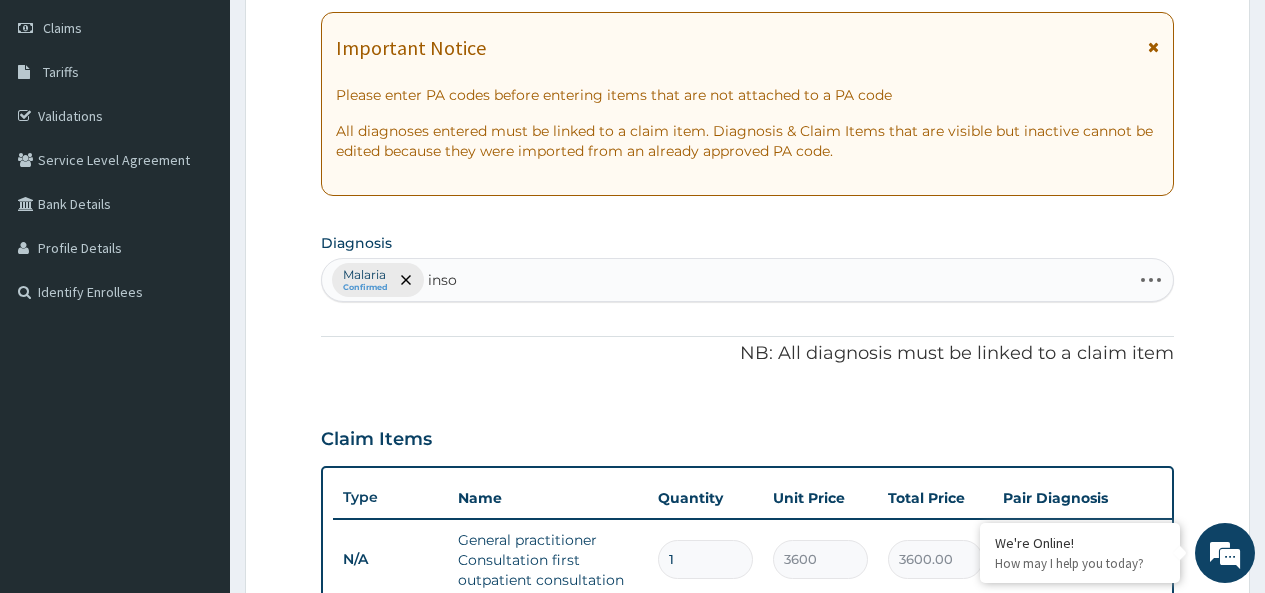 type on "insom" 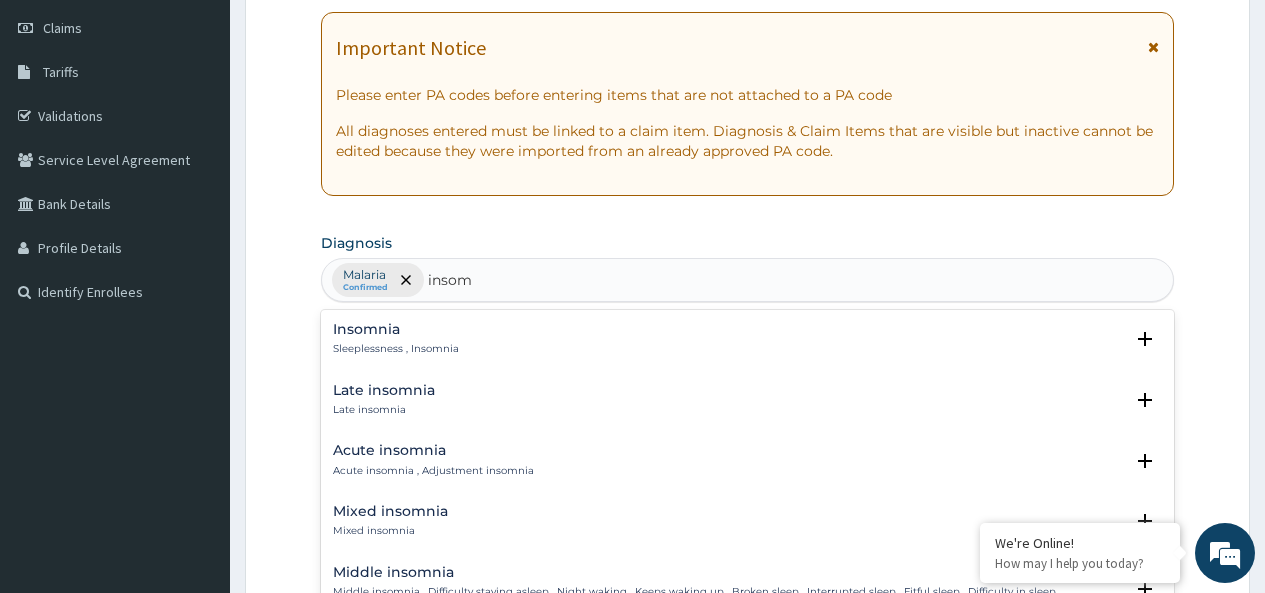 click on "Sleeplessness , Insomnia" at bounding box center (396, 349) 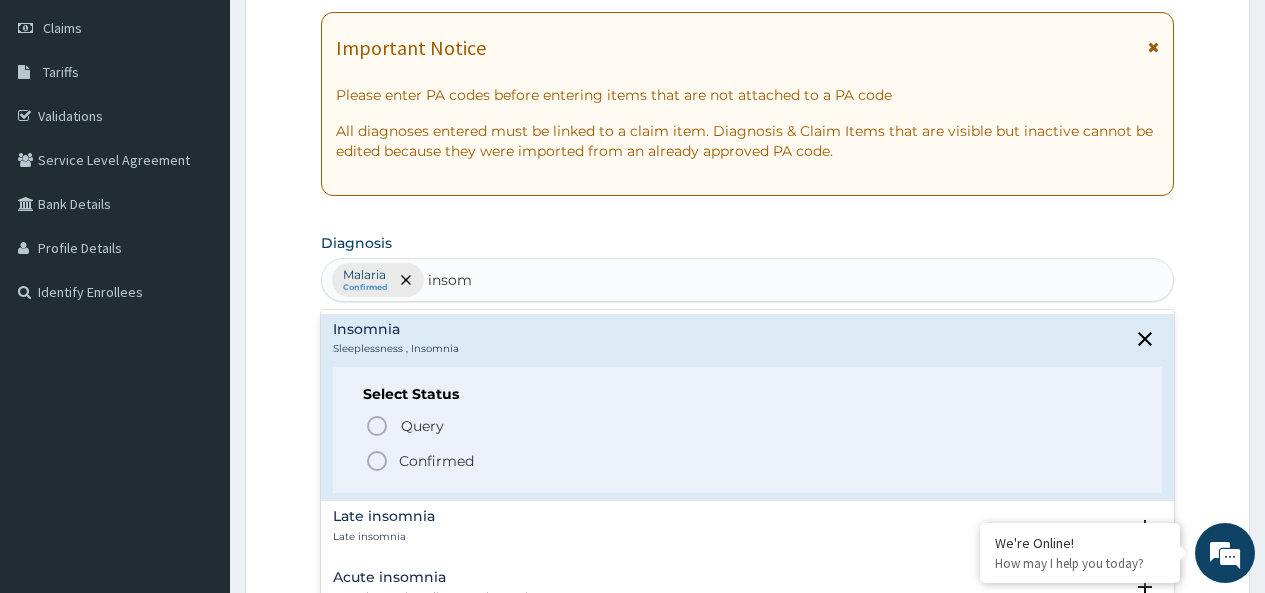 click 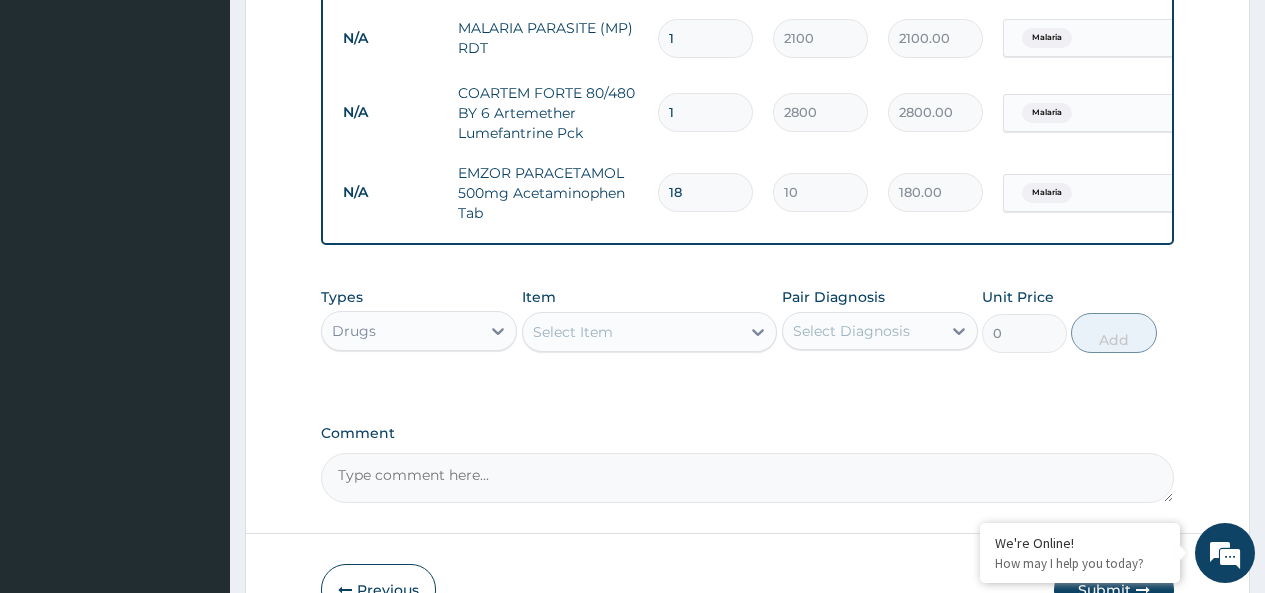 scroll, scrollTop: 1158, scrollLeft: 0, axis: vertical 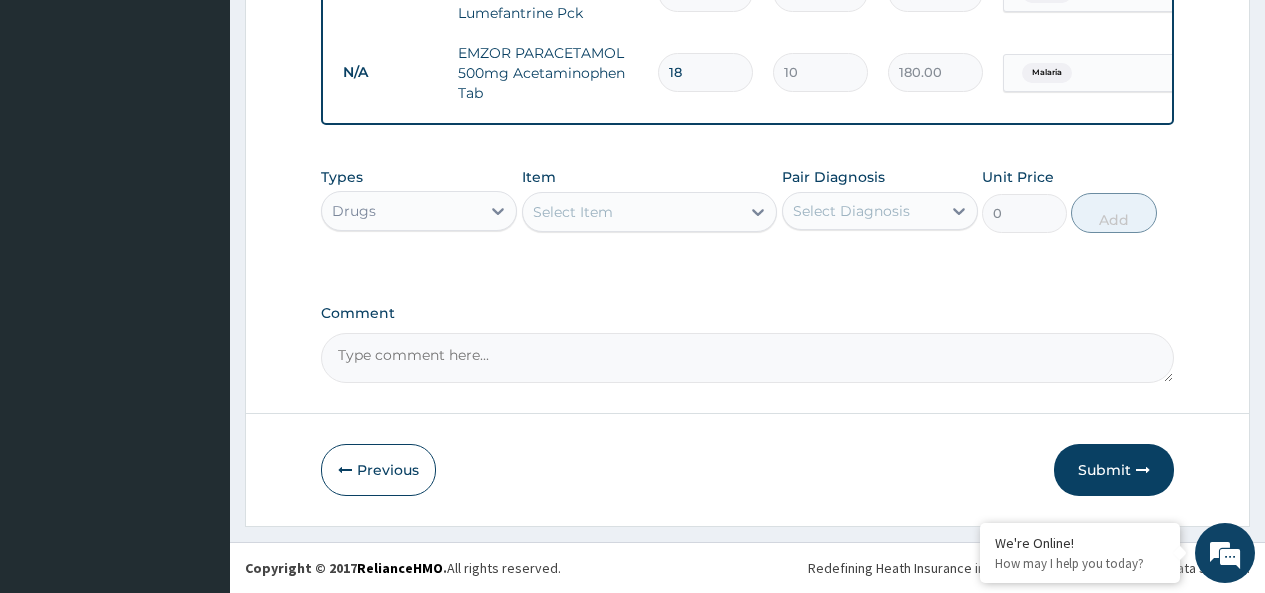 click on "Select Item" at bounding box center [632, 212] 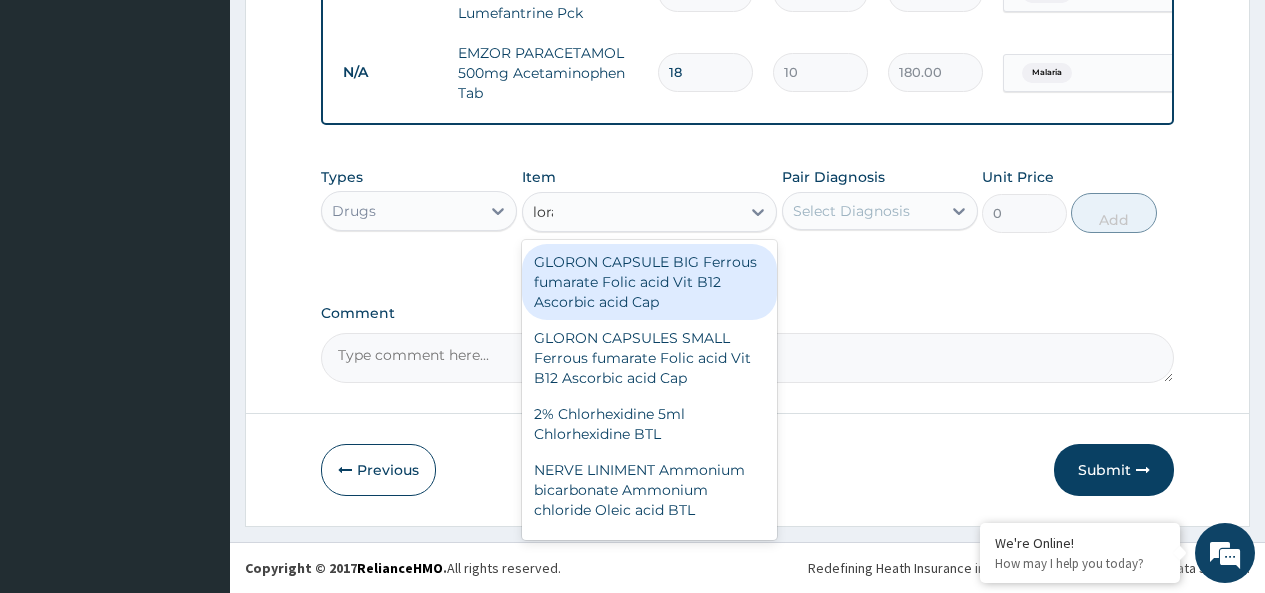 type on "lorat" 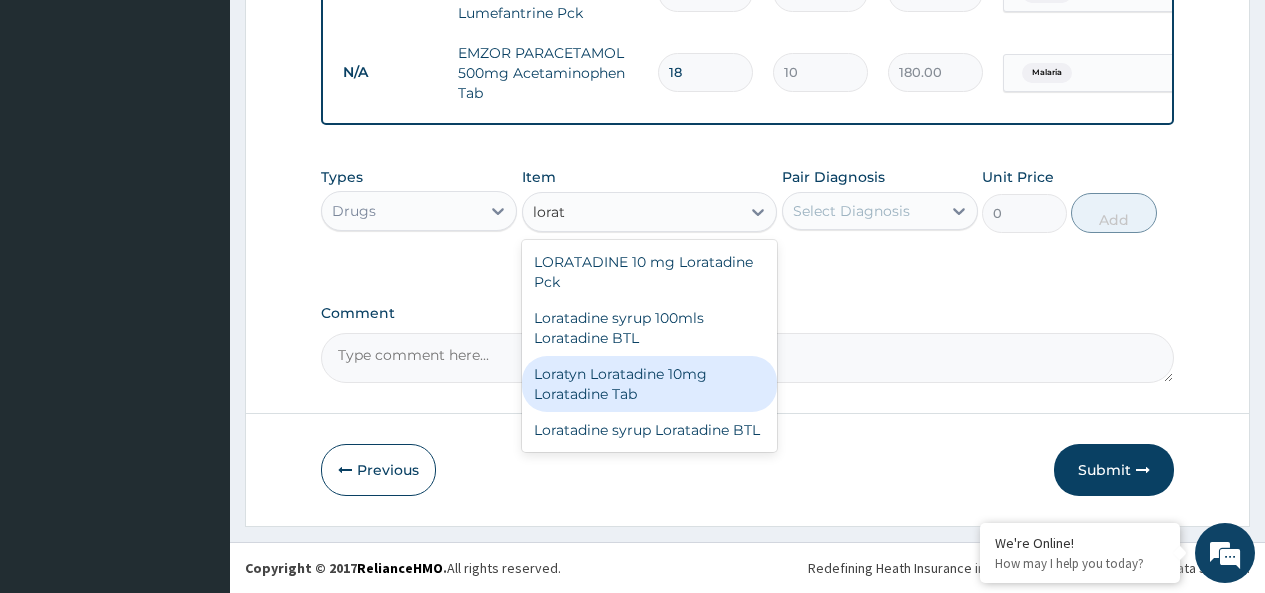 drag, startPoint x: 615, startPoint y: 380, endPoint x: 717, endPoint y: 346, distance: 107.51744 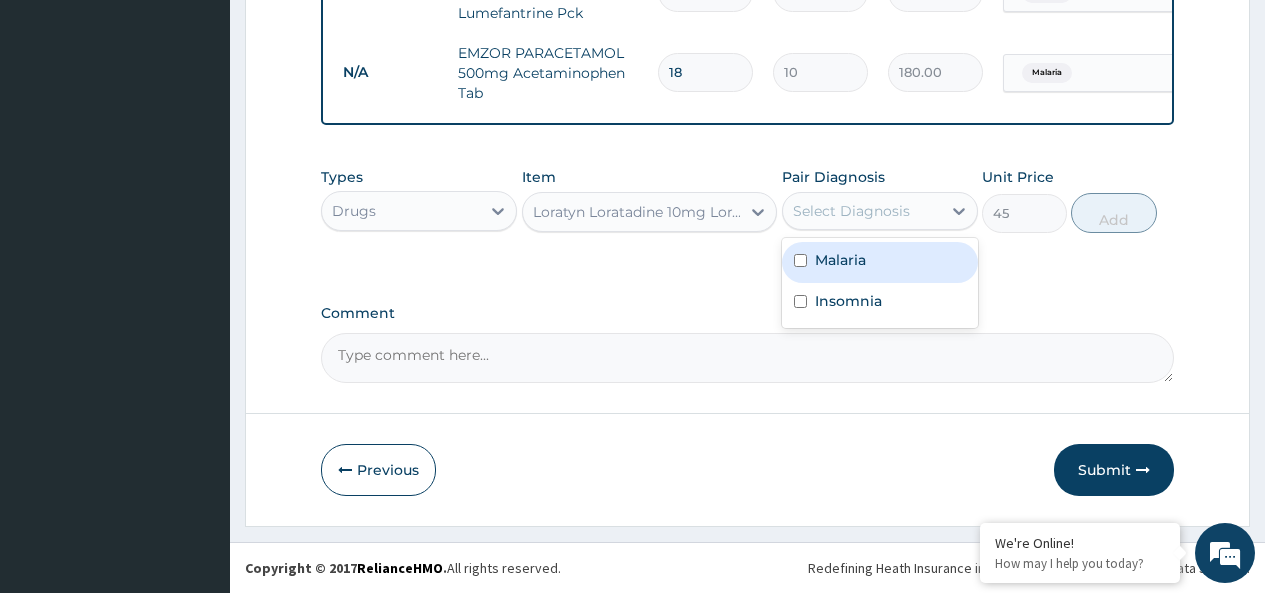 click on "Select Diagnosis" at bounding box center (851, 211) 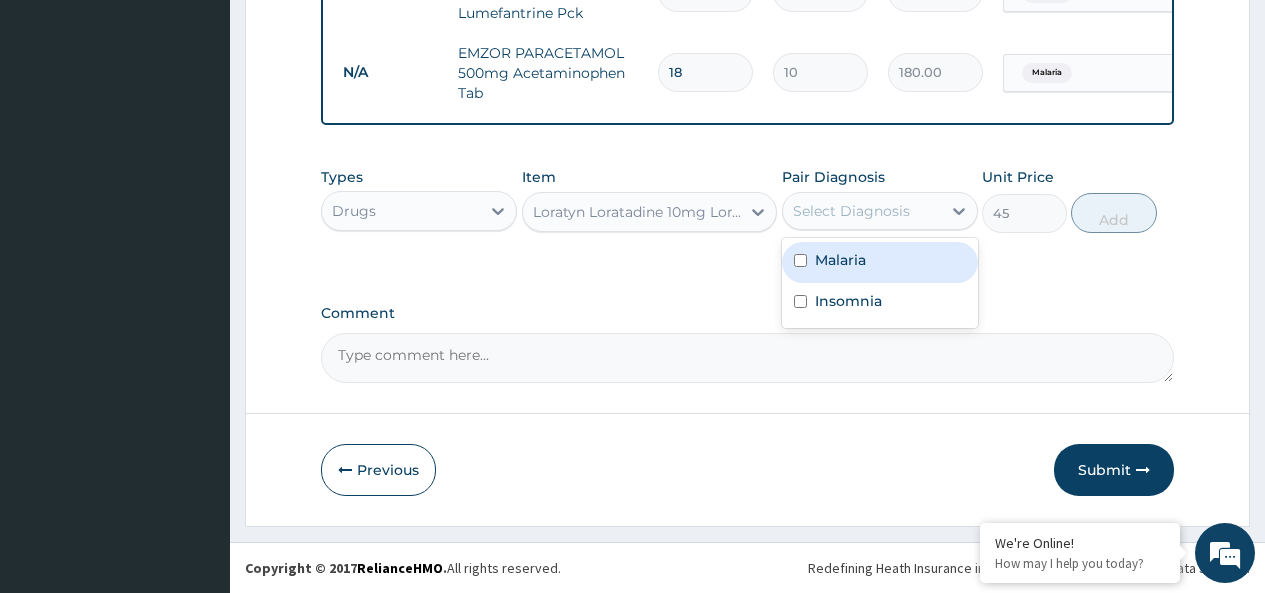 click on "Malaria" at bounding box center (840, 260) 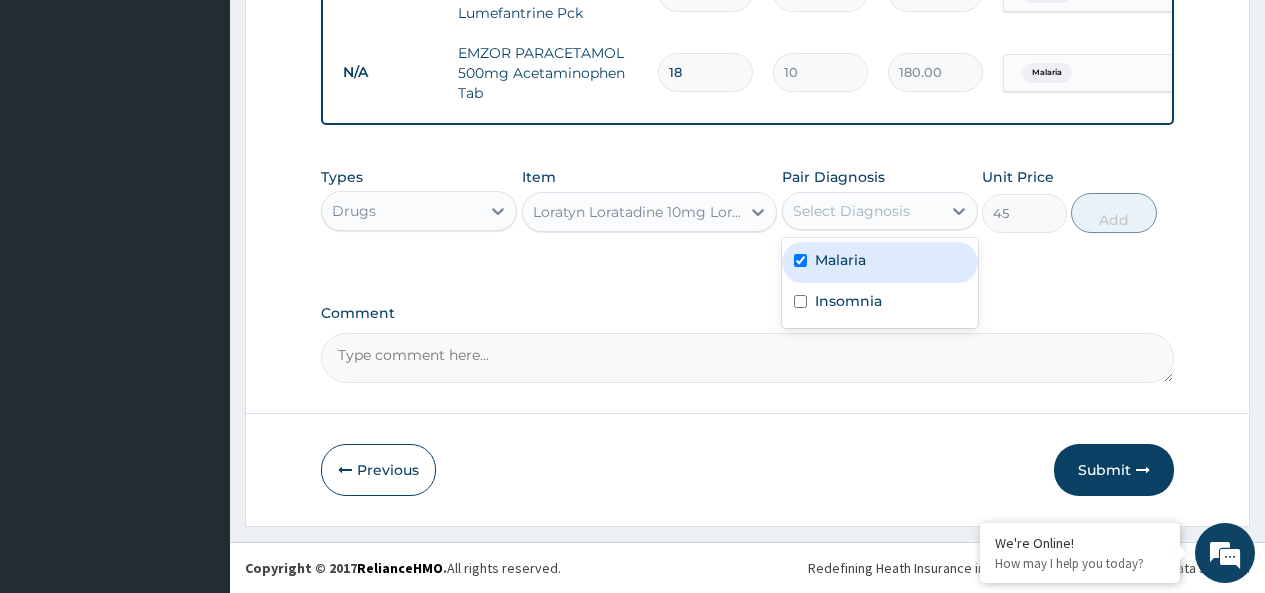 checkbox on "true" 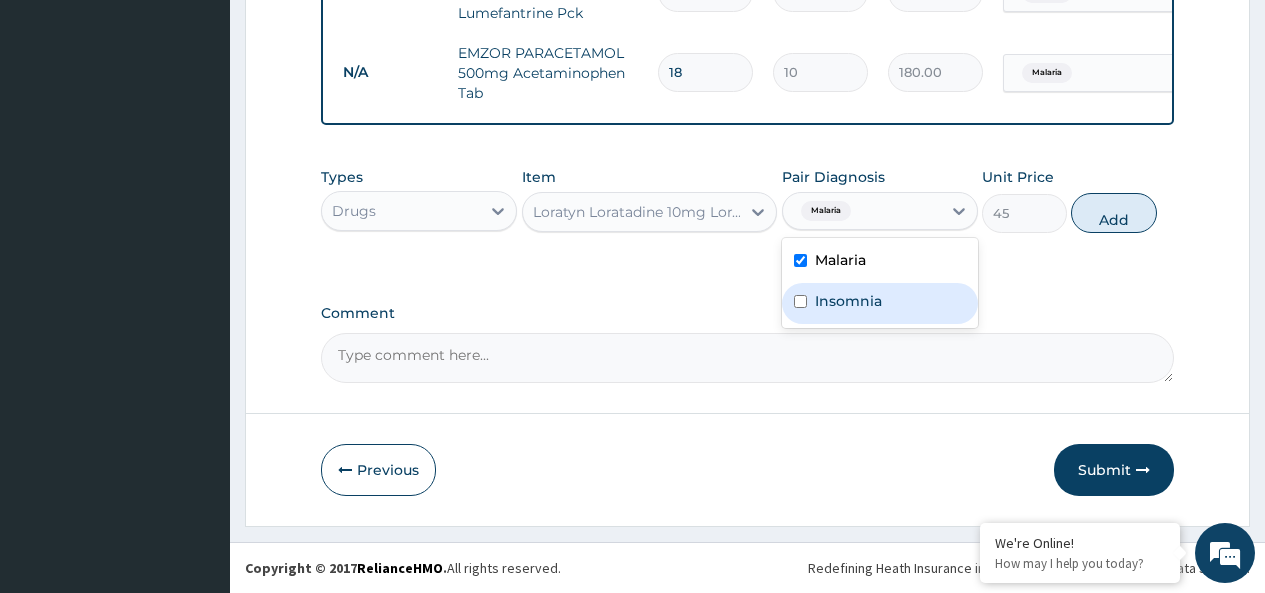 click on "Insomnia" at bounding box center [848, 301] 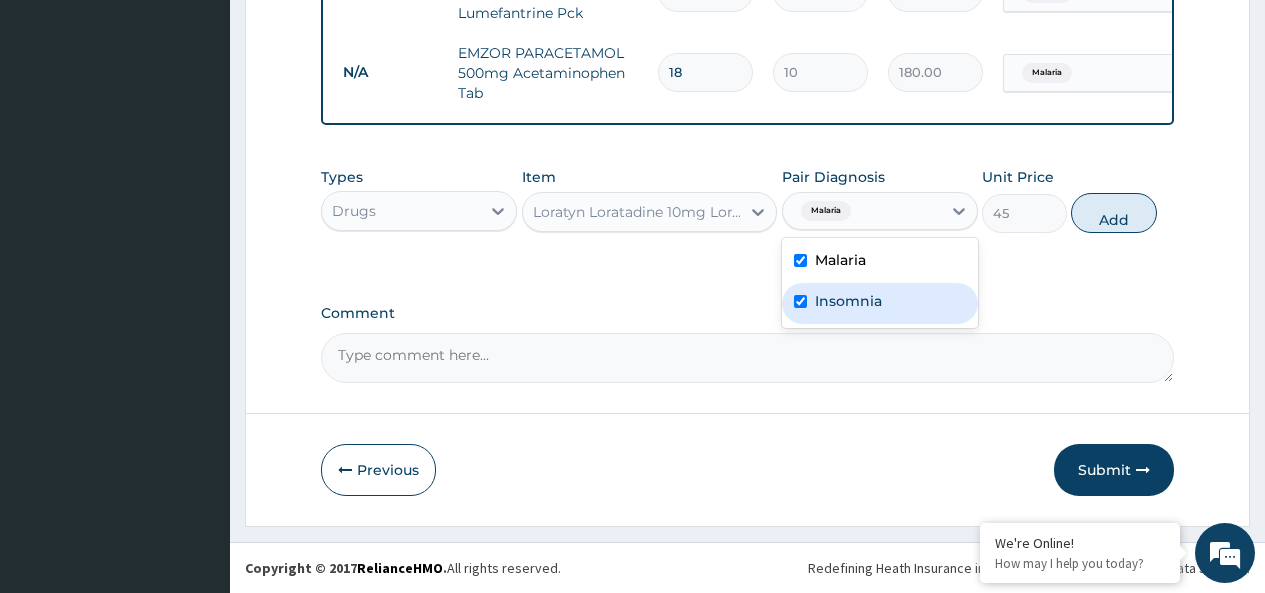 checkbox on "true" 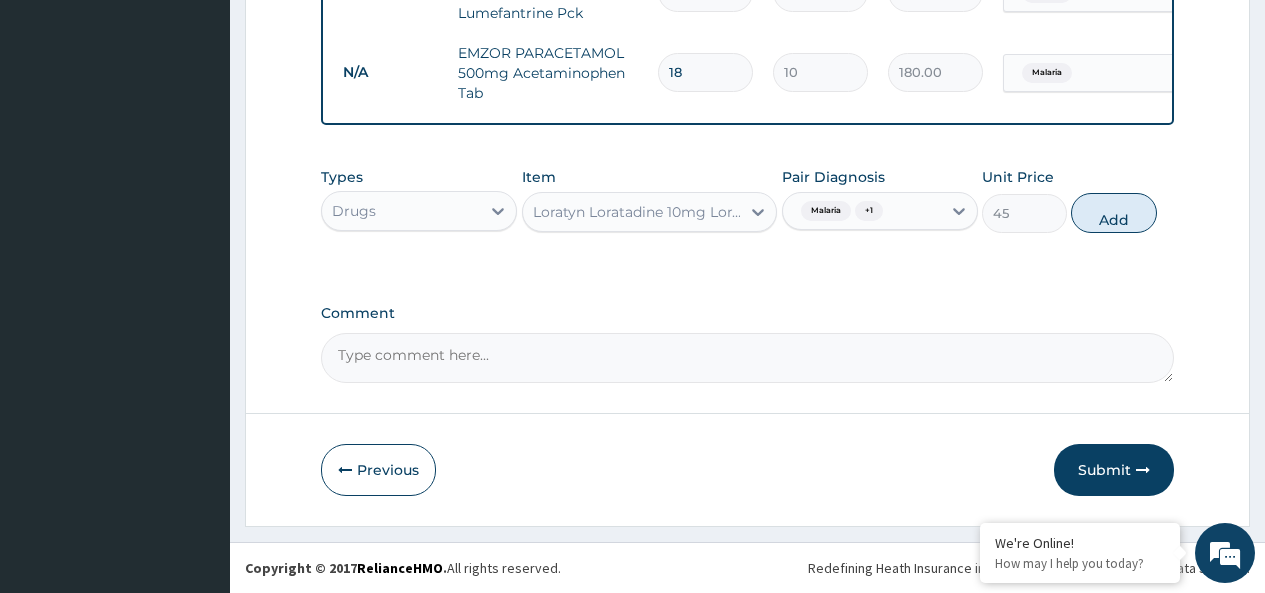click on "Add" at bounding box center [1113, 213] 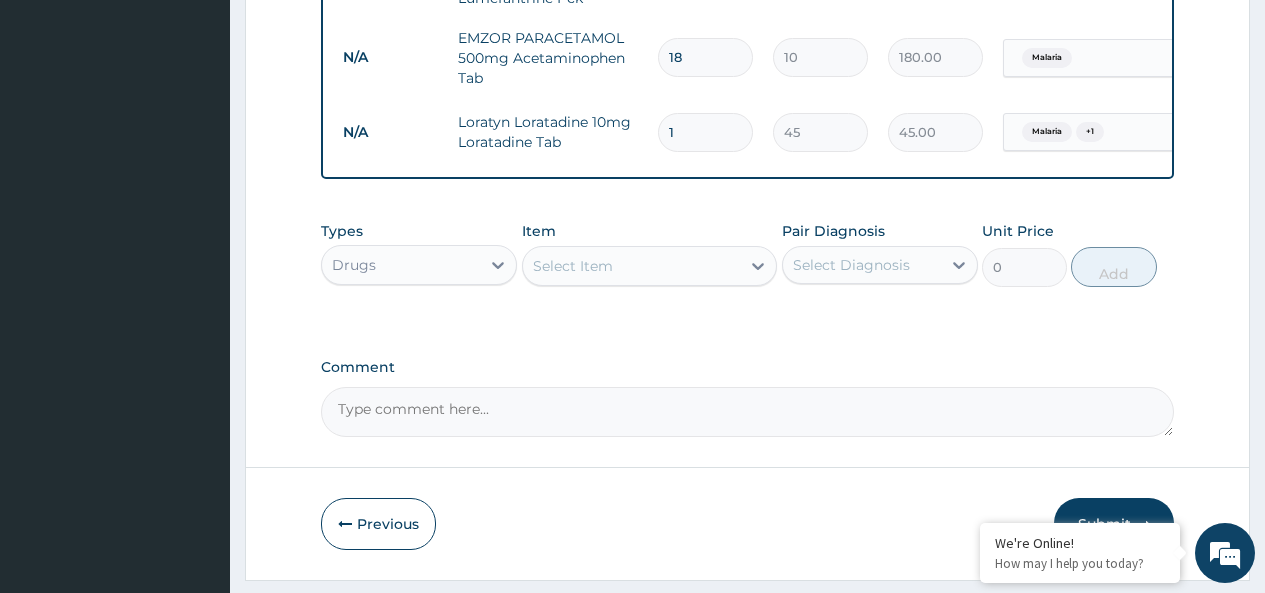 type 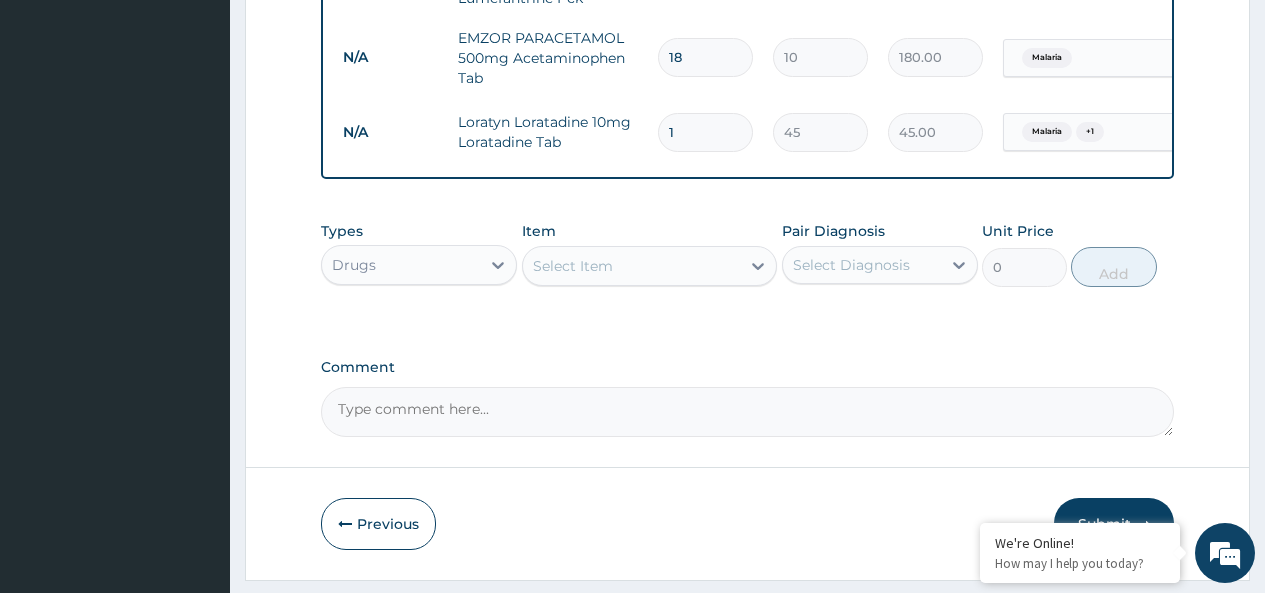 type on "0.00" 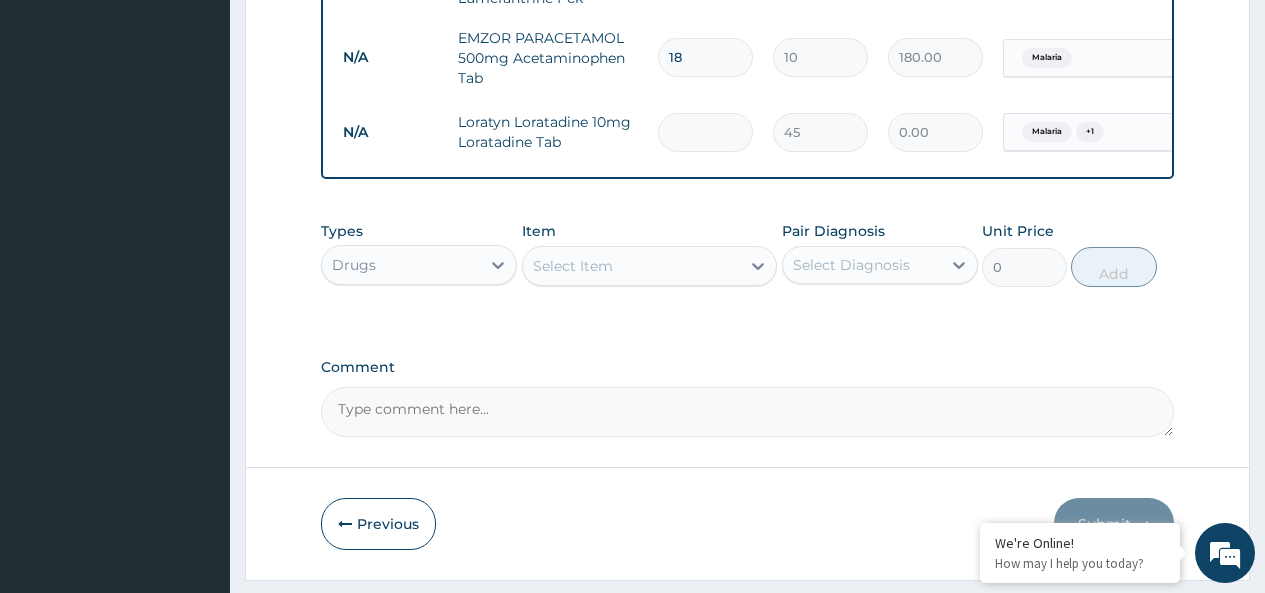 type on "5" 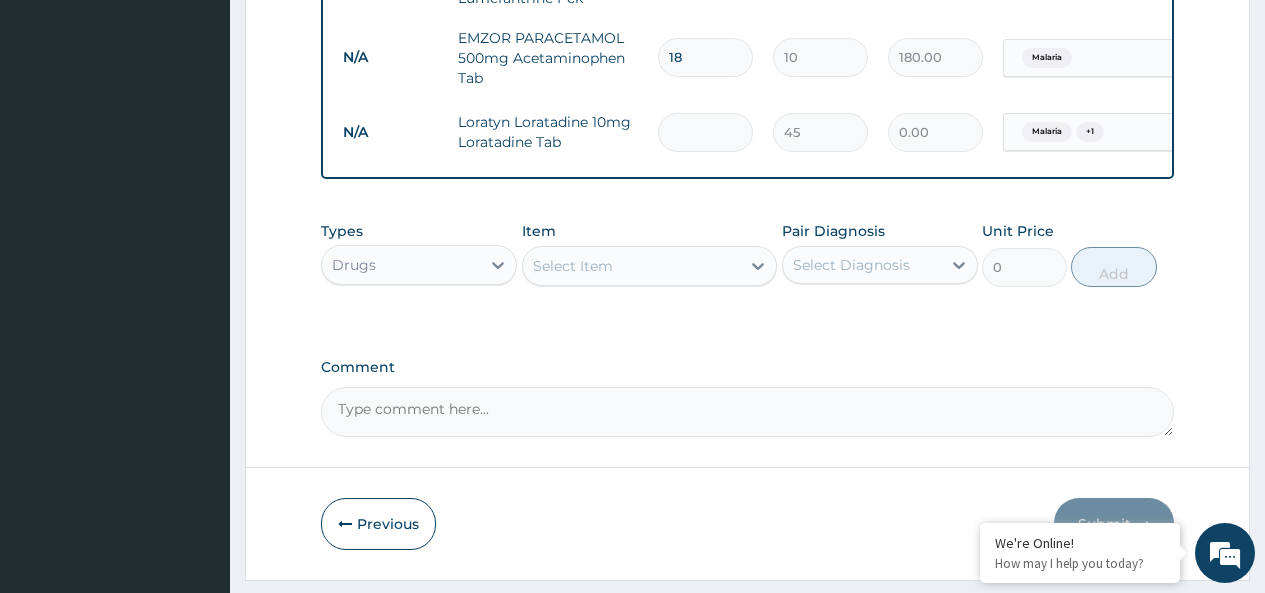type on "225.00" 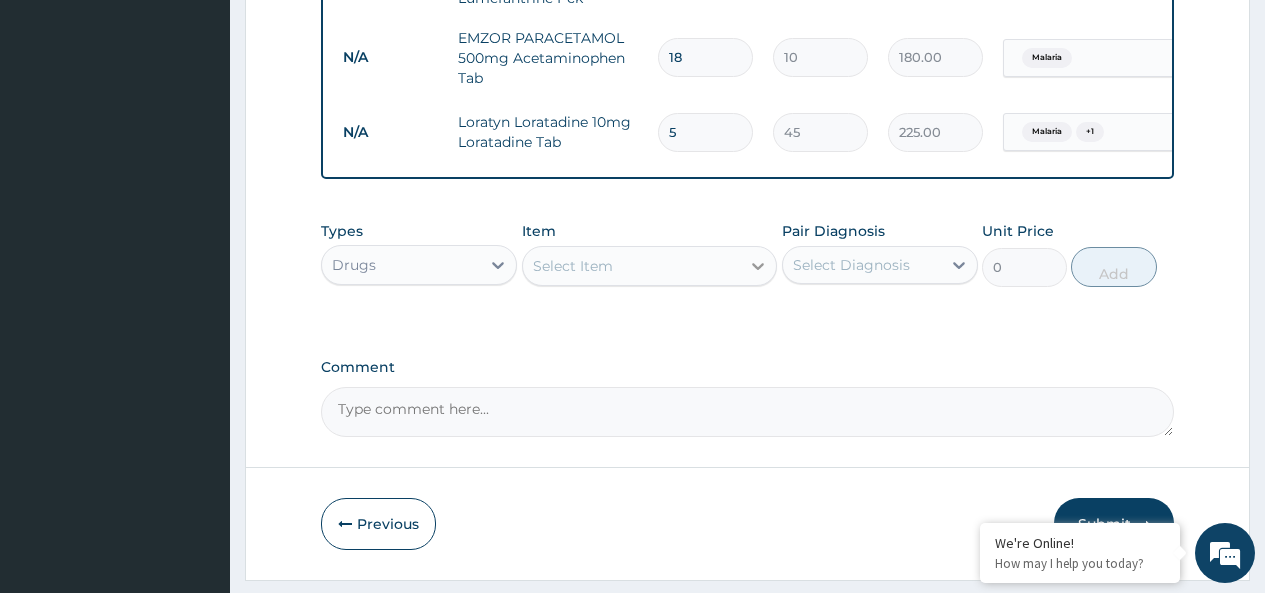 type on "5" 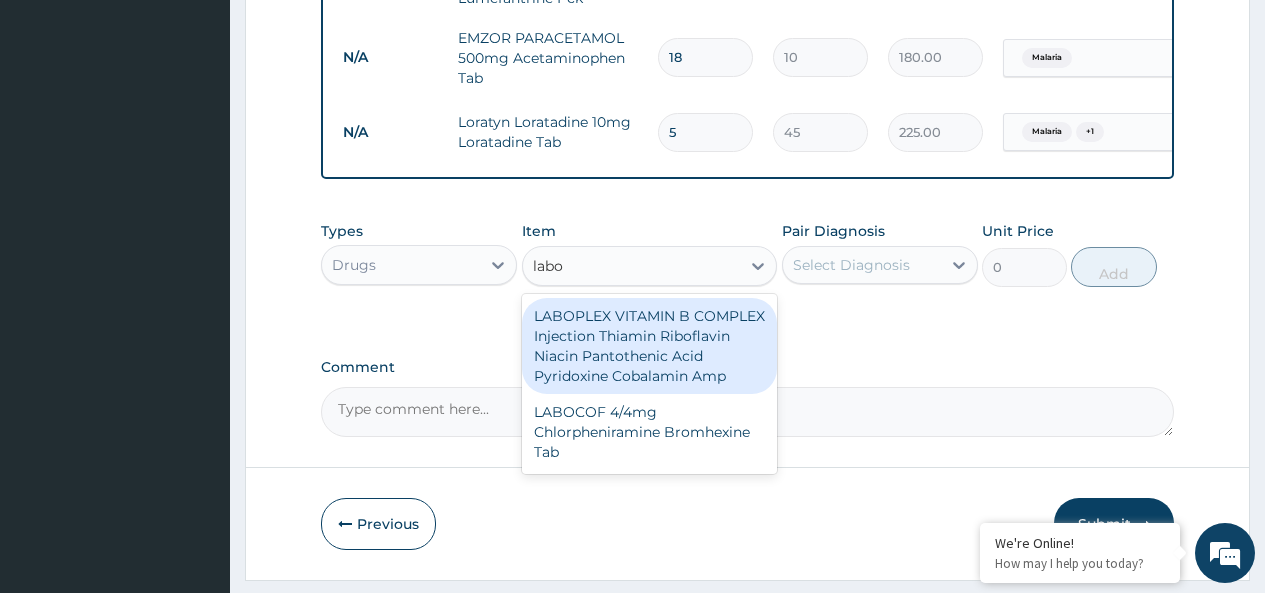type on "laboc" 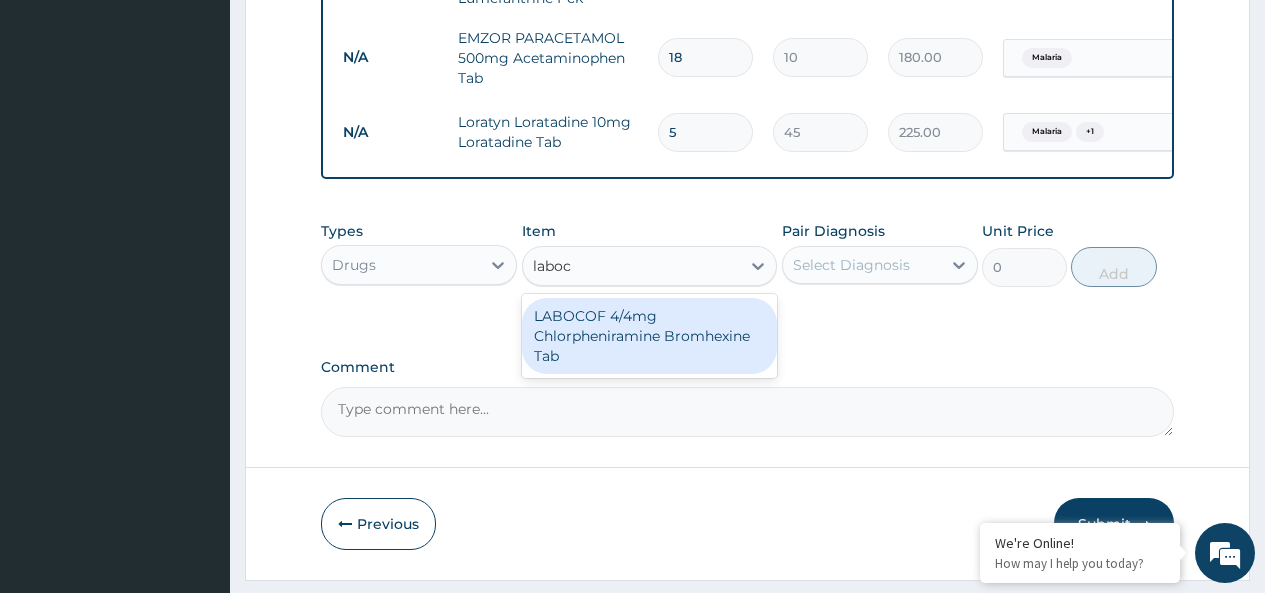 drag, startPoint x: 596, startPoint y: 355, endPoint x: 783, endPoint y: 289, distance: 198.30531 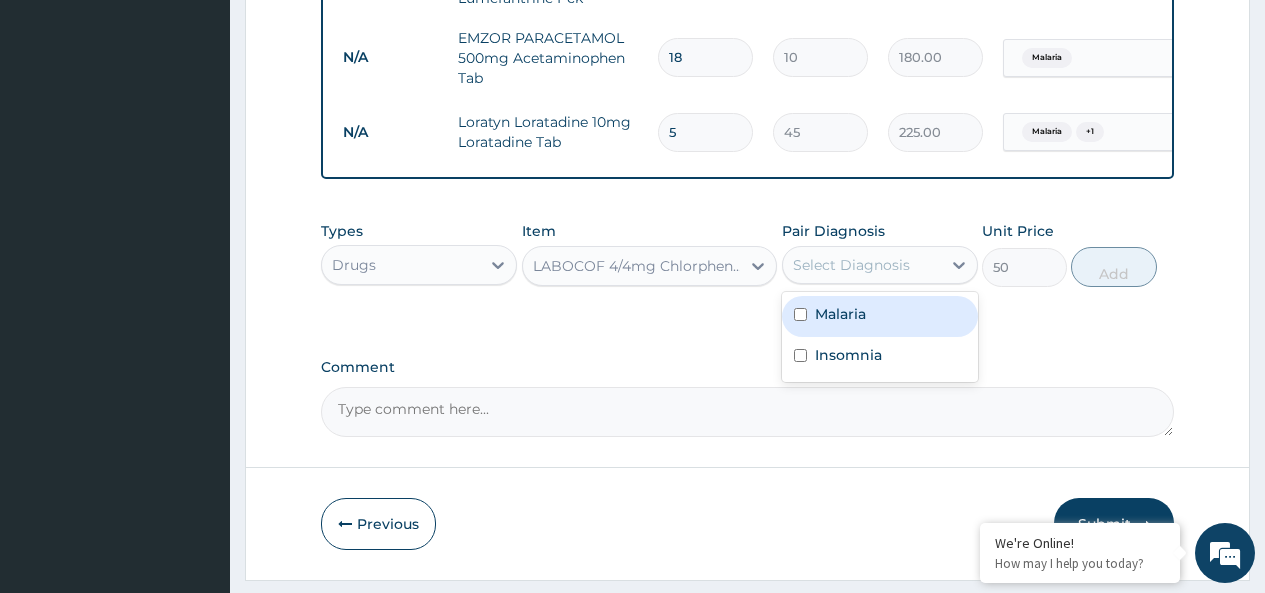 click on "Select Diagnosis" at bounding box center (851, 265) 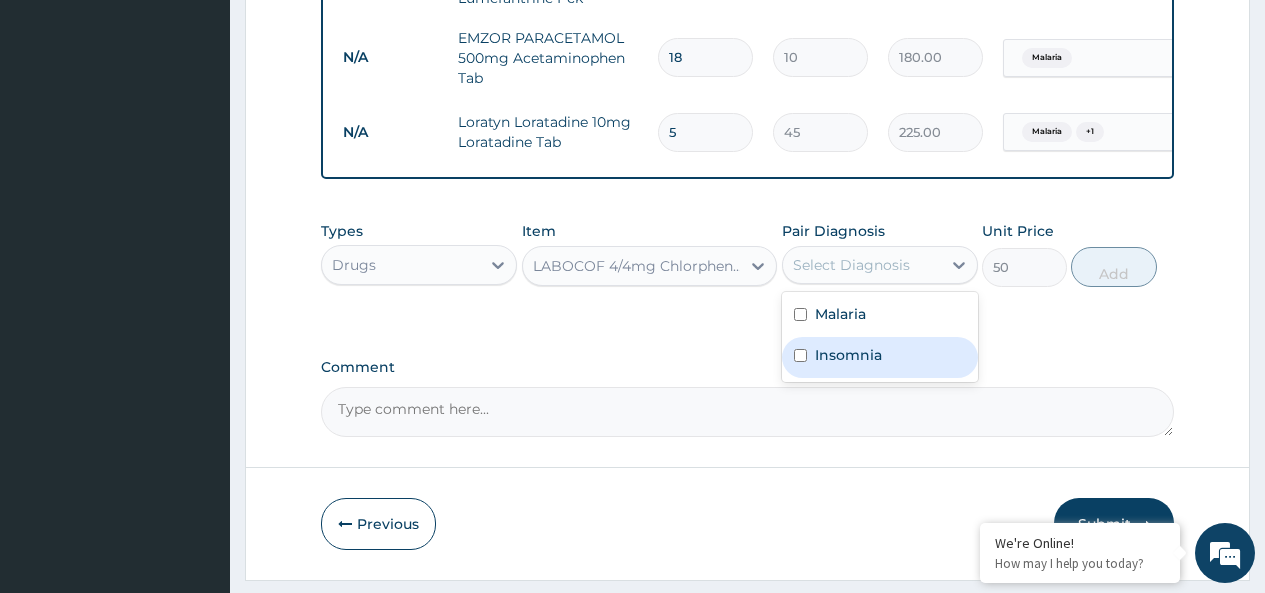 click on "Insomnia" at bounding box center (848, 355) 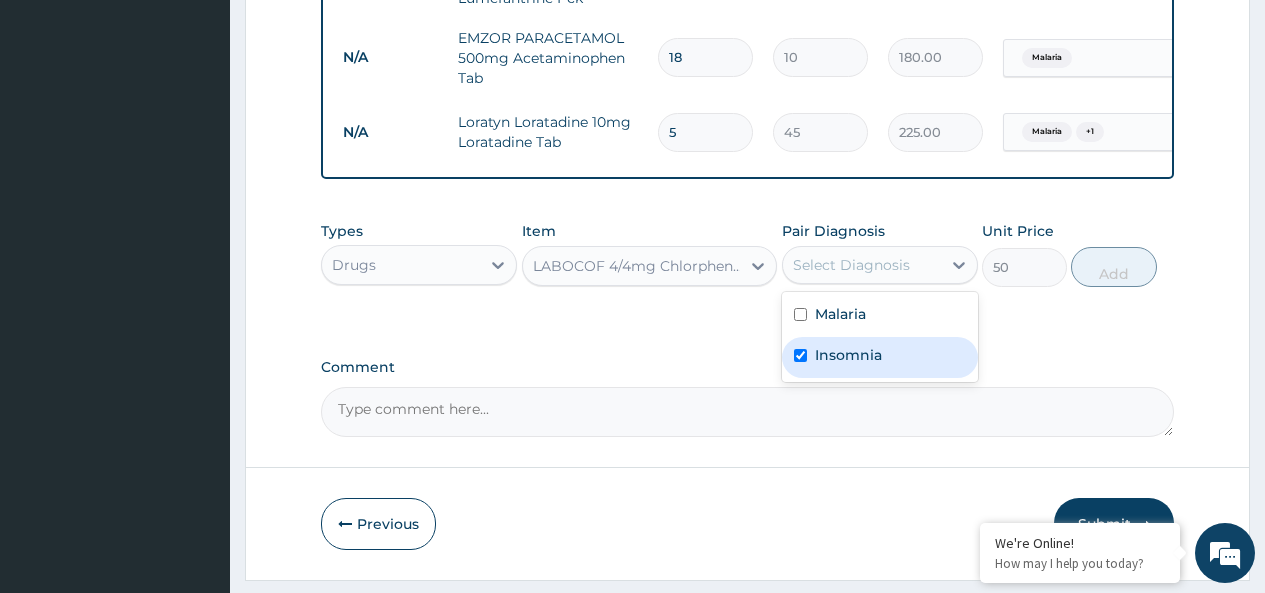 checkbox on "true" 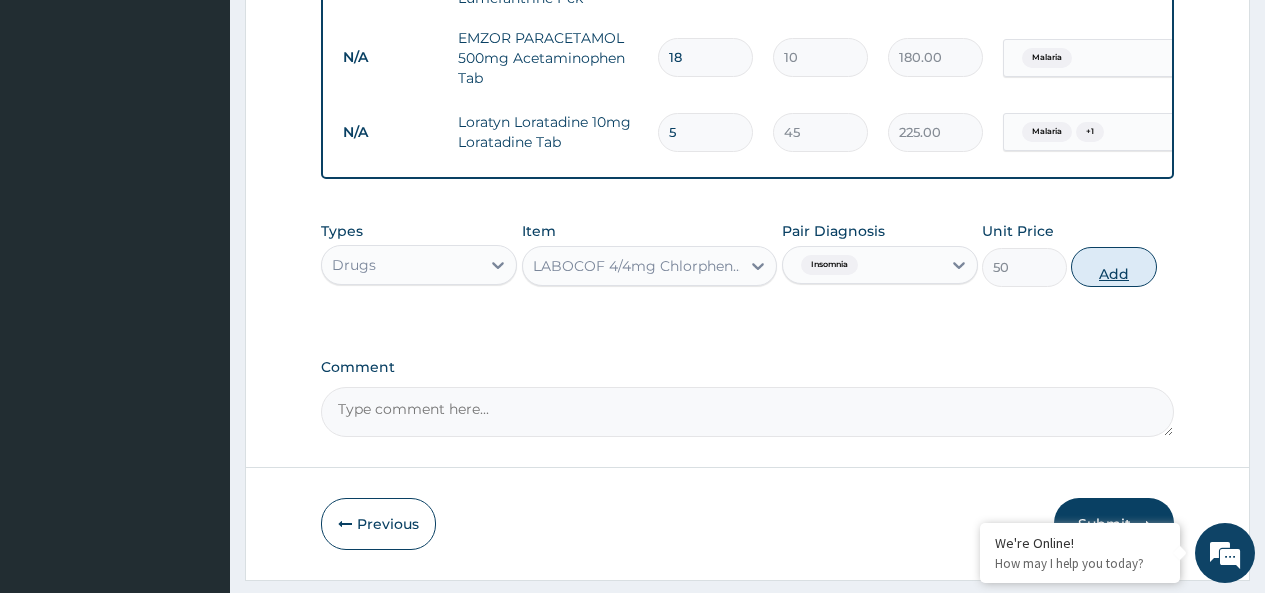 click on "Add" at bounding box center (1113, 267) 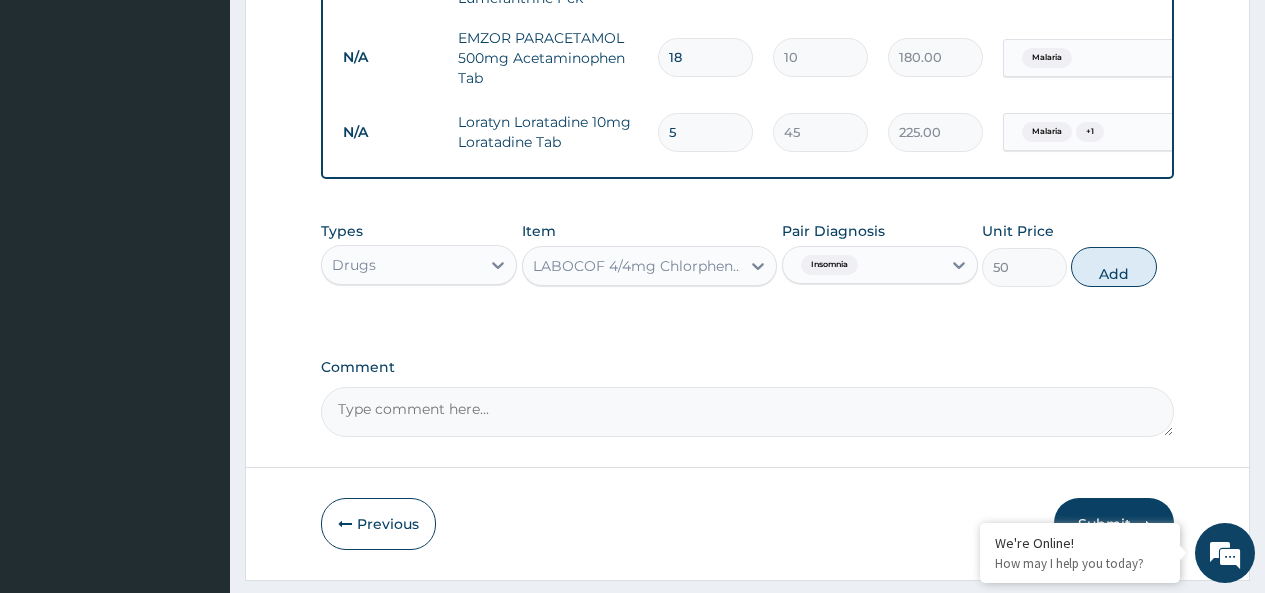 type on "0" 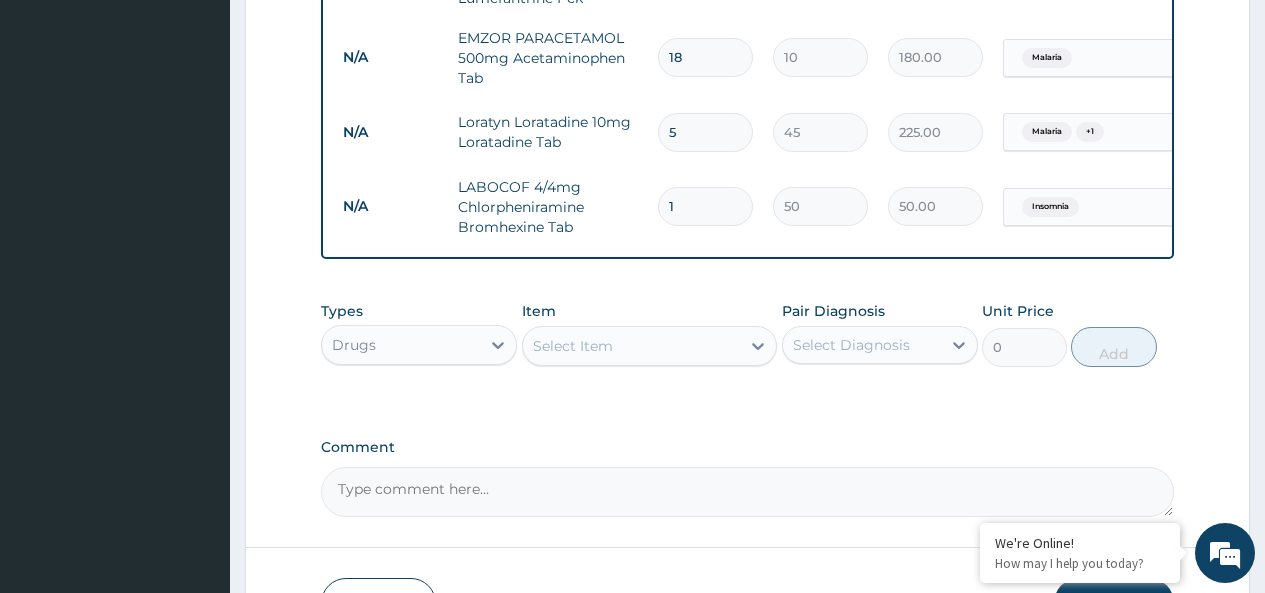 type 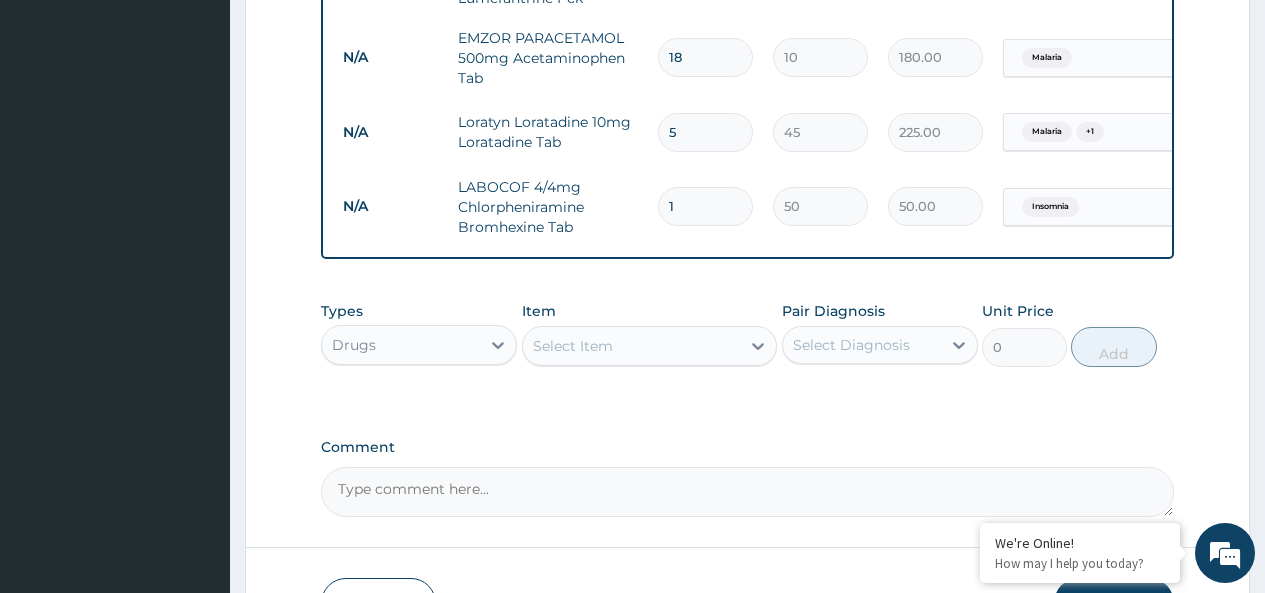 type on "0.00" 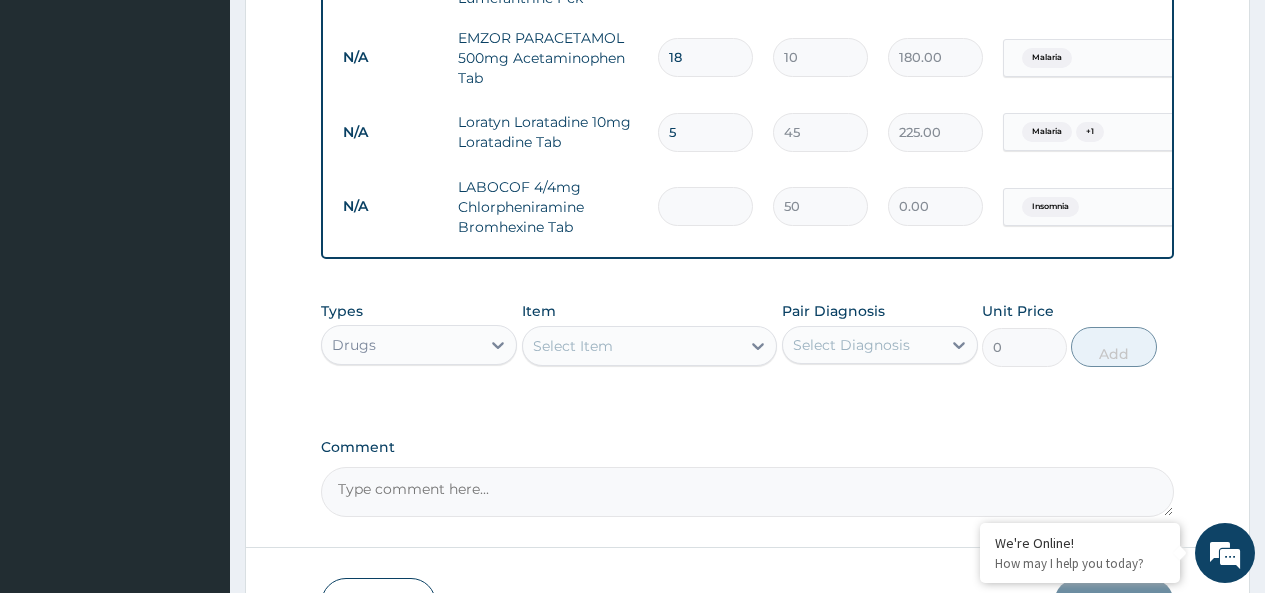 type on "1" 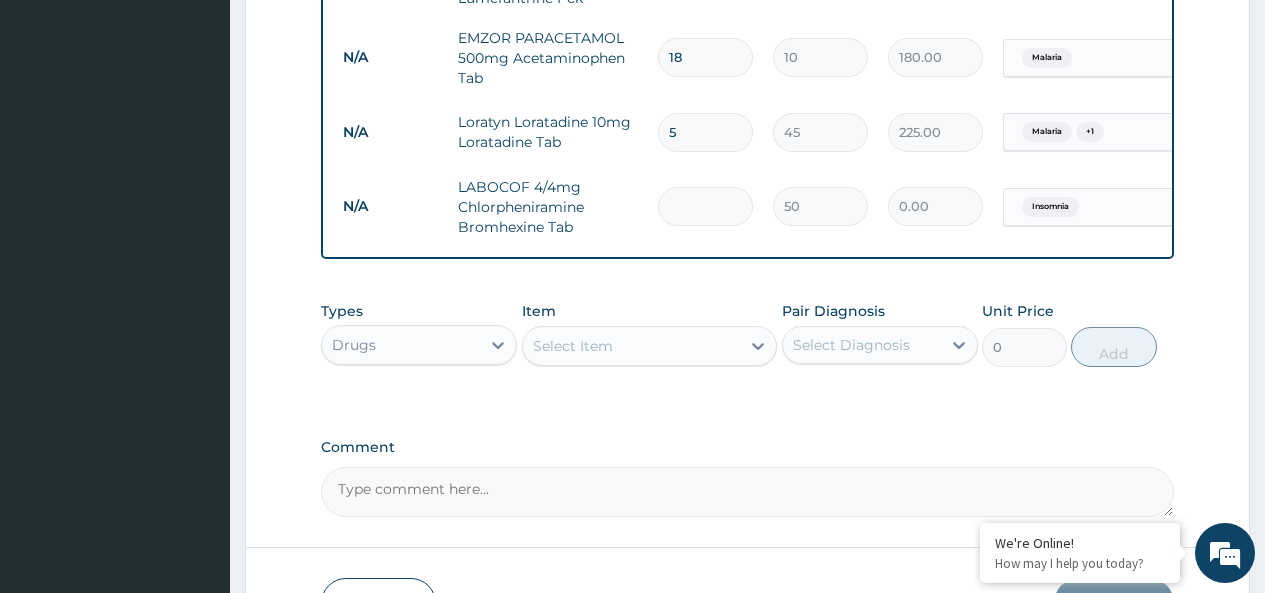 type on "50.00" 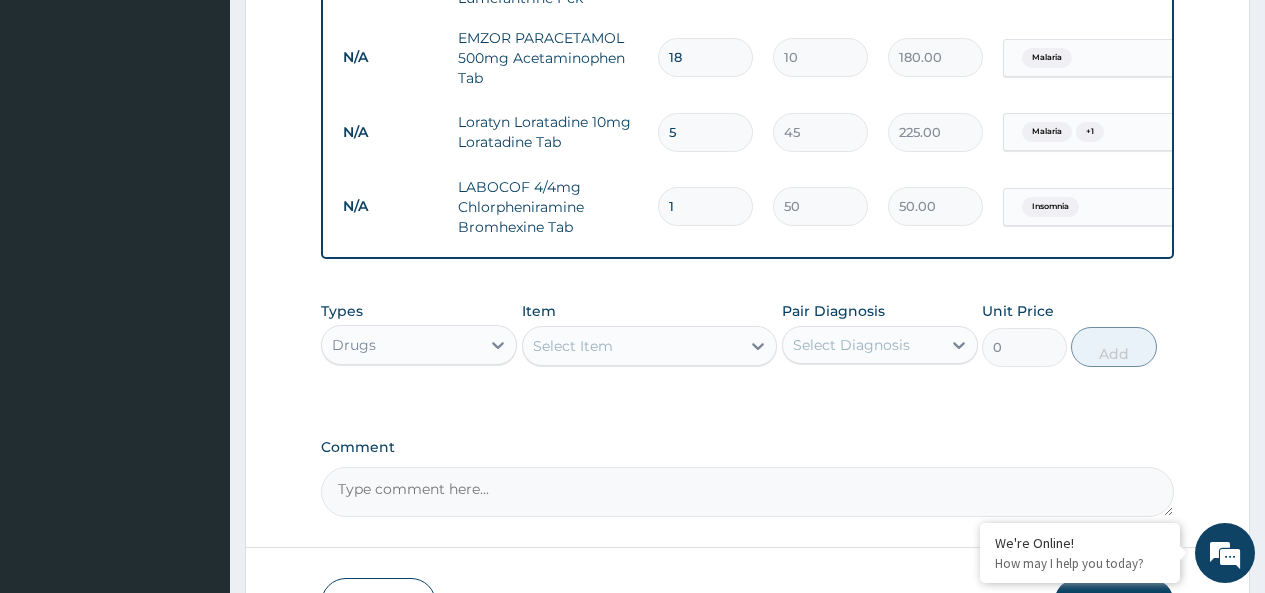 type on "10" 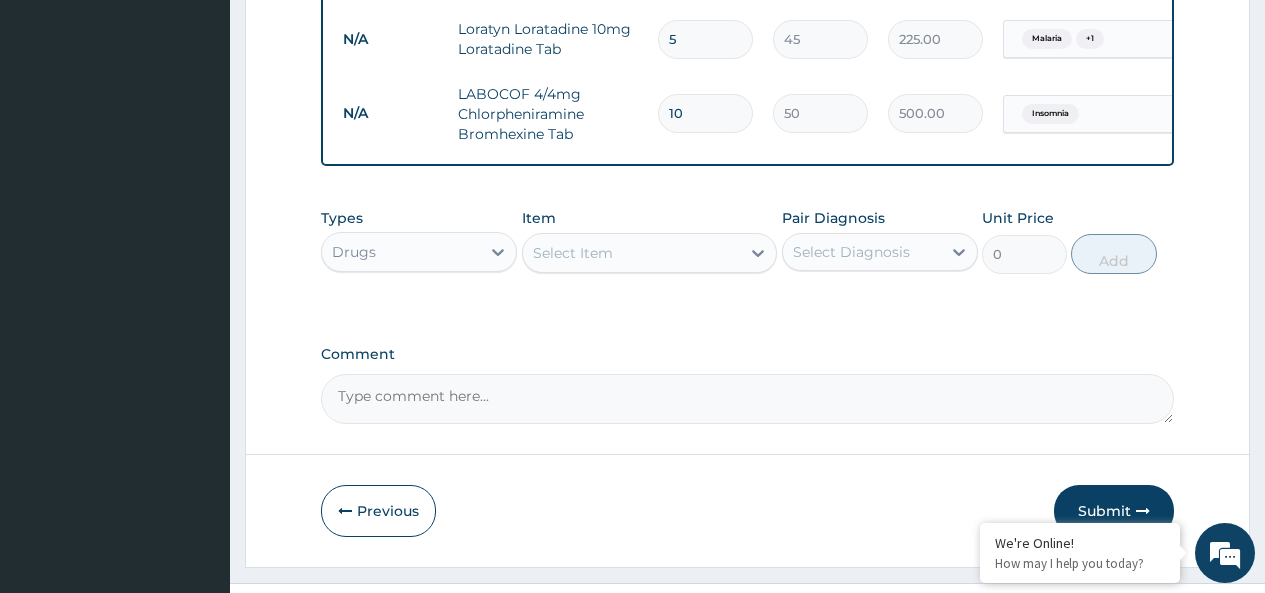 scroll, scrollTop: 1307, scrollLeft: 0, axis: vertical 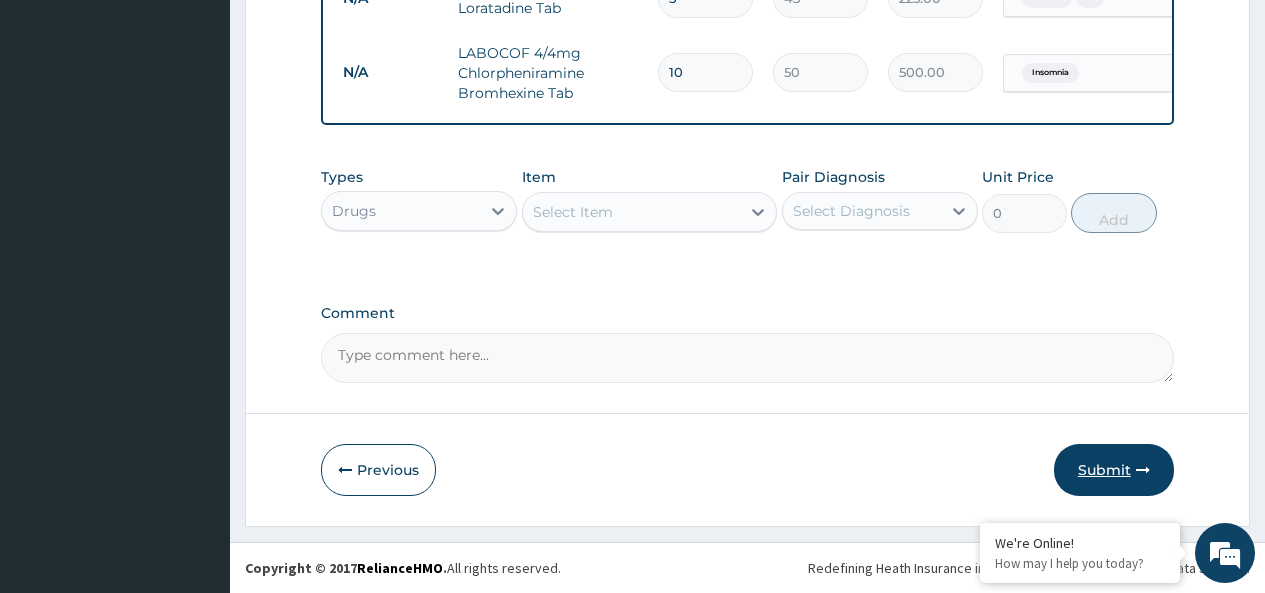 type on "10" 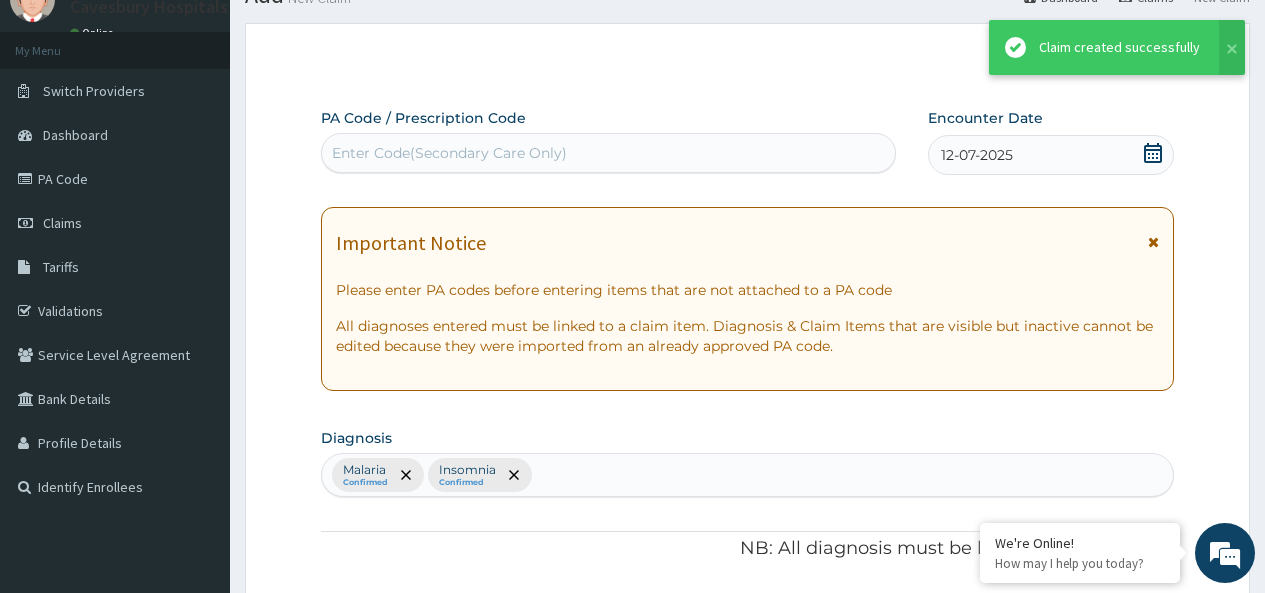 scroll, scrollTop: 1307, scrollLeft: 0, axis: vertical 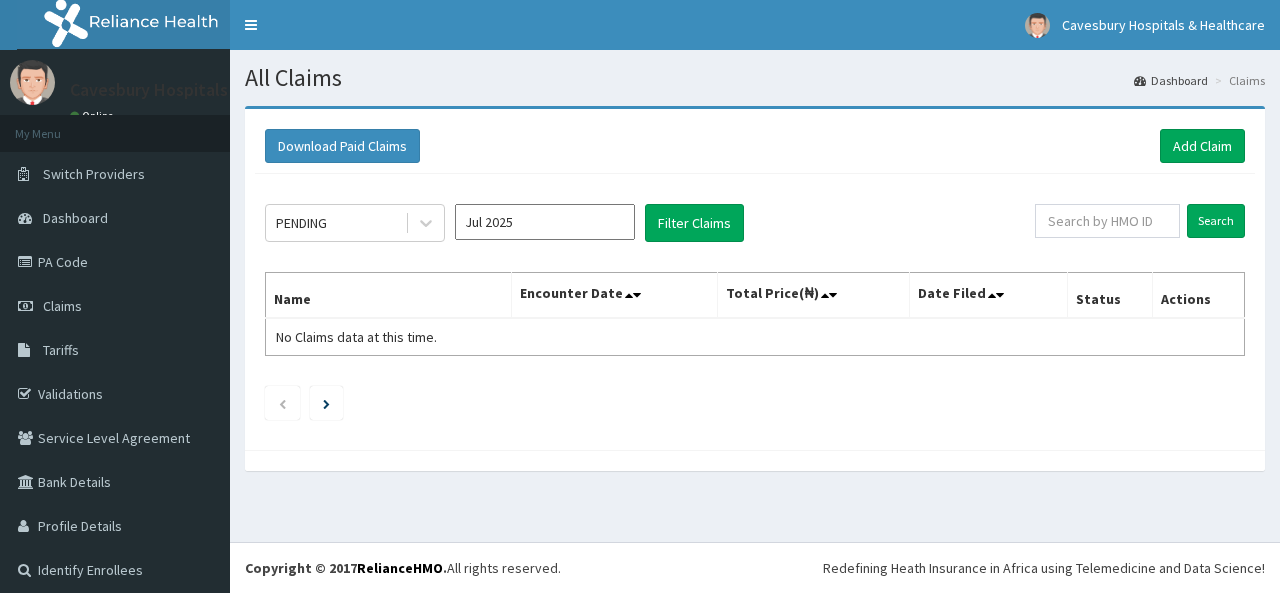 click on "Filter Claims" at bounding box center [694, 223] 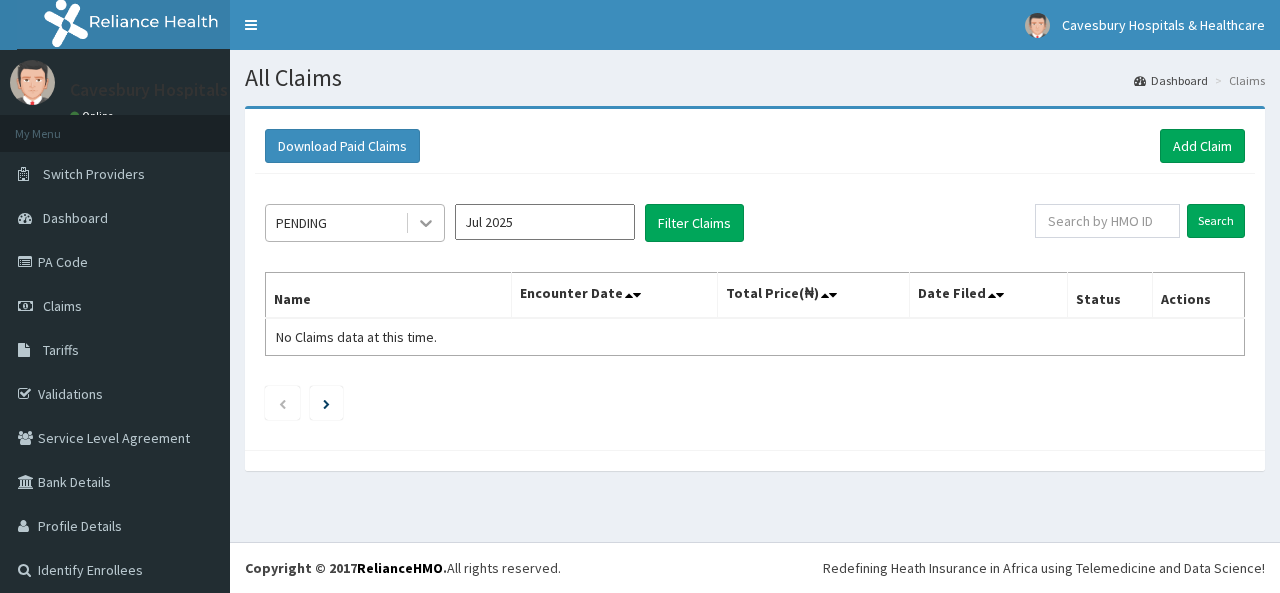 click 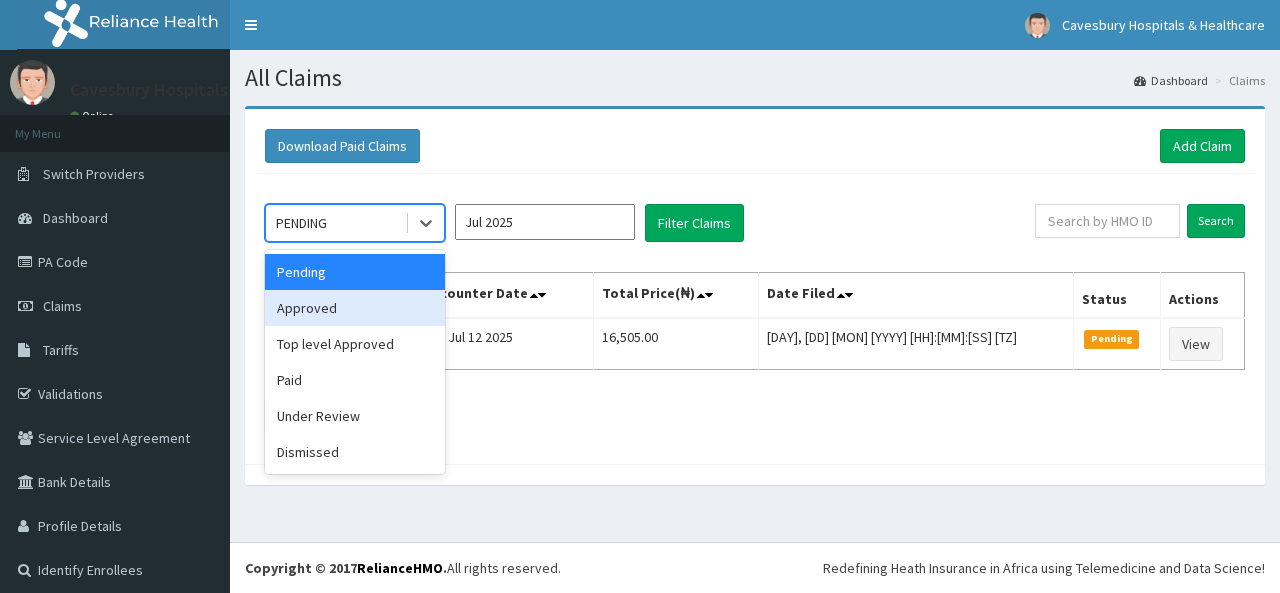click on "Approved" at bounding box center [355, 308] 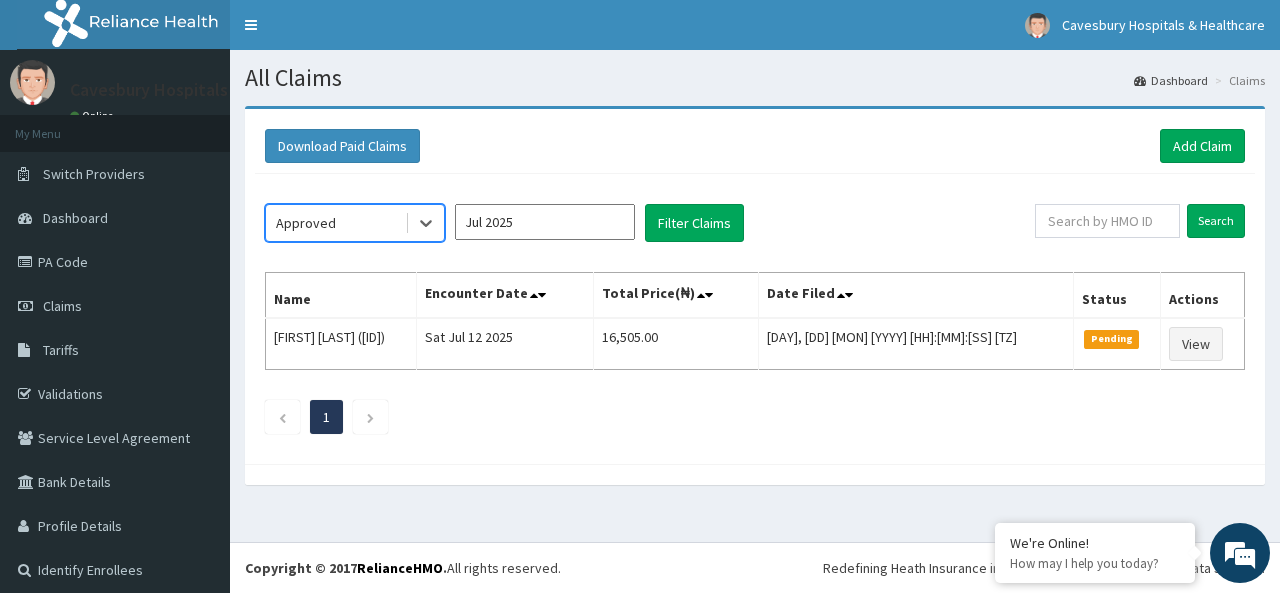 scroll, scrollTop: 0, scrollLeft: 0, axis: both 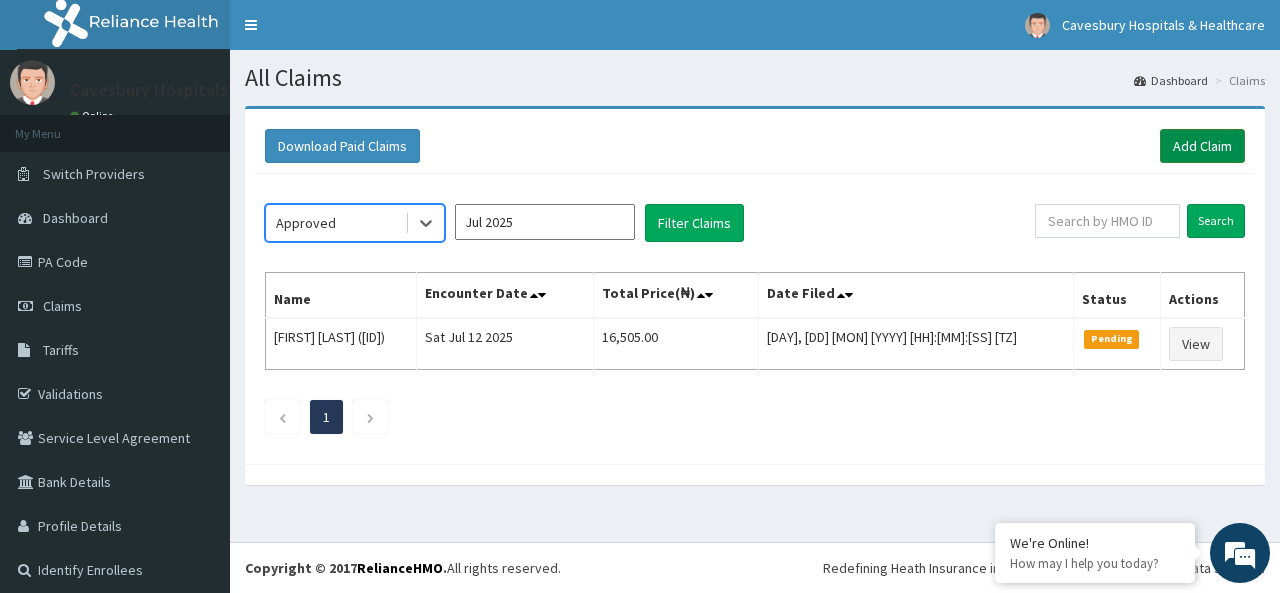 click on "Add Claim" at bounding box center (1202, 146) 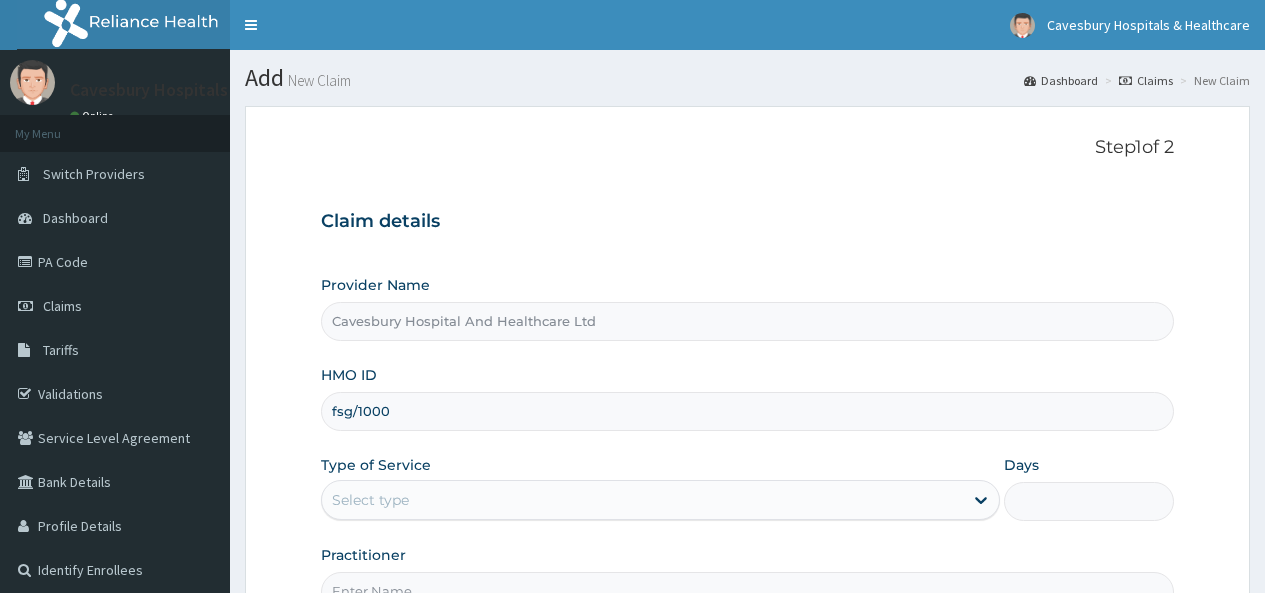 scroll, scrollTop: 0, scrollLeft: 0, axis: both 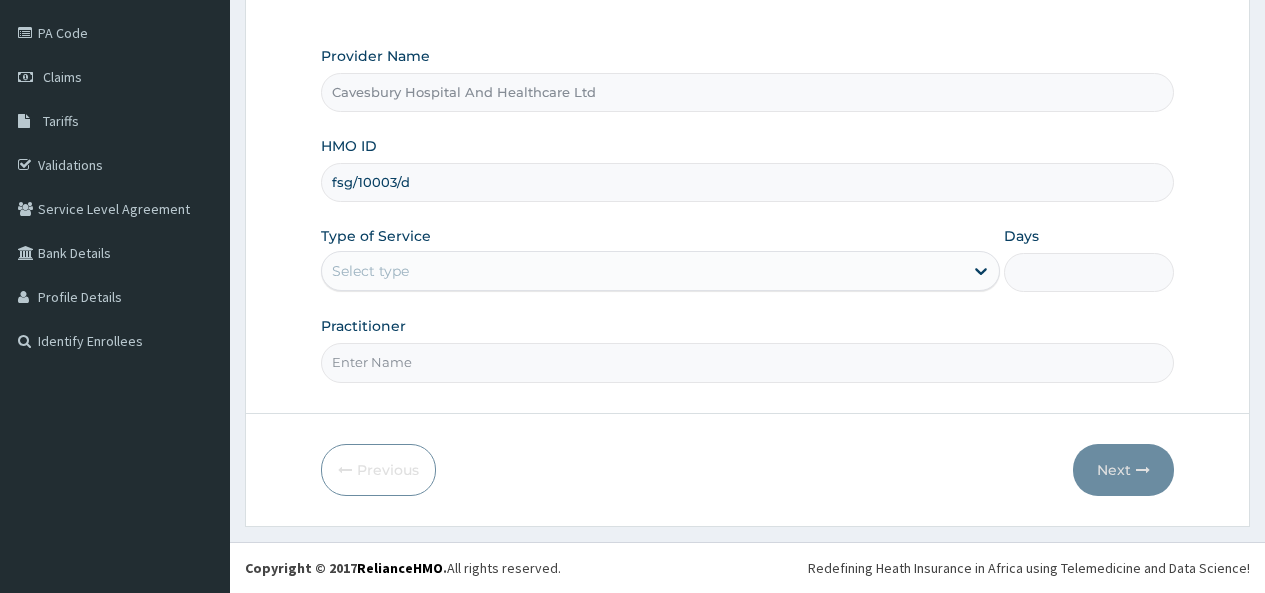 type on "fsg/10003/d" 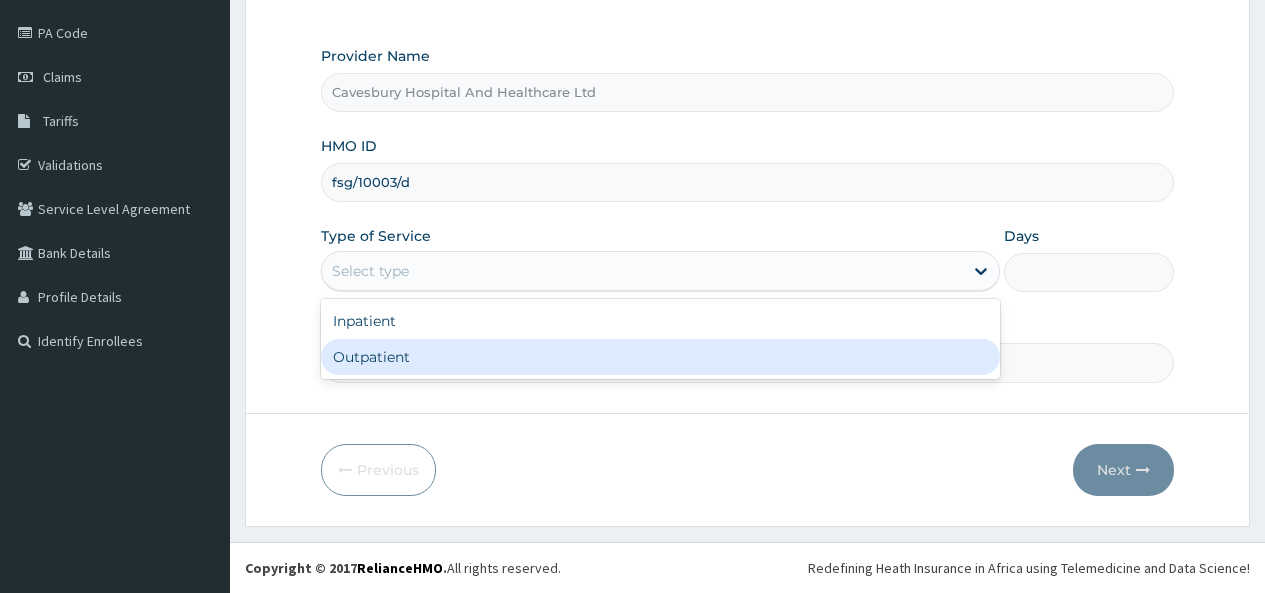 click on "Outpatient" at bounding box center [660, 357] 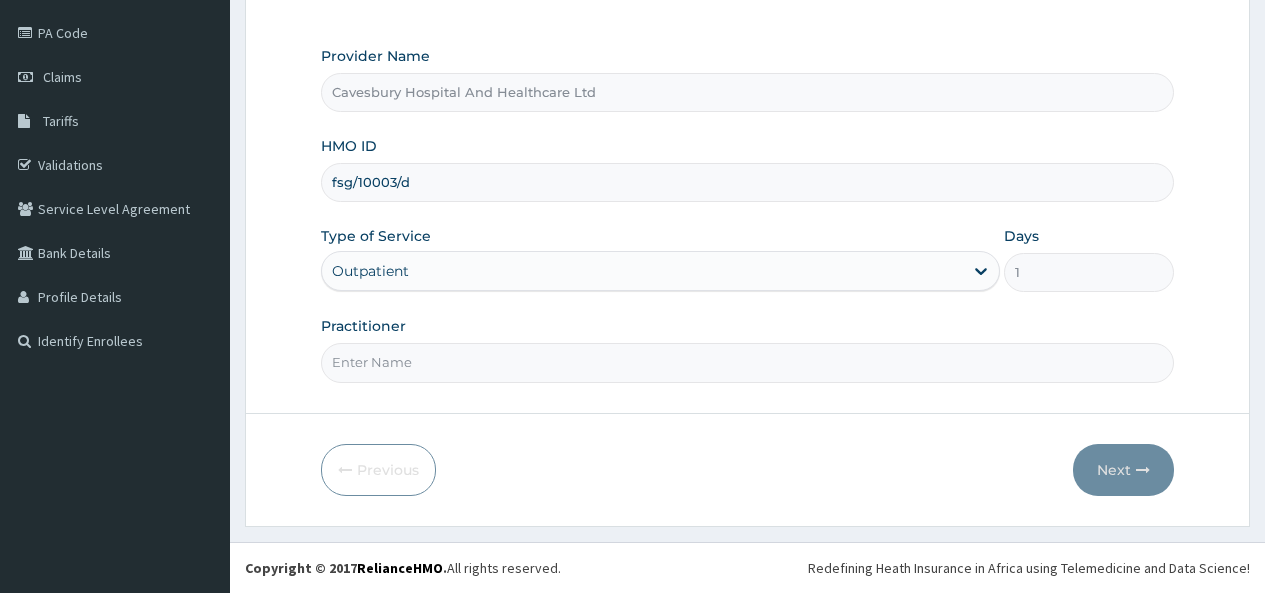 click on "Practitioner" at bounding box center (747, 362) 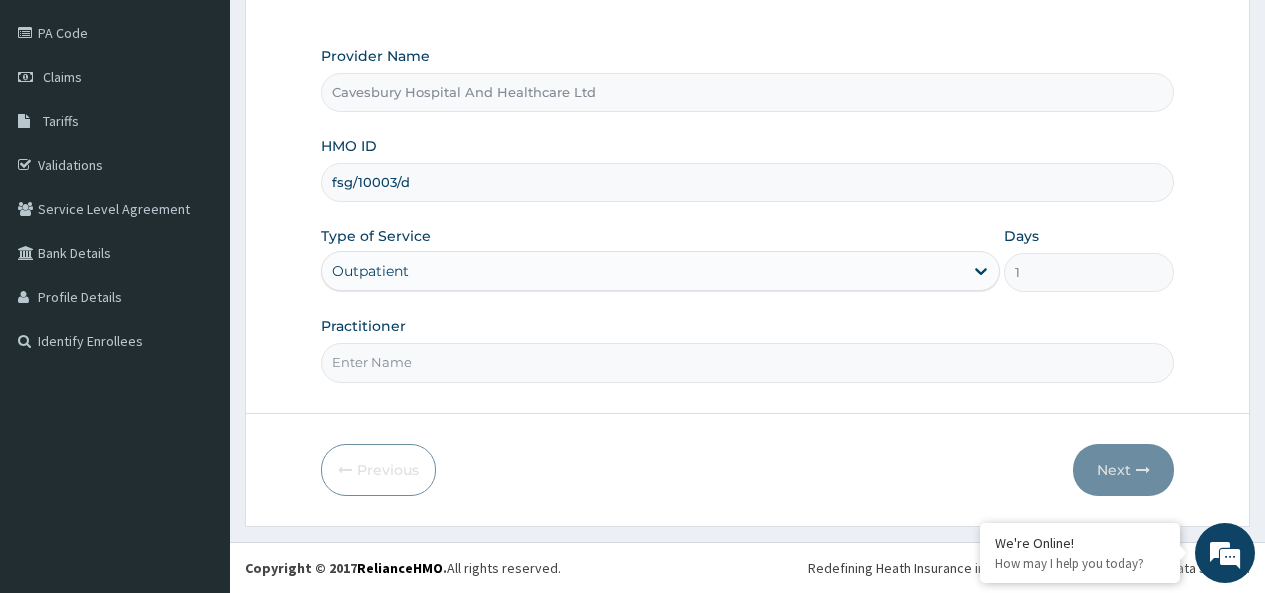 type on "dr [LAST]" 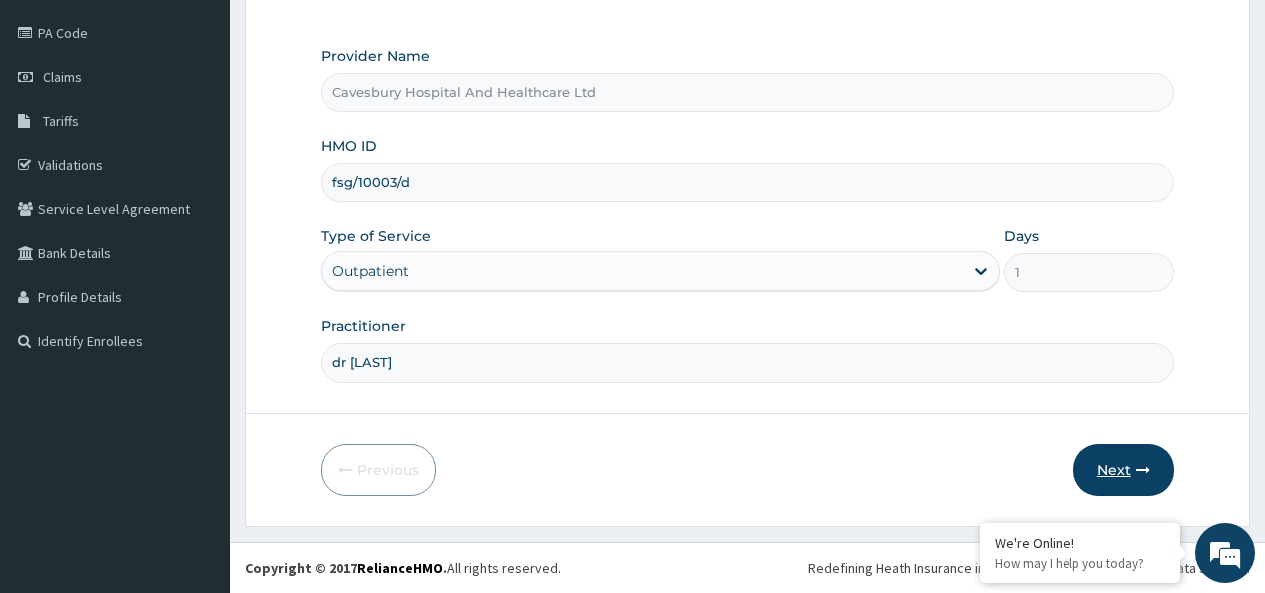 click on "Next" at bounding box center (1123, 470) 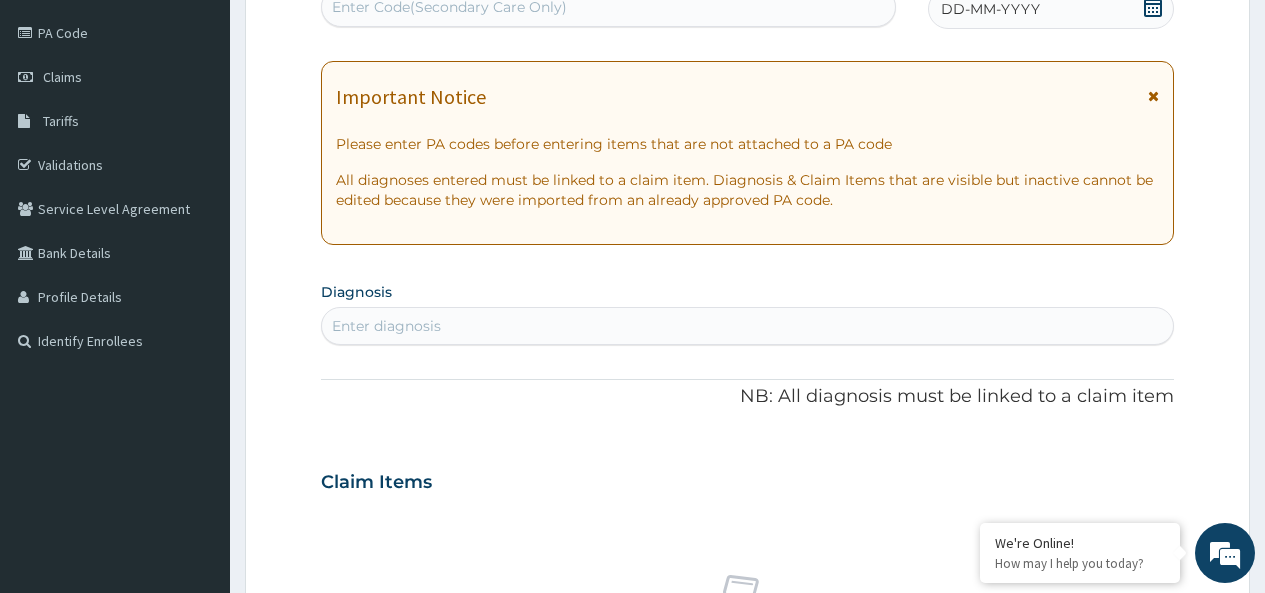 scroll, scrollTop: 129, scrollLeft: 0, axis: vertical 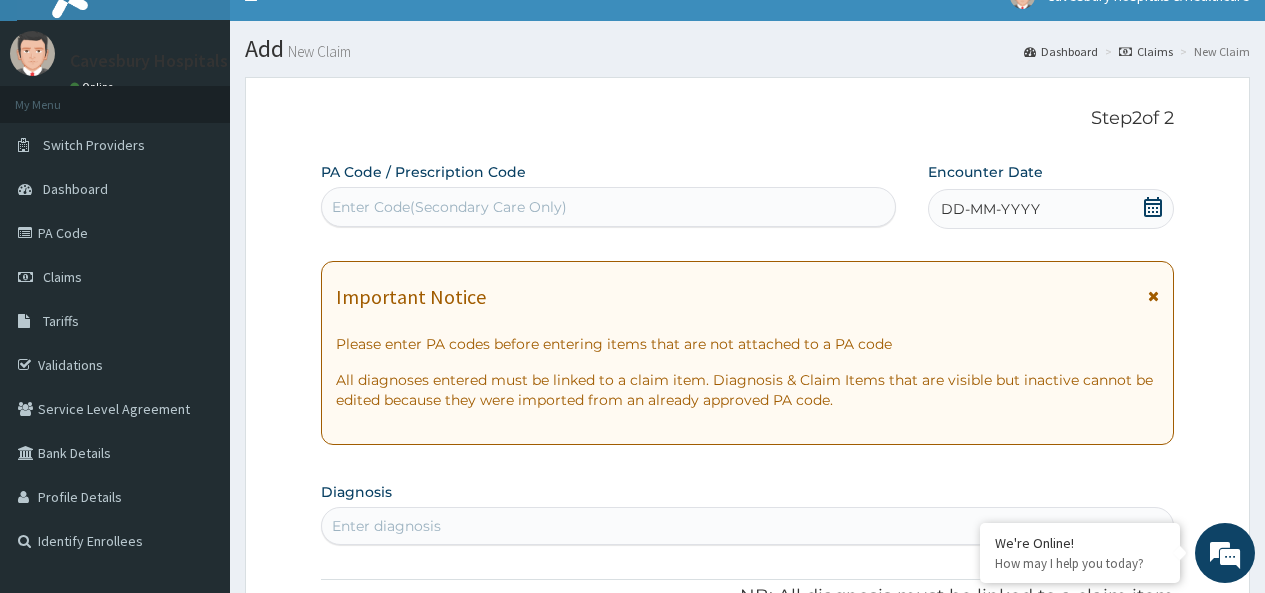 click on "DD-MM-YYYY" at bounding box center (1051, 209) 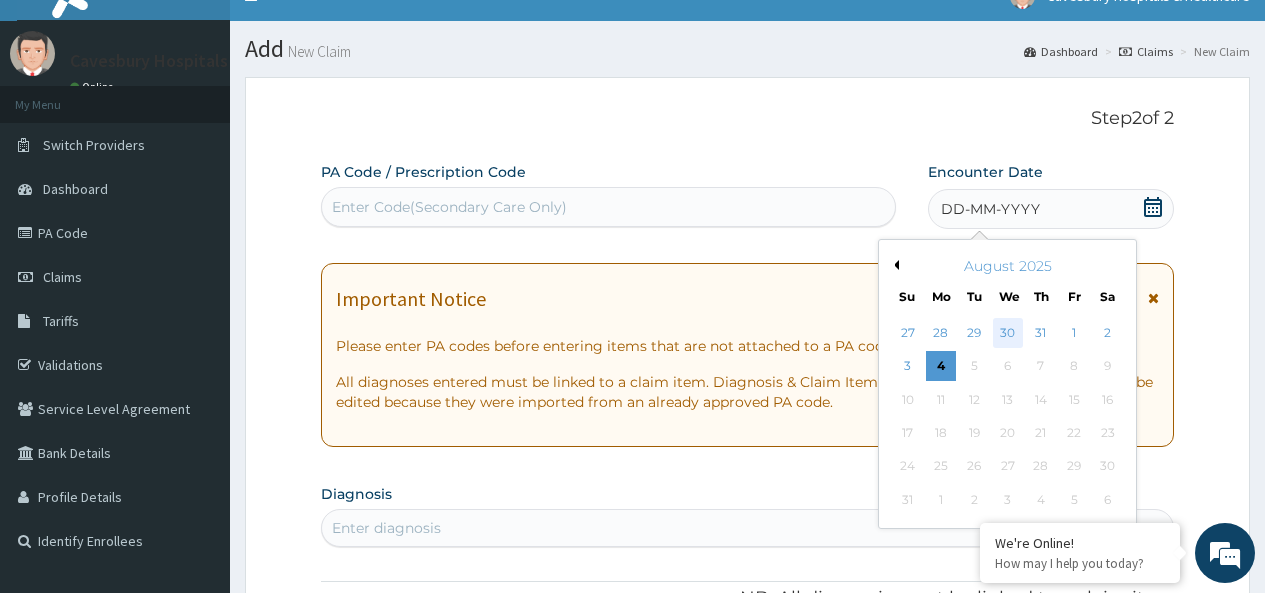 click on "30" at bounding box center [1007, 333] 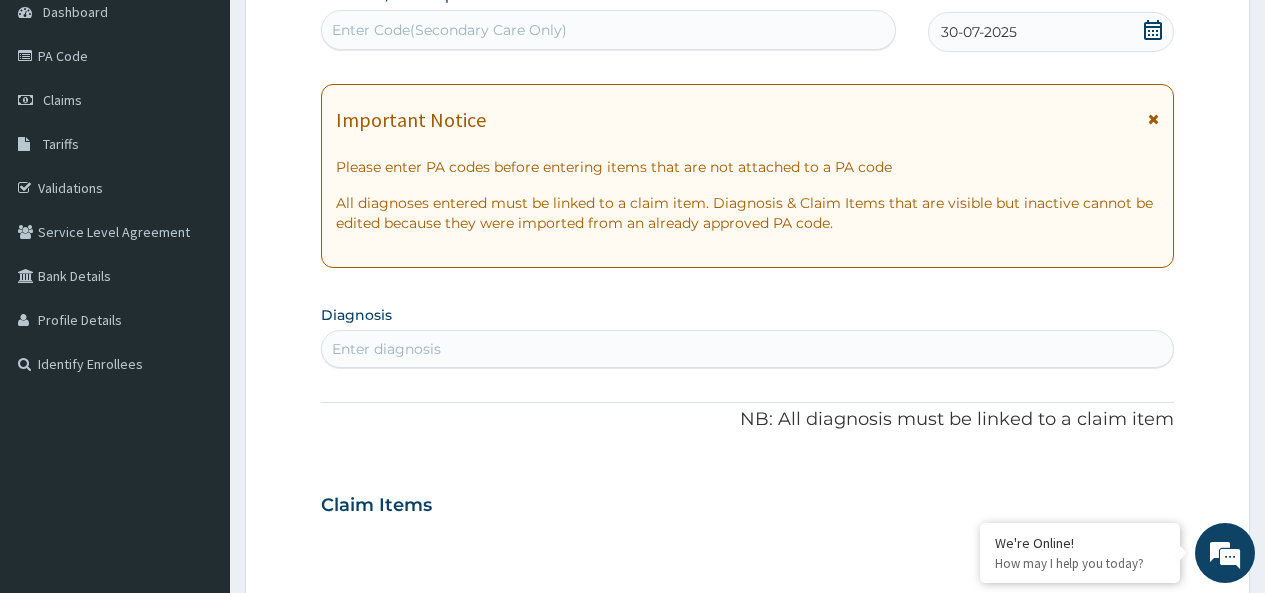 scroll, scrollTop: 229, scrollLeft: 0, axis: vertical 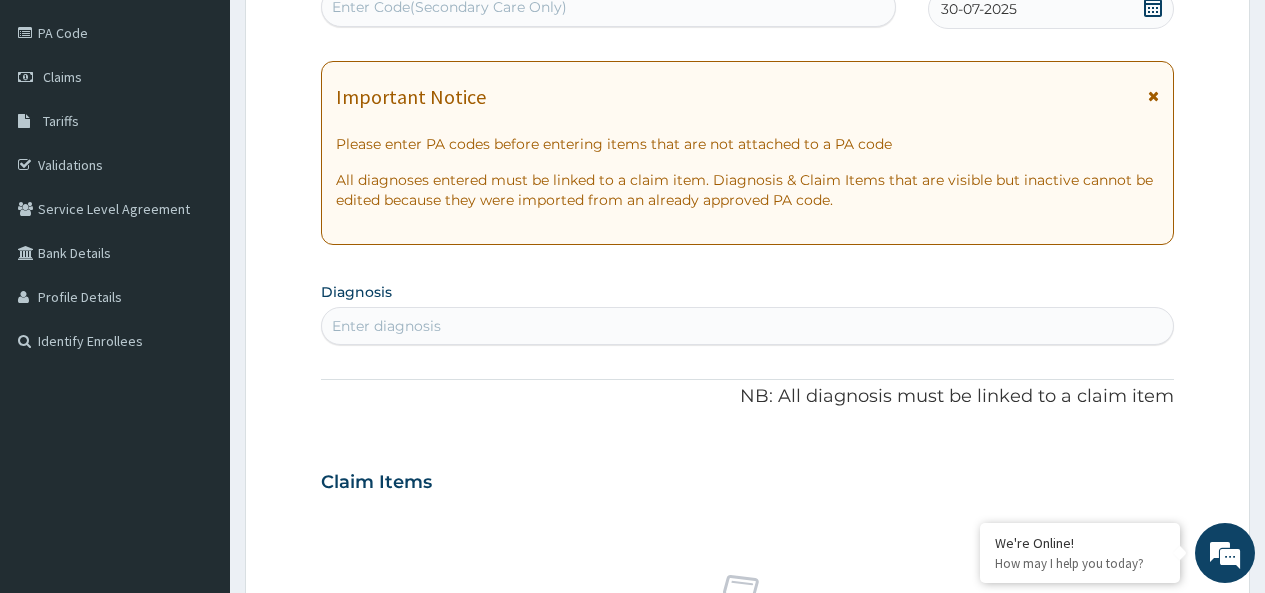 click on "Enter diagnosis" at bounding box center [747, 326] 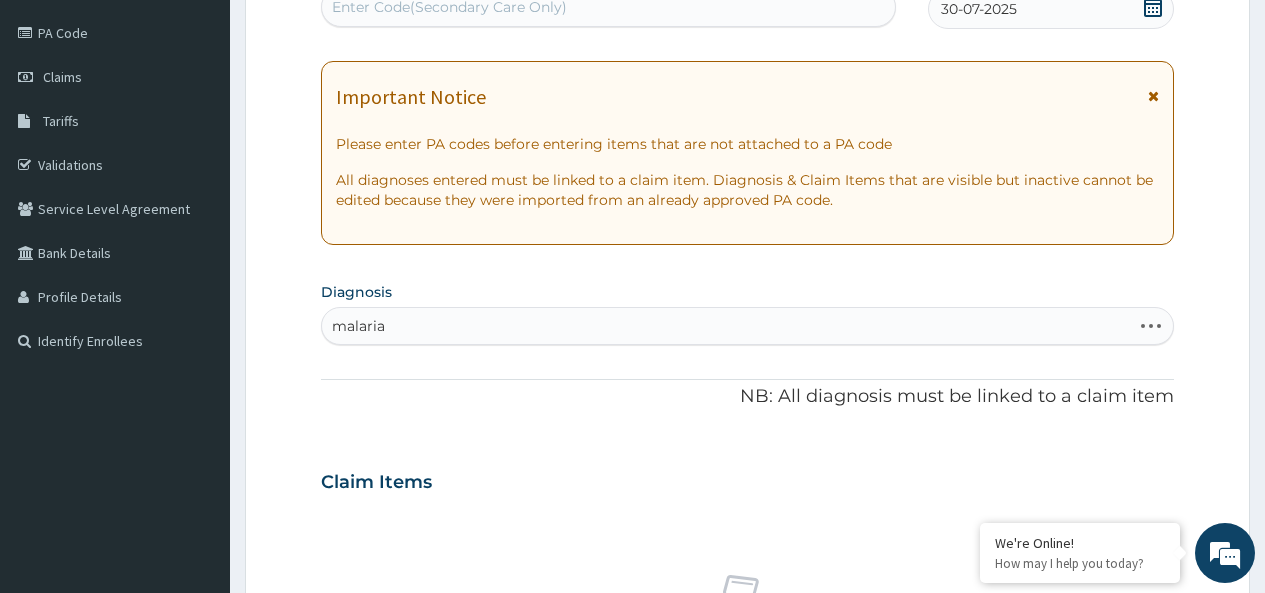 type on "malaria" 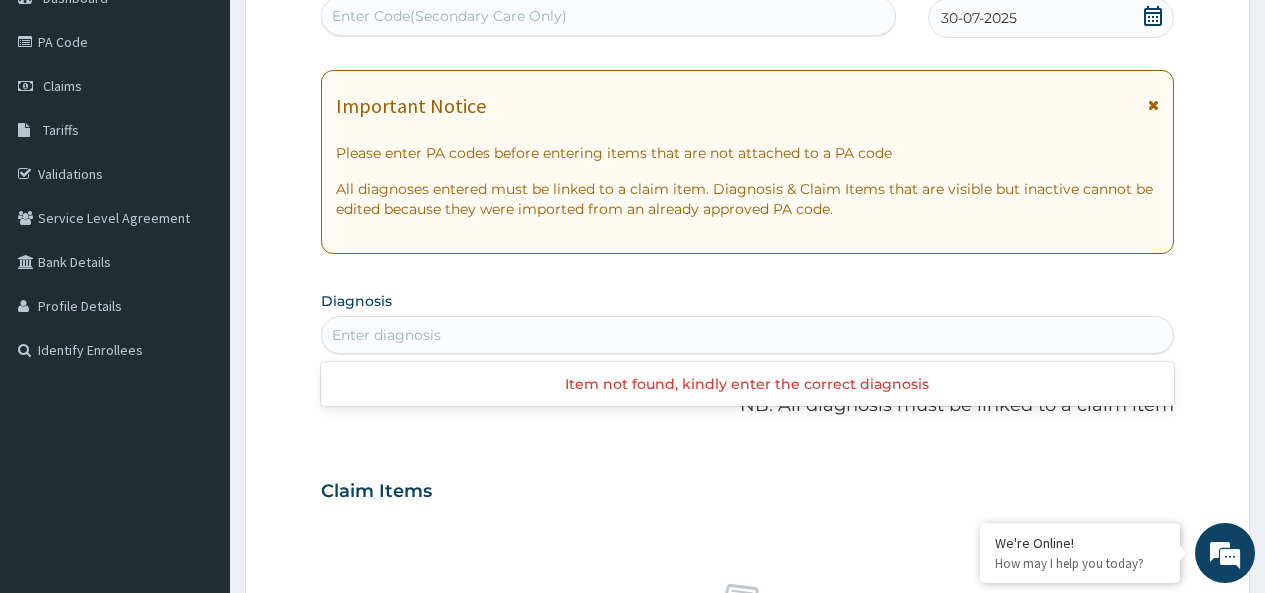 scroll, scrollTop: 229, scrollLeft: 0, axis: vertical 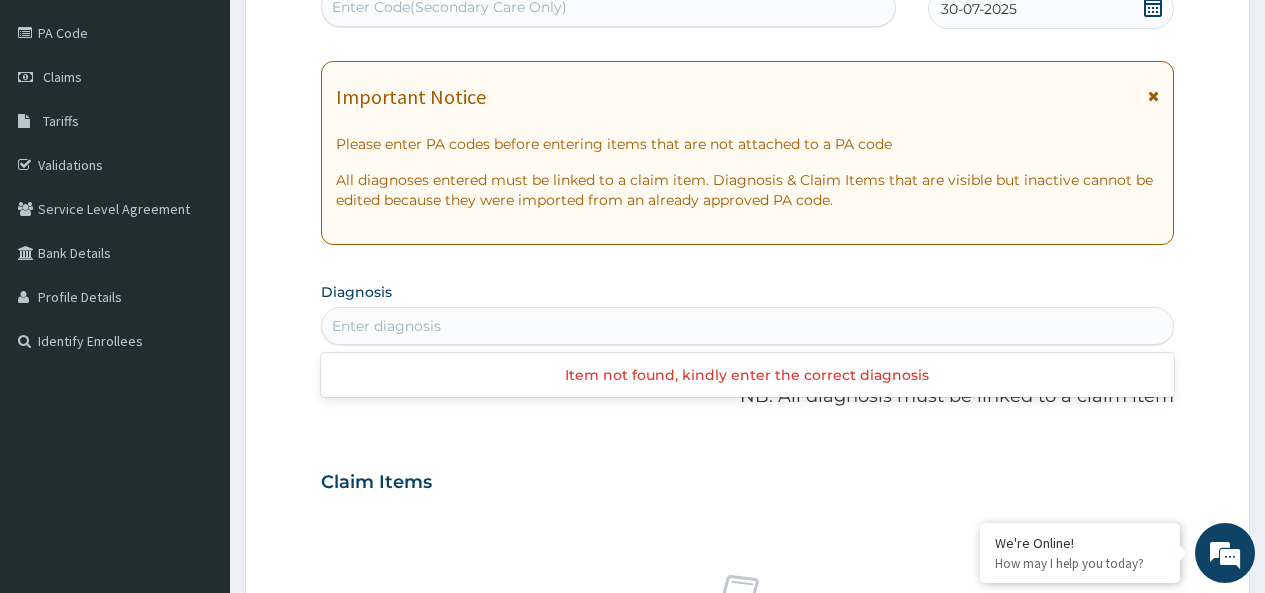 click on "Enter diagnosis" at bounding box center (747, 326) 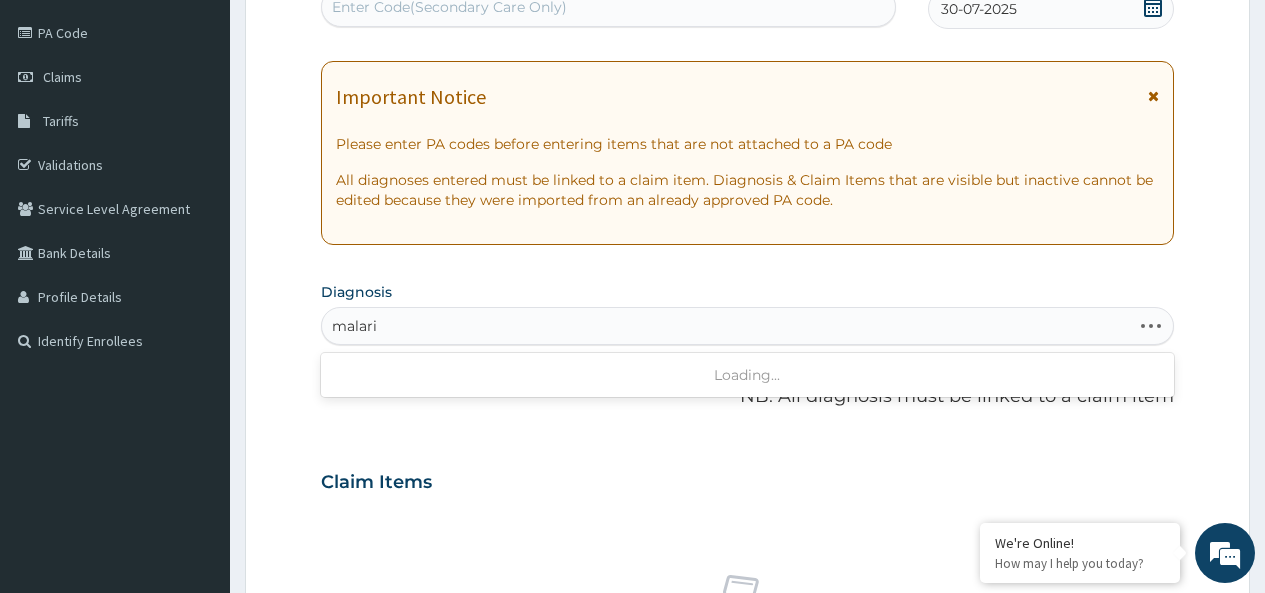 type on "malaria" 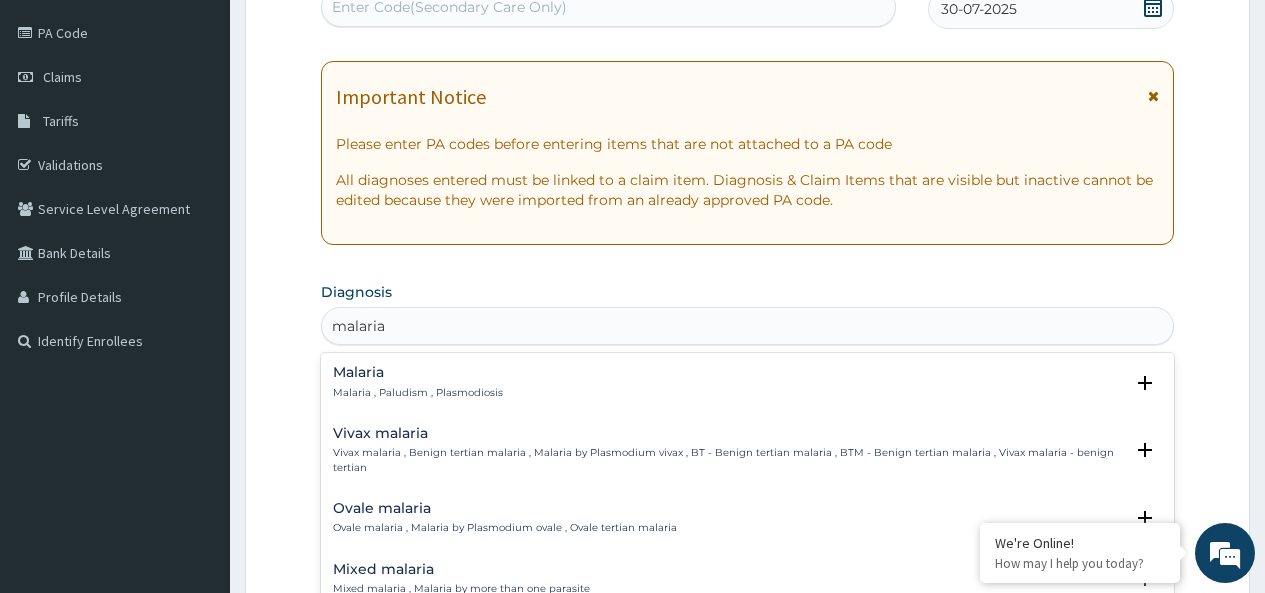 click on "Malaria , Paludism , Plasmodiosis" at bounding box center [418, 393] 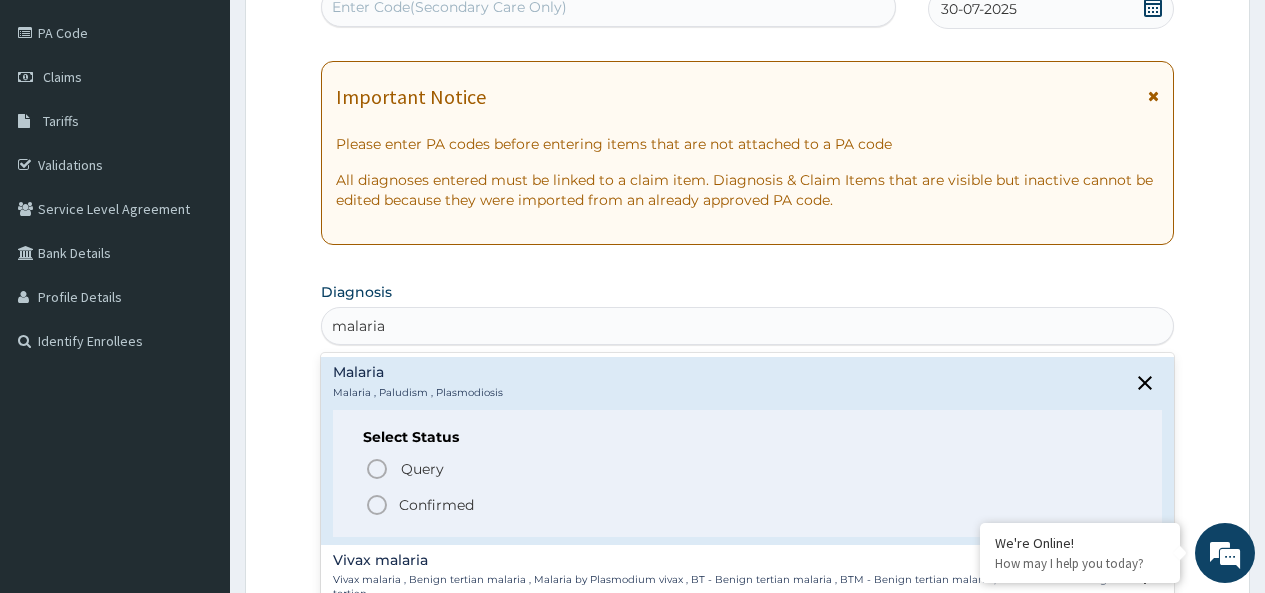 click 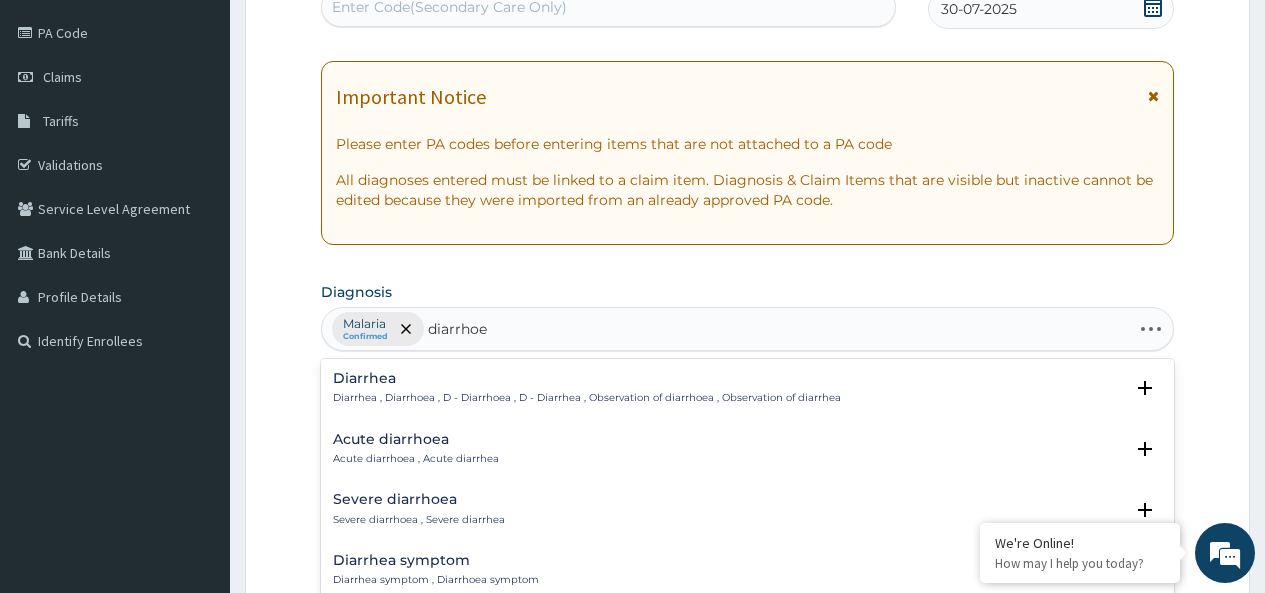 type on "diarrhoea" 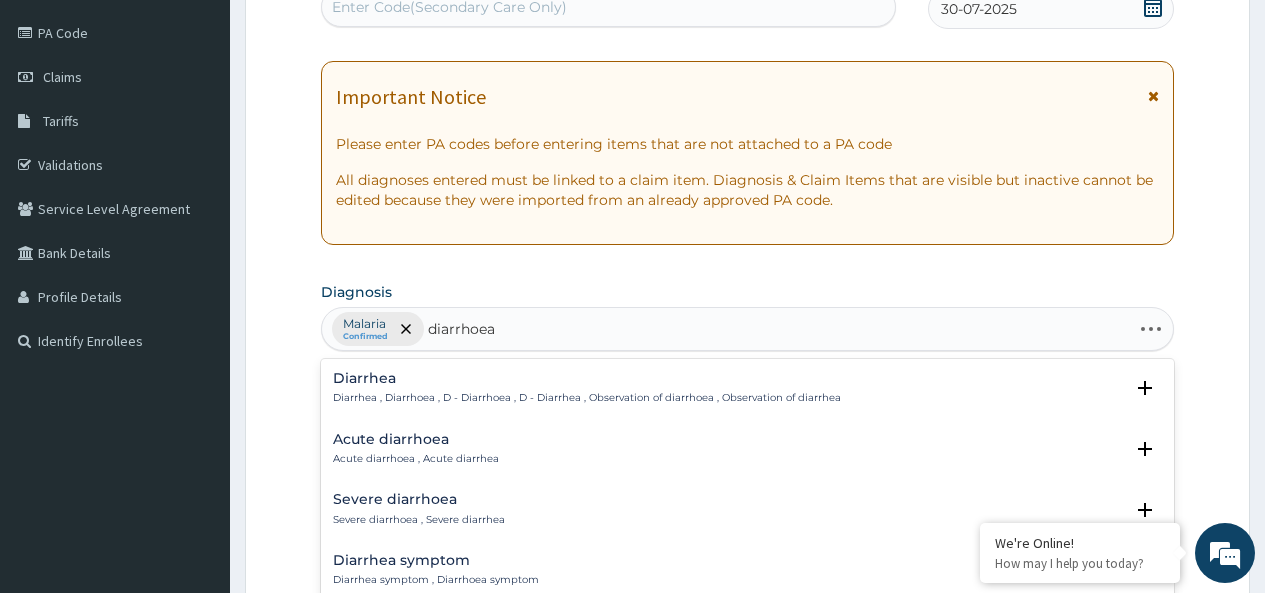 click on "Diarrhea Diarrhea , Diarrhoea , D - Diarrhoea , D - Diarrhea , Observation of diarrhoea , Observation of diarrhea Select Status Query Query covers suspected (?), Keep in view (kiv), Ruled out (r/o) Confirmed" at bounding box center [747, 393] 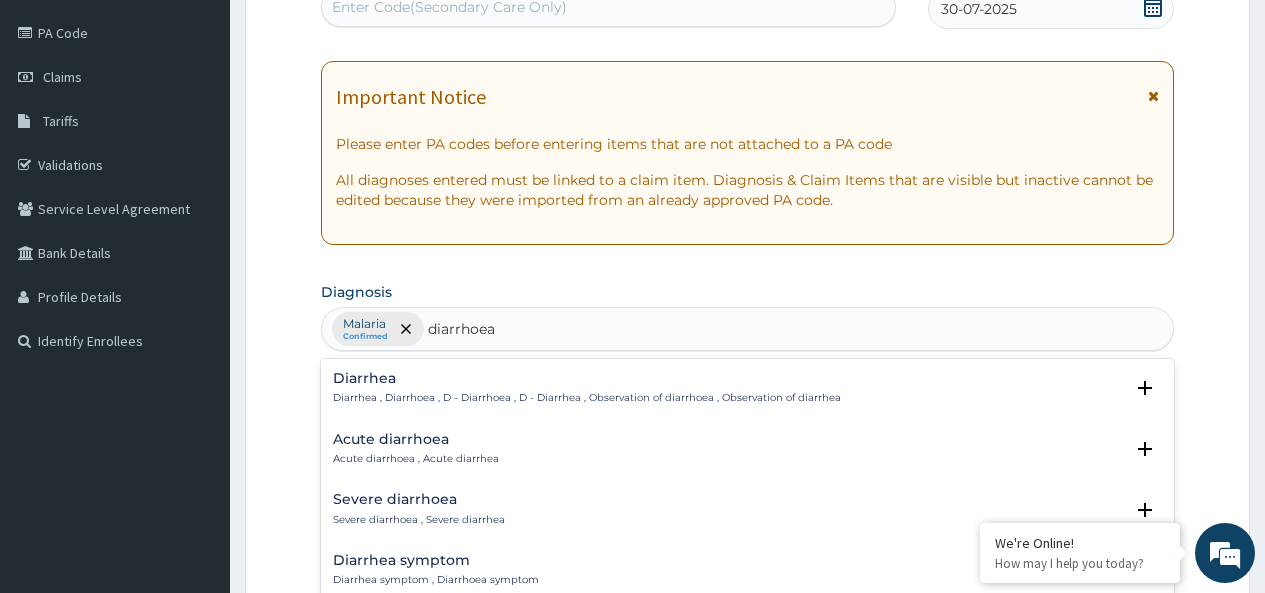click on "Diarrhea , Diarrhoea , D - Diarrhoea , D - Diarrhea , Observation of diarrhoea , Observation of diarrhea" at bounding box center [587, 398] 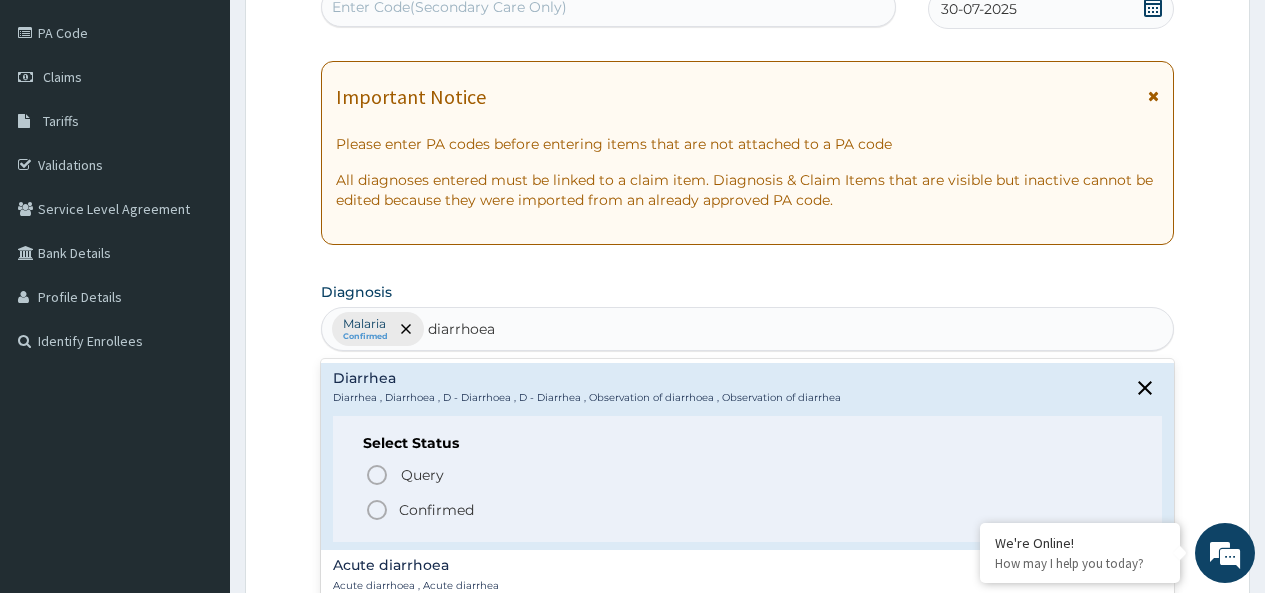 click on "Confirmed" at bounding box center [436, 510] 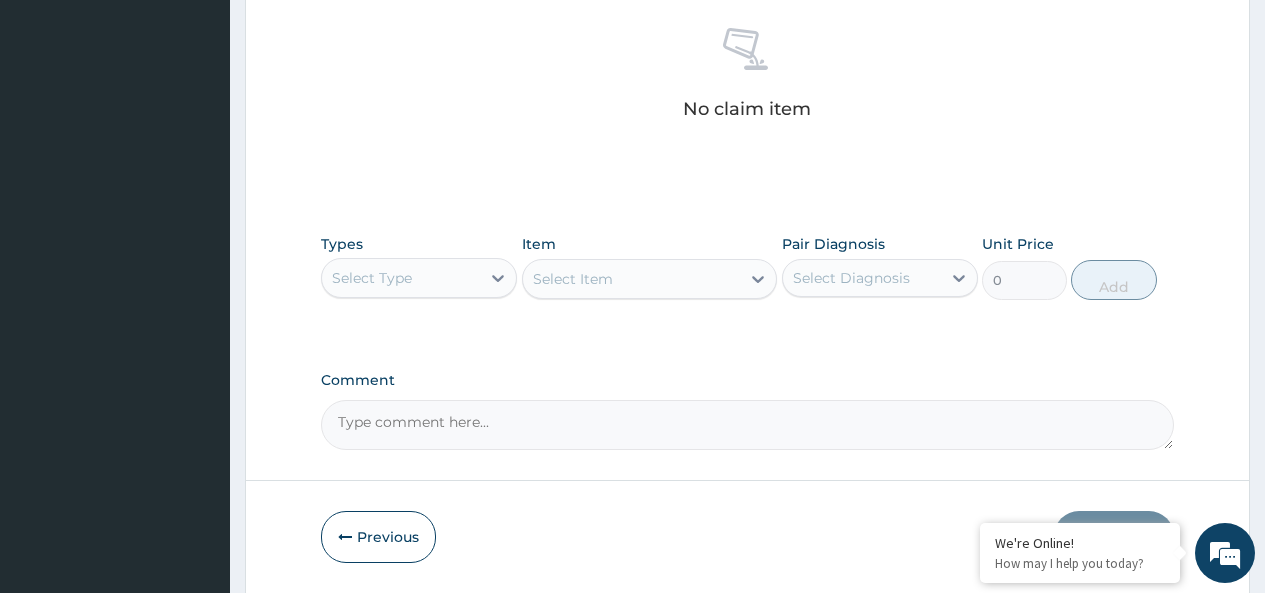 scroll, scrollTop: 829, scrollLeft: 0, axis: vertical 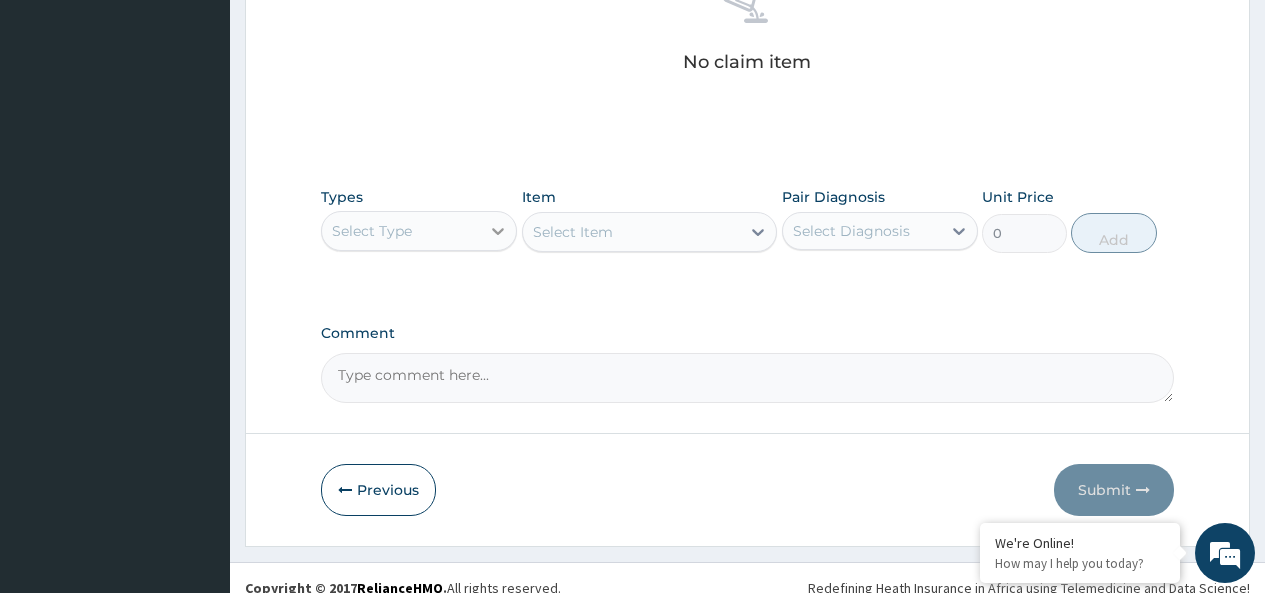 click 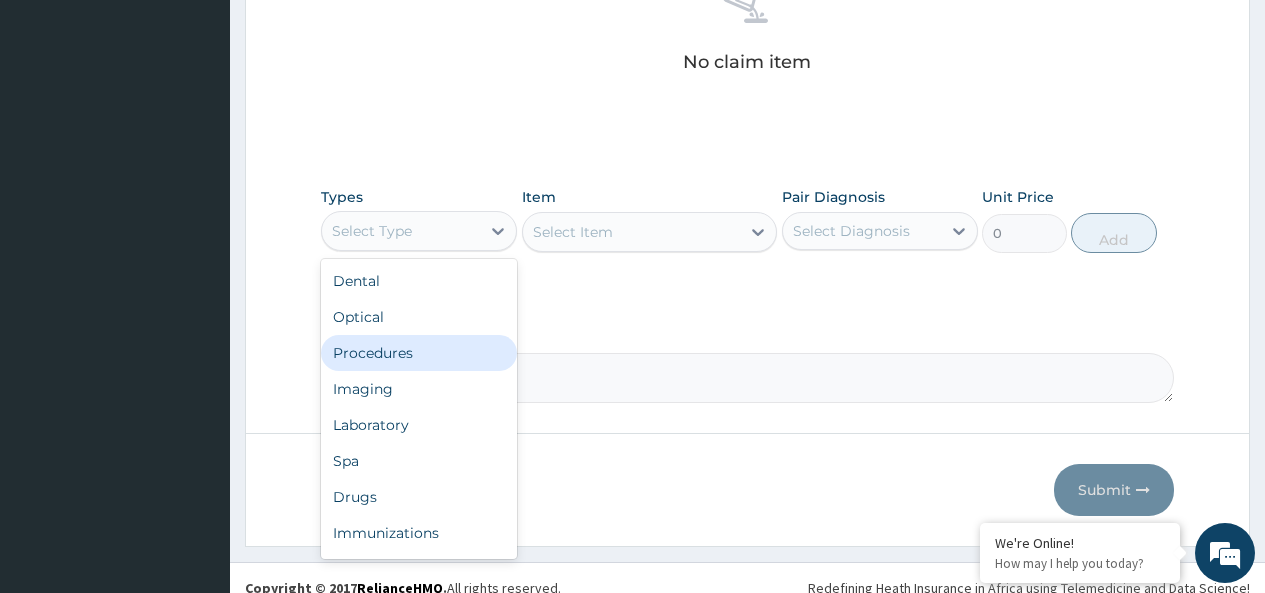 click on "Procedures" at bounding box center (419, 353) 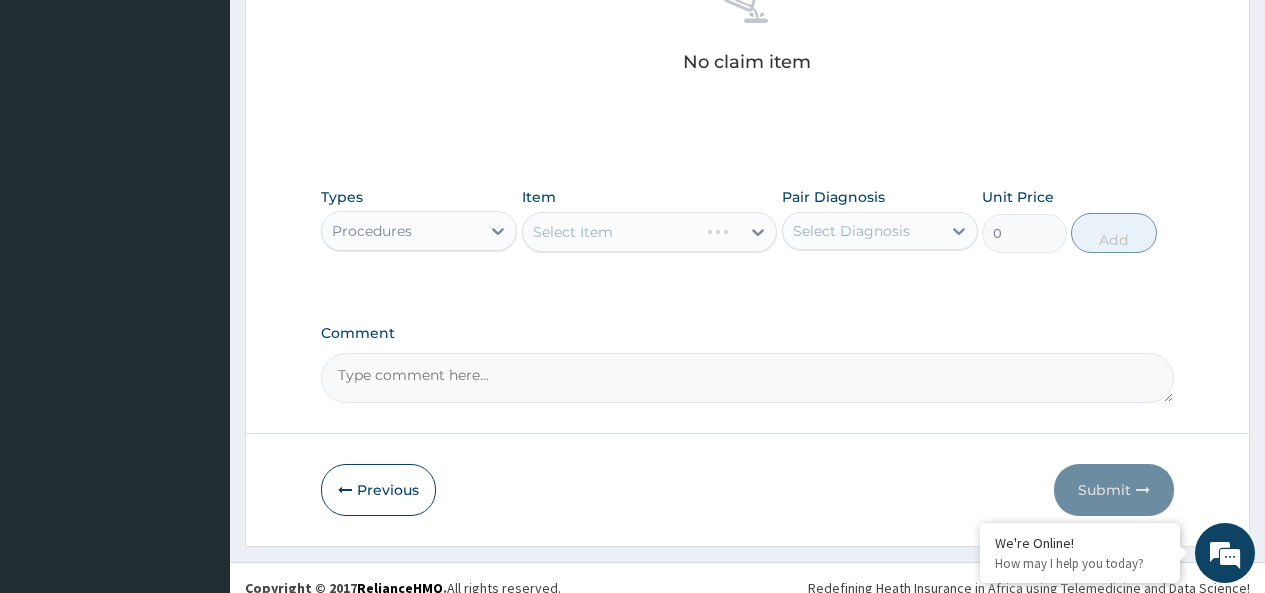 click on "Select Item" at bounding box center (650, 232) 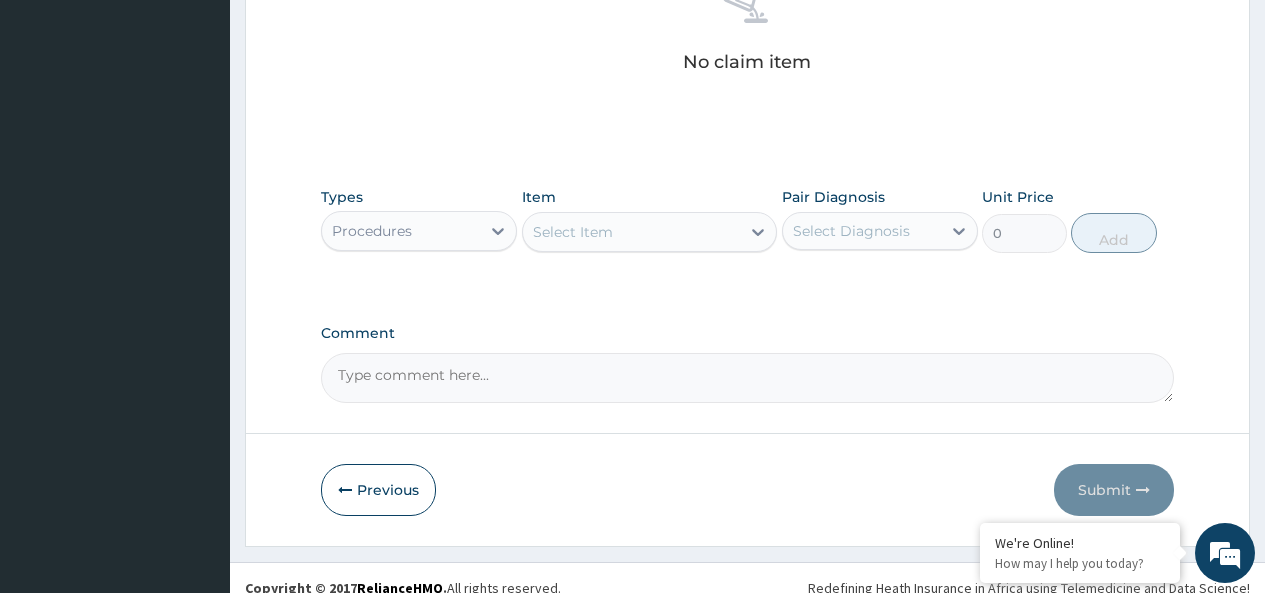 click 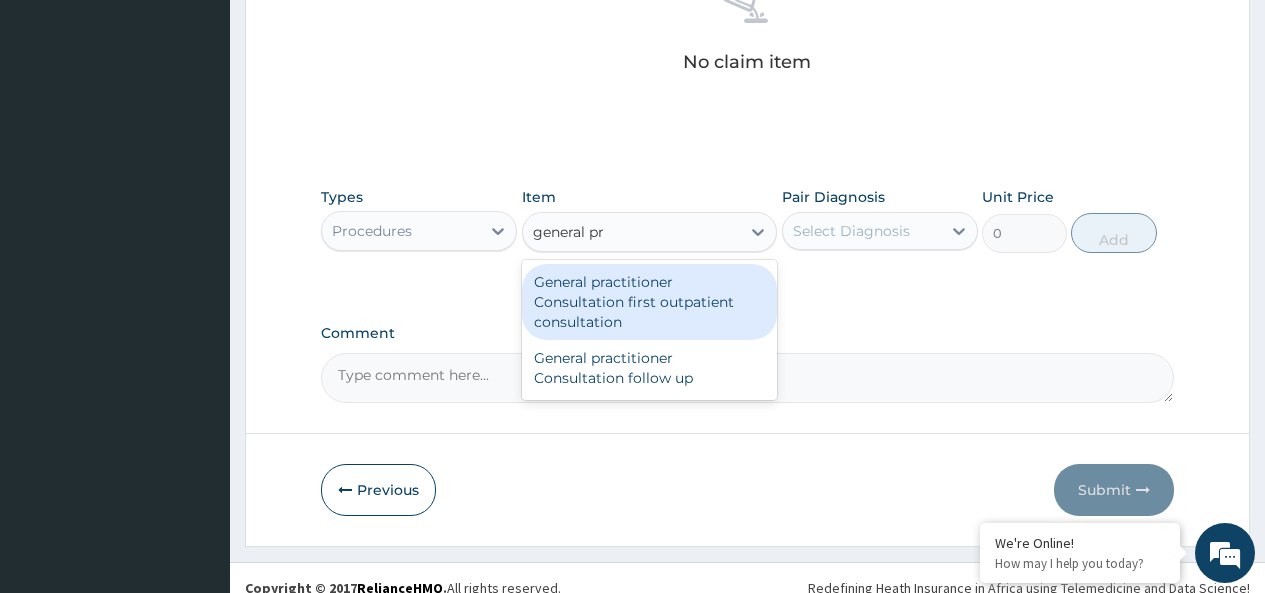 type on "general pra" 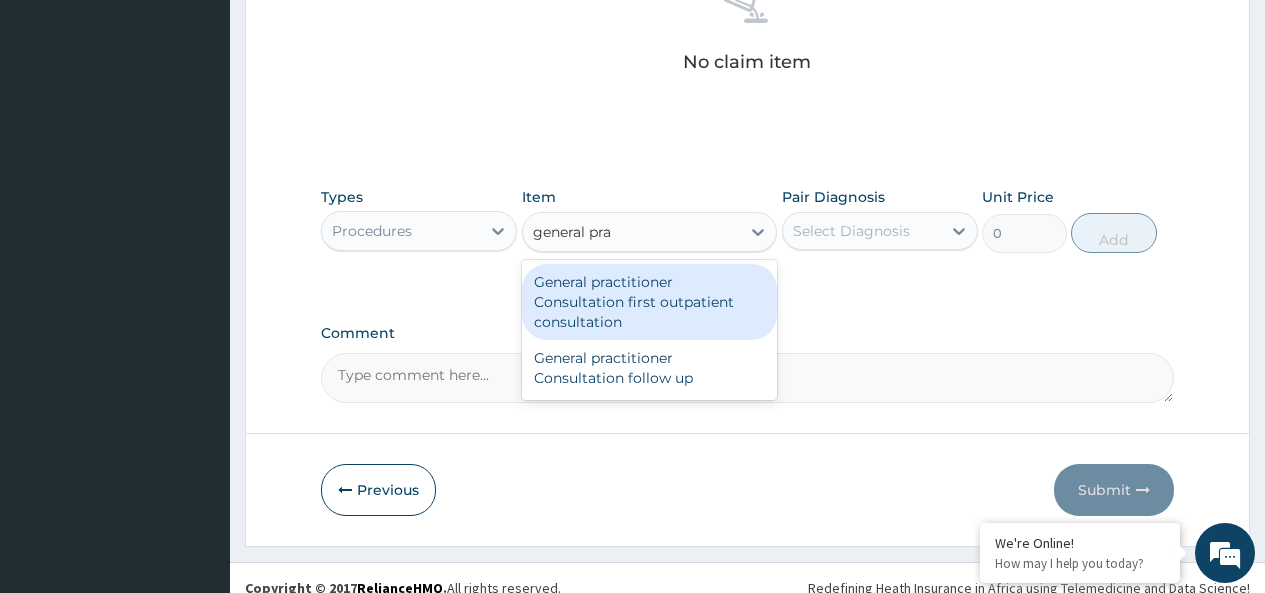 click on "General practitioner Consultation first outpatient consultation" at bounding box center (650, 302) 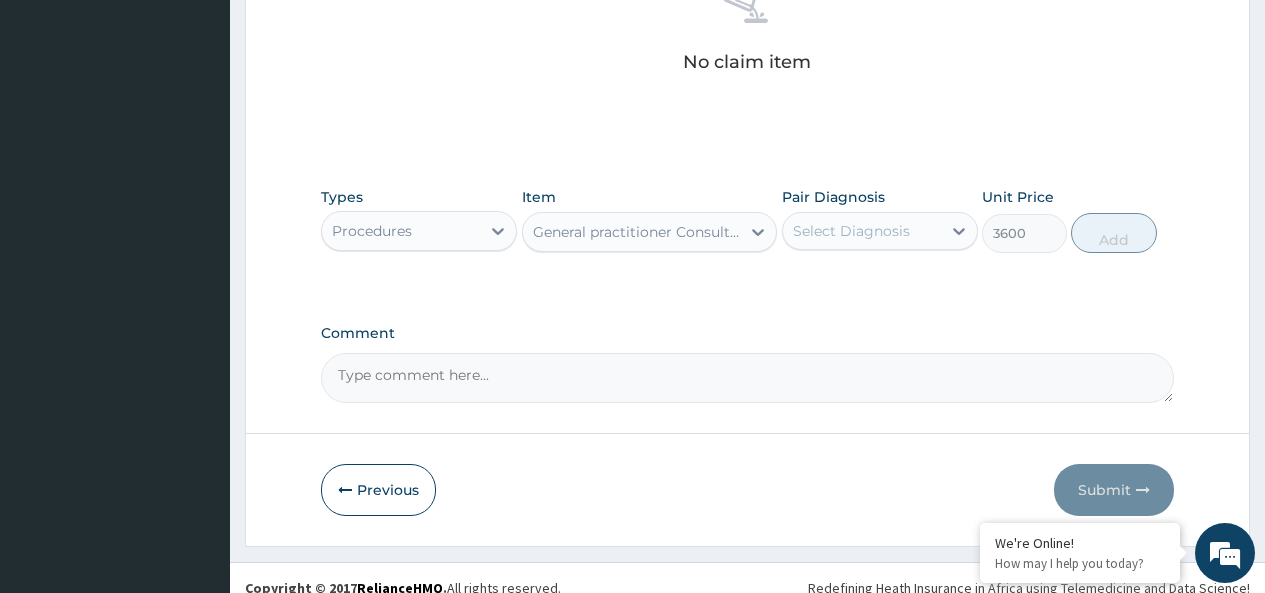 click on "Select Diagnosis" at bounding box center (851, 231) 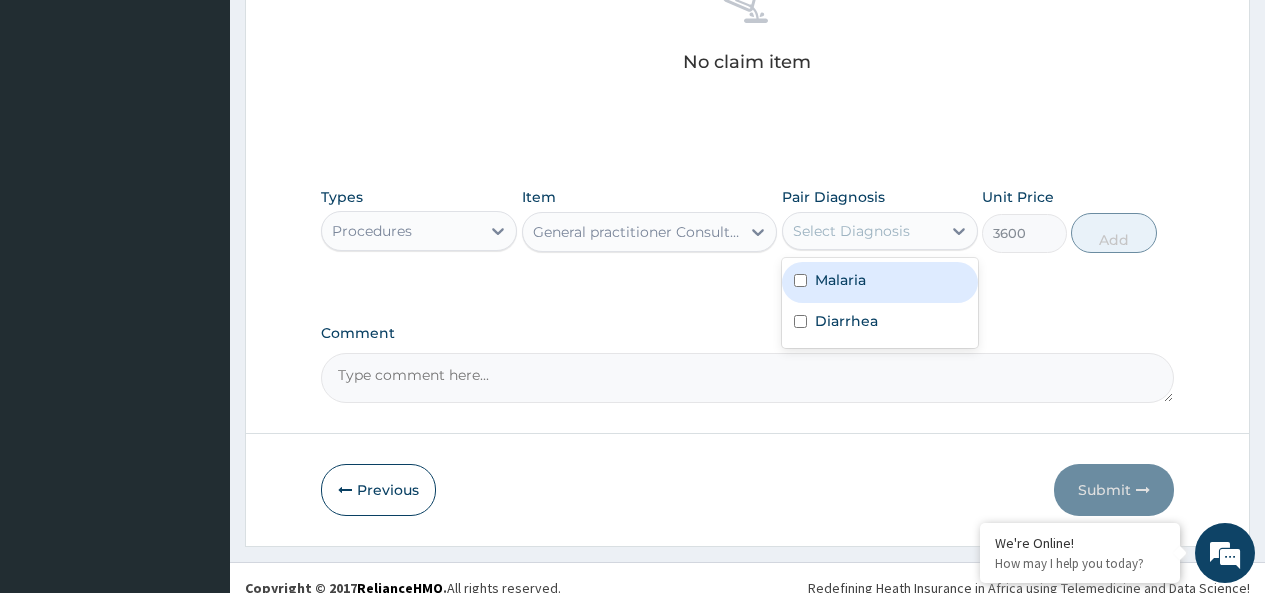 click on "Malaria" at bounding box center [840, 280] 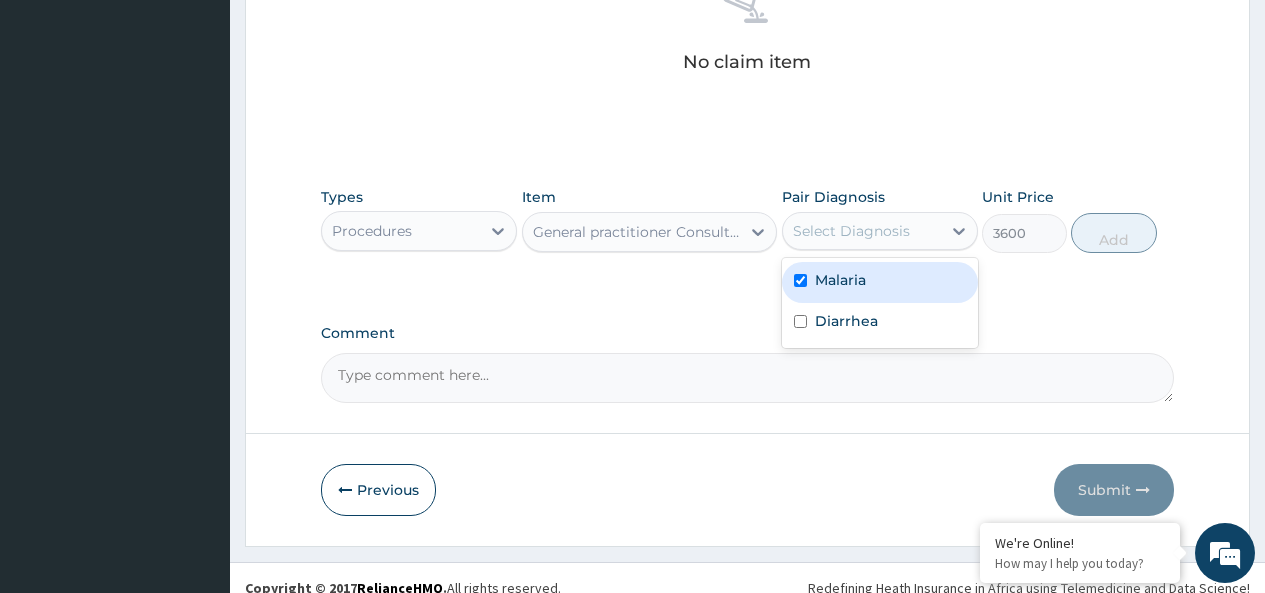 checkbox on "true" 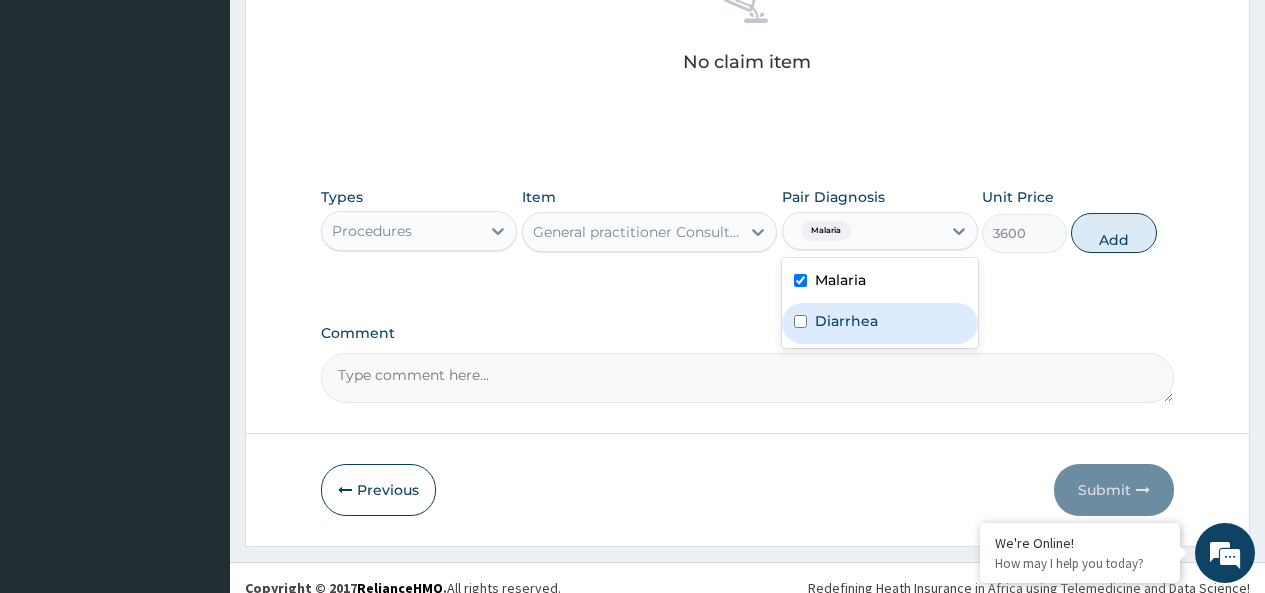 drag, startPoint x: 821, startPoint y: 328, endPoint x: 885, endPoint y: 297, distance: 71.11259 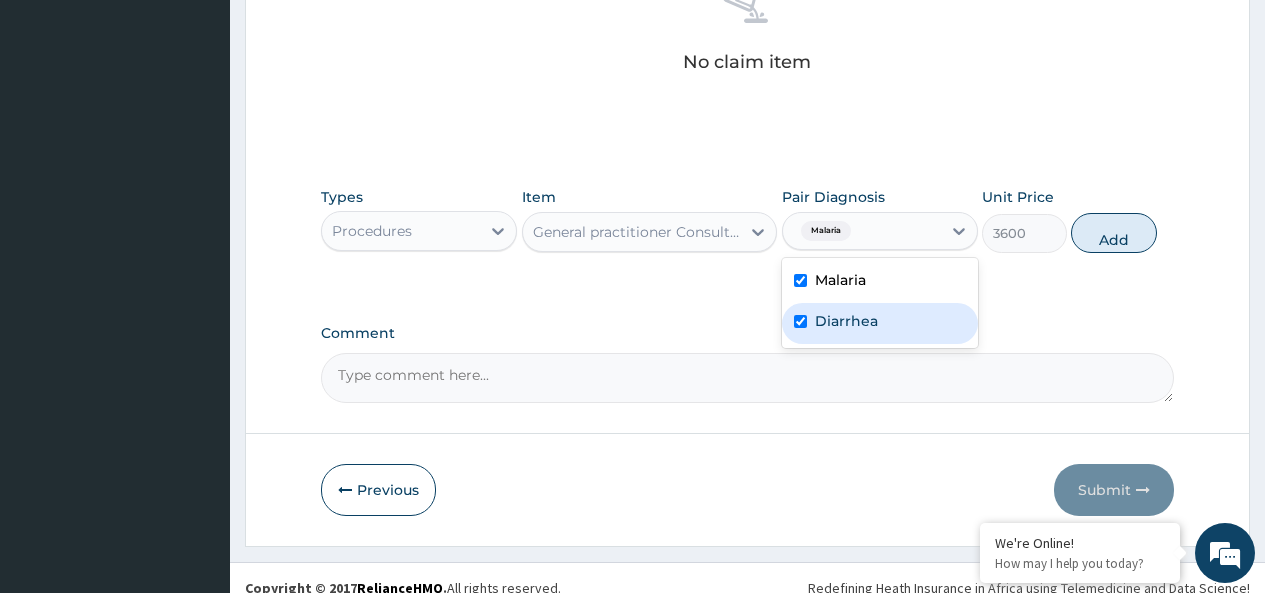 checkbox on "true" 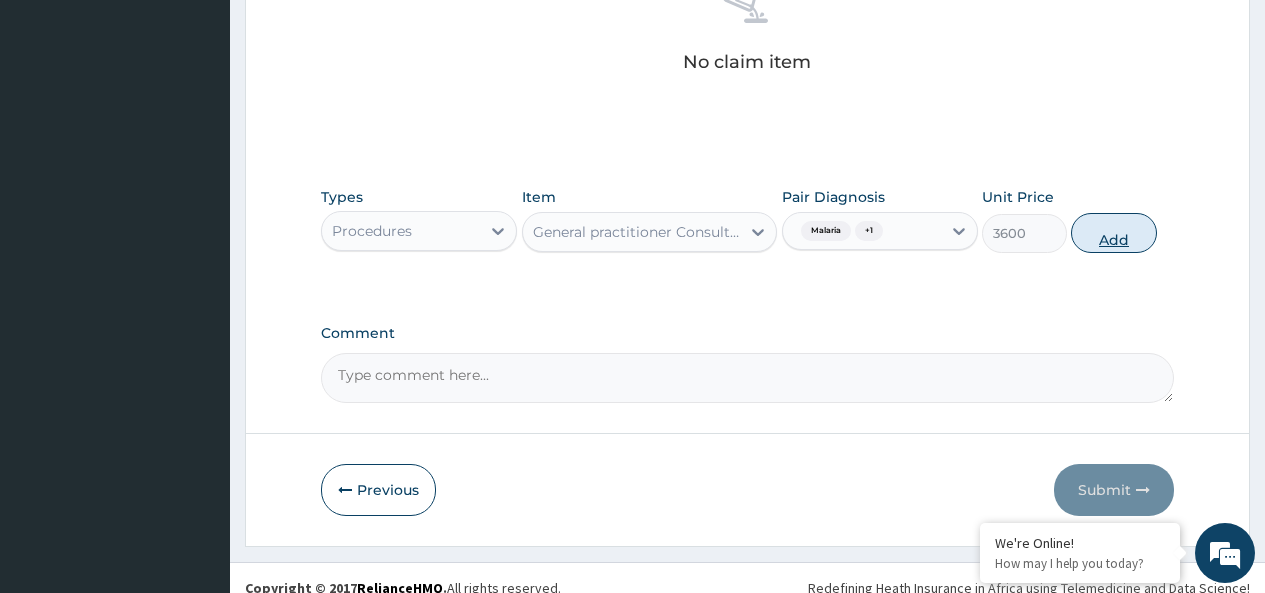 click on "Add" at bounding box center (1113, 233) 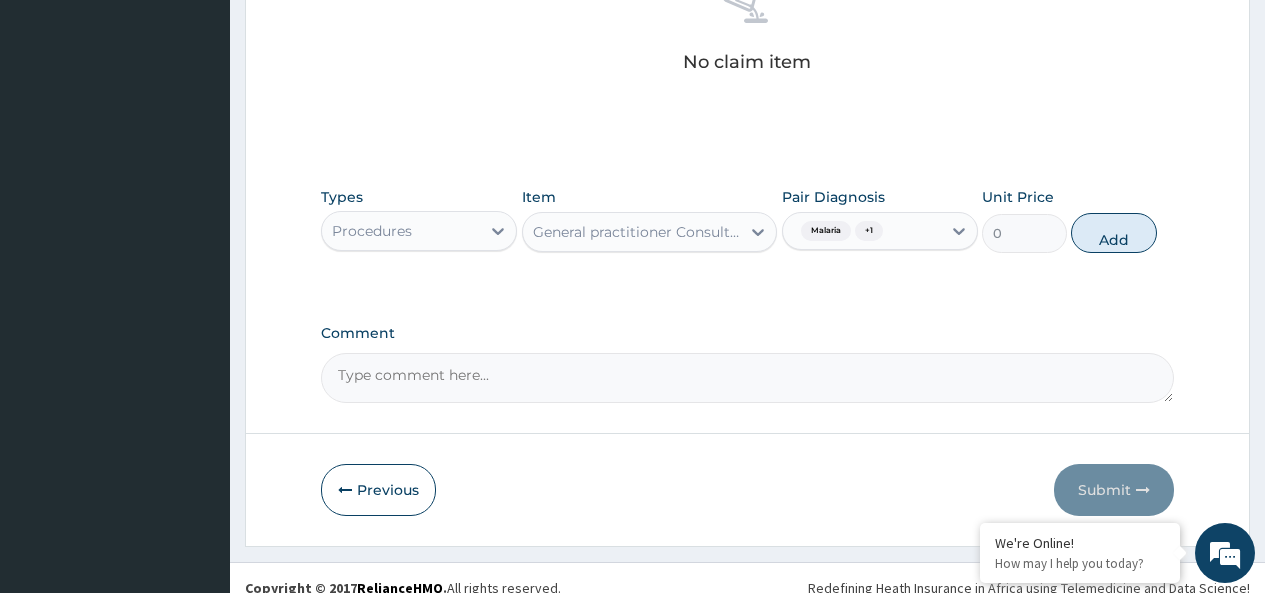 scroll, scrollTop: 780, scrollLeft: 0, axis: vertical 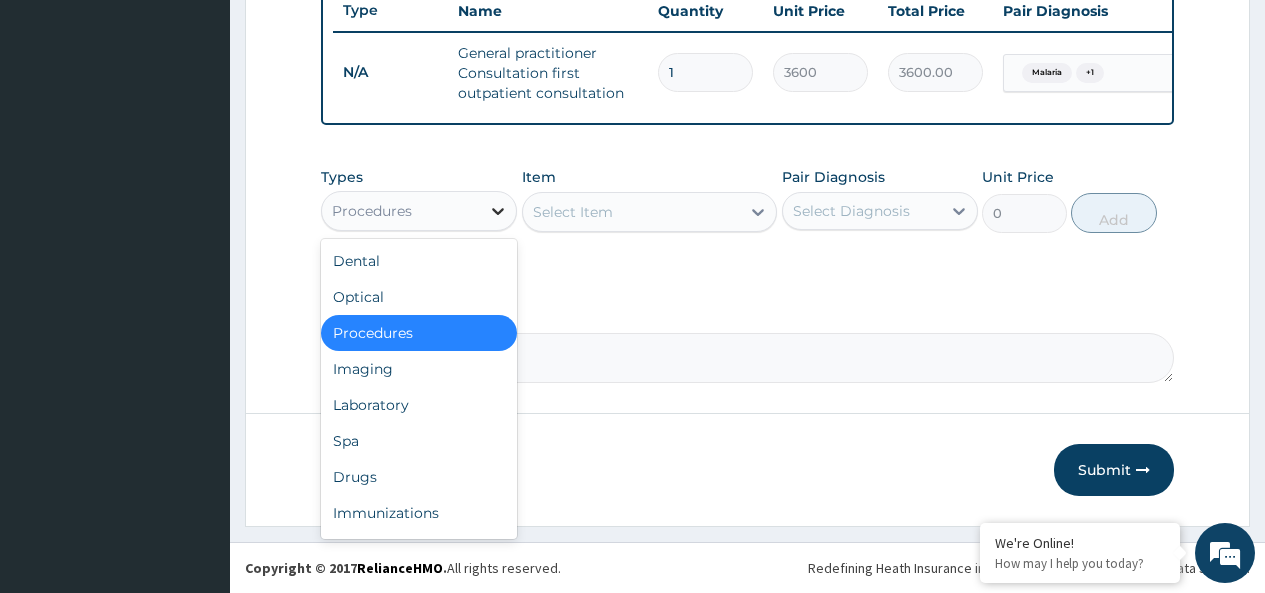click 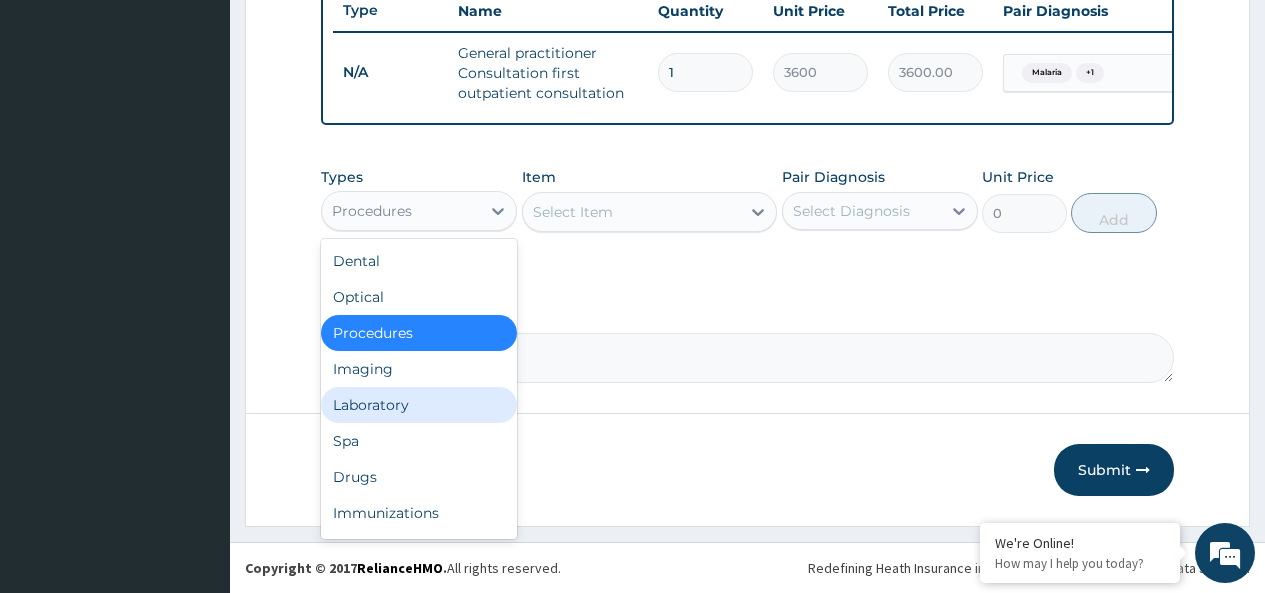 click on "Laboratory" at bounding box center [419, 405] 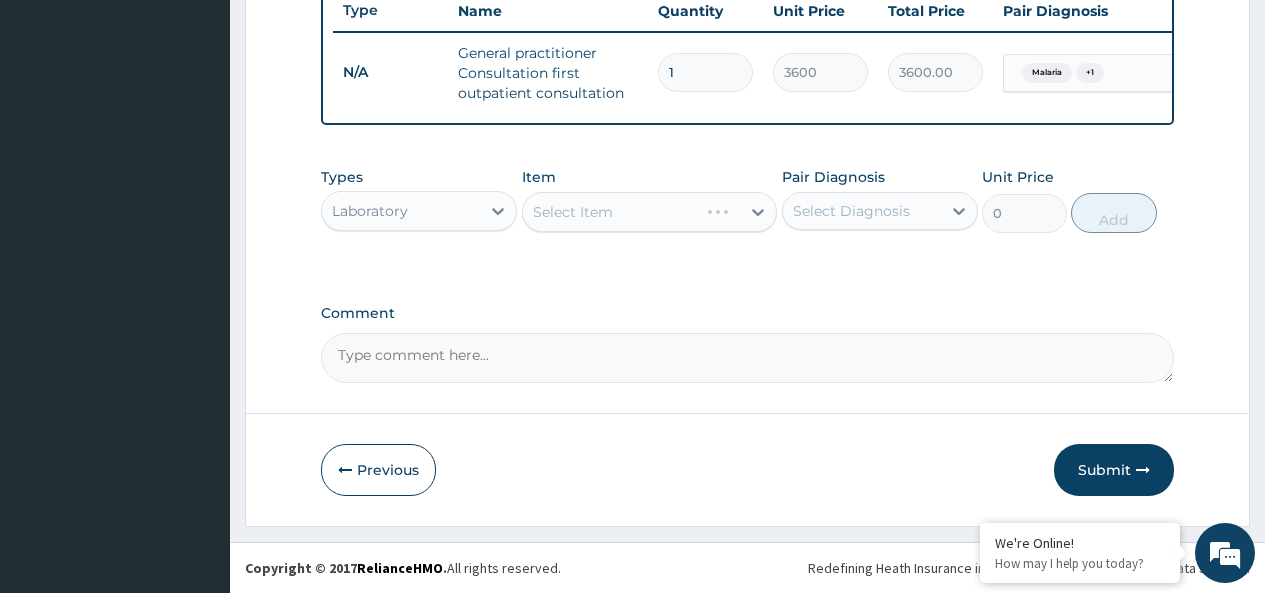 click on "Select Item" at bounding box center (650, 212) 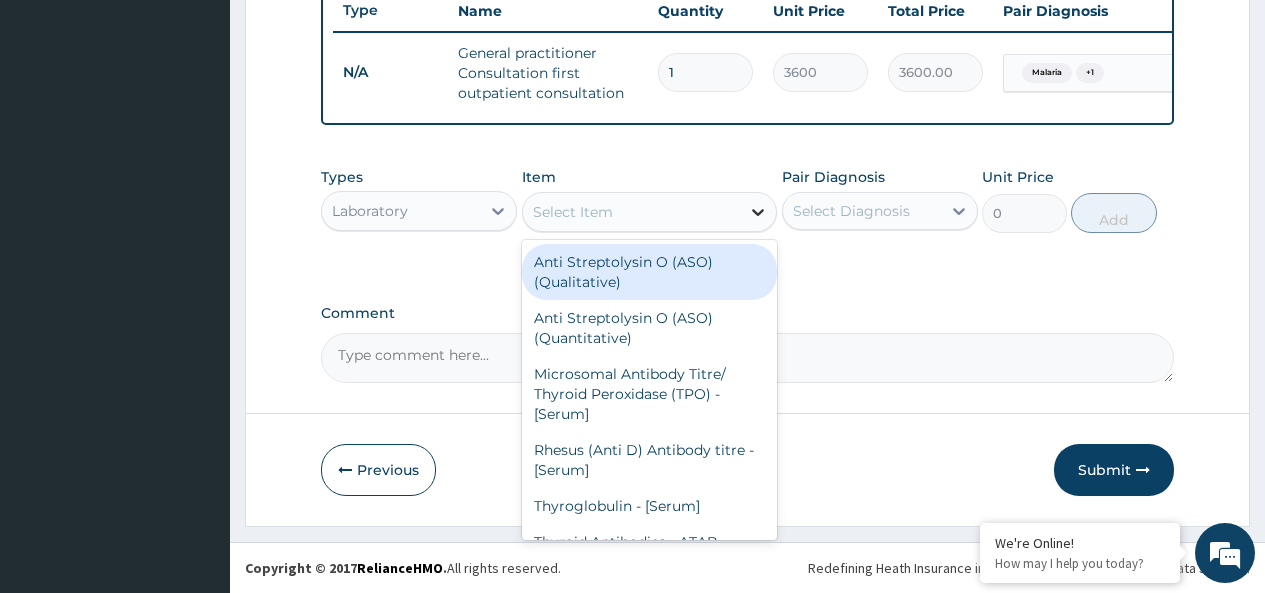 click 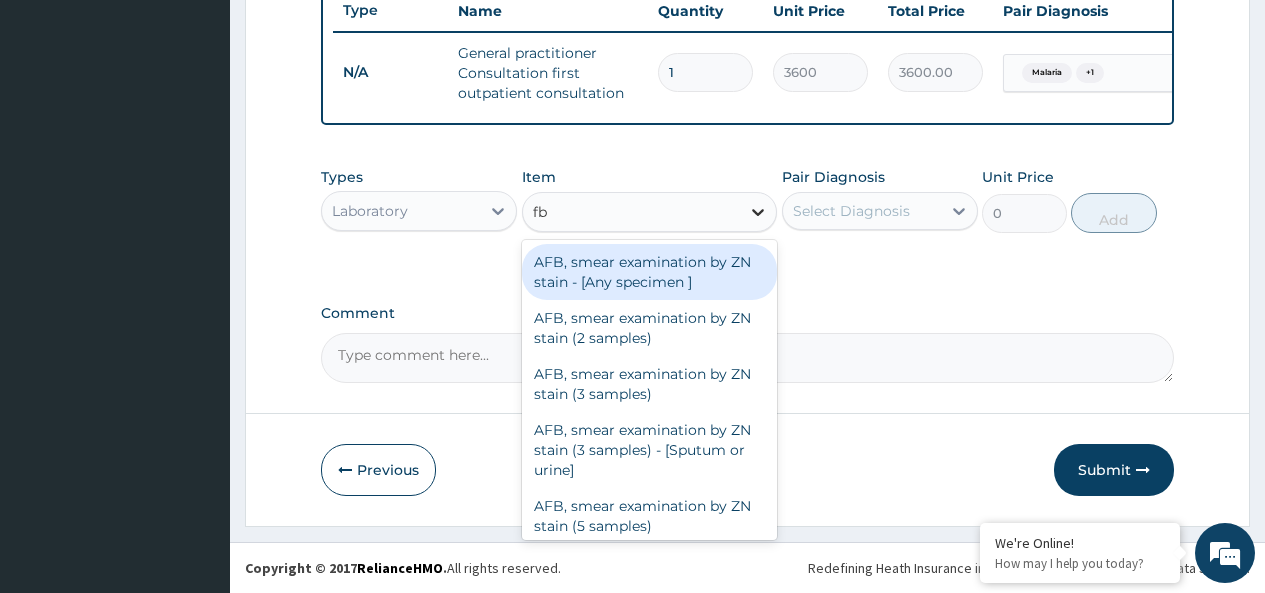 type on "fbc" 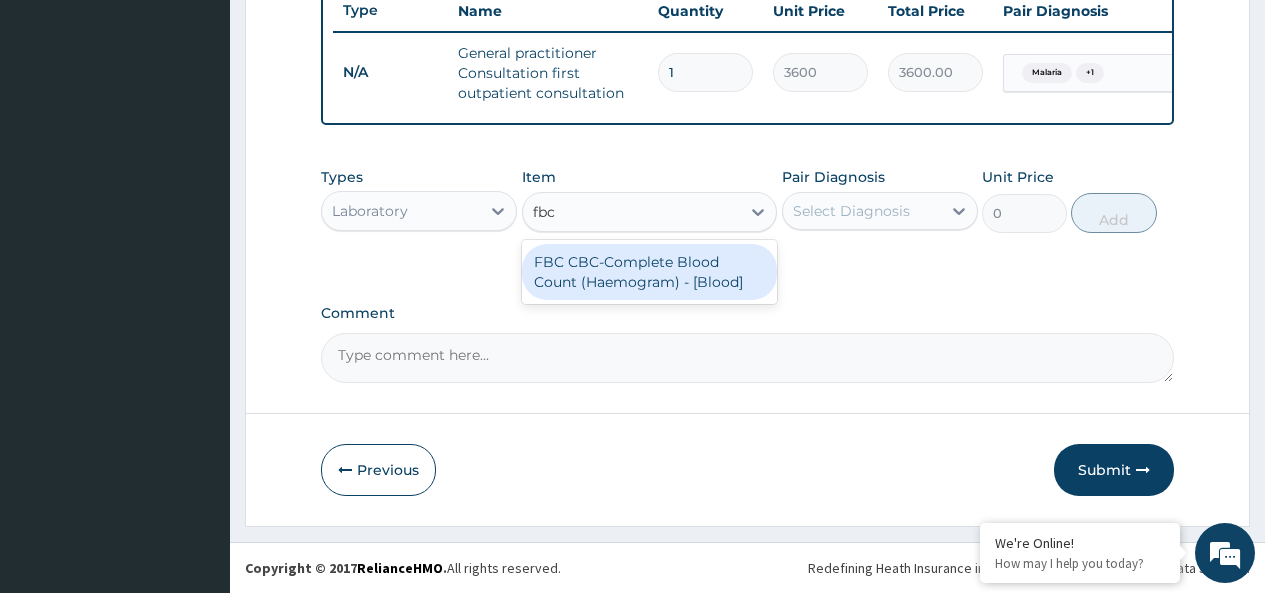click on "FBC CBC-Complete Blood Count (Haemogram) - [Blood]" at bounding box center [650, 272] 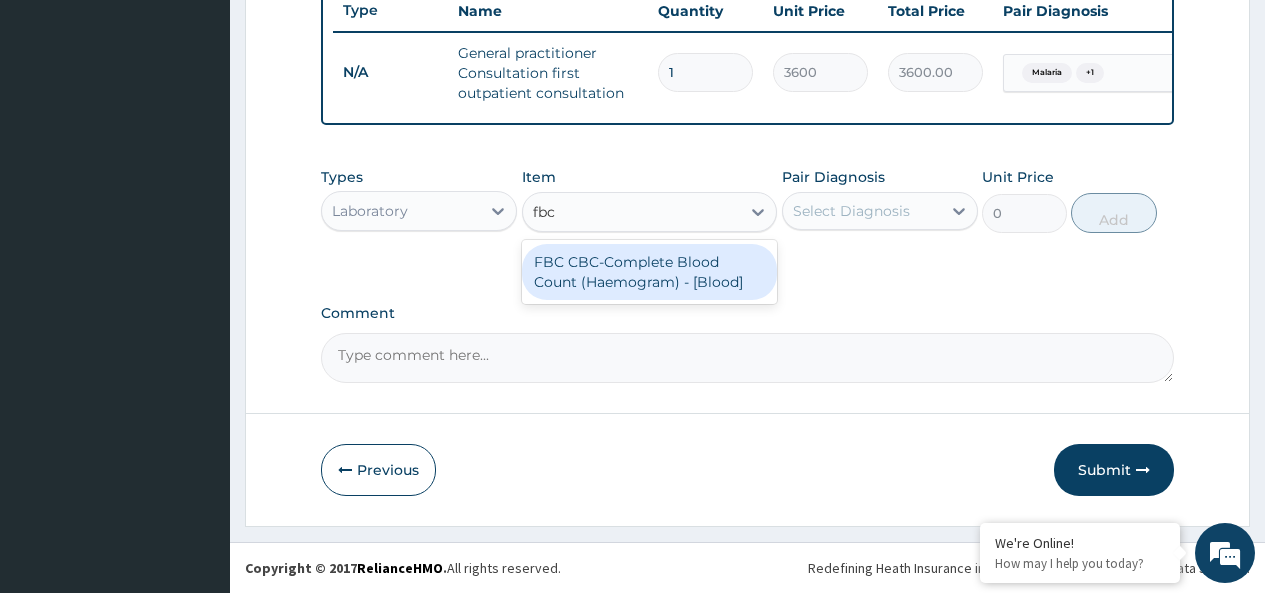 type 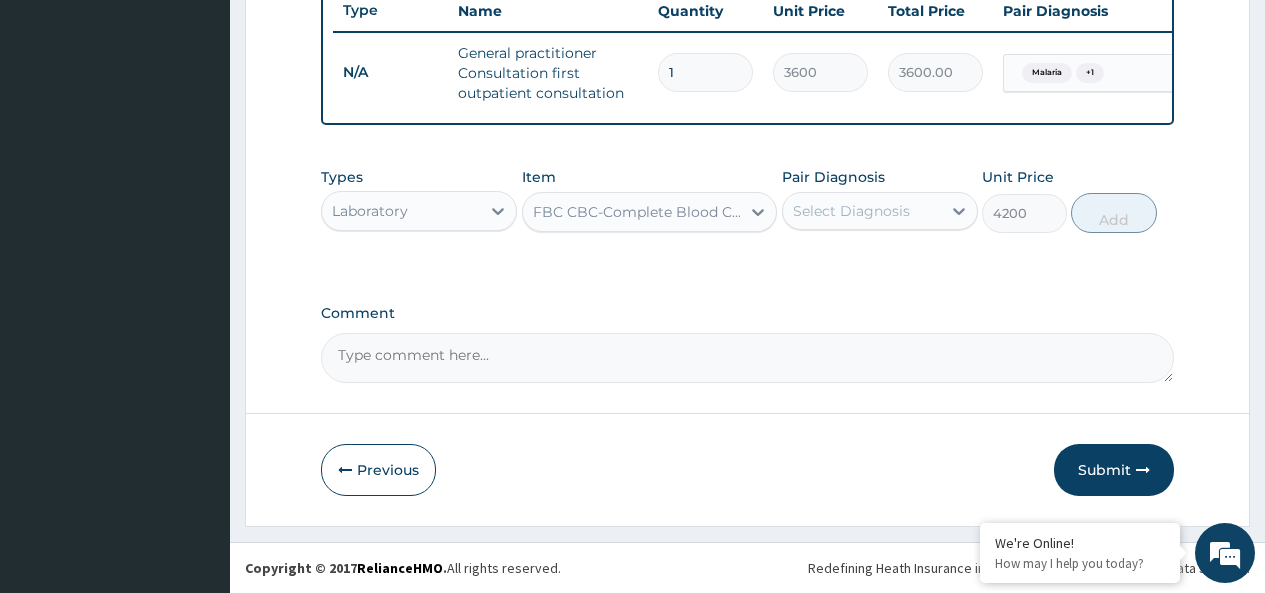 click on "Select Diagnosis" at bounding box center [851, 211] 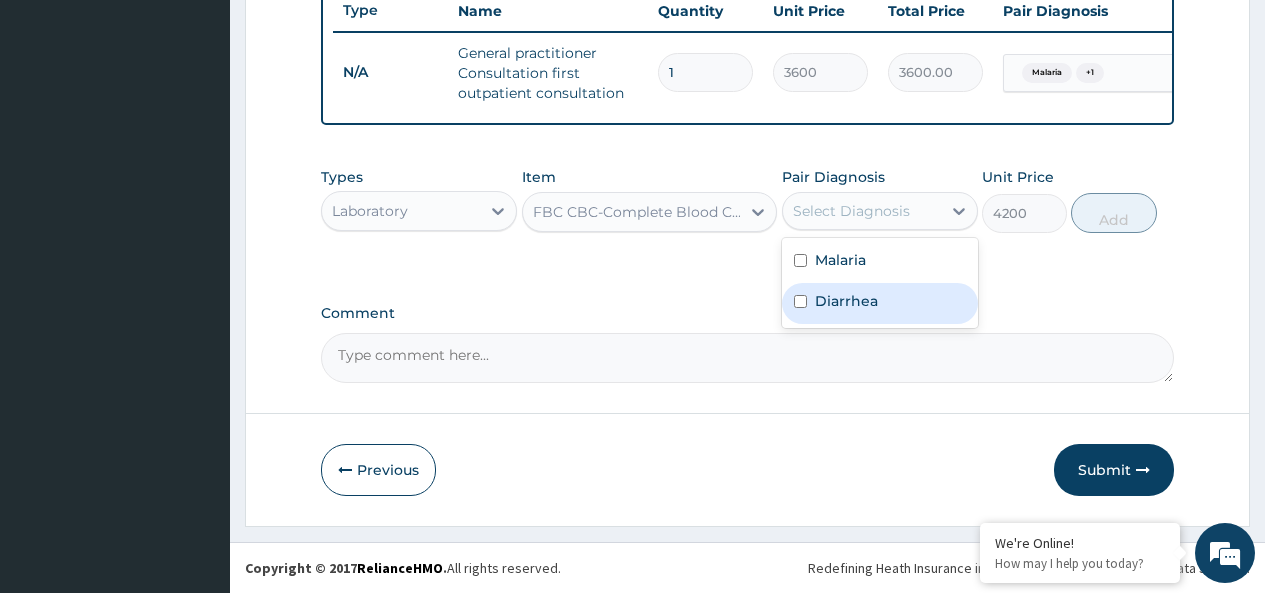 click on "Diarrhea" at bounding box center (846, 301) 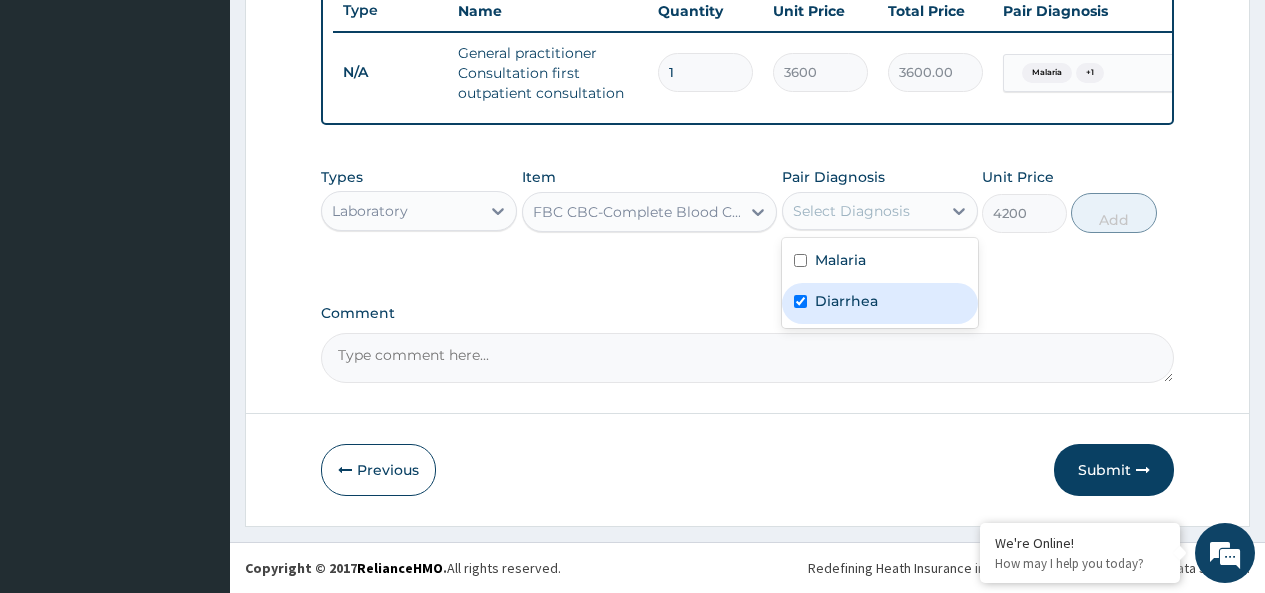 checkbox on "true" 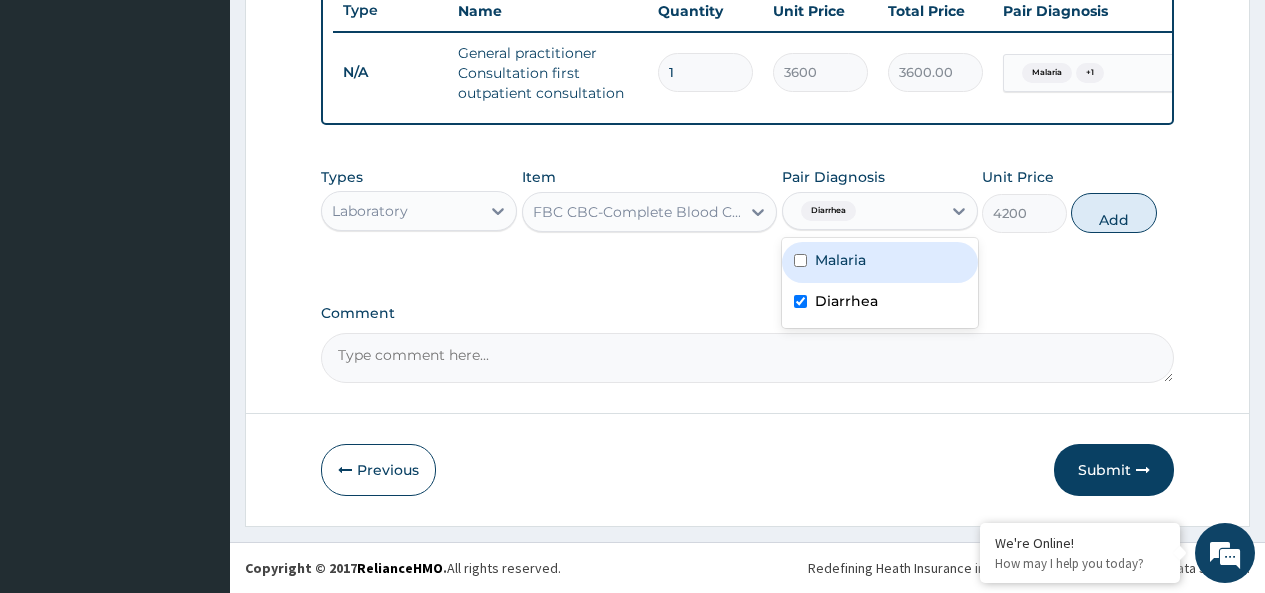 click on "Malaria" at bounding box center [840, 260] 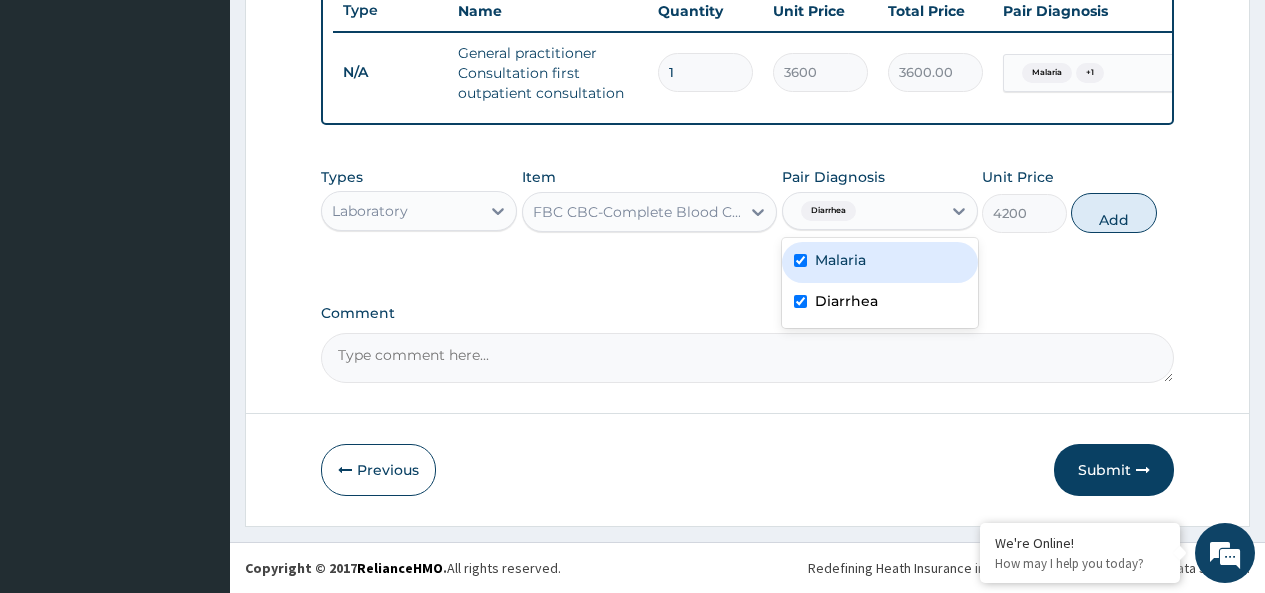 checkbox on "true" 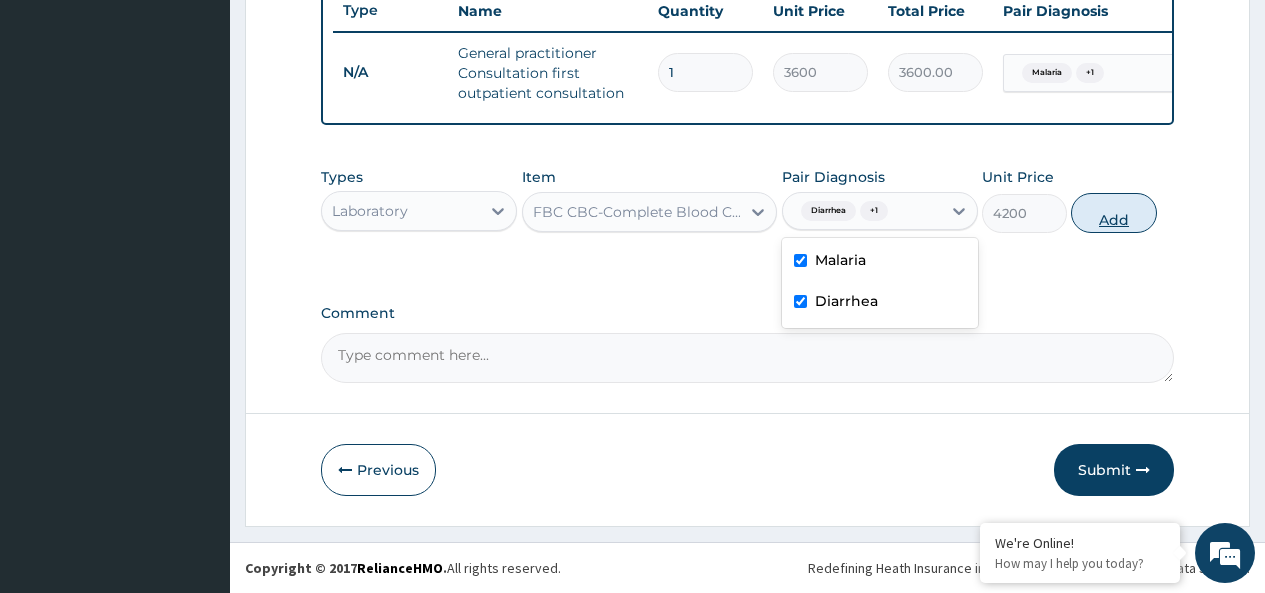 click on "Add" at bounding box center [1113, 213] 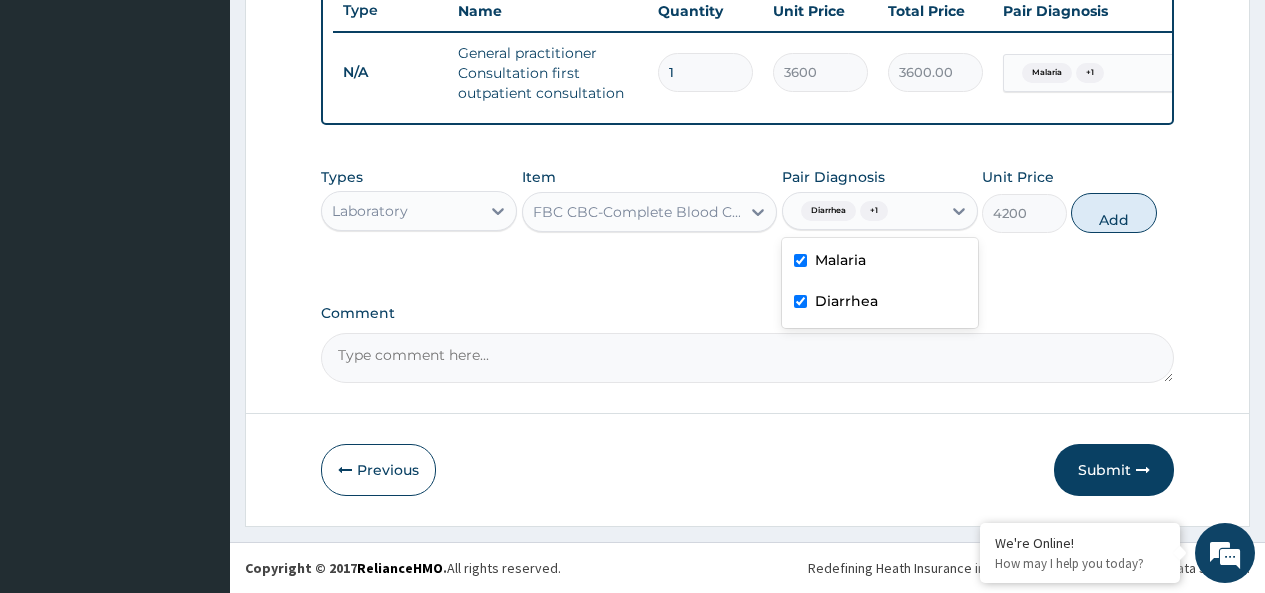 type on "0" 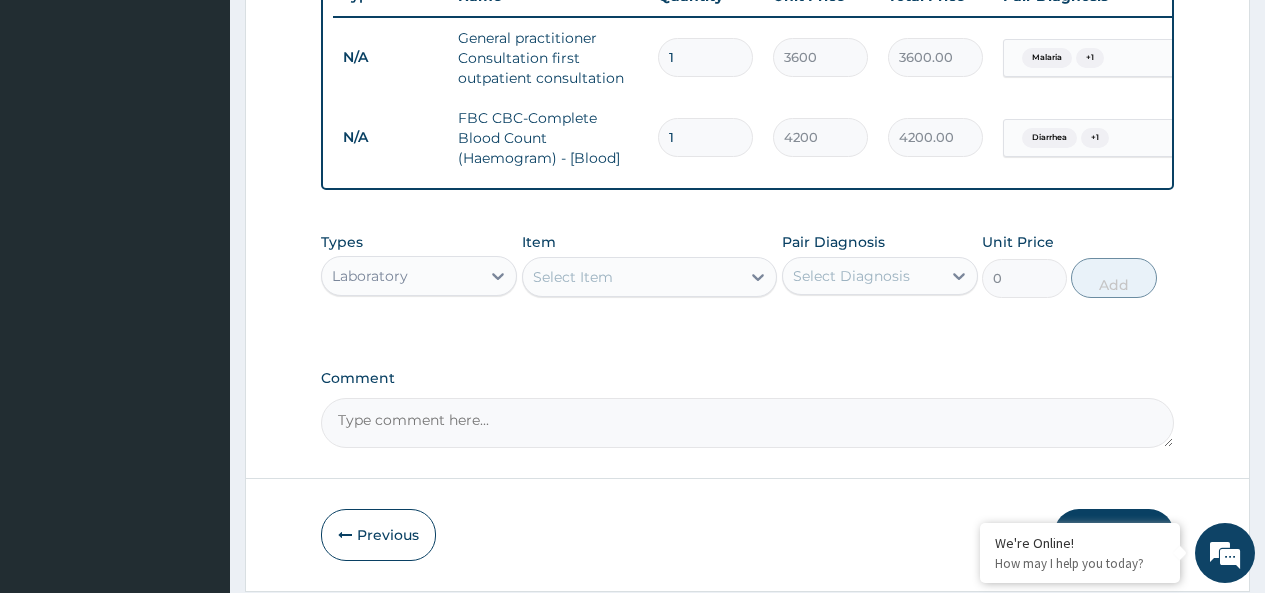 click on "Select Item" at bounding box center (632, 277) 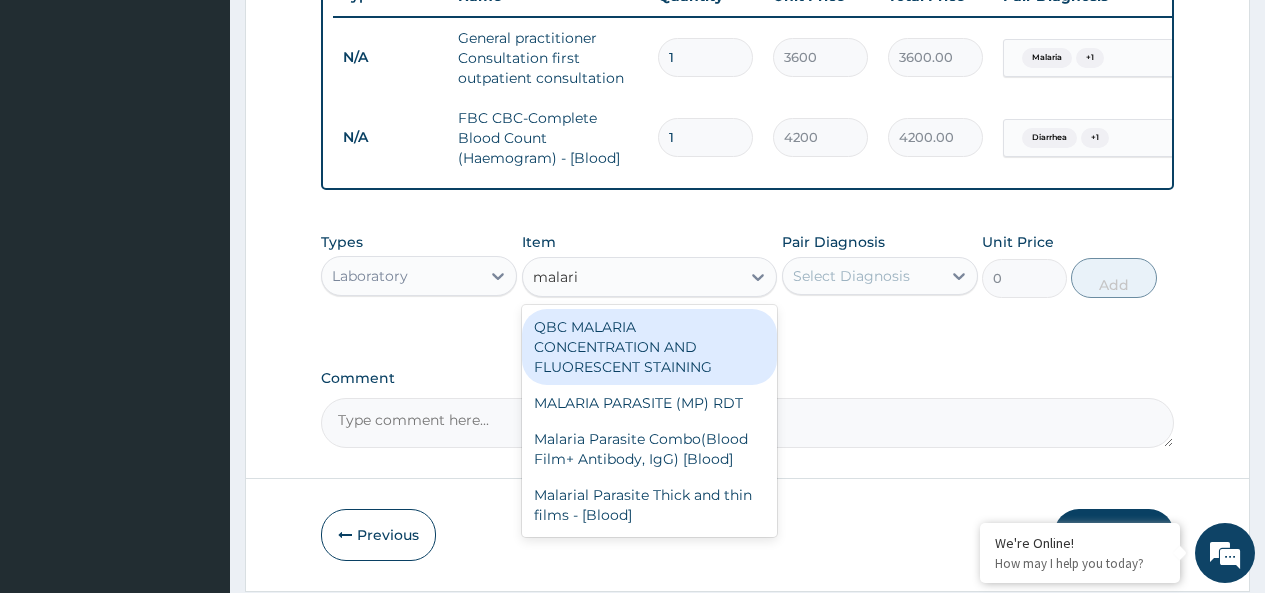 type on "malaria" 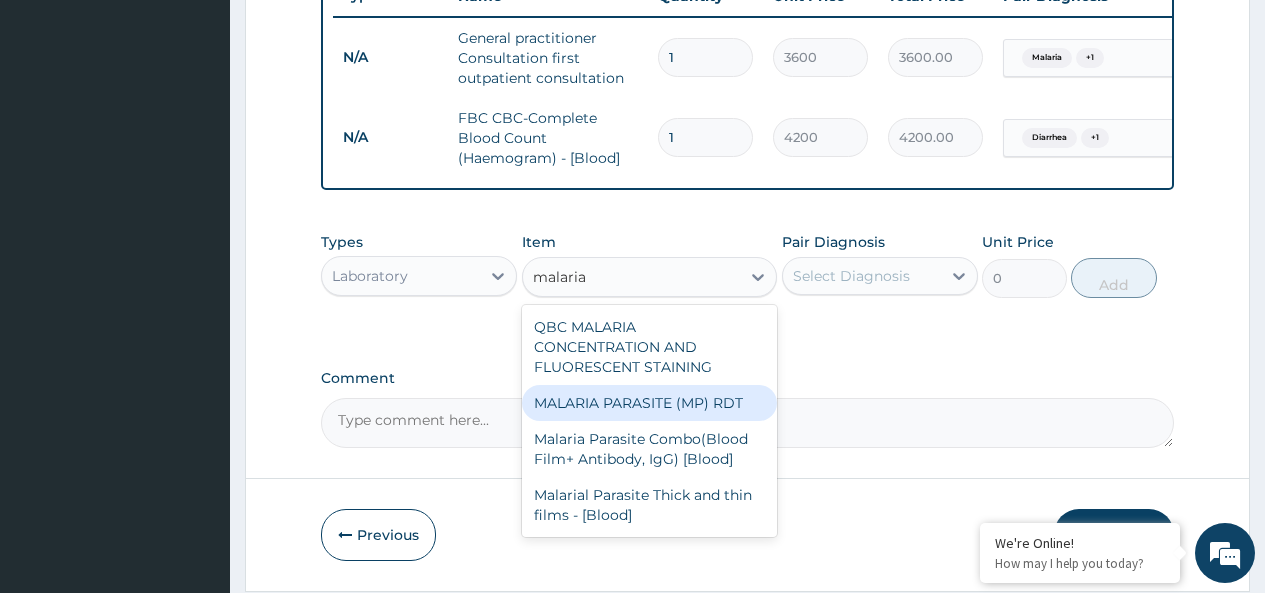 drag, startPoint x: 723, startPoint y: 409, endPoint x: 861, endPoint y: 298, distance: 177.10167 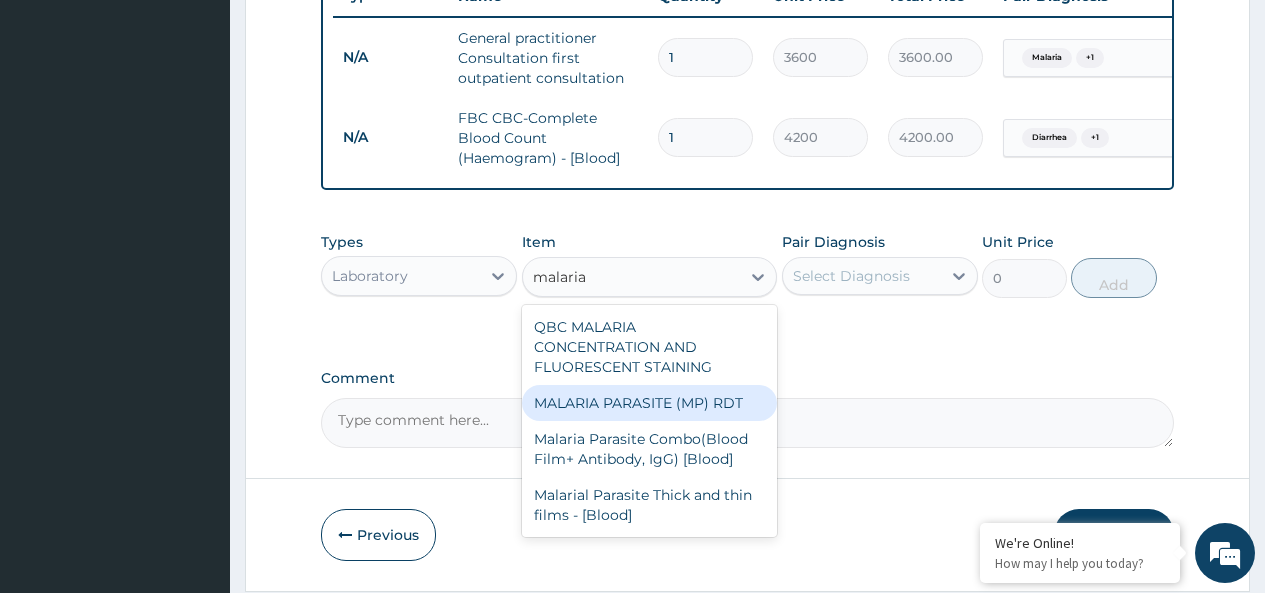 click on "MALARIA PARASITE (MP) RDT" at bounding box center (650, 403) 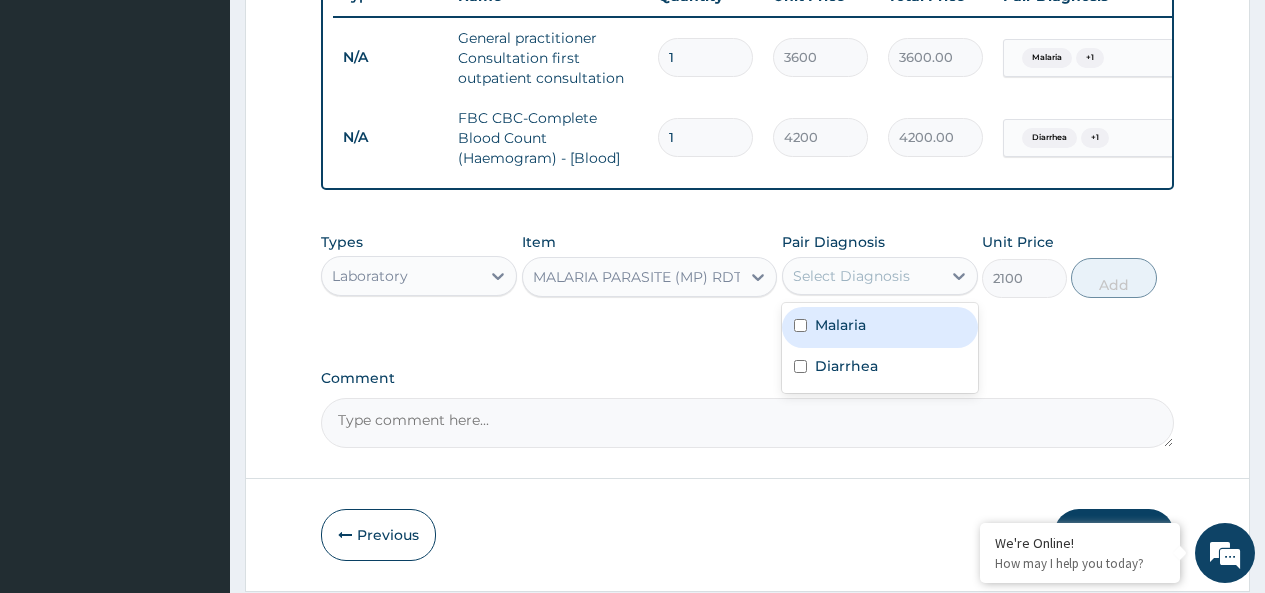 click on "Select Diagnosis" at bounding box center (851, 276) 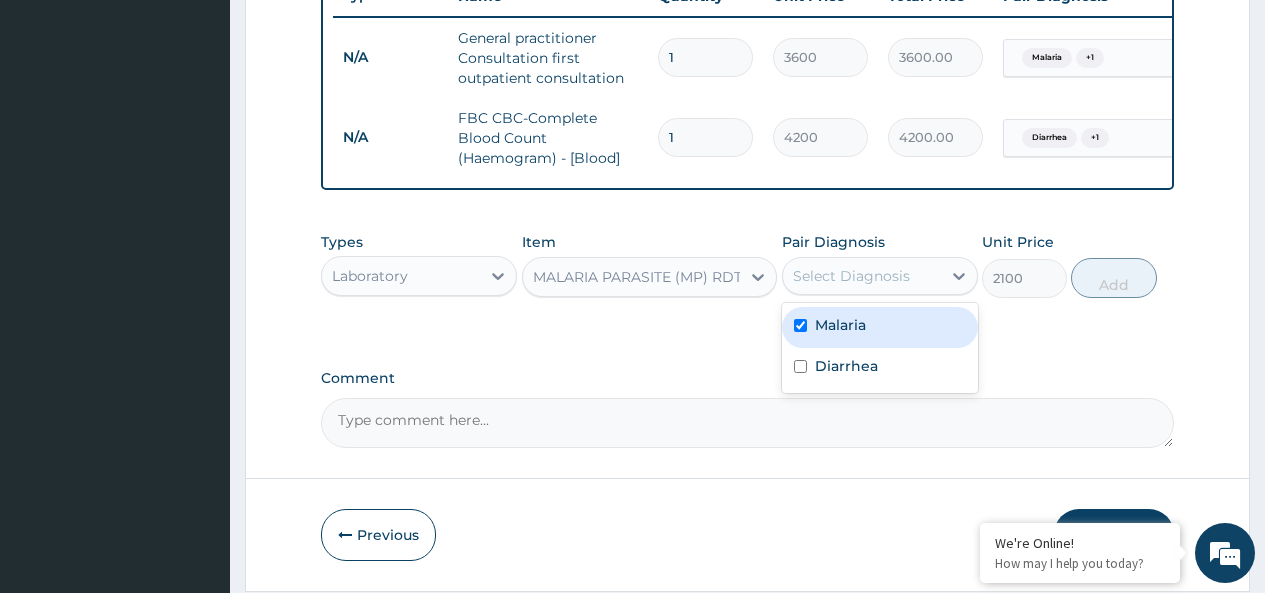 checkbox on "true" 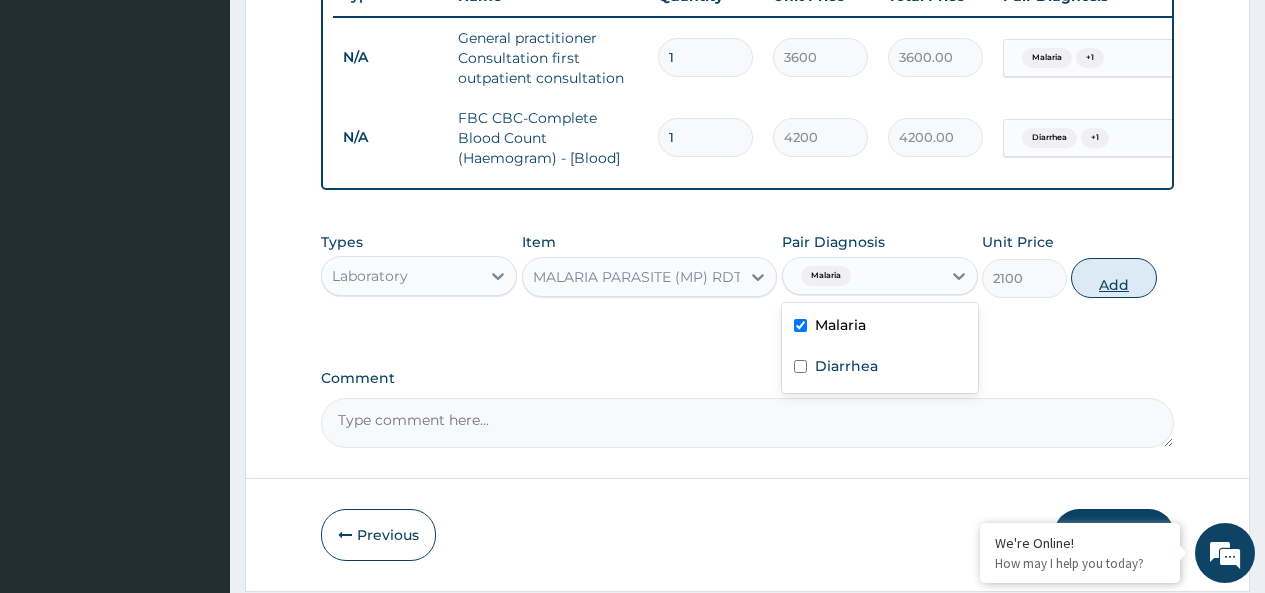 click on "Add" at bounding box center [1113, 278] 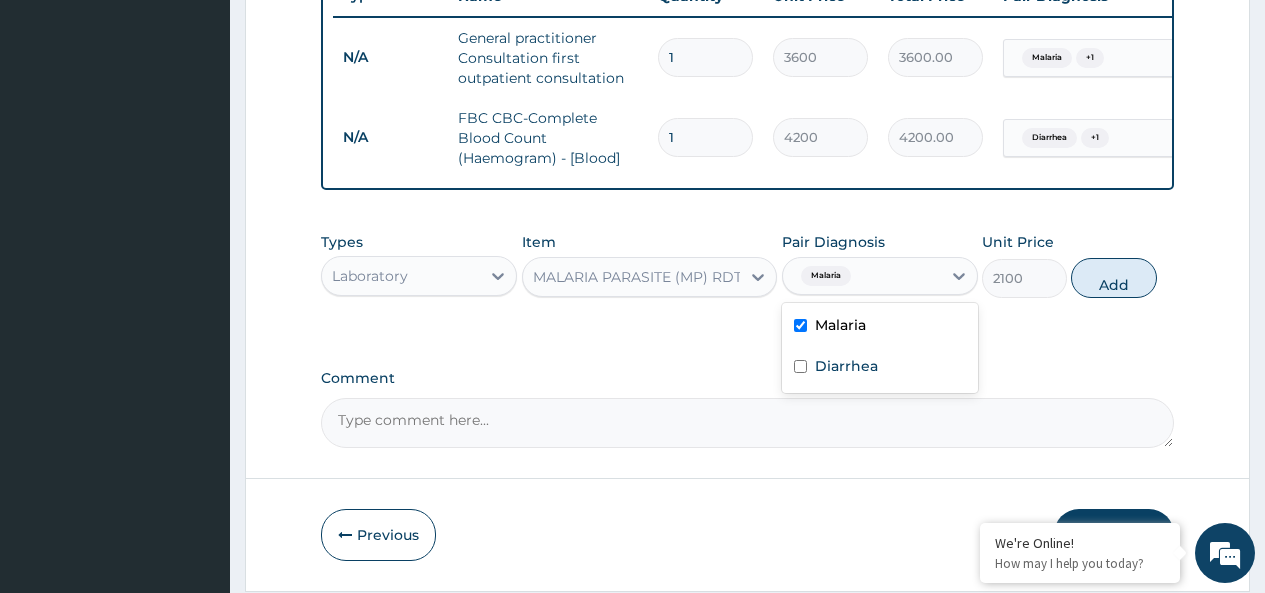 type on "0" 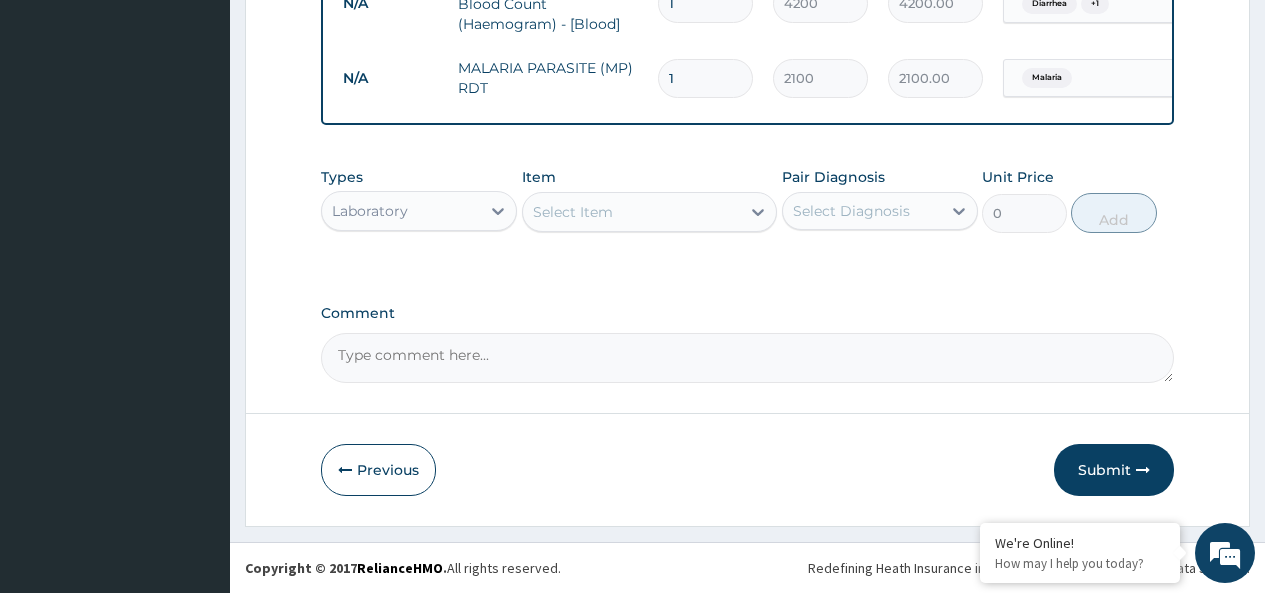 scroll, scrollTop: 929, scrollLeft: 0, axis: vertical 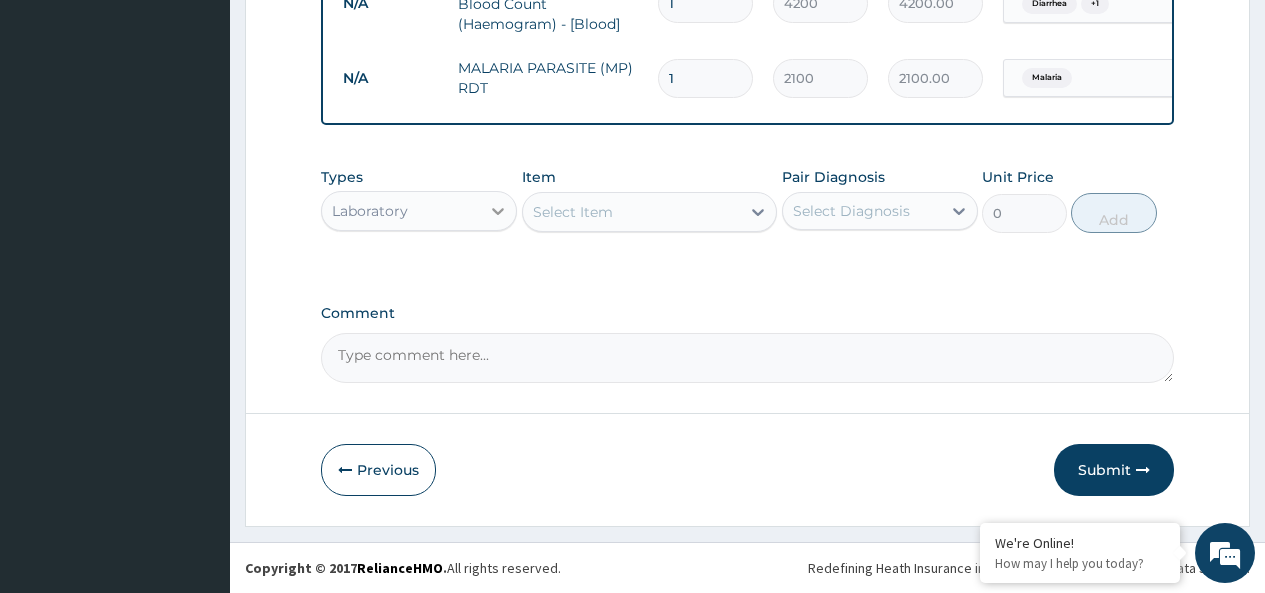 click 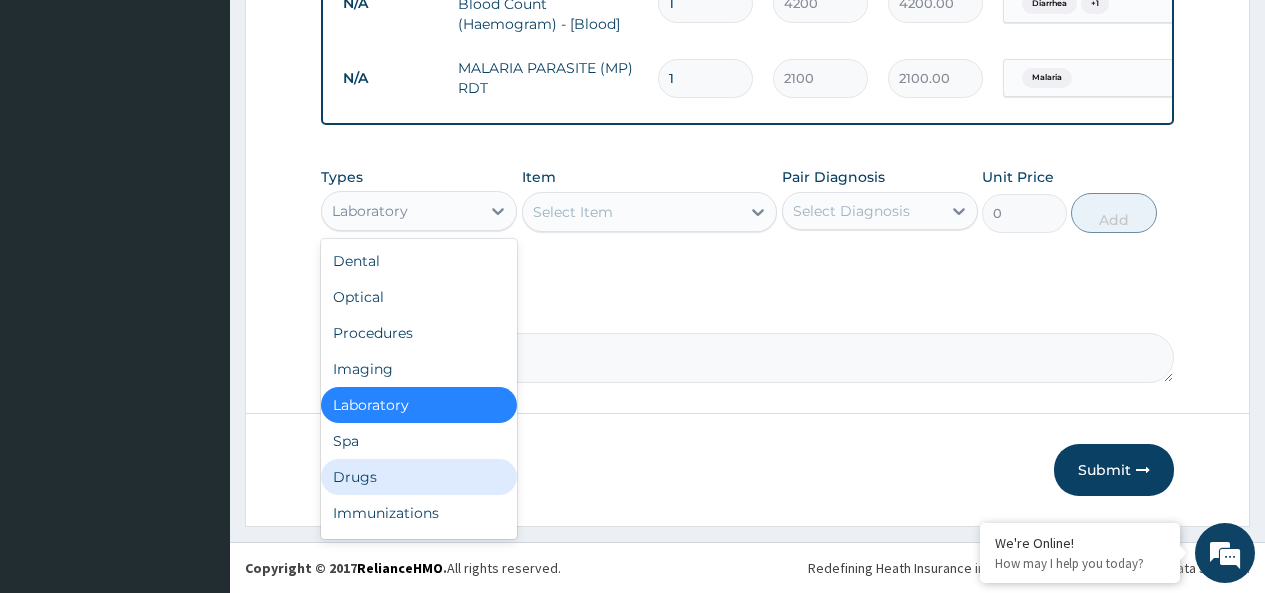 click on "Drugs" at bounding box center (419, 477) 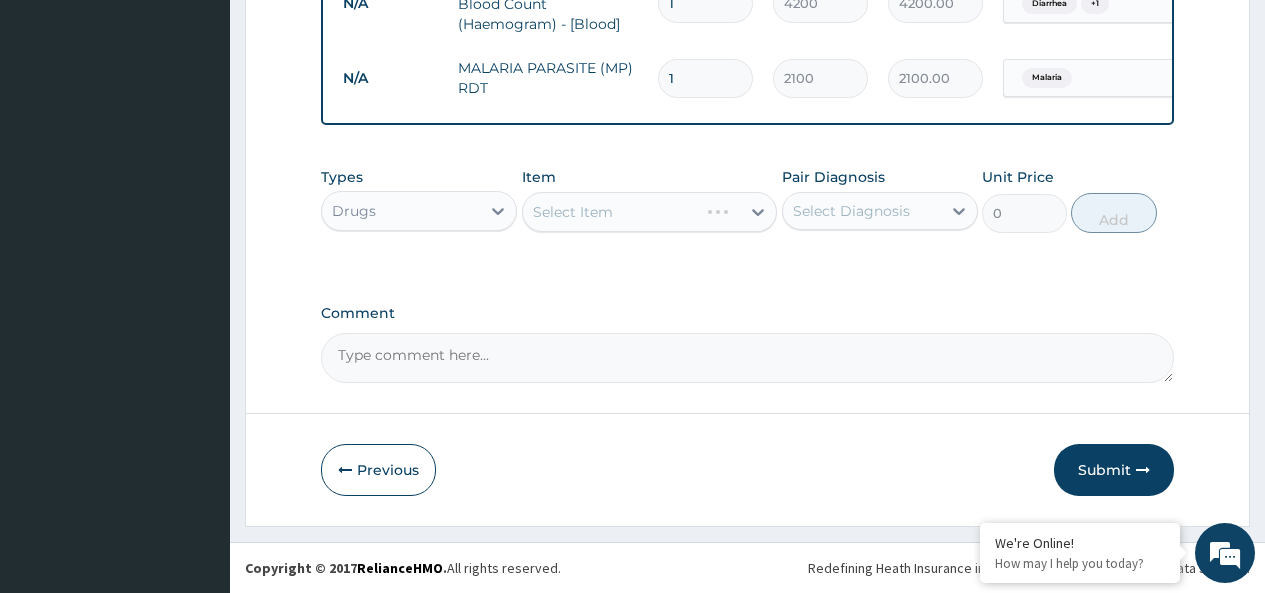 click on "Select Item" at bounding box center [650, 212] 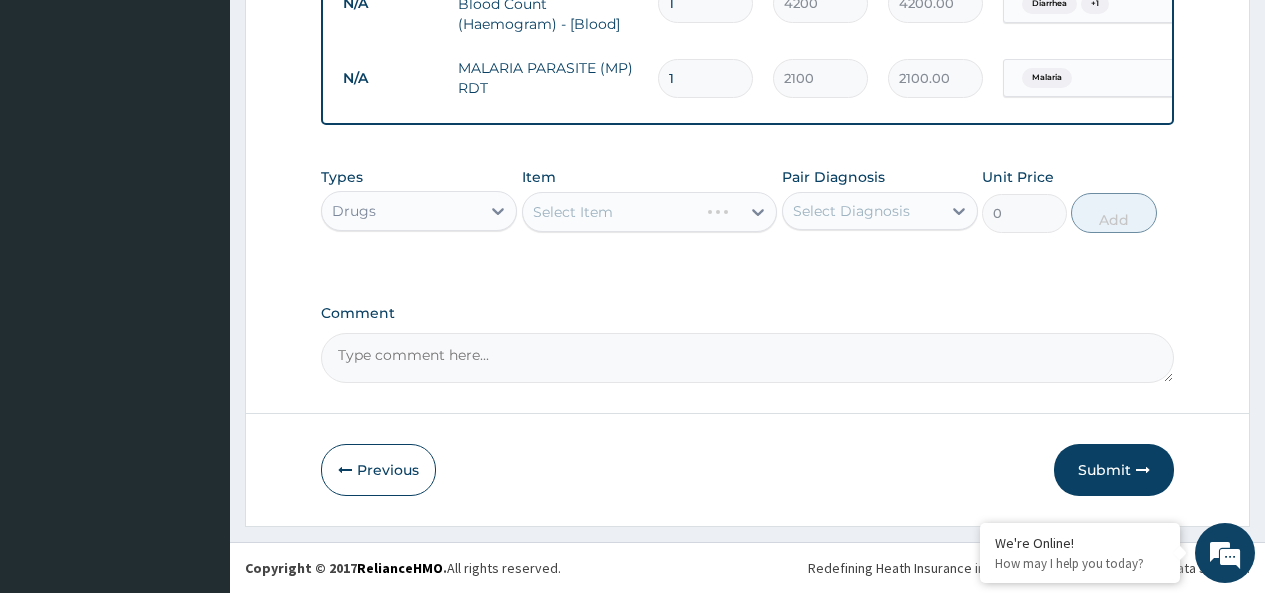 click on "Select Item" at bounding box center [611, 212] 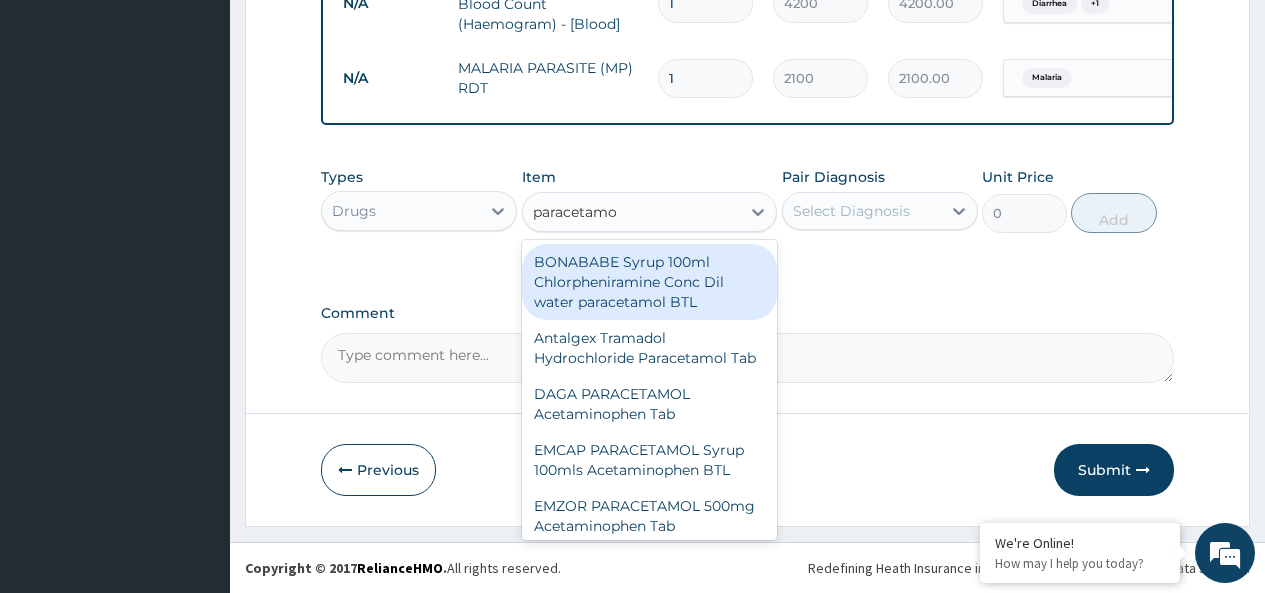 type on "paracetamol" 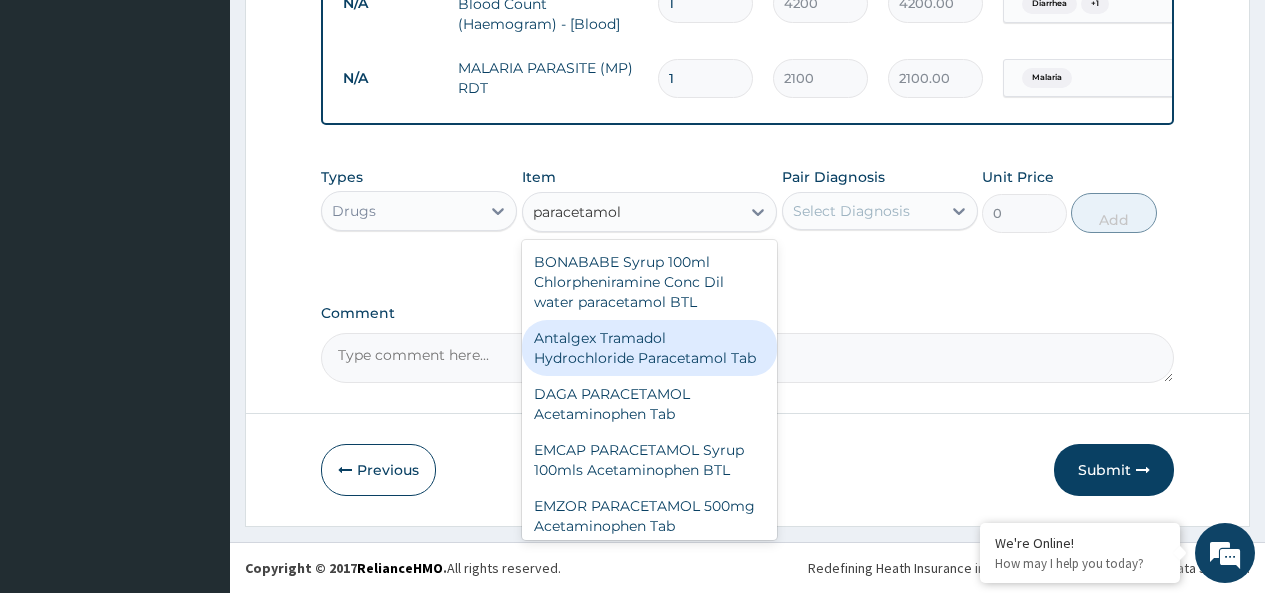 scroll, scrollTop: 100, scrollLeft: 0, axis: vertical 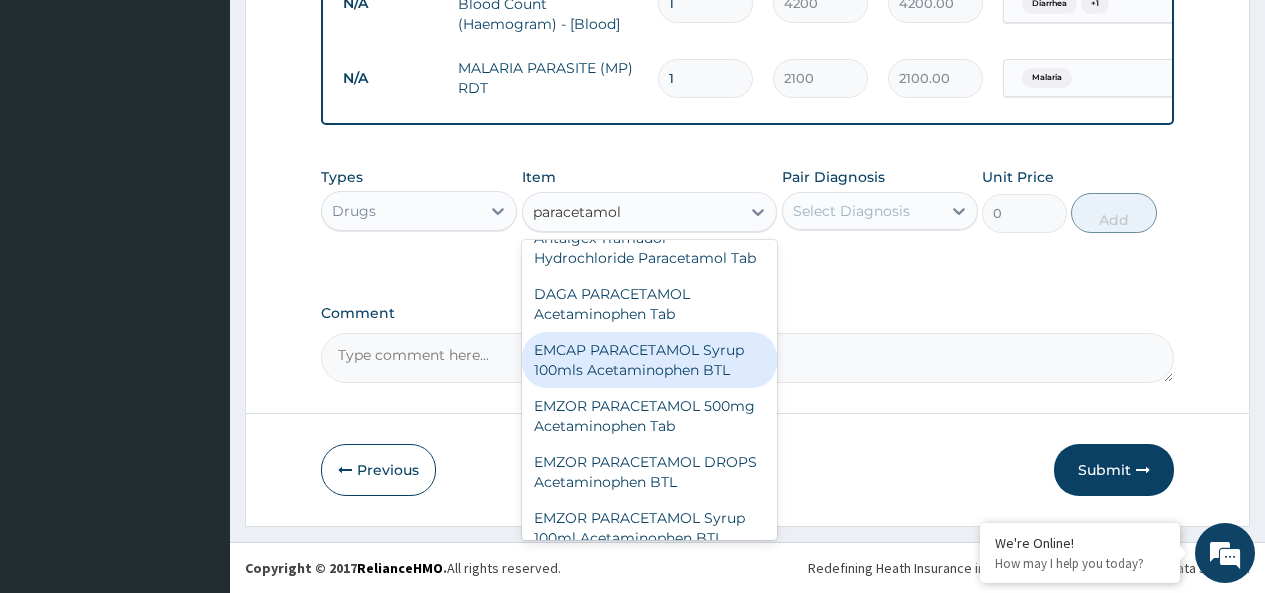 click on "EMCAP PARACETAMOL Syrup 100mls Acetaminophen BTL" at bounding box center (650, 360) 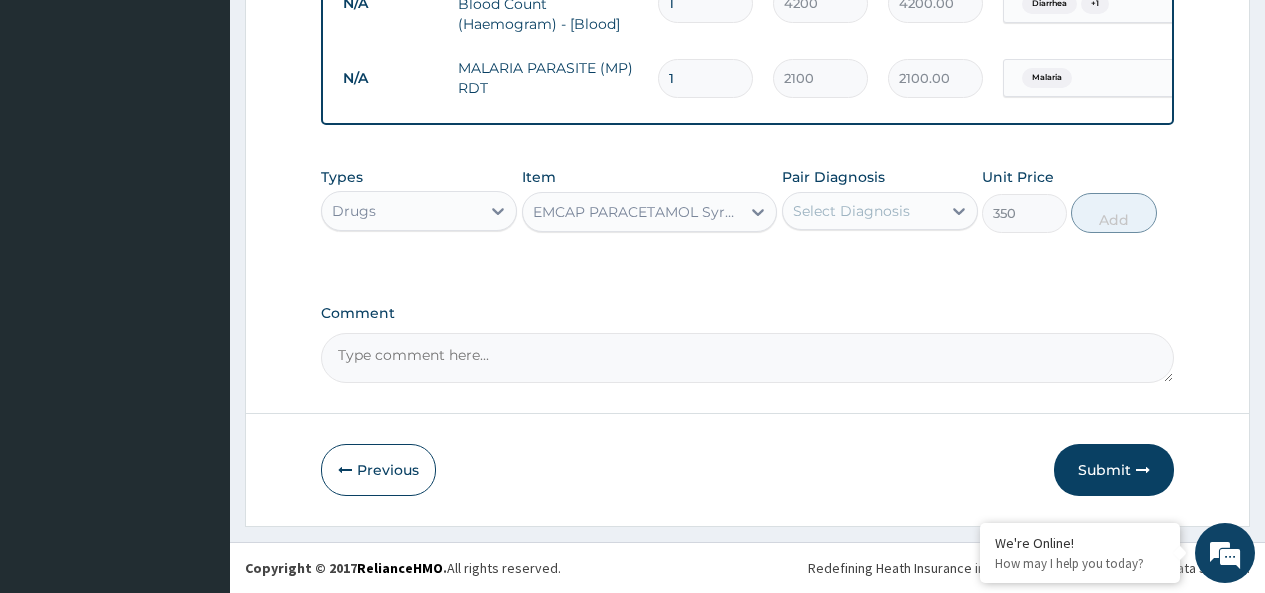 click on "Select Diagnosis" at bounding box center [862, 211] 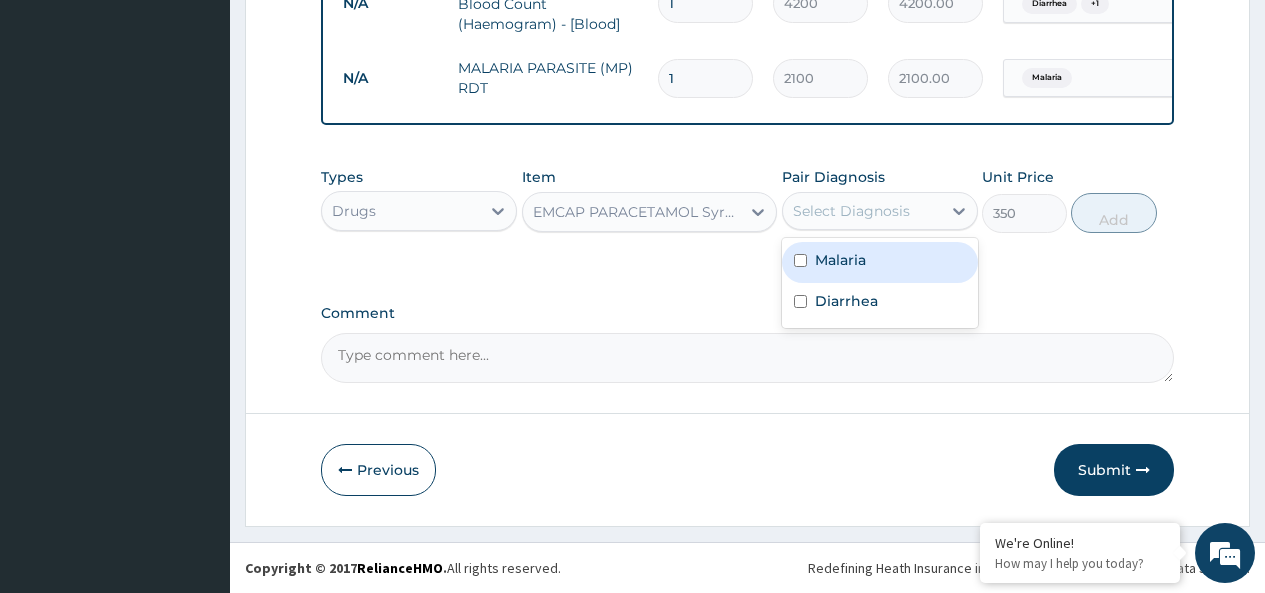 click on "Malaria" at bounding box center [840, 260] 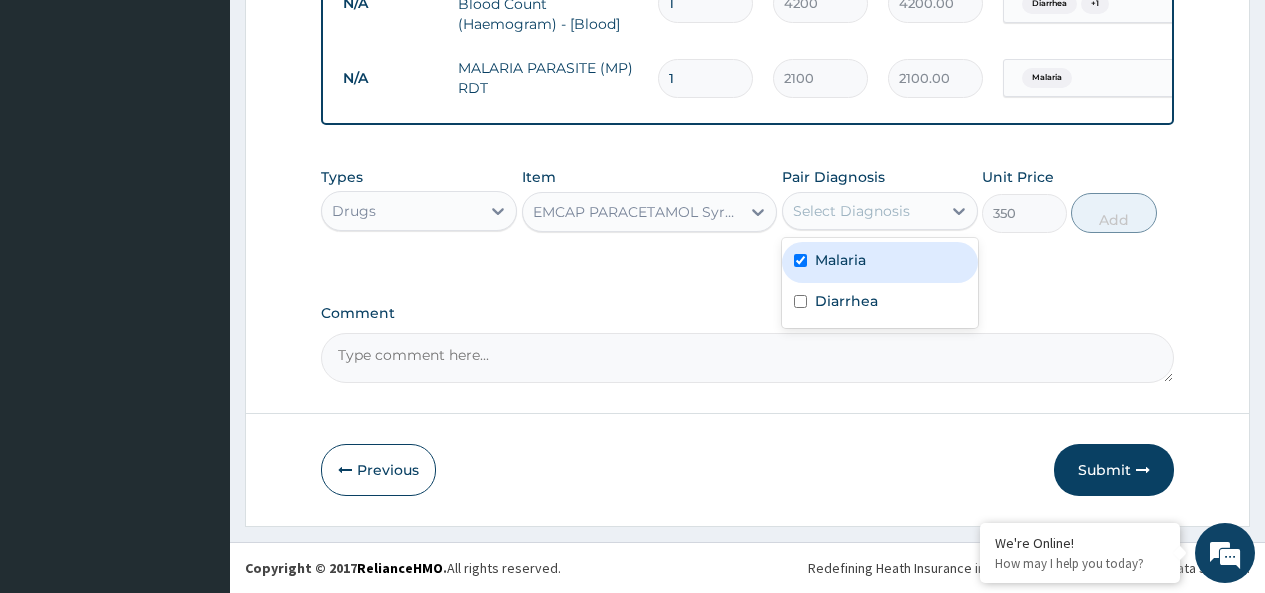 checkbox on "true" 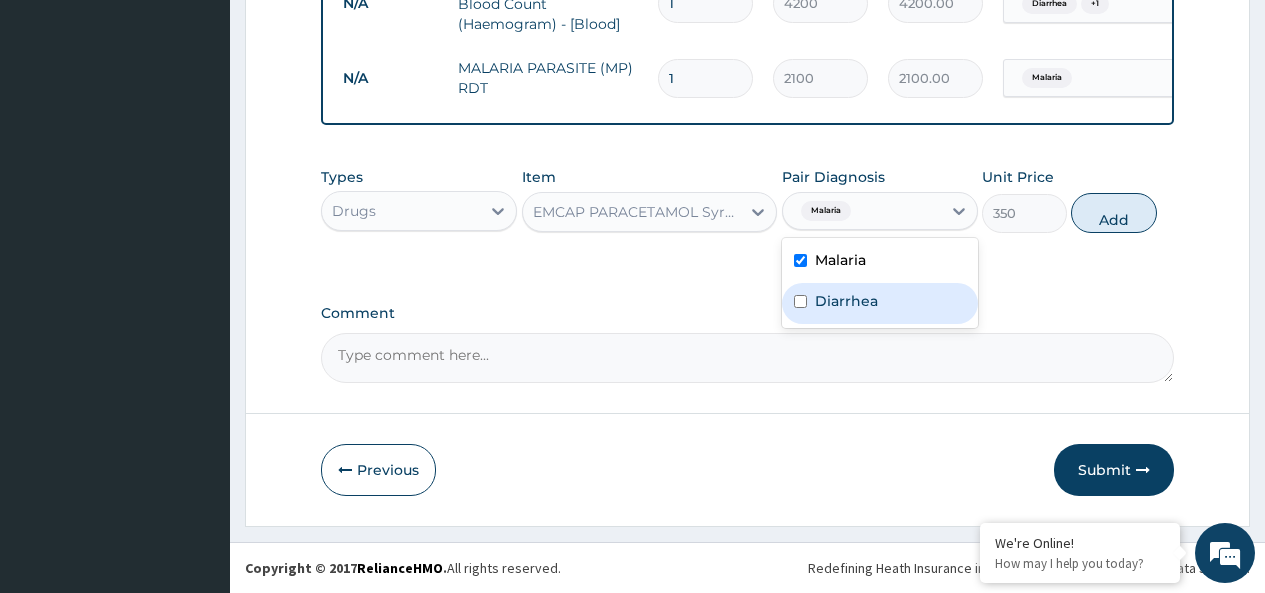 click on "Diarrhea" at bounding box center [880, 303] 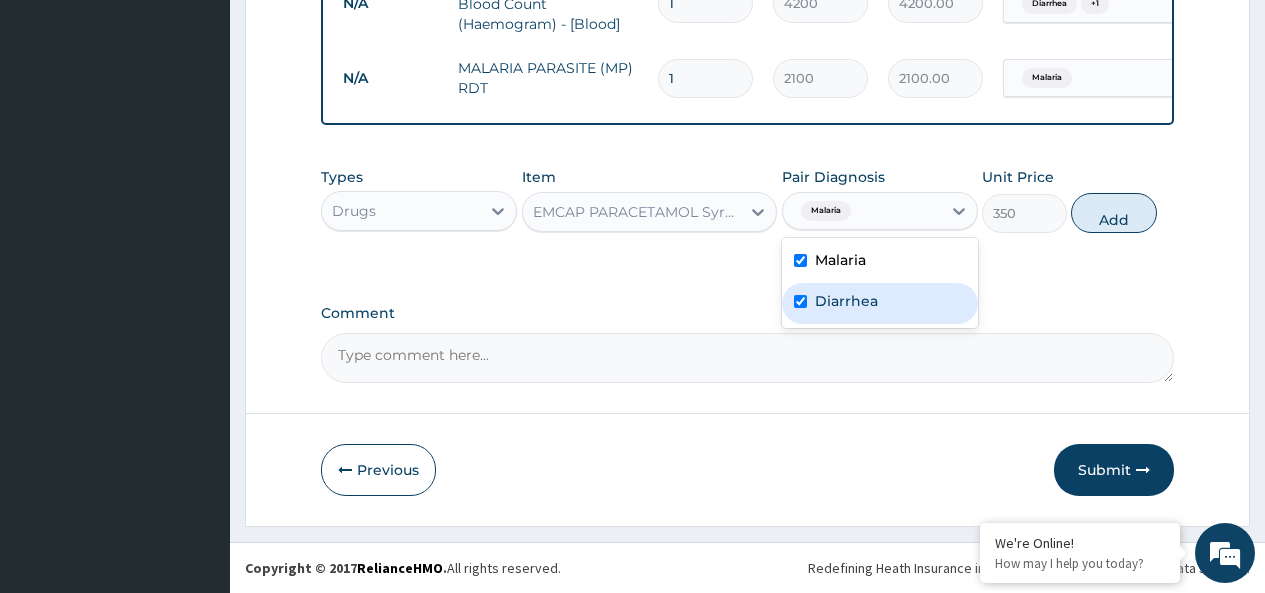 checkbox on "true" 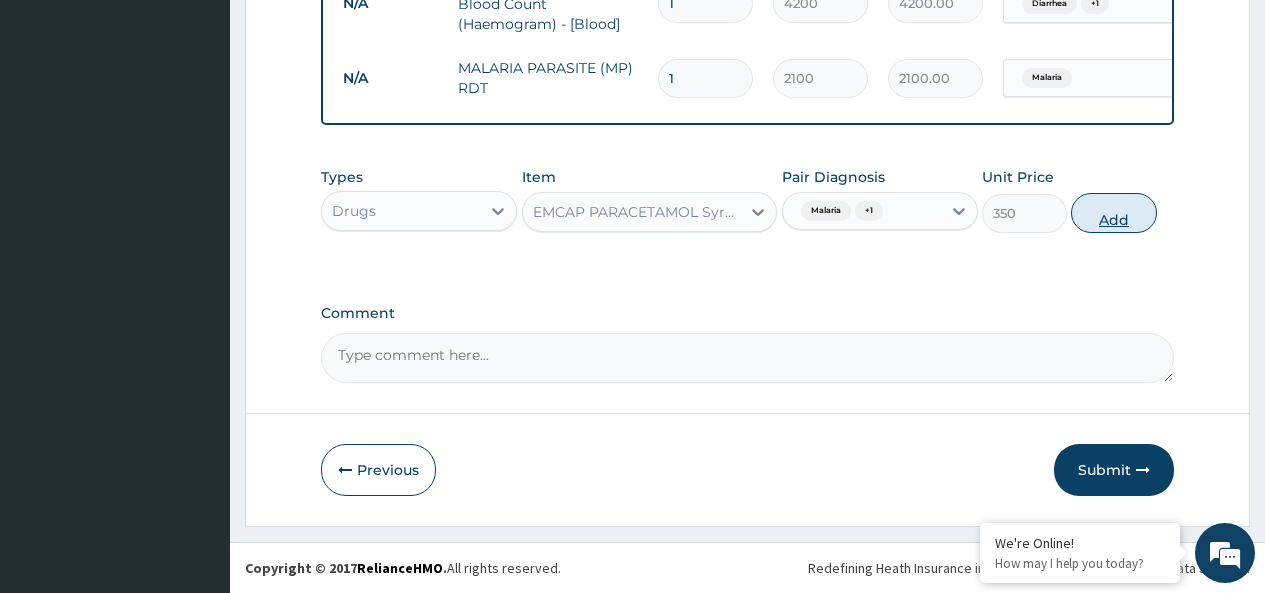 click on "Add" at bounding box center (1113, 213) 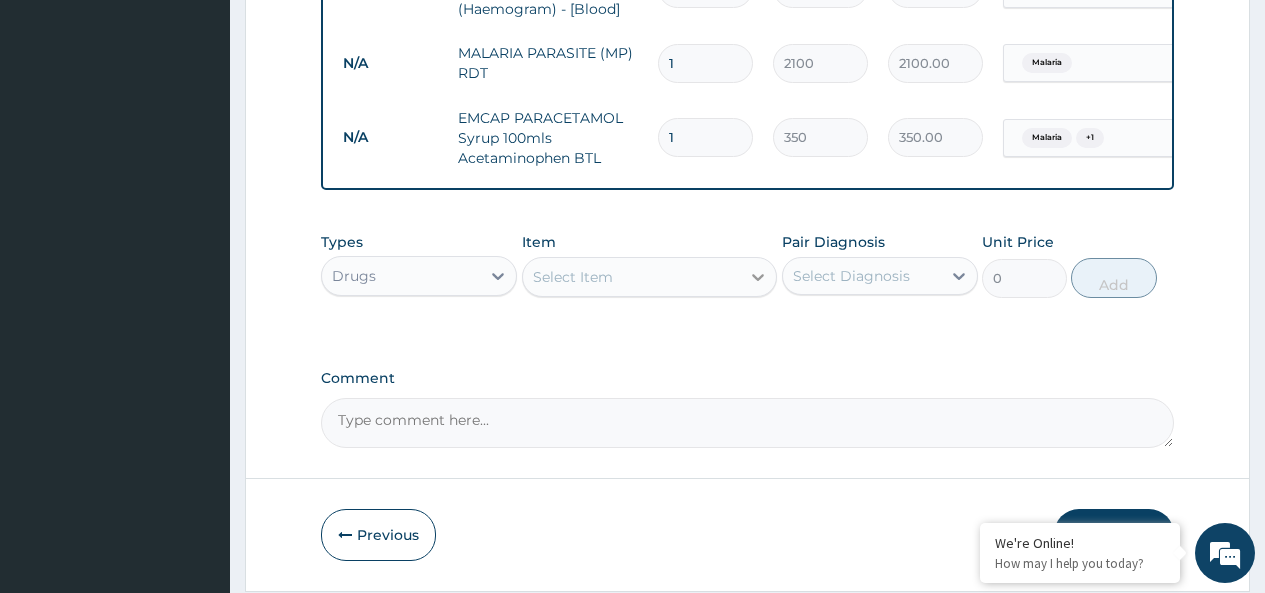 click at bounding box center (758, 277) 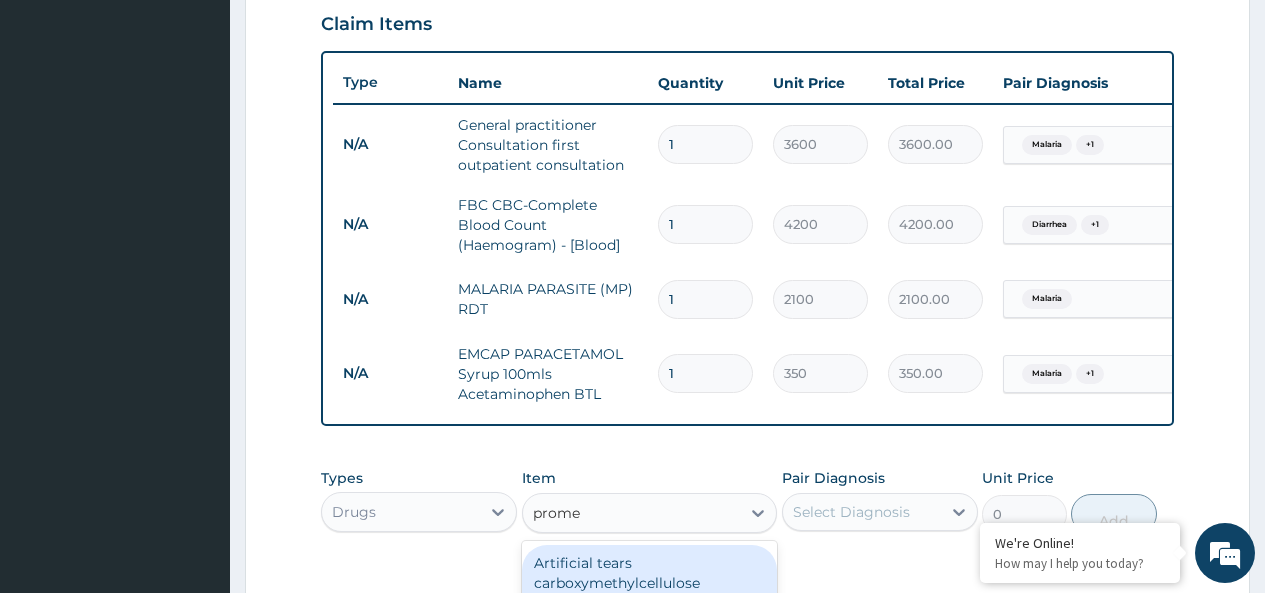 scroll, scrollTop: 429, scrollLeft: 0, axis: vertical 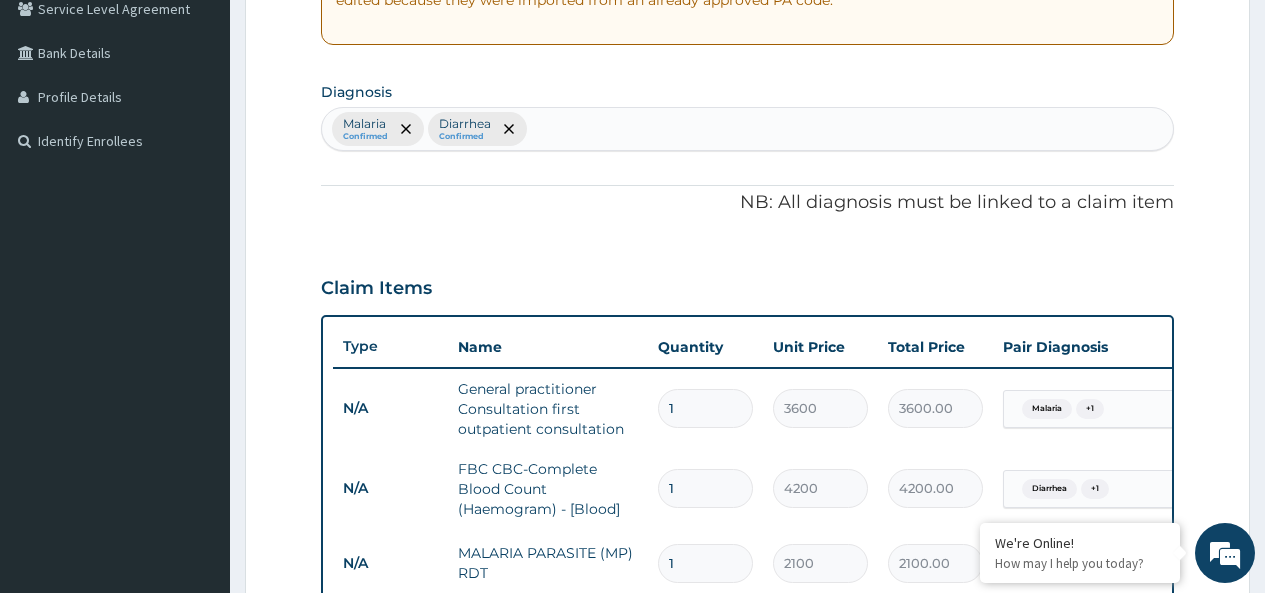 type on "prome" 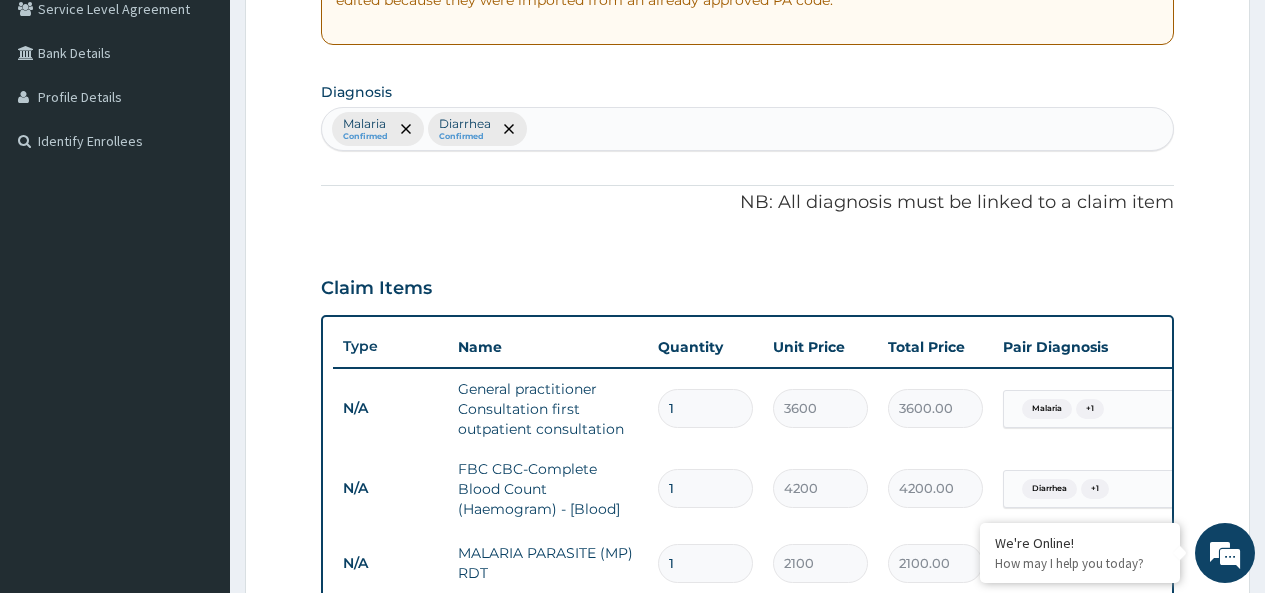 type 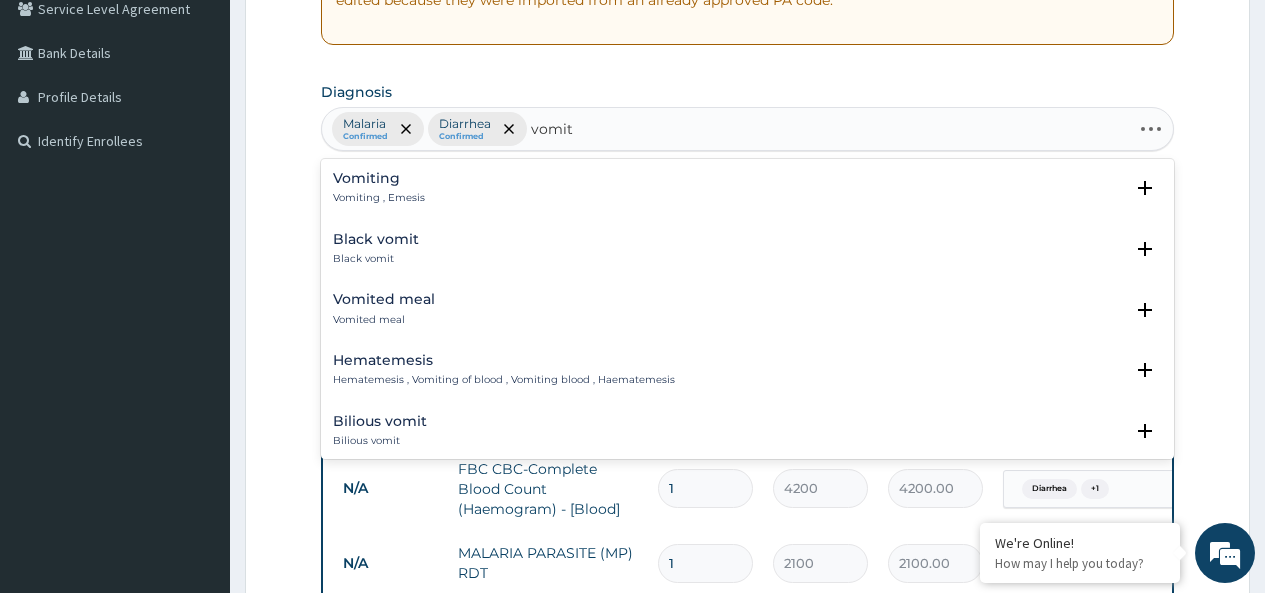 type on "vomiti" 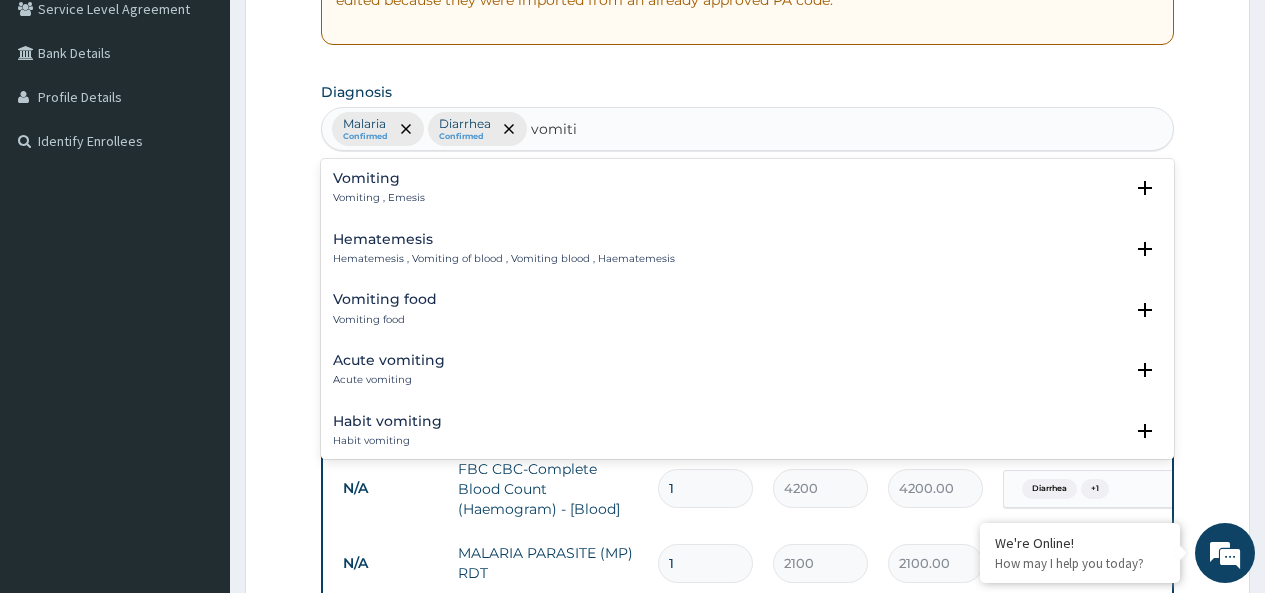 click on "Vomiting" at bounding box center (379, 178) 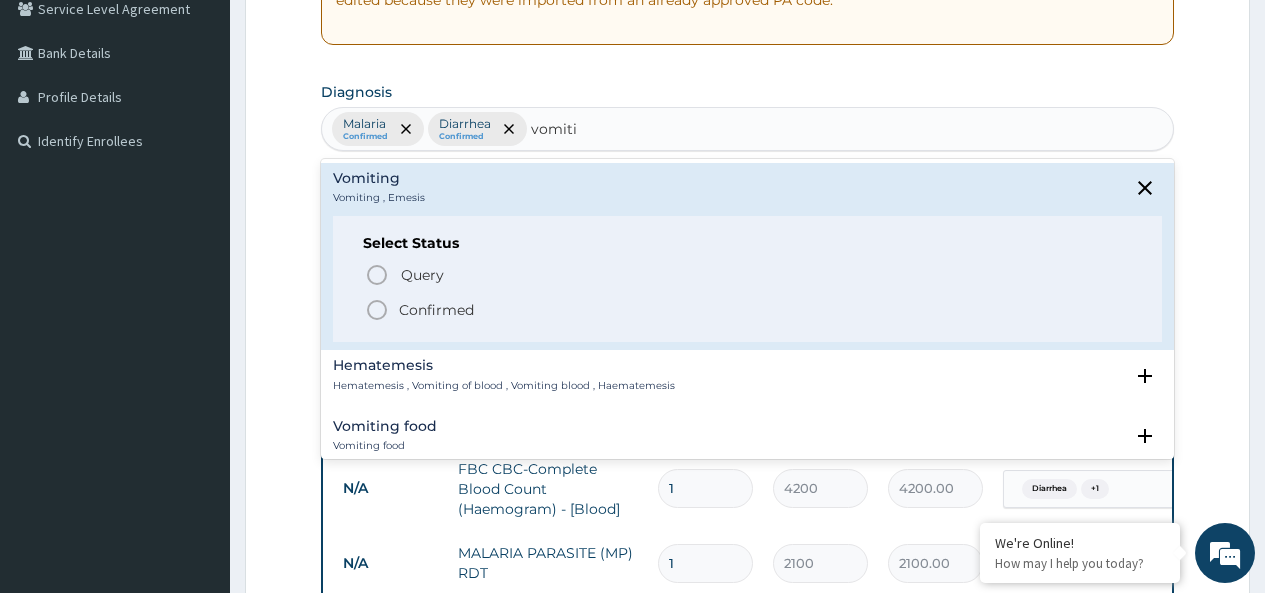click on "Confirmed" at bounding box center (436, 310) 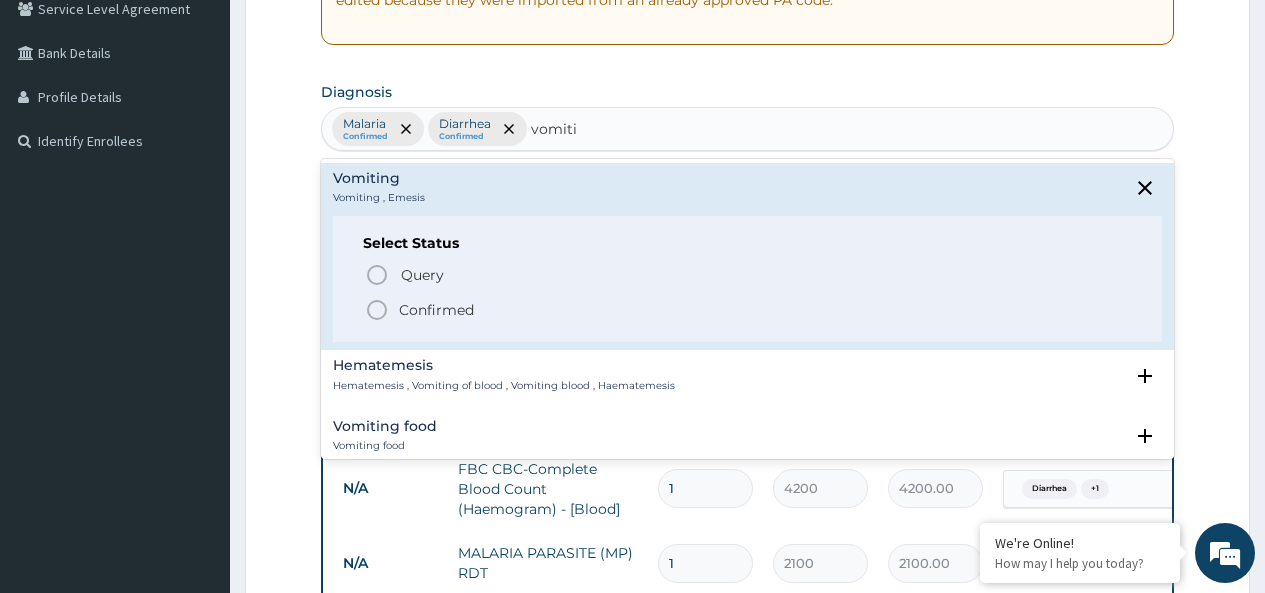 type 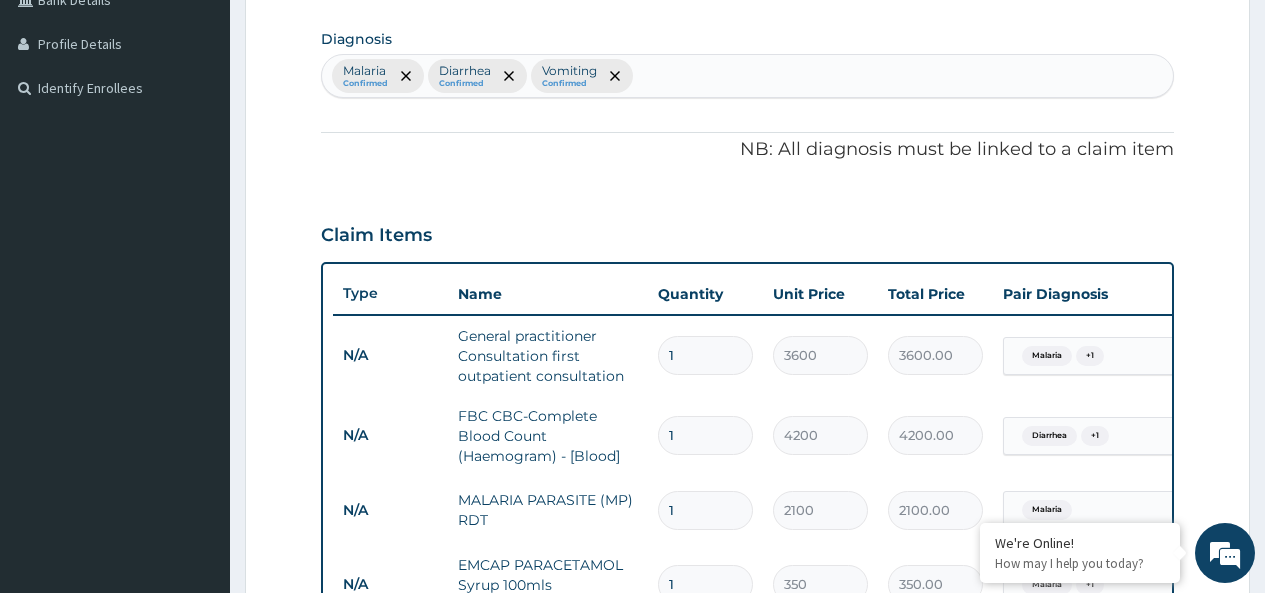 scroll, scrollTop: 729, scrollLeft: 0, axis: vertical 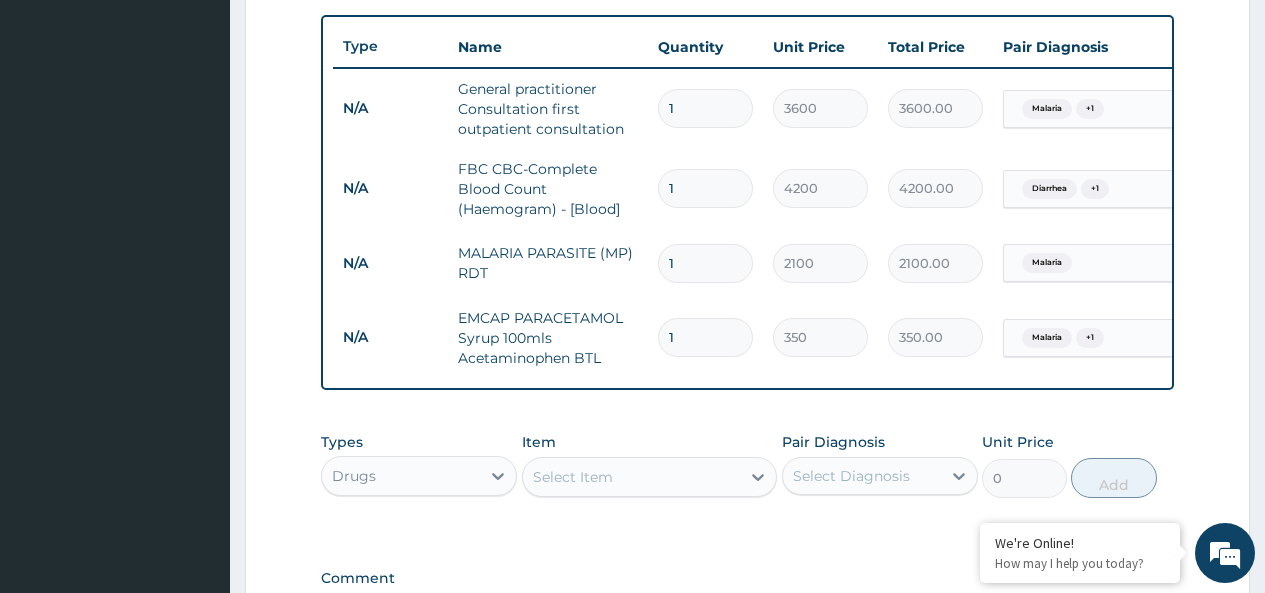 click on "Select Item" at bounding box center [632, 477] 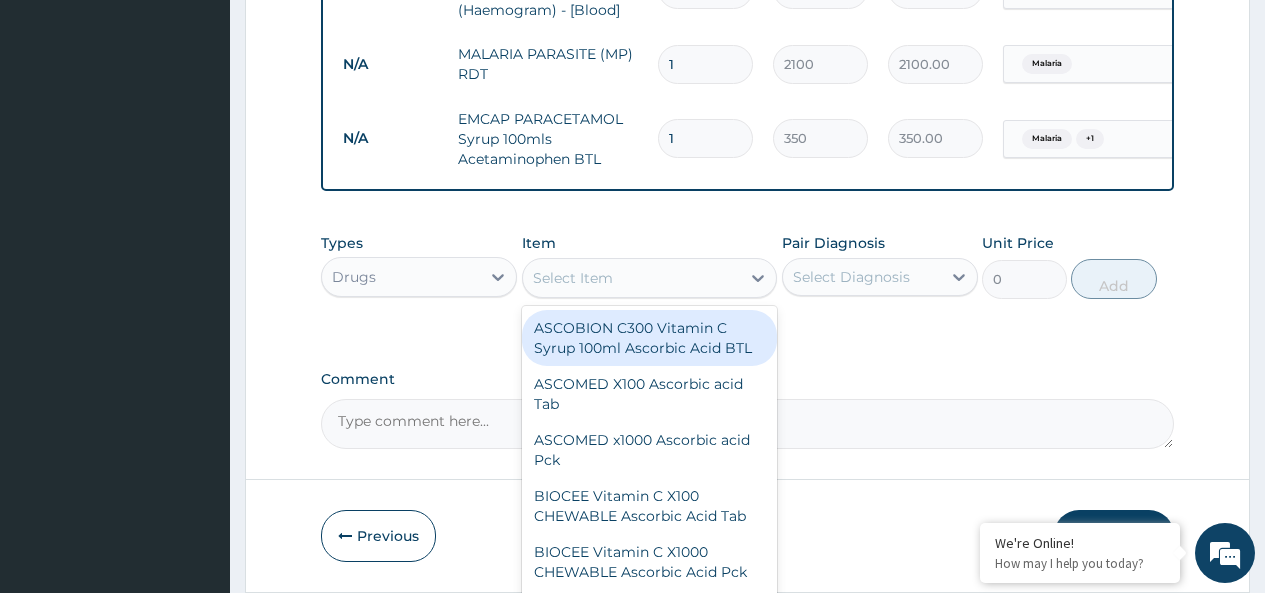 scroll, scrollTop: 929, scrollLeft: 0, axis: vertical 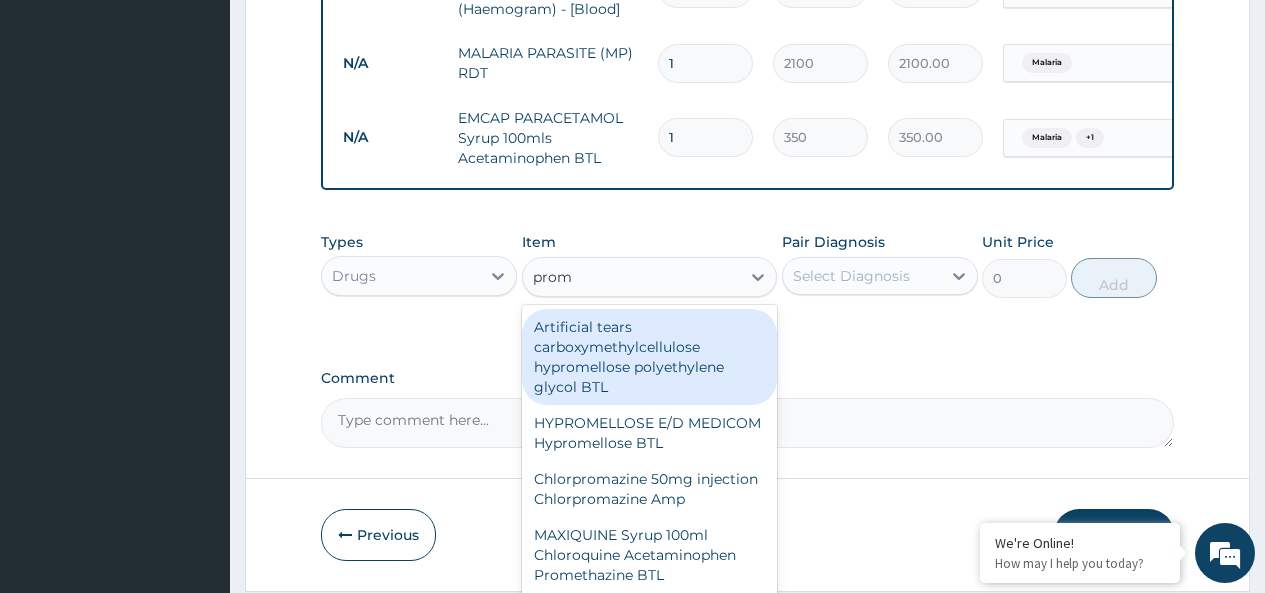type on "prome" 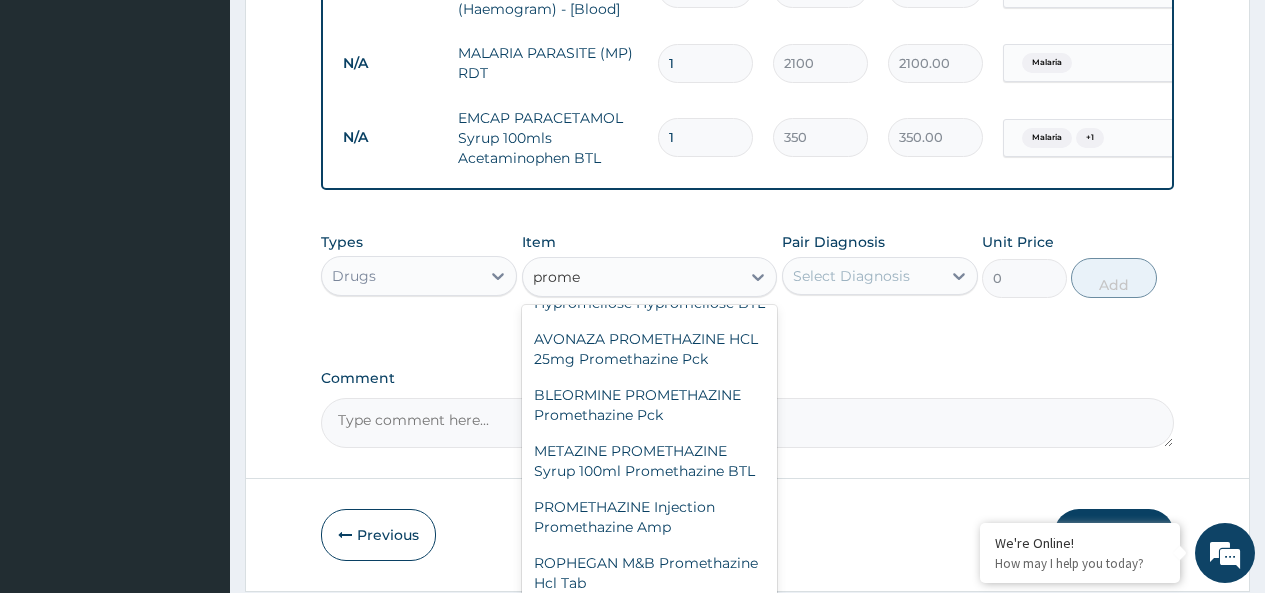 scroll, scrollTop: 400, scrollLeft: 0, axis: vertical 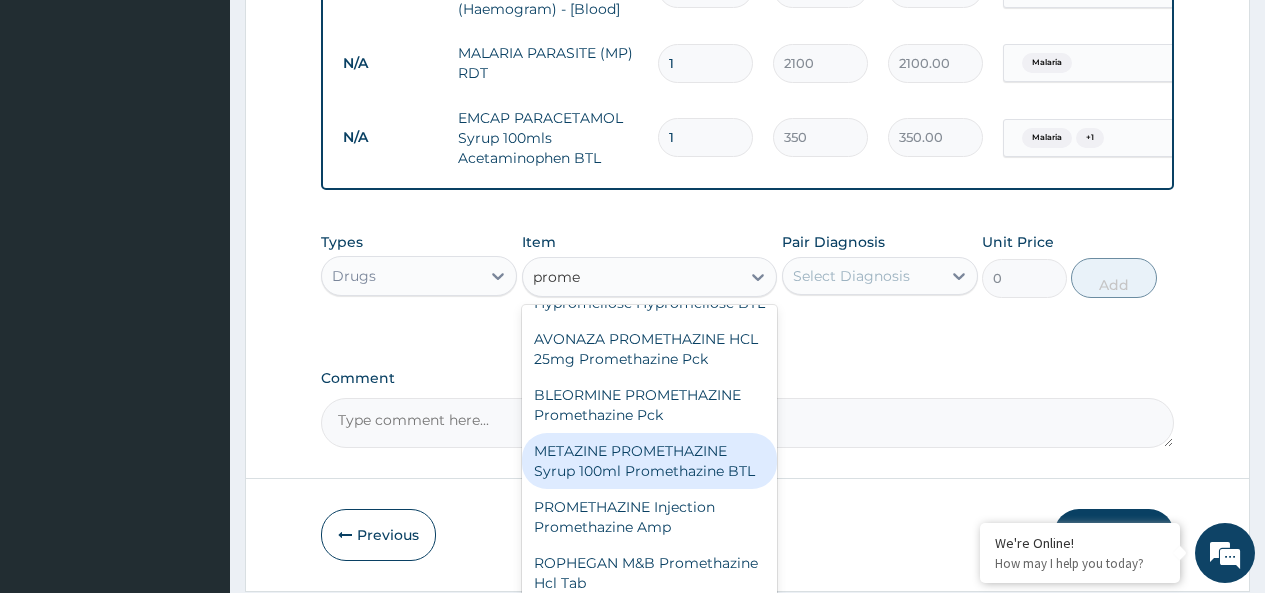 click on "METAZINE PROMETHAZINE Syrup 100ml Promethazine BTL" at bounding box center [650, 461] 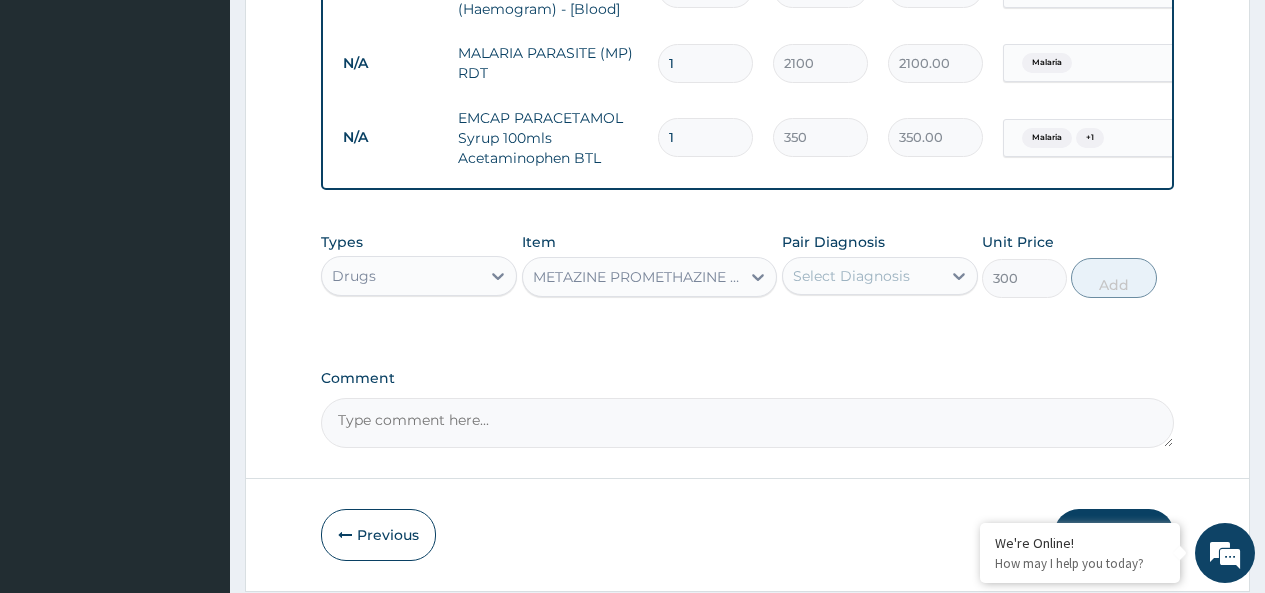 click on "Select Diagnosis" at bounding box center [851, 276] 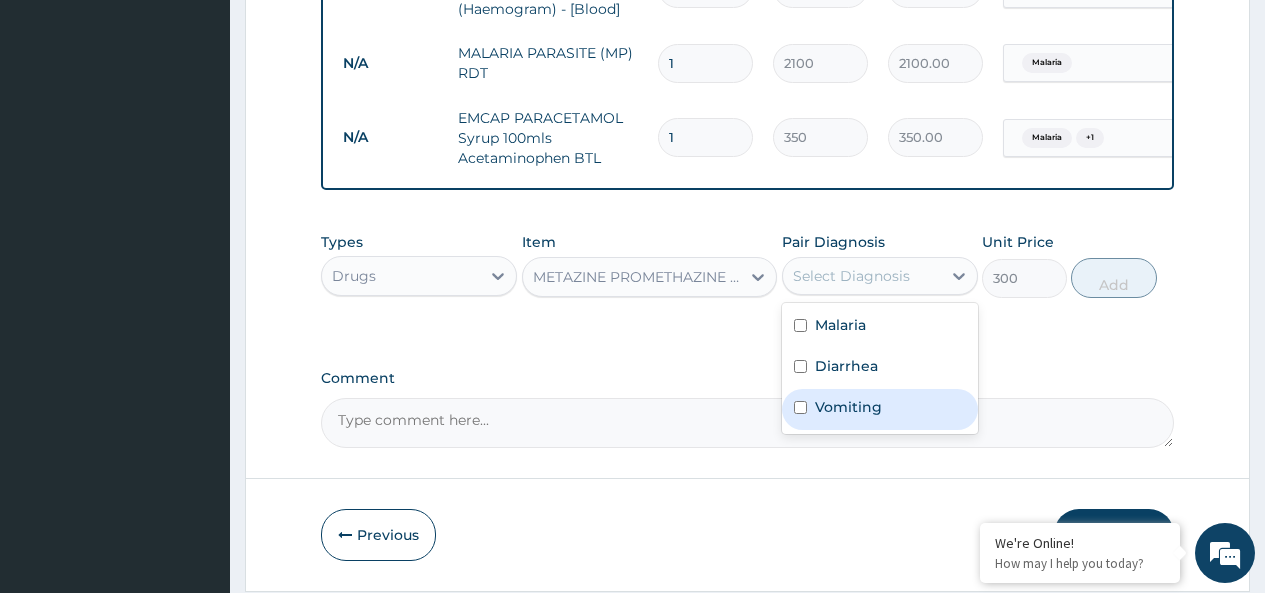 click on "Vomiting" at bounding box center (848, 407) 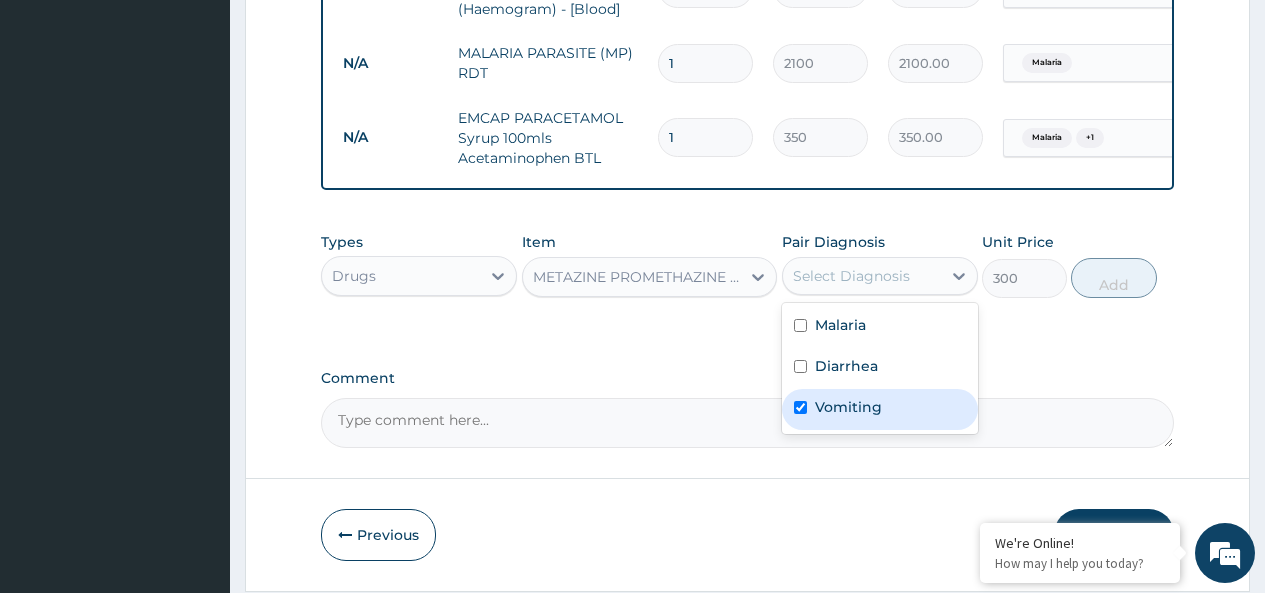 checkbox on "true" 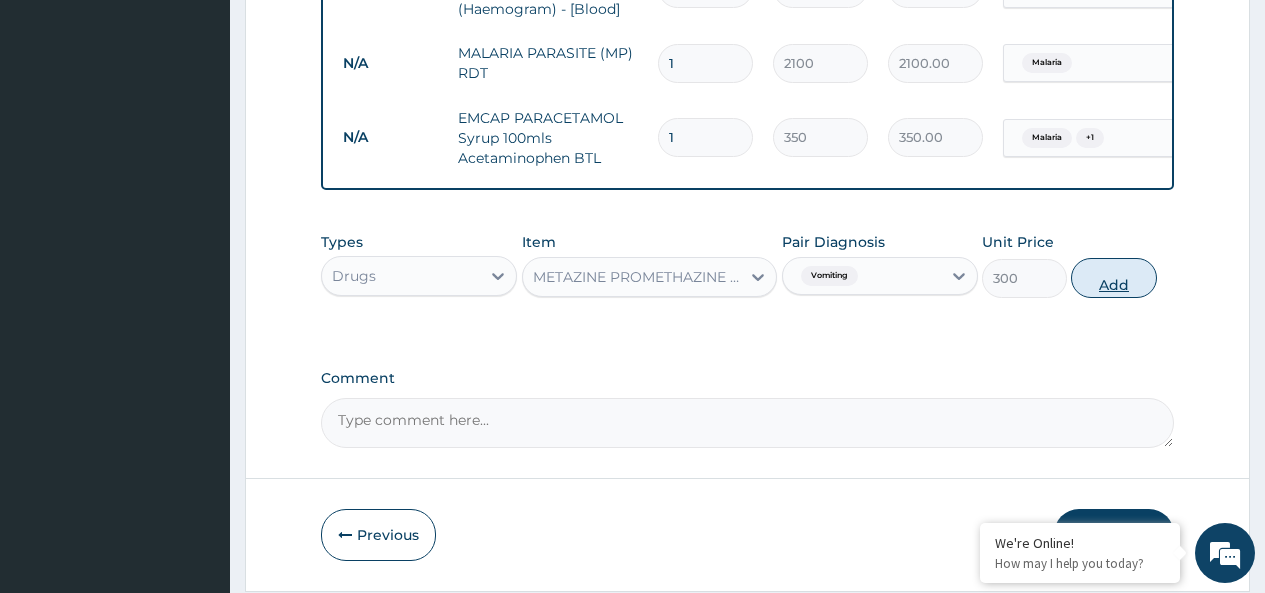click on "Add" at bounding box center (1113, 278) 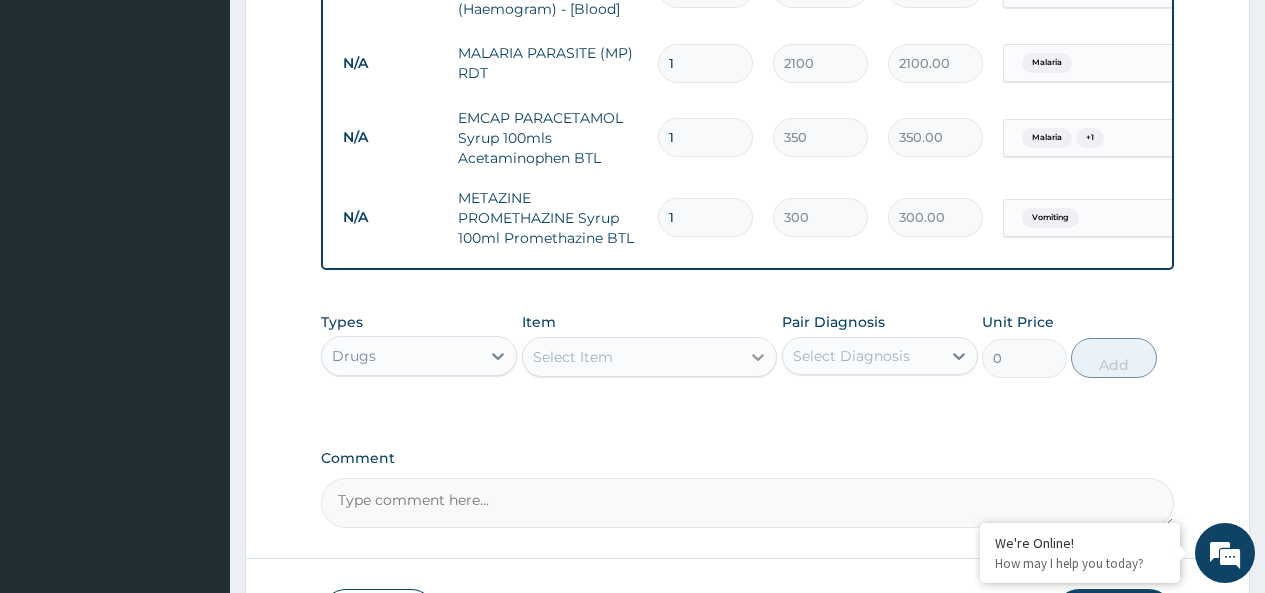 click at bounding box center [758, 357] 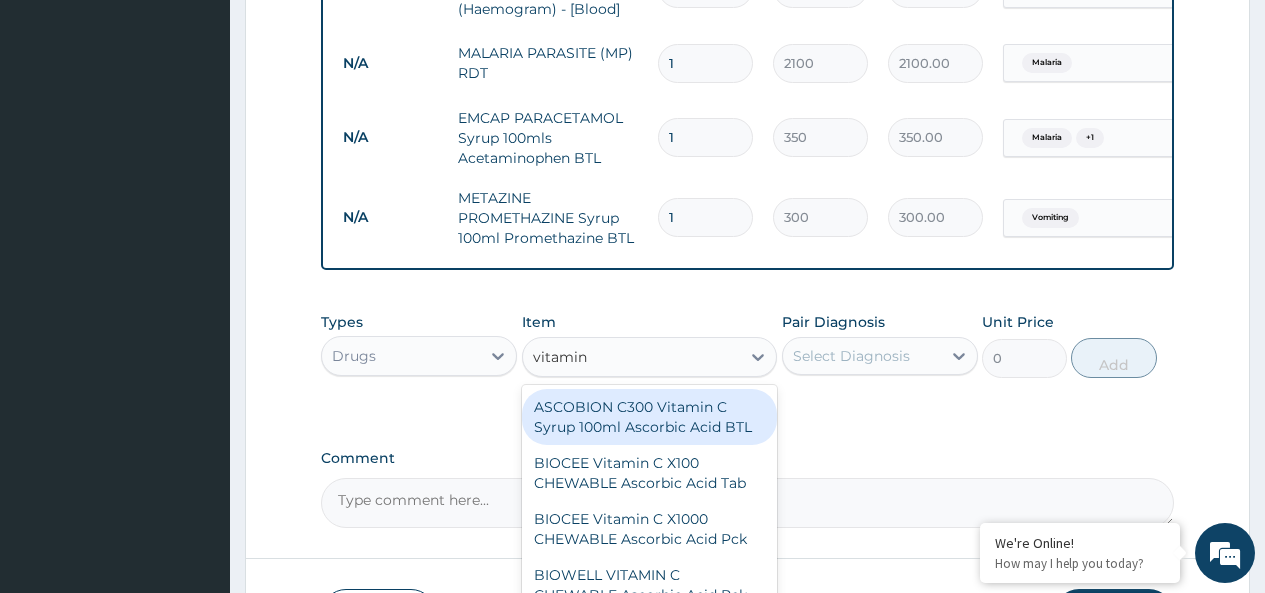 type on "vitamin c" 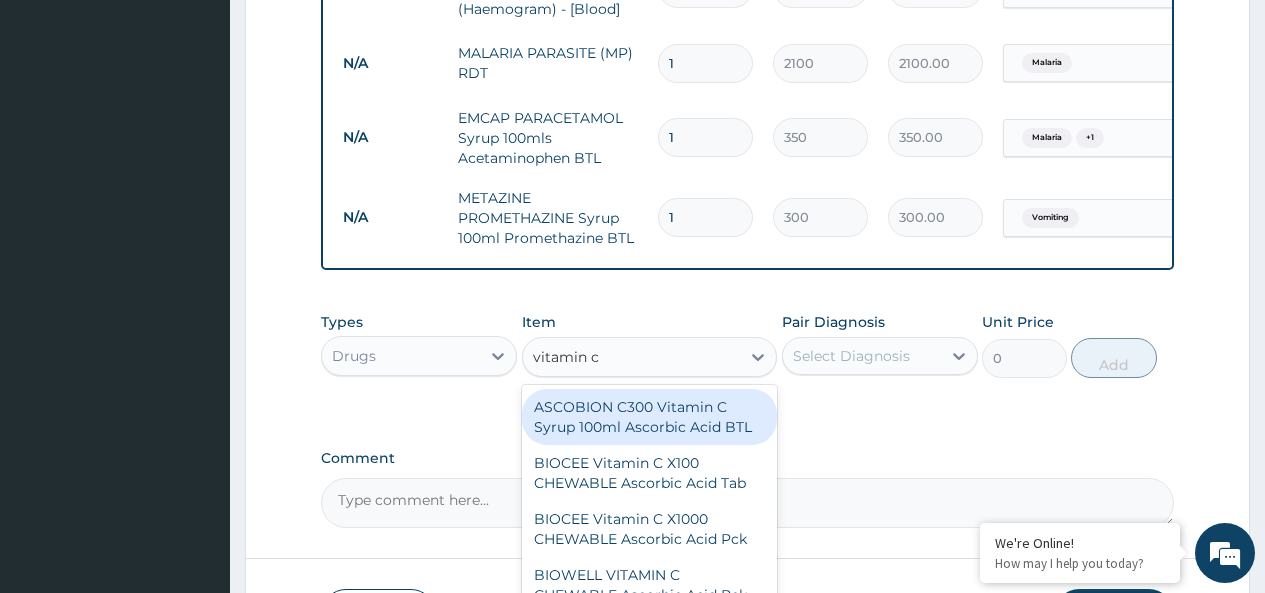 scroll, scrollTop: 1029, scrollLeft: 0, axis: vertical 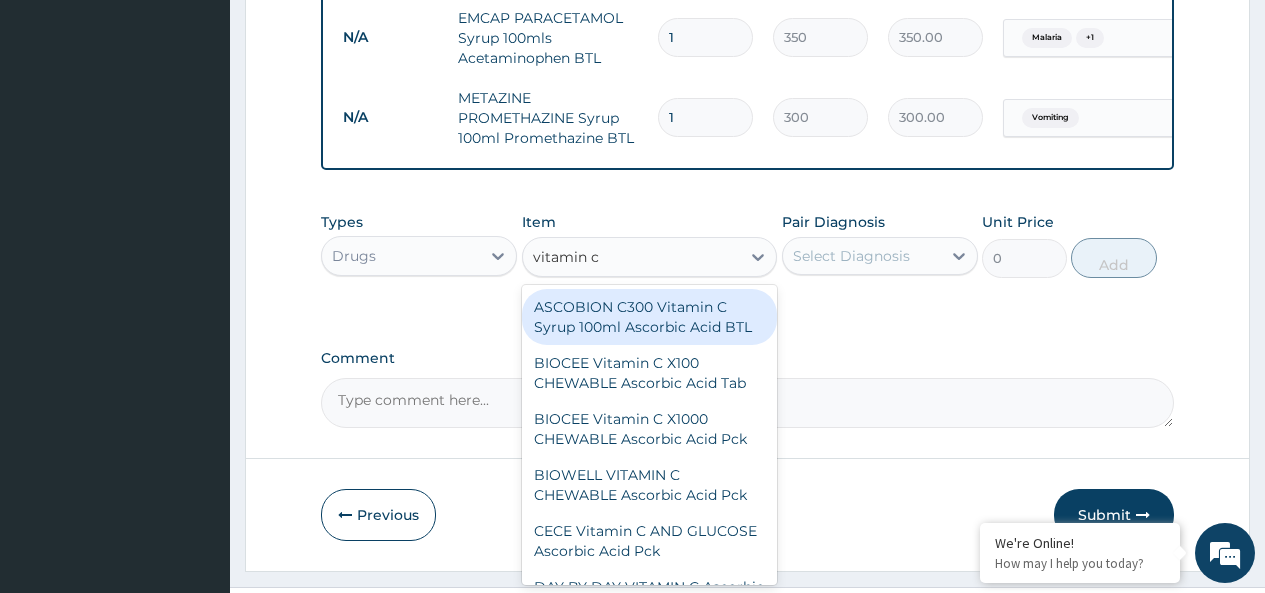 click on "ASCOBION C300 Vitamin C Syrup 100ml Ascorbic Acid BTL" at bounding box center [650, 317] 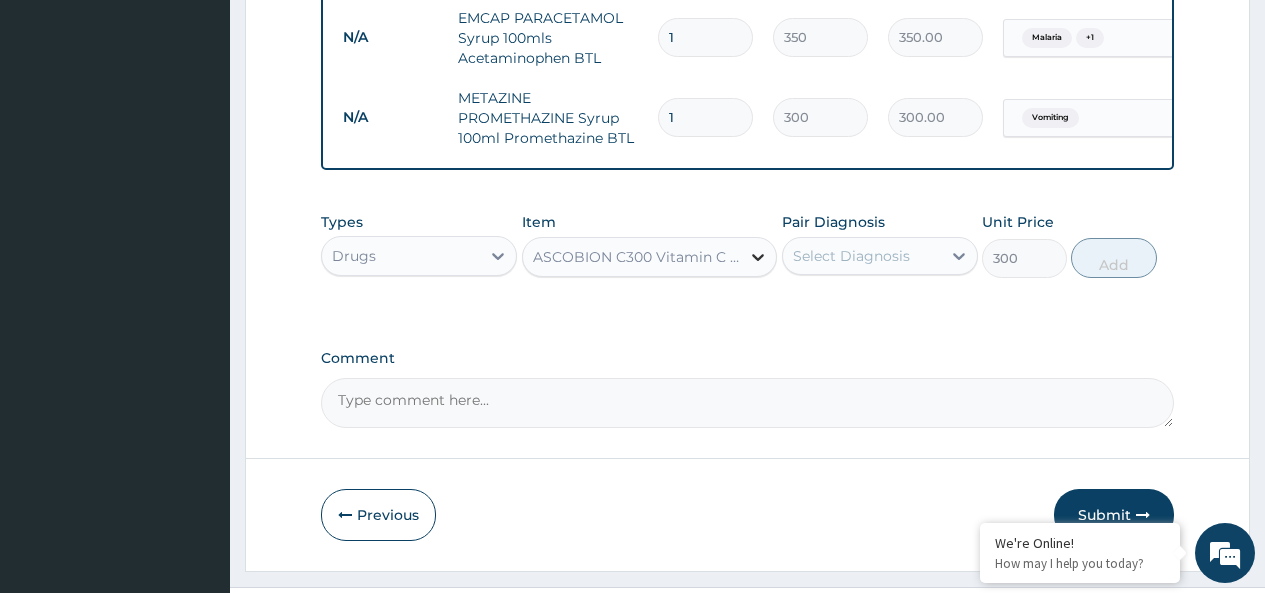click 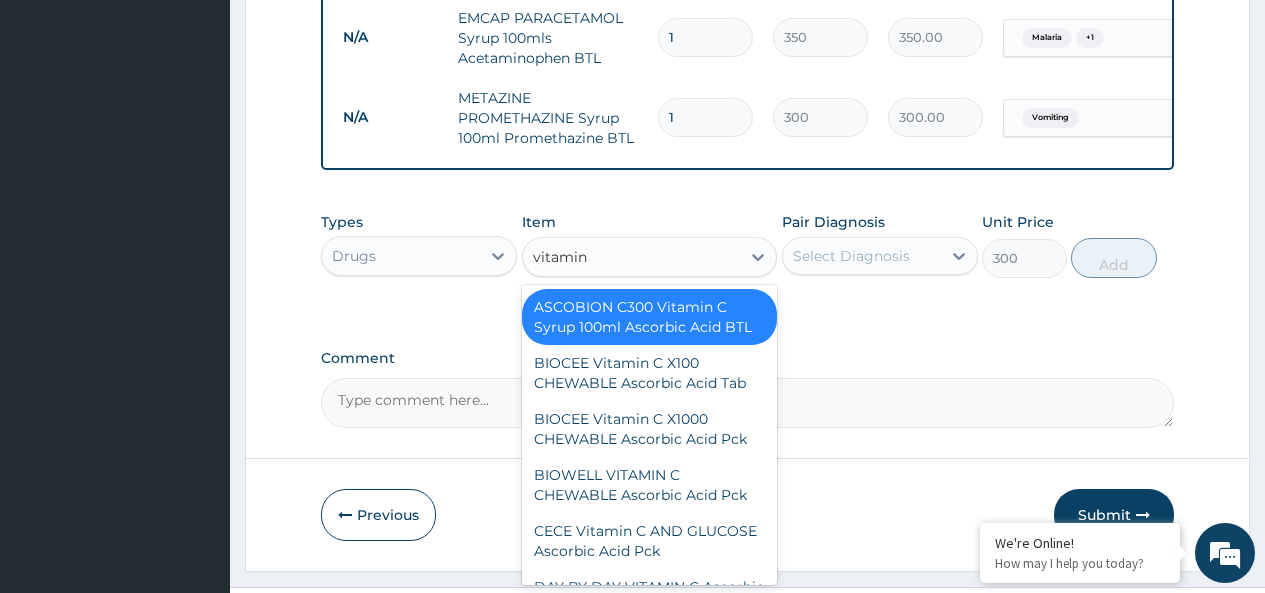 type on "vitamin c" 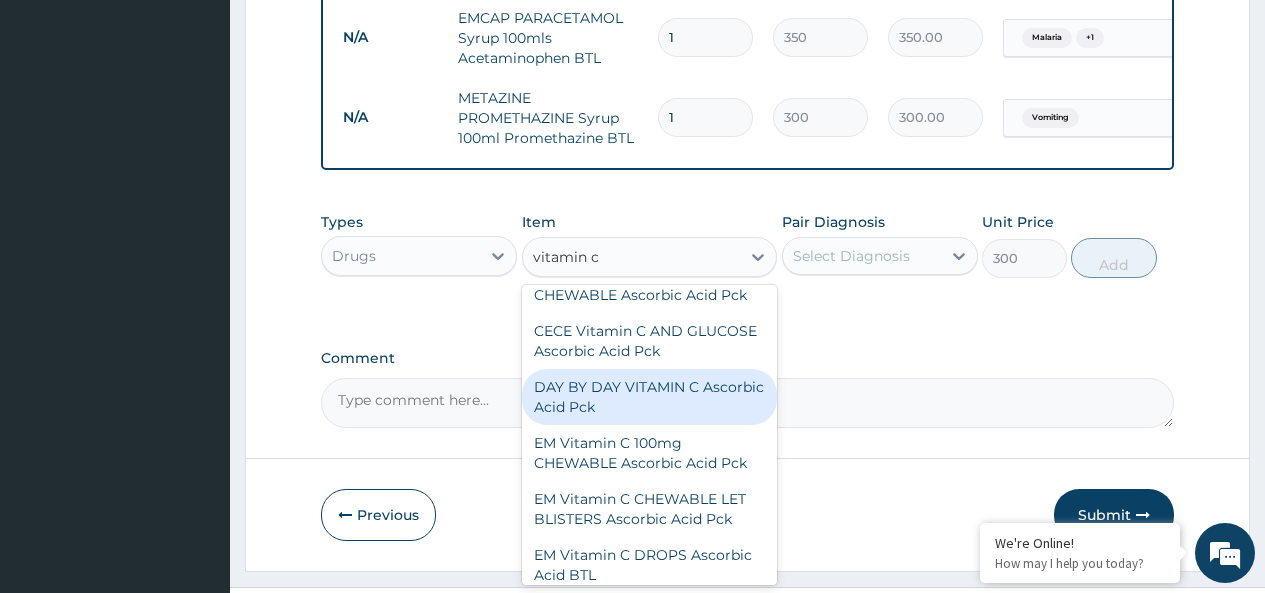 scroll, scrollTop: 300, scrollLeft: 0, axis: vertical 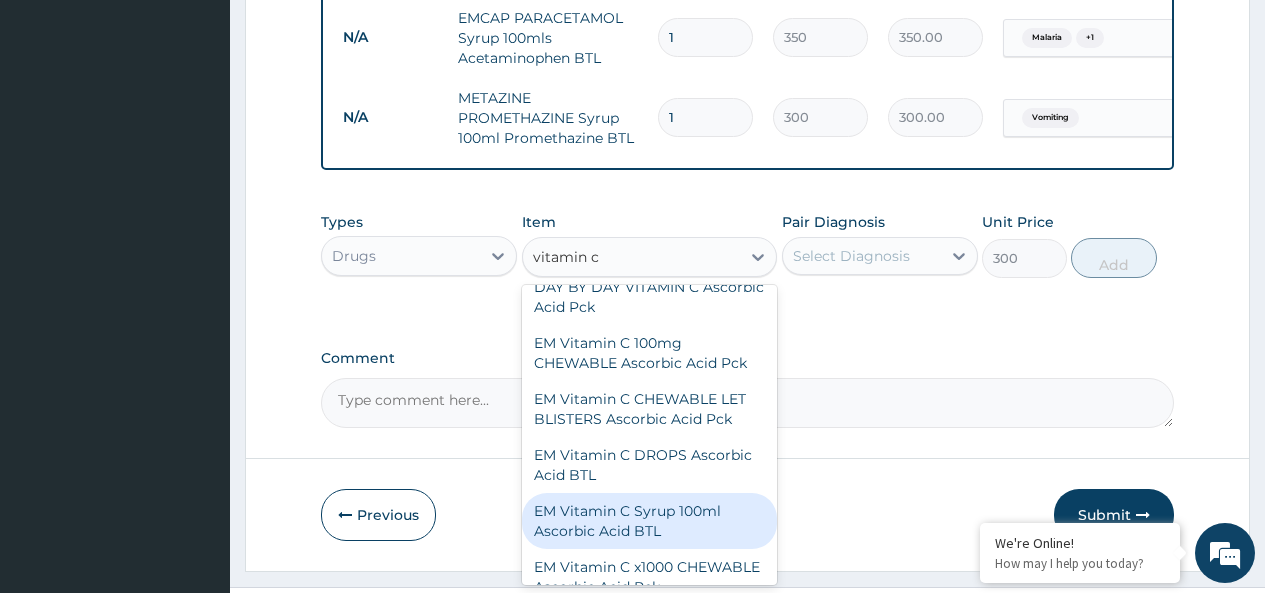 click on "EM Vitamin C Syrup 100ml Ascorbic Acid BTL" at bounding box center (650, 521) 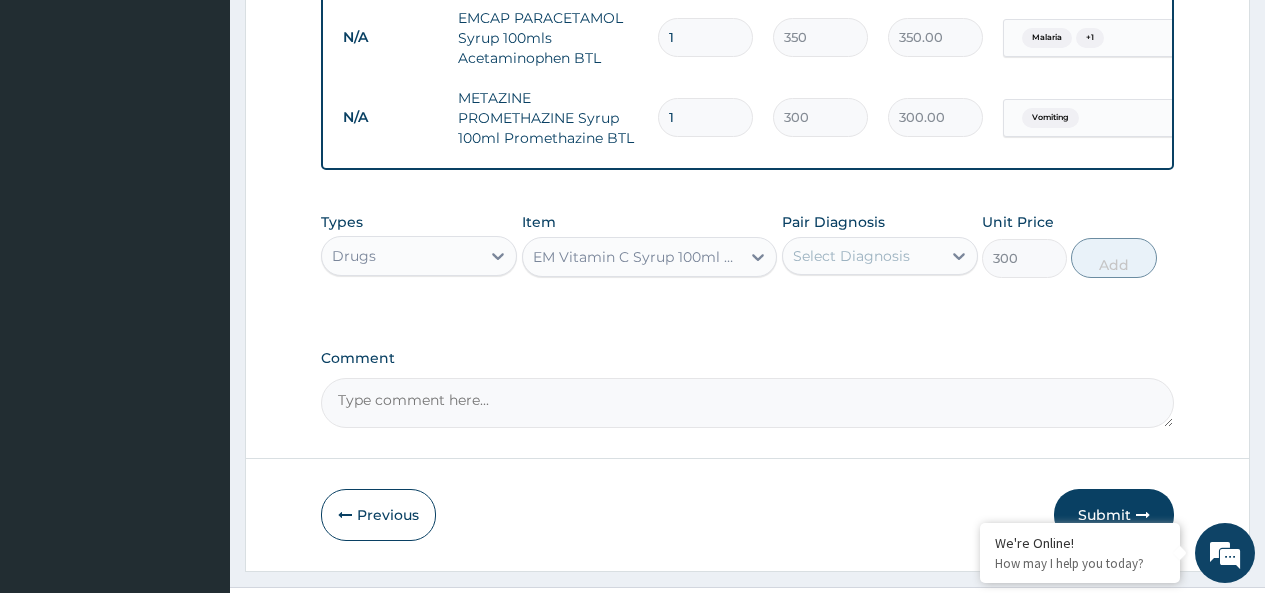 click on "Pair Diagnosis Select Diagnosis" at bounding box center (880, 245) 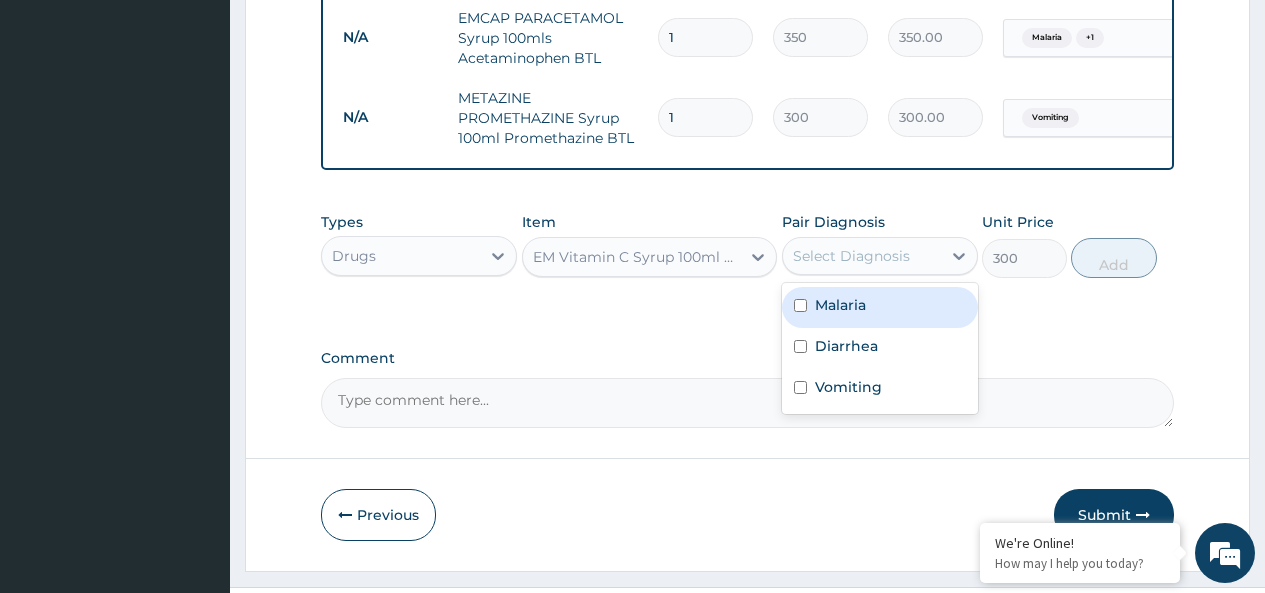 click on "Select Diagnosis" at bounding box center (851, 256) 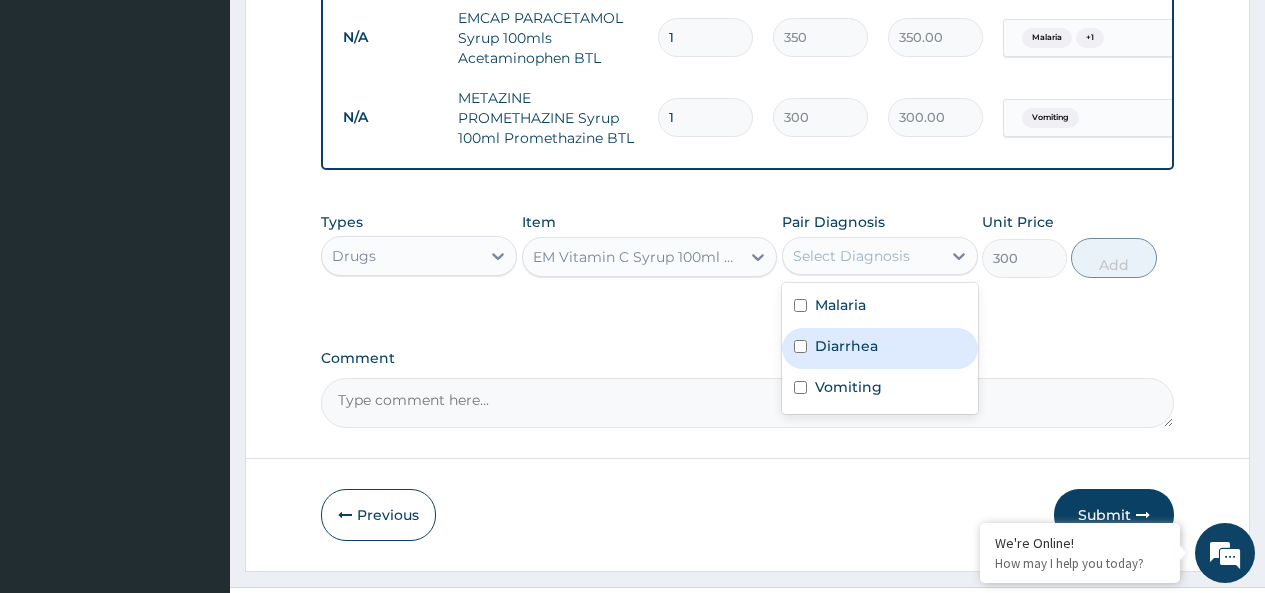 click on "Diarrhea" at bounding box center (846, 346) 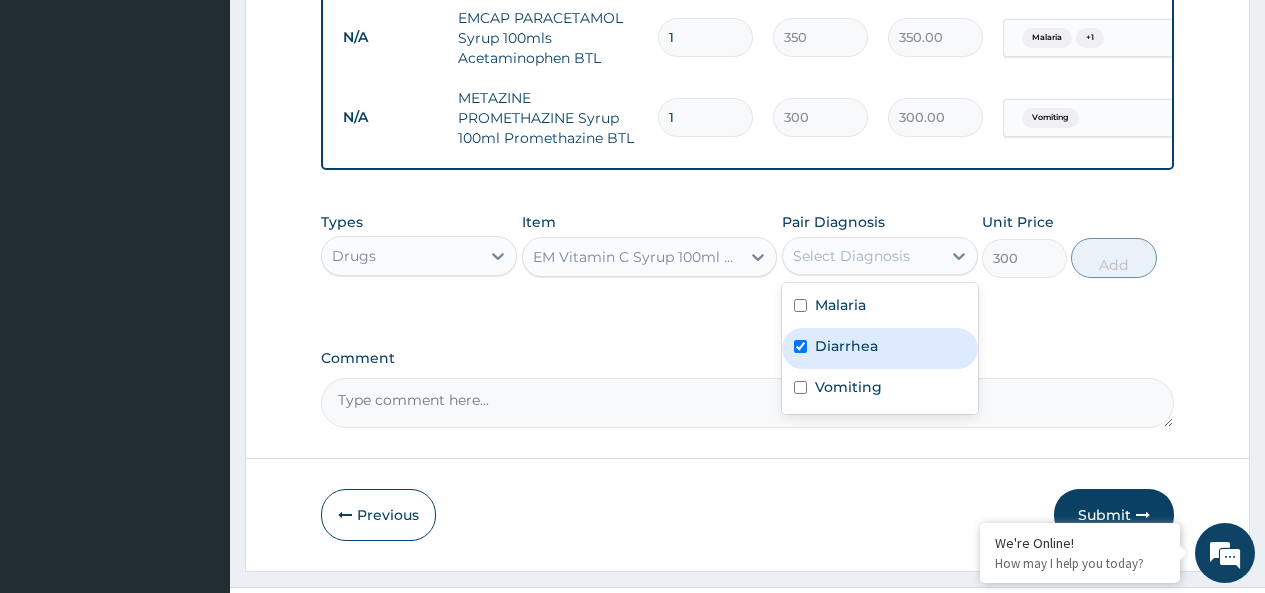checkbox on "true" 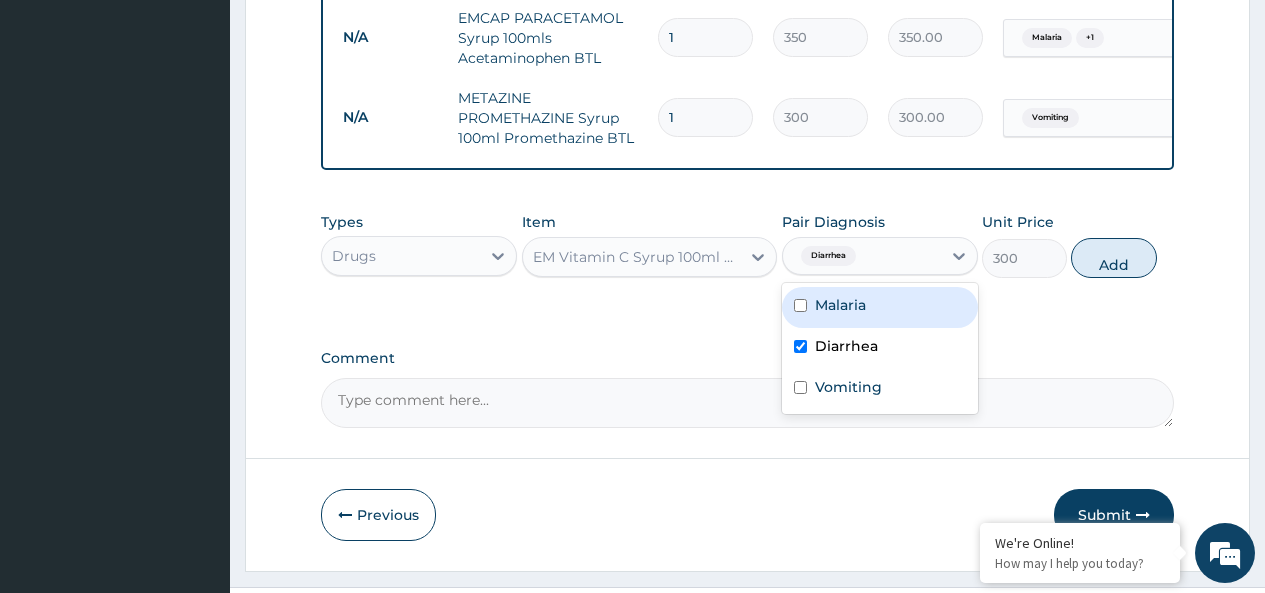 click on "Malaria" at bounding box center [840, 305] 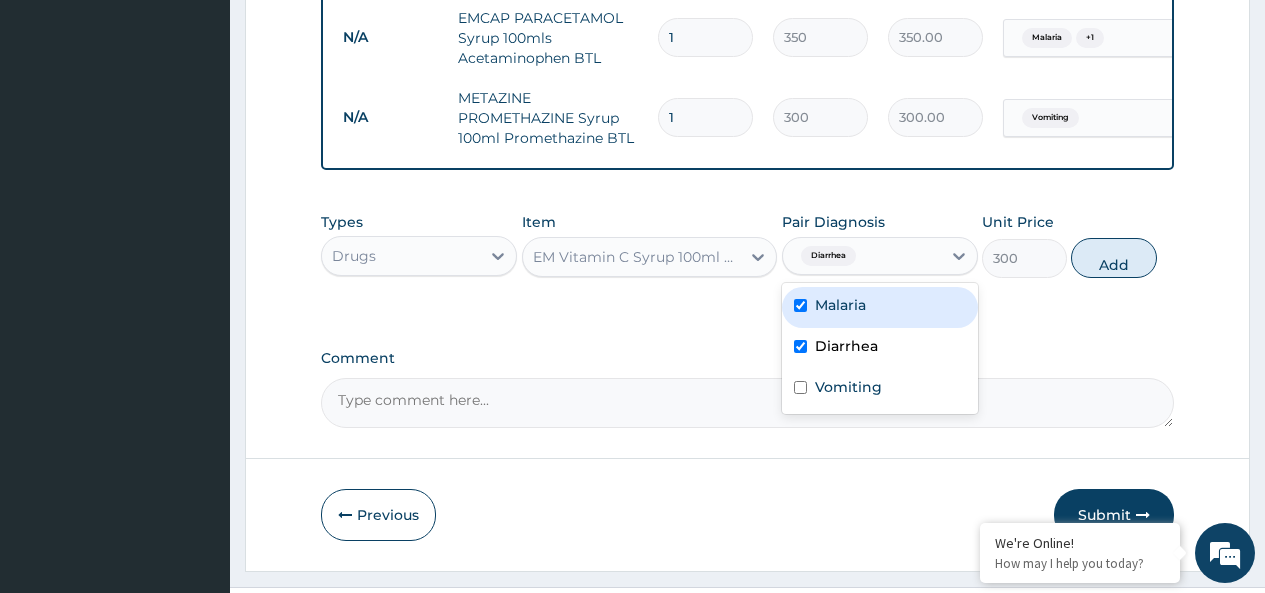 checkbox on "true" 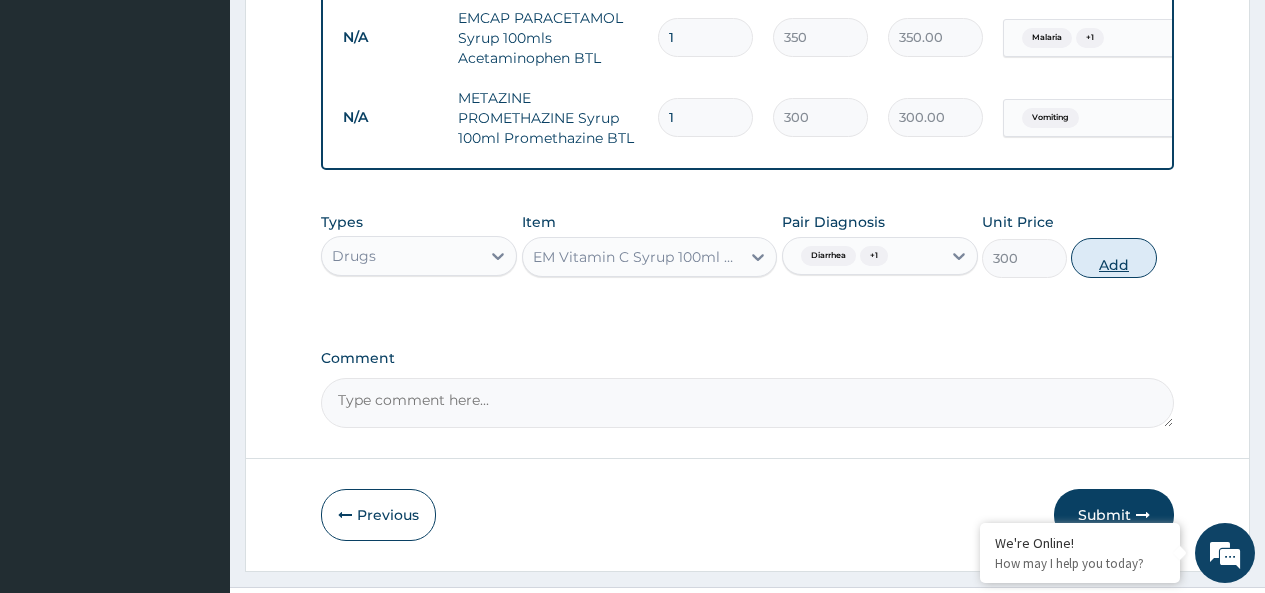 click on "Add" at bounding box center [1113, 258] 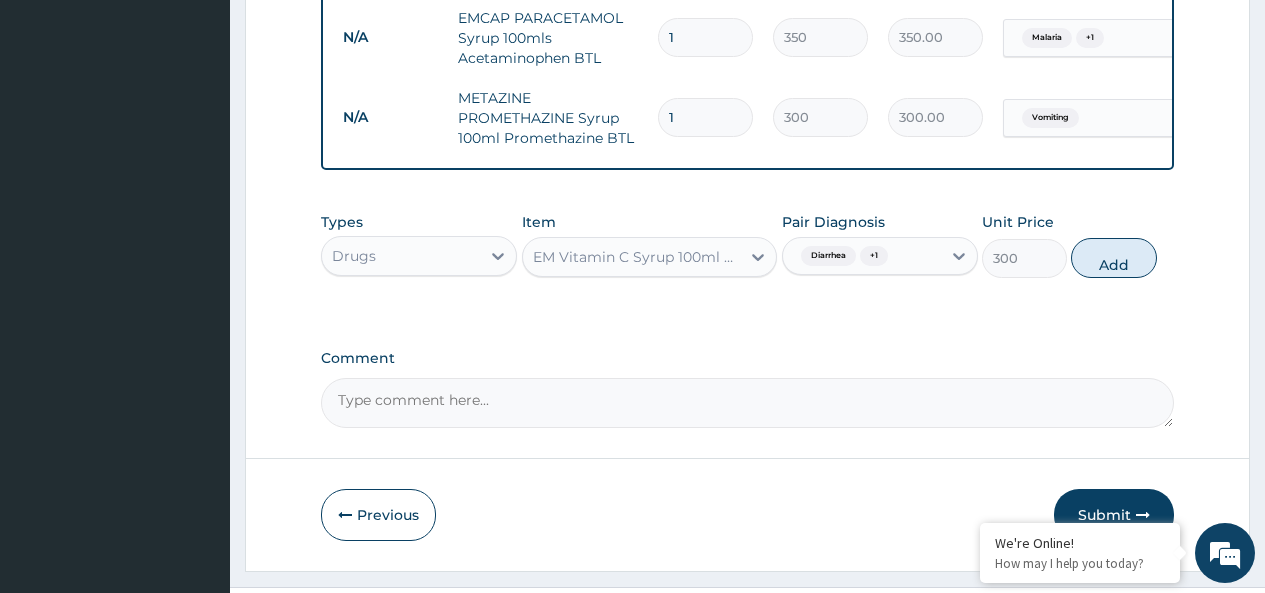 type on "0" 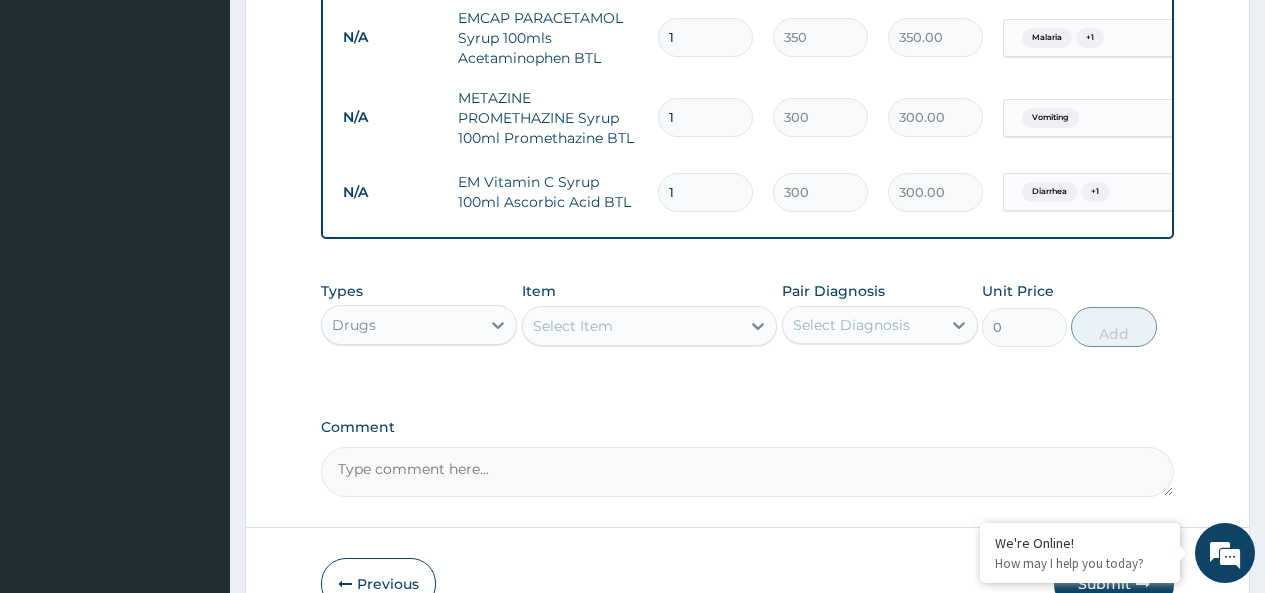 click on "Select Item" at bounding box center [632, 326] 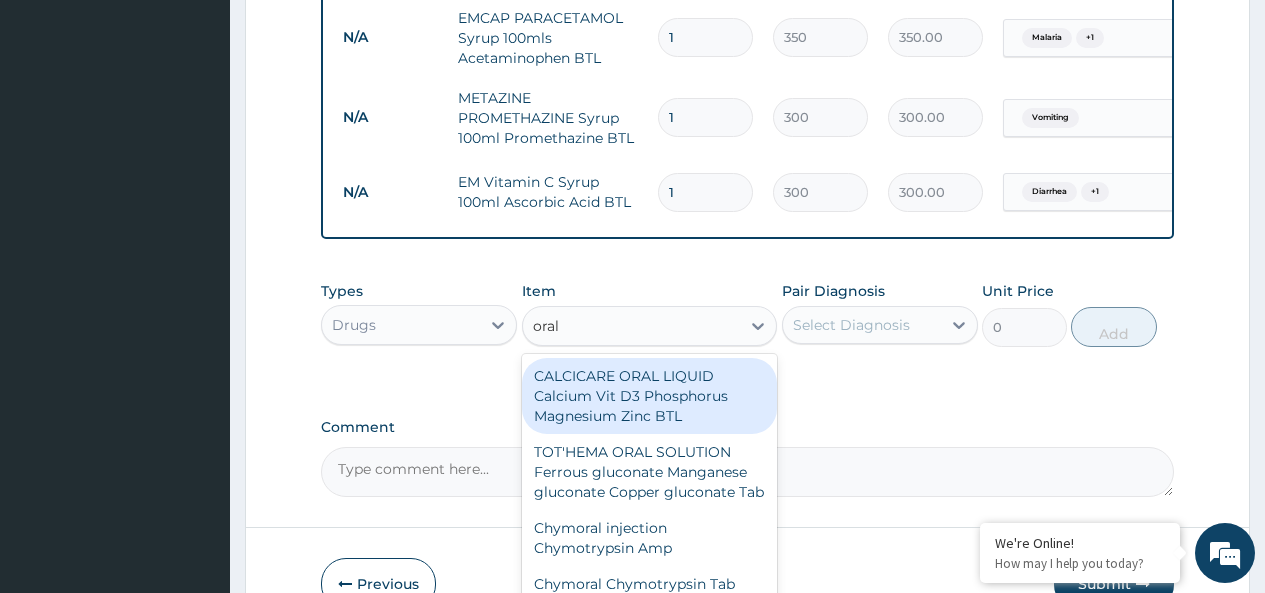 type on "oral" 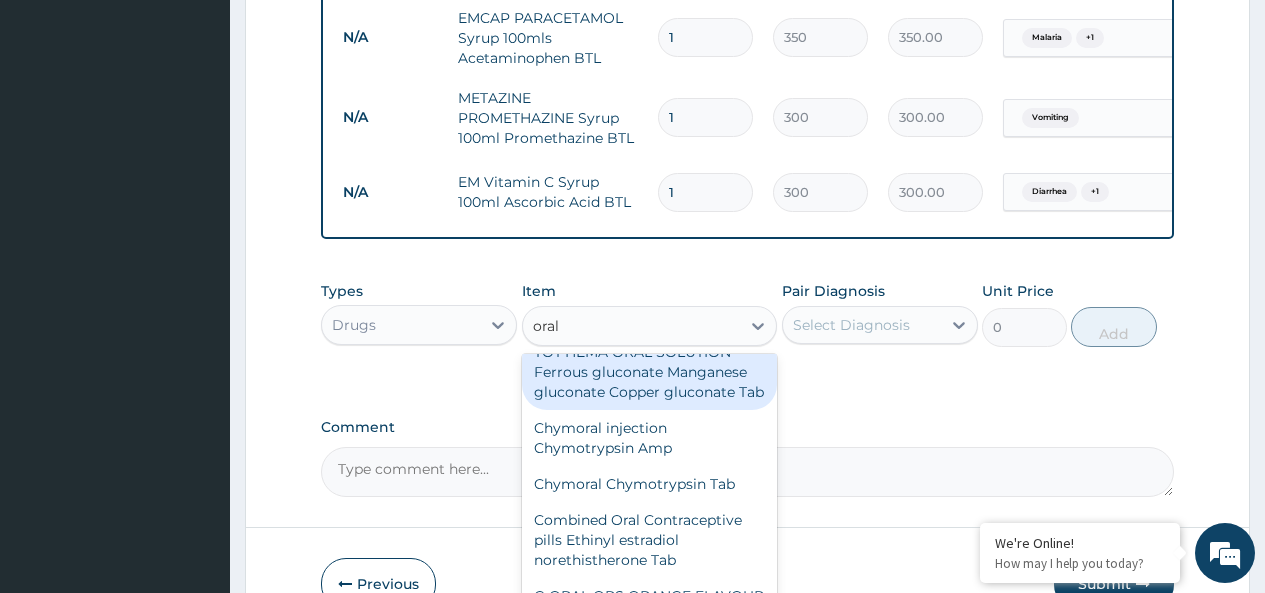scroll, scrollTop: 0, scrollLeft: 0, axis: both 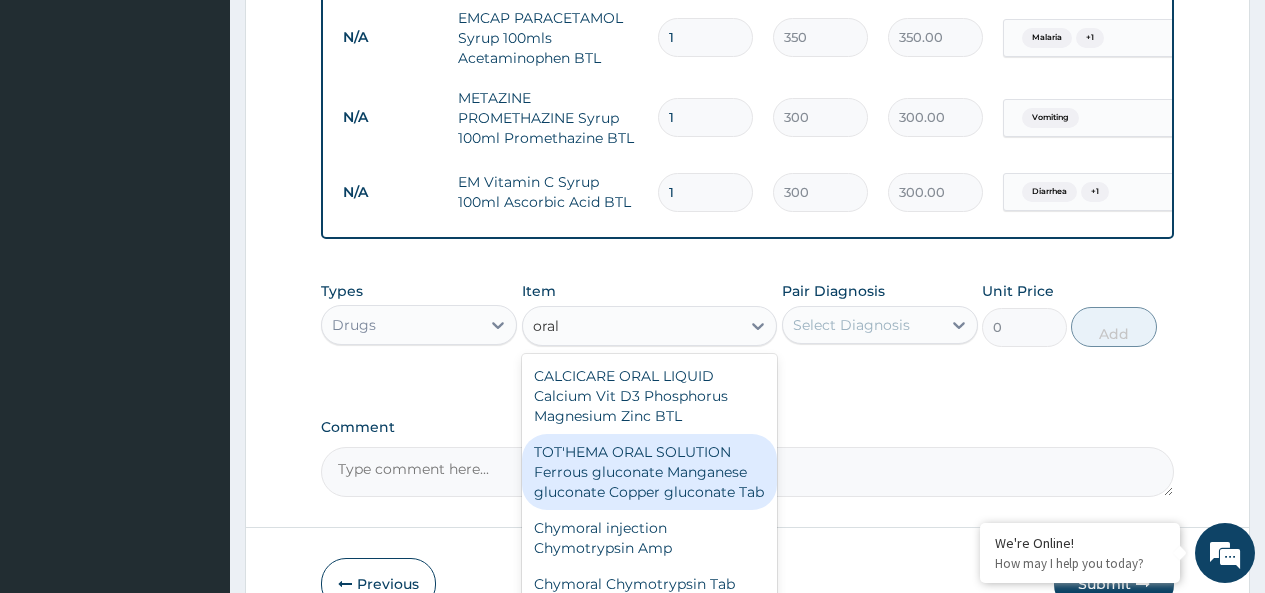 click on "TOT'HEMA ORAL SOLUTION Ferrous gluconate Manganese gluconate Copper gluconate Tab" at bounding box center [650, 472] 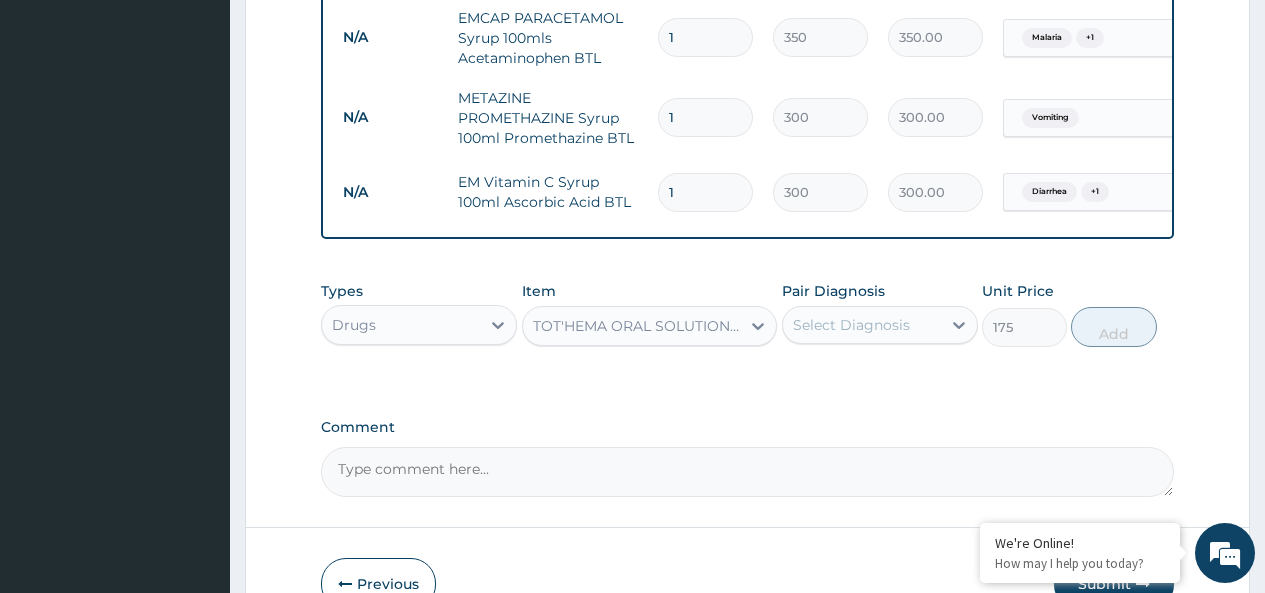 click on "Select Diagnosis" at bounding box center (862, 325) 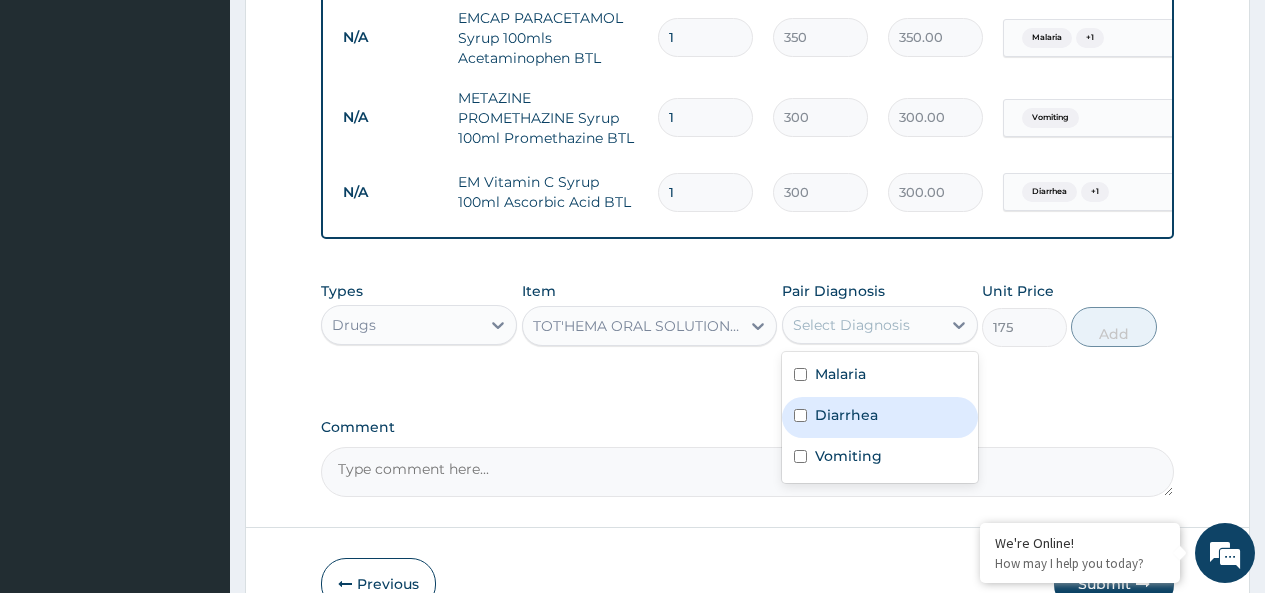 click on "Diarrhea" at bounding box center (846, 415) 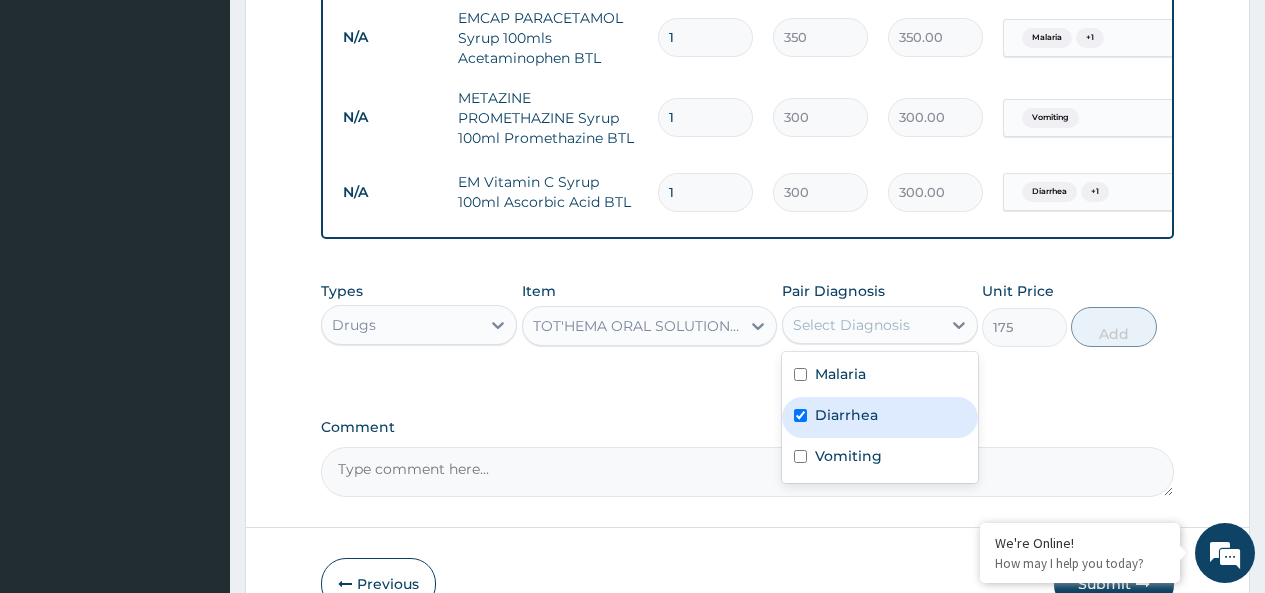 checkbox on "true" 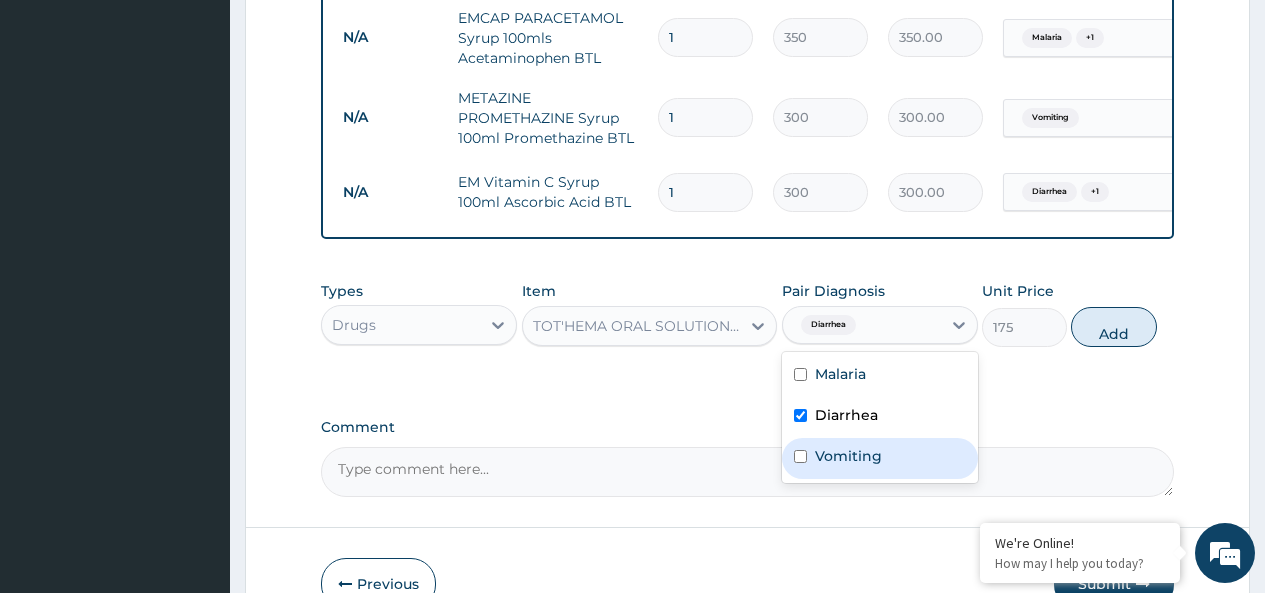 click on "Vomiting" at bounding box center (848, 456) 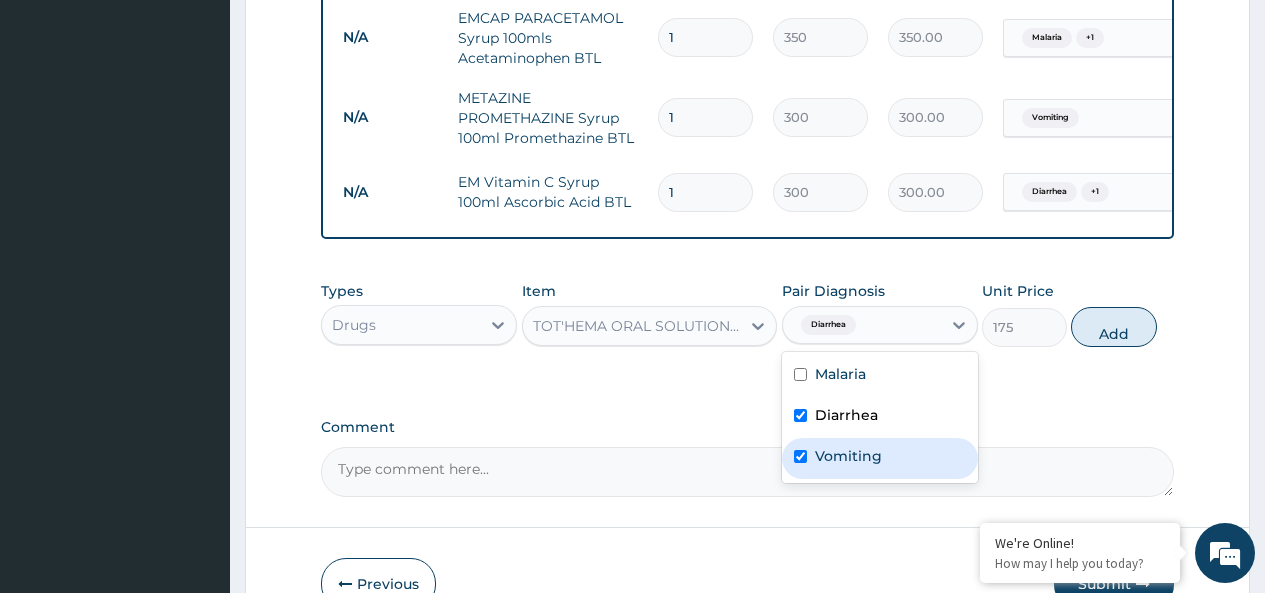 checkbox on "true" 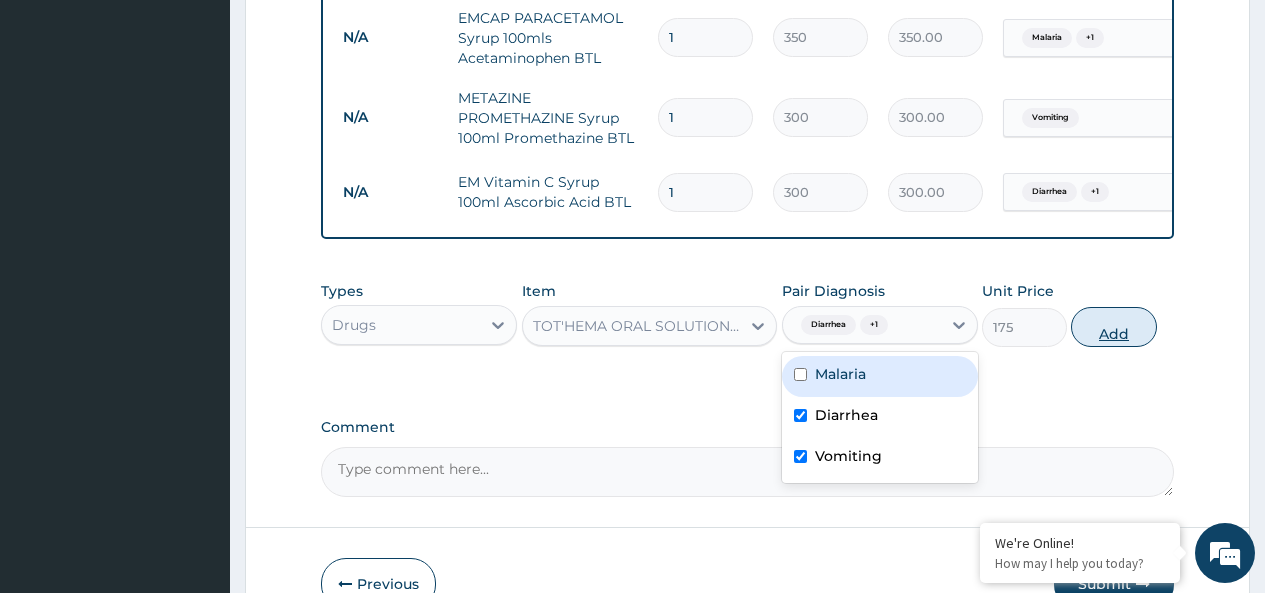 click on "Add" at bounding box center [1113, 327] 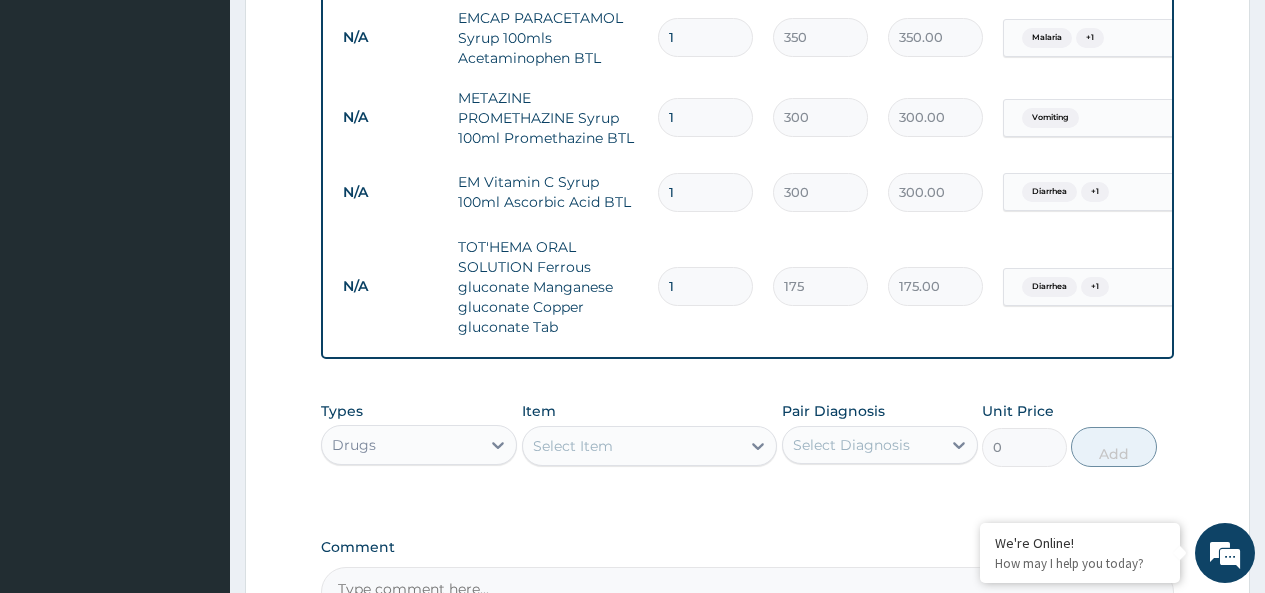 click on "Select Item" at bounding box center [632, 446] 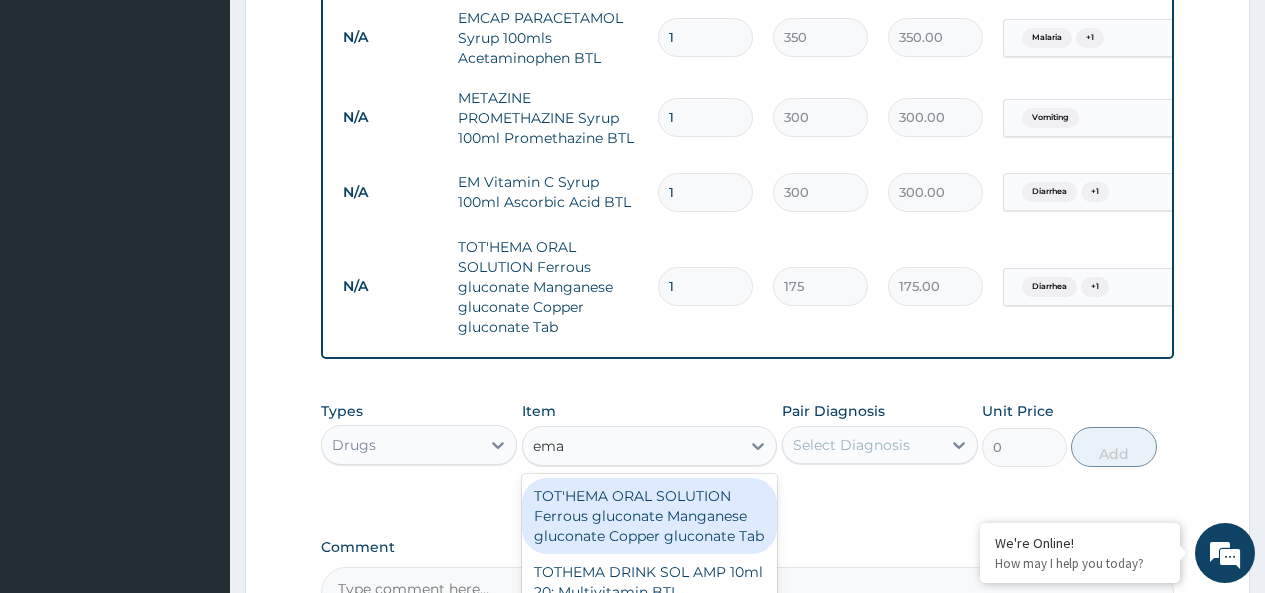 type on "emal" 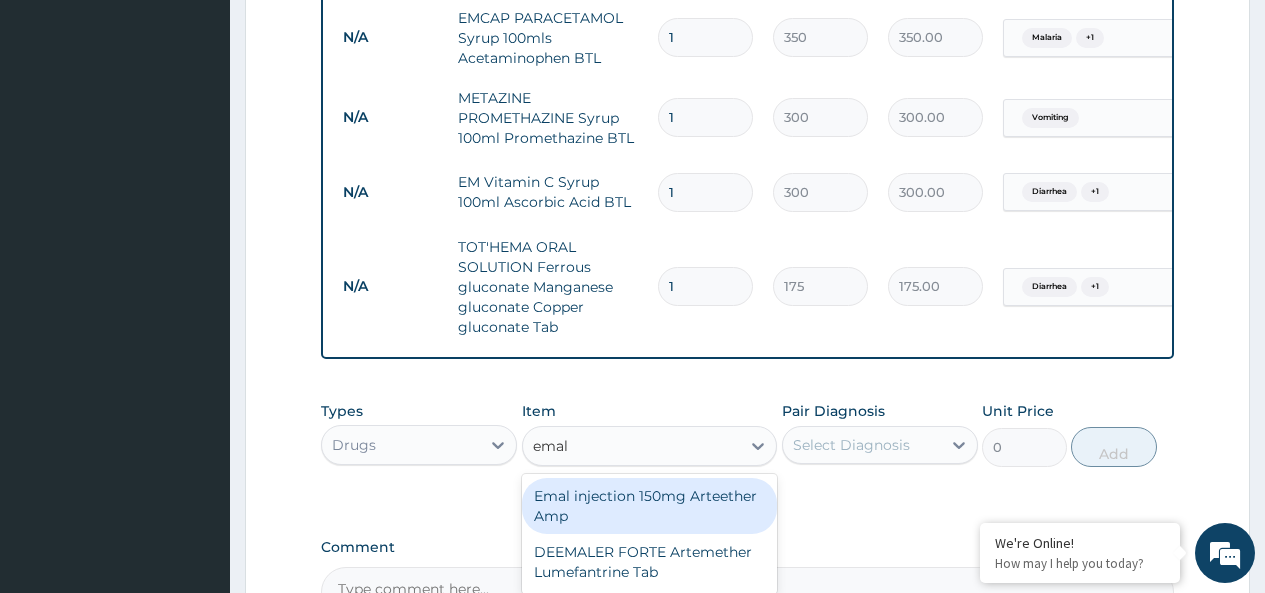click on "Emal injection 150mg Arteether Amp" at bounding box center [650, 506] 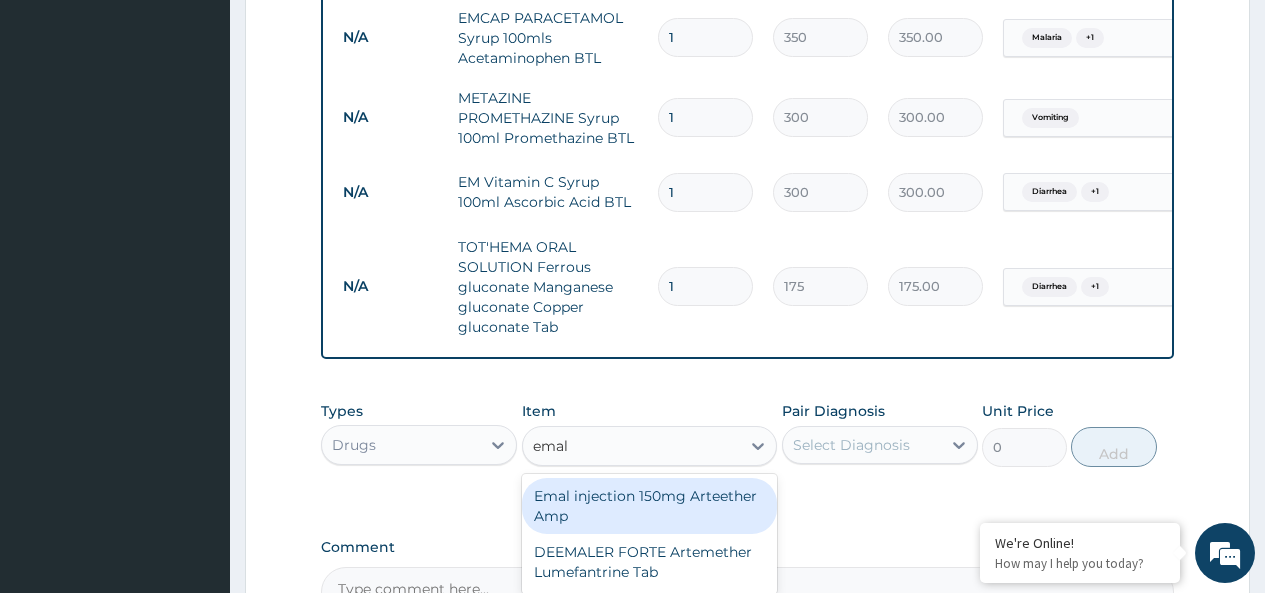 type 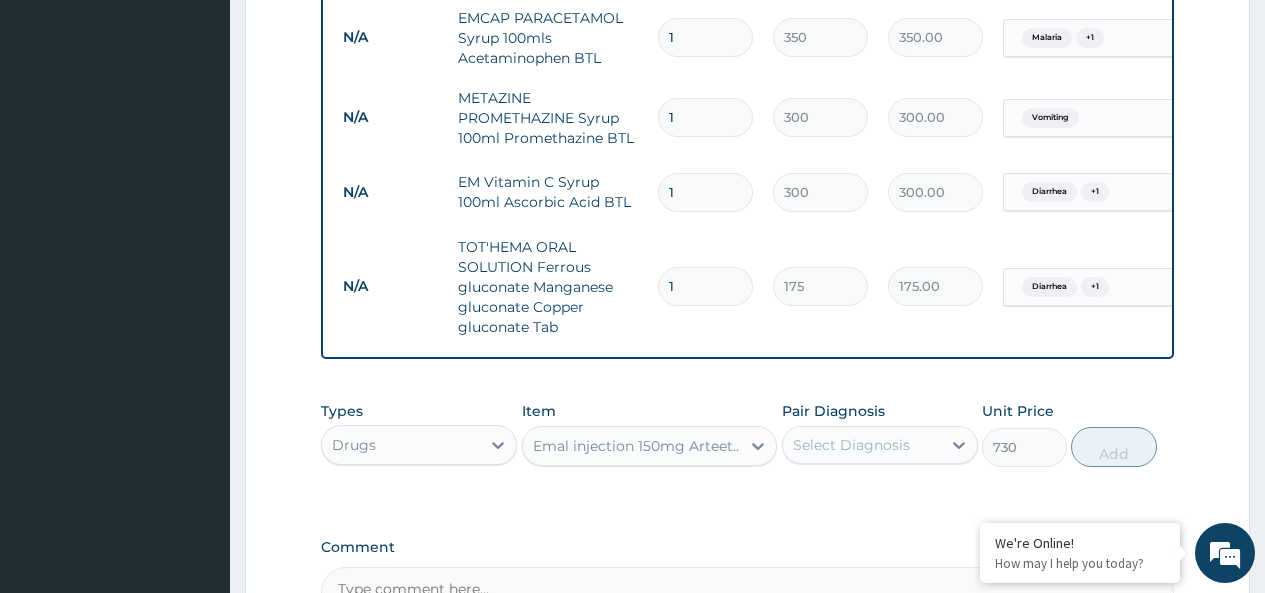 click on "Select Diagnosis" at bounding box center [851, 445] 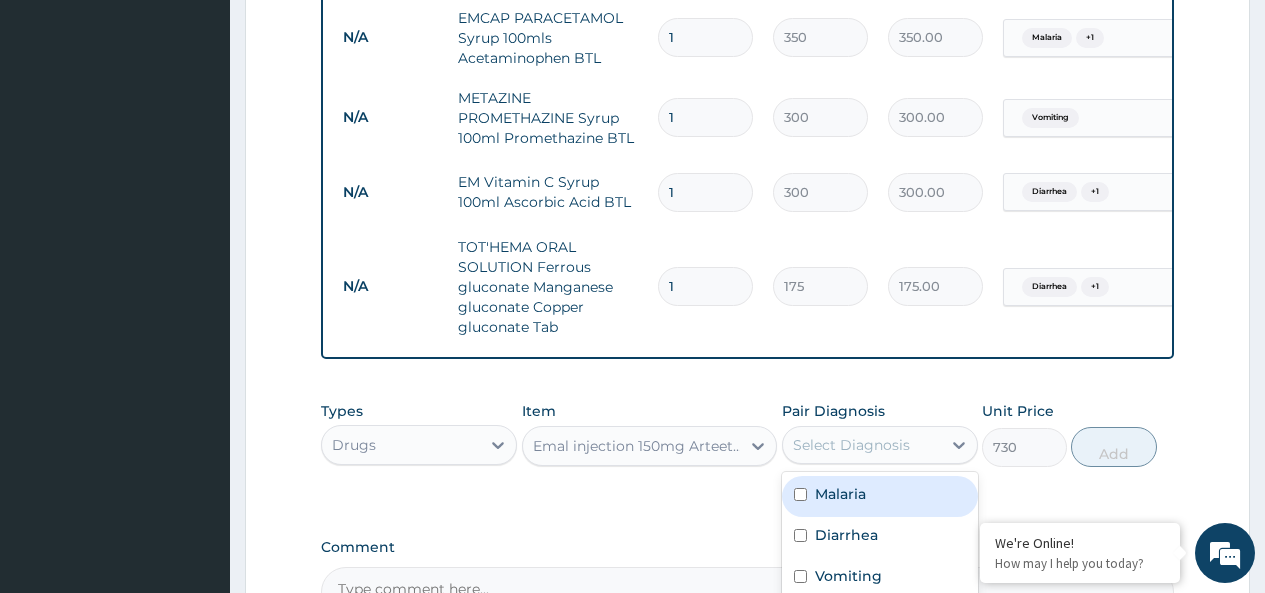 click on "Malaria" at bounding box center [840, 494] 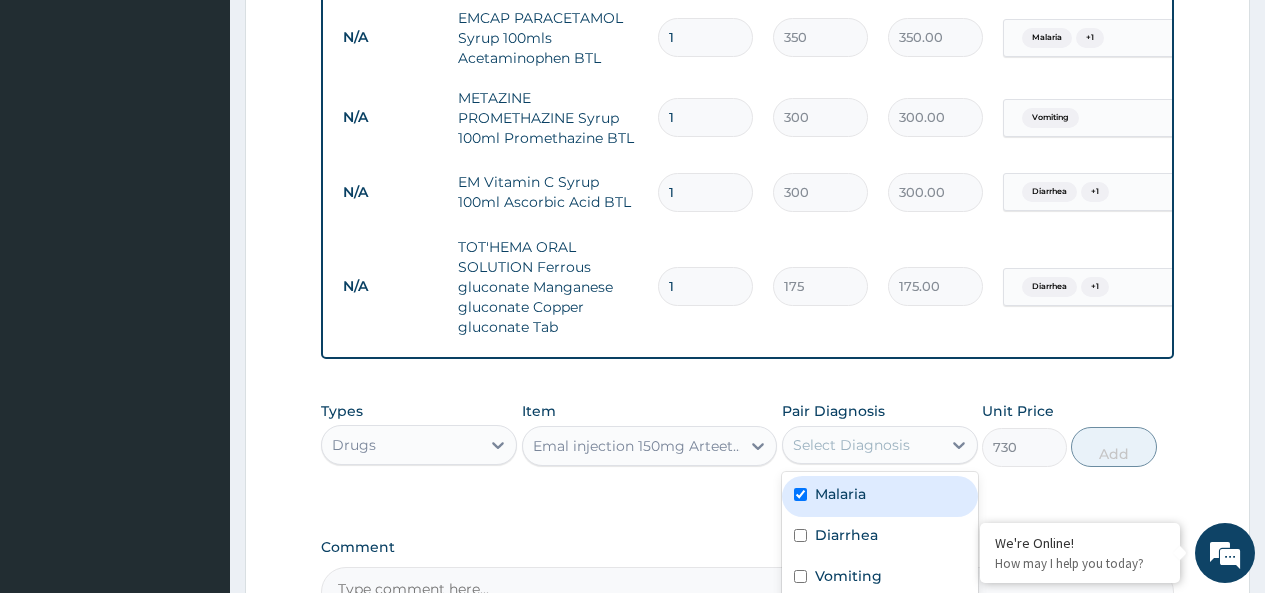 checkbox on "true" 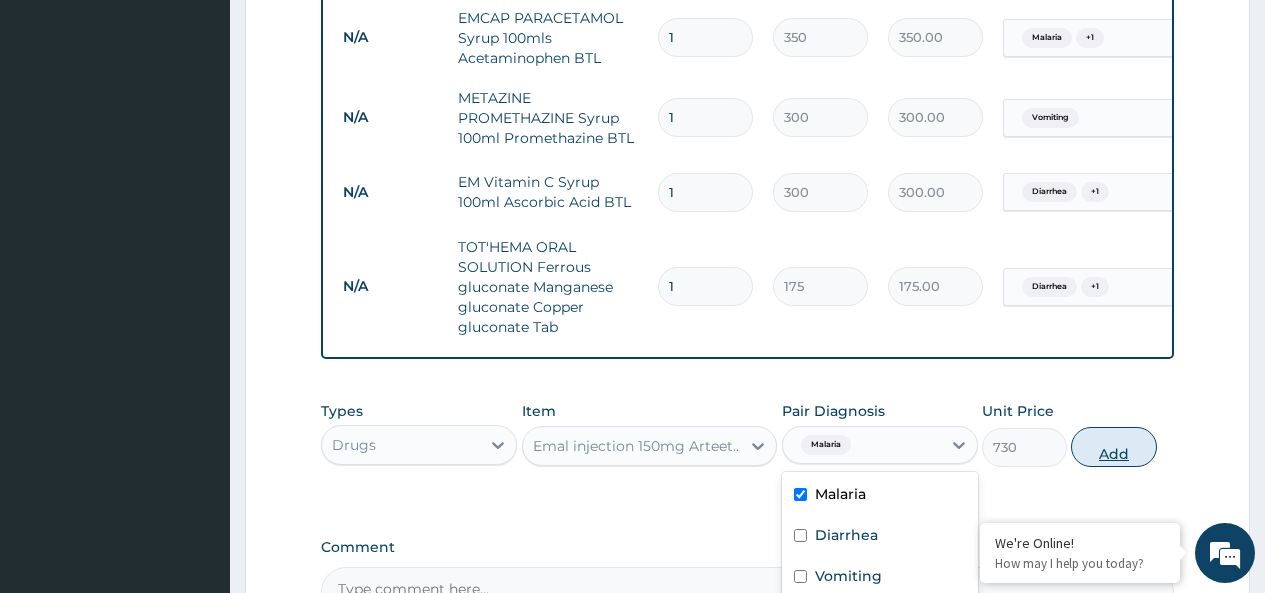 click on "Add" at bounding box center (1113, 447) 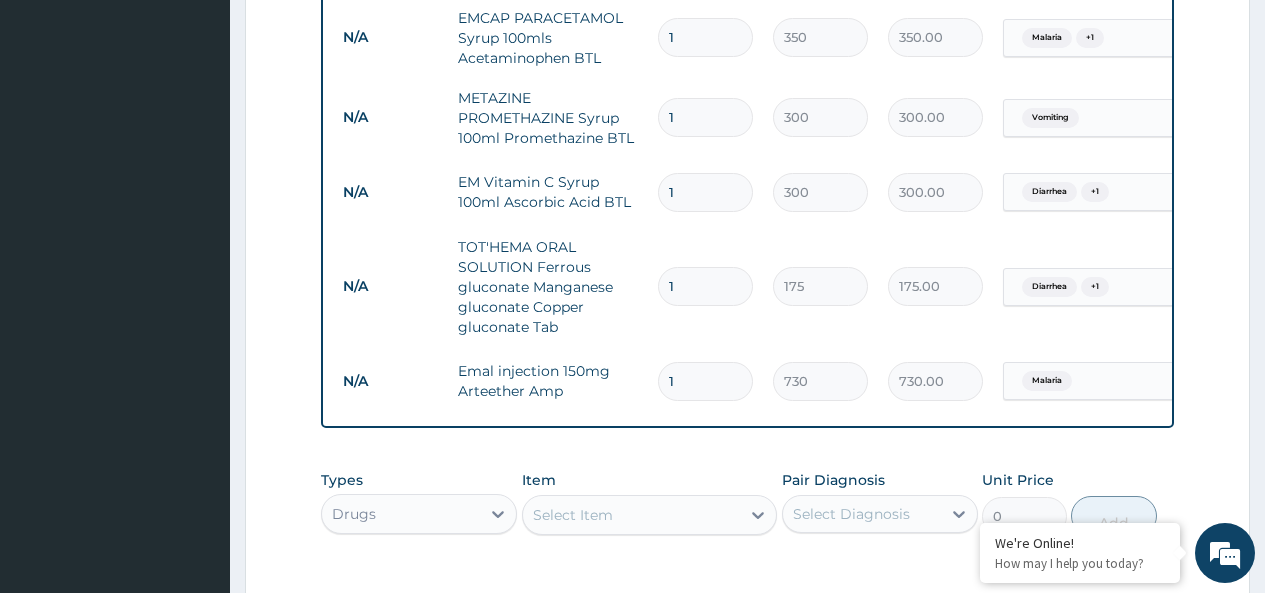 type 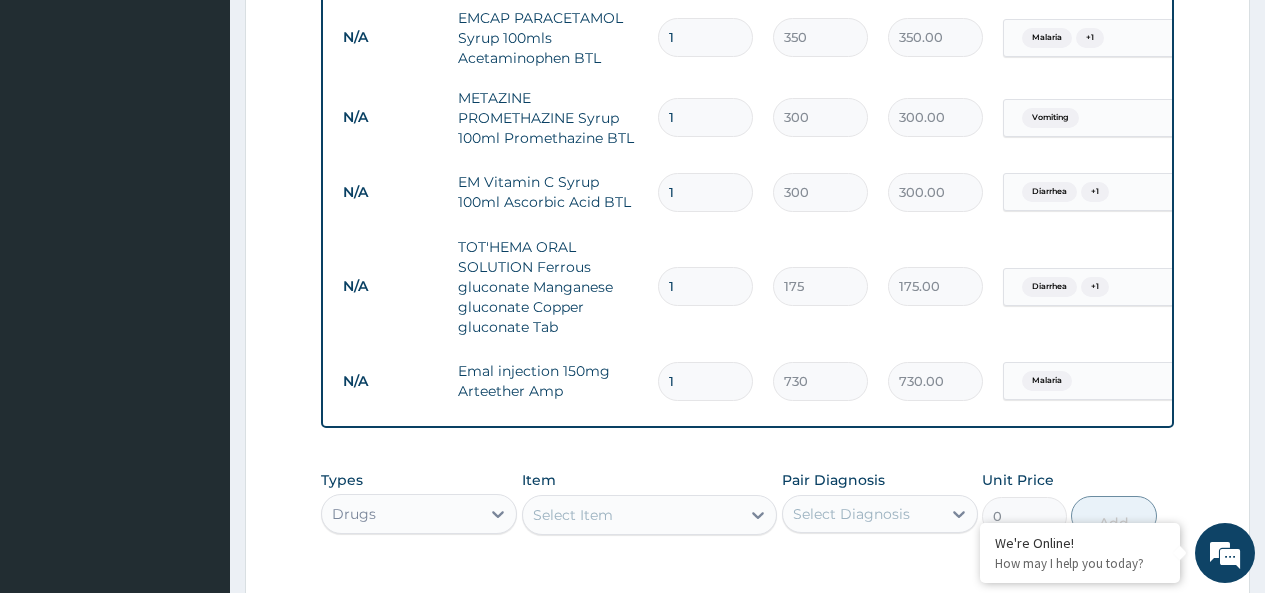 type on "0.00" 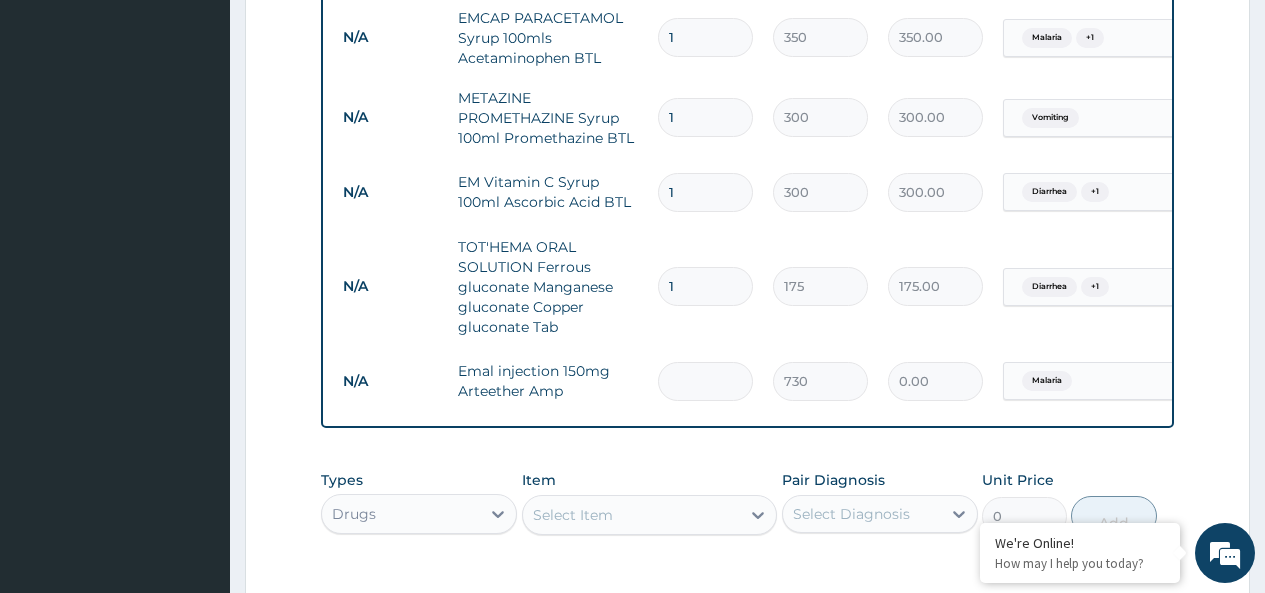 type on "2" 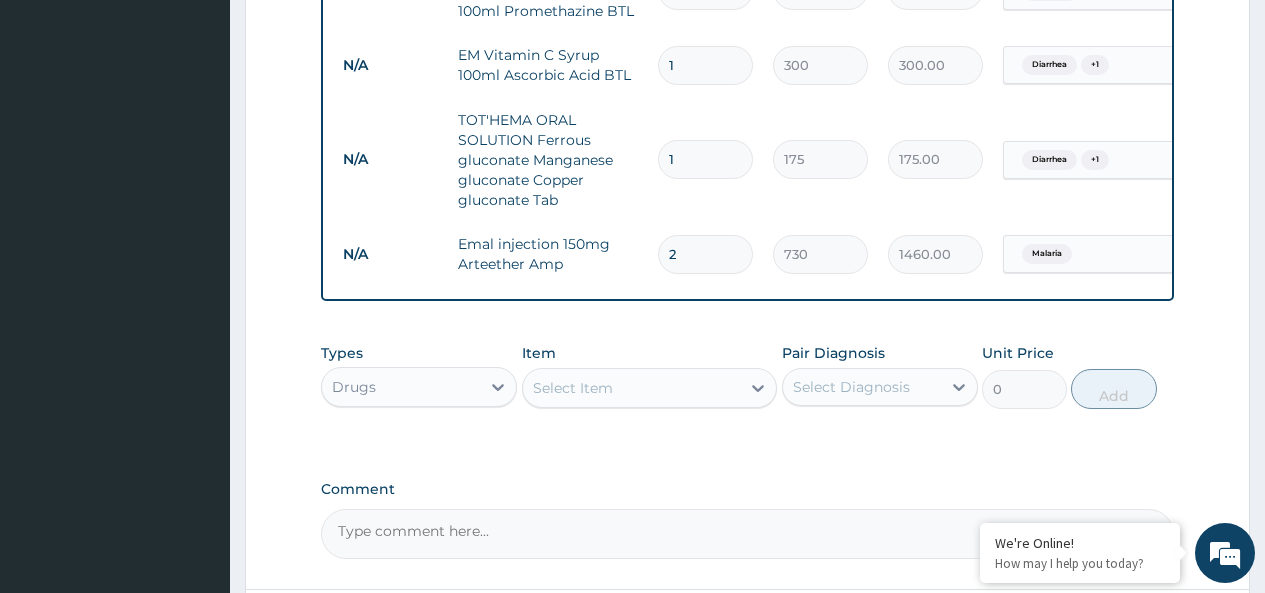 scroll, scrollTop: 1229, scrollLeft: 0, axis: vertical 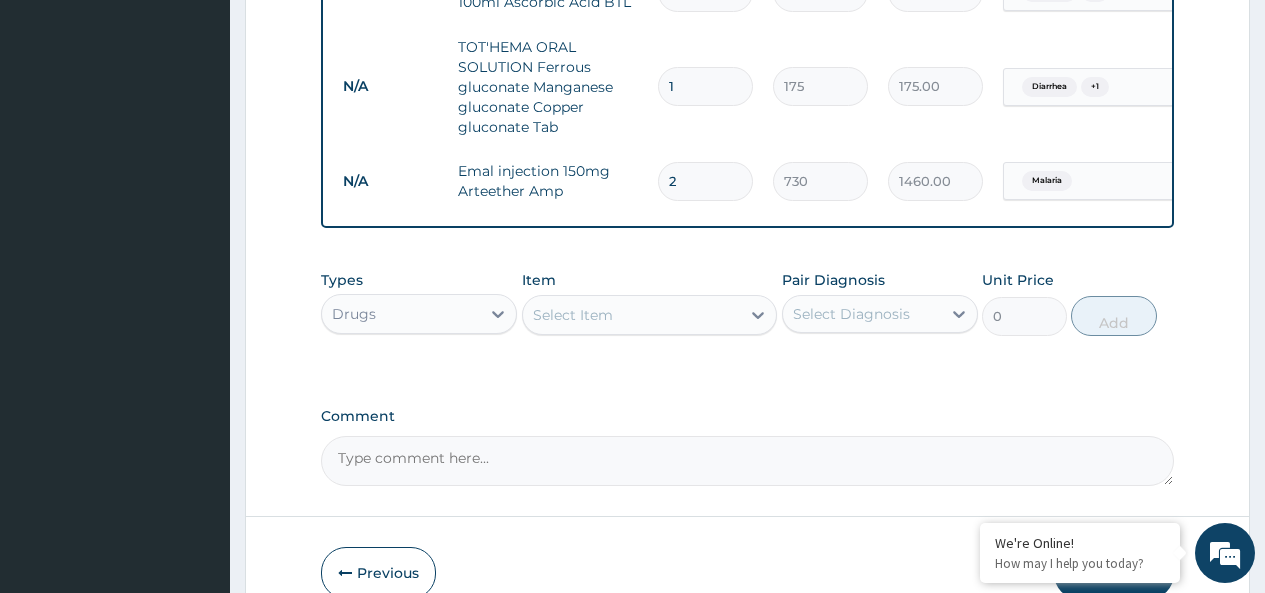 type on "2" 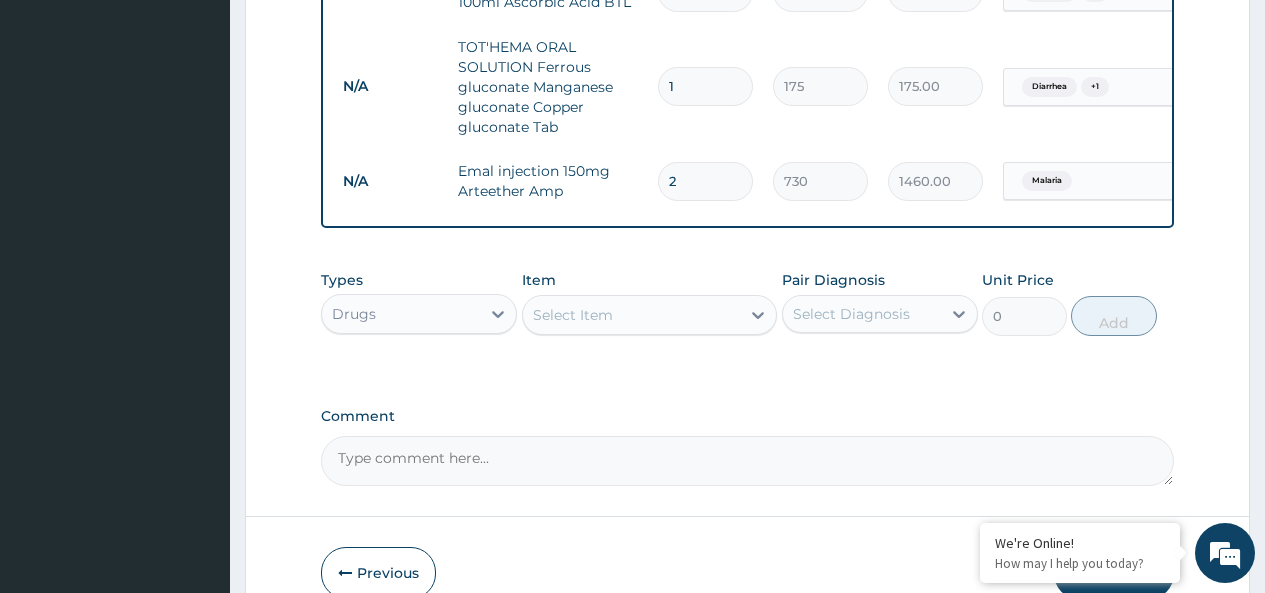 click on "Select Item" at bounding box center [632, 315] 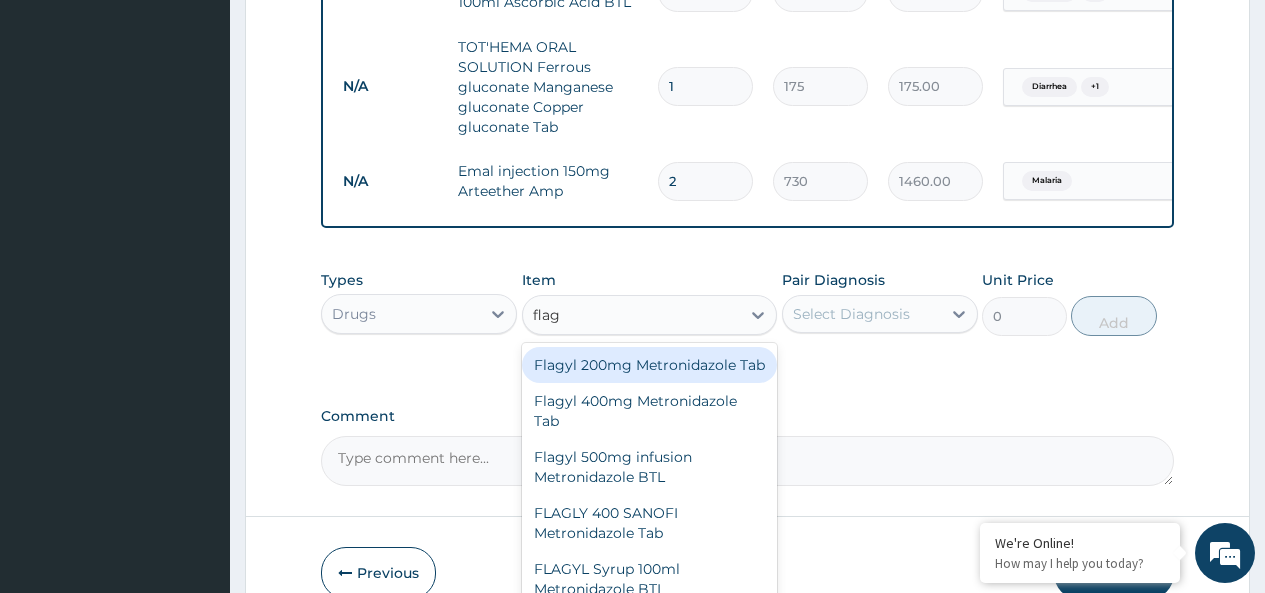 type on "flagy" 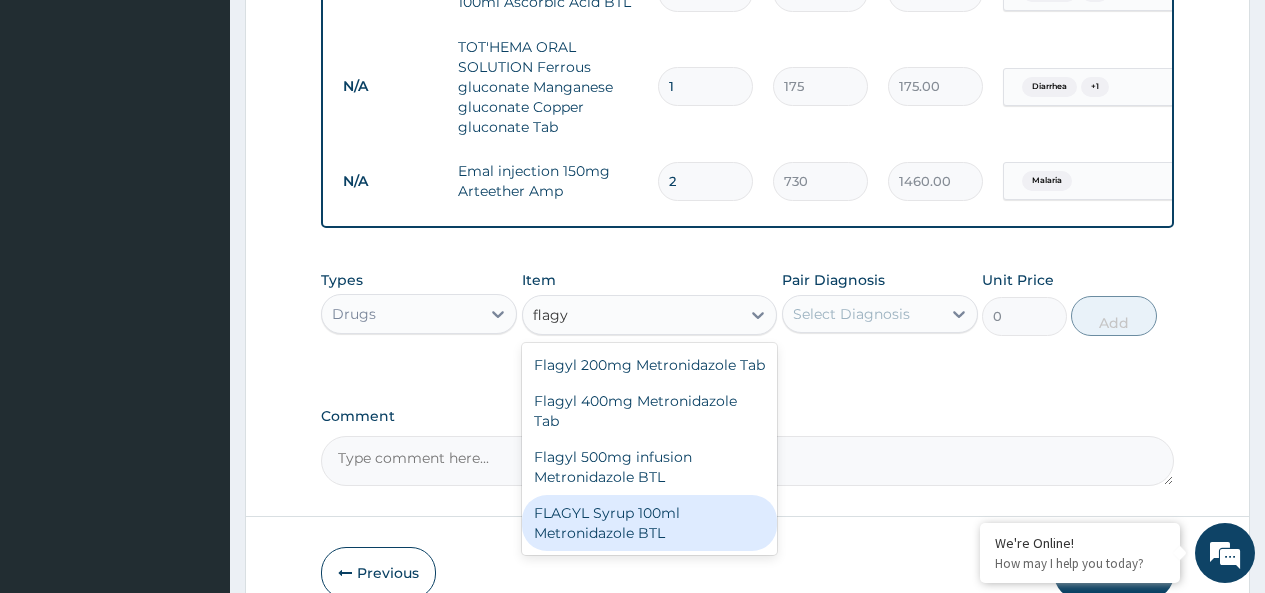 click on "FLAGYL Syrup 100ml Metronidazole BTL" at bounding box center [650, 523] 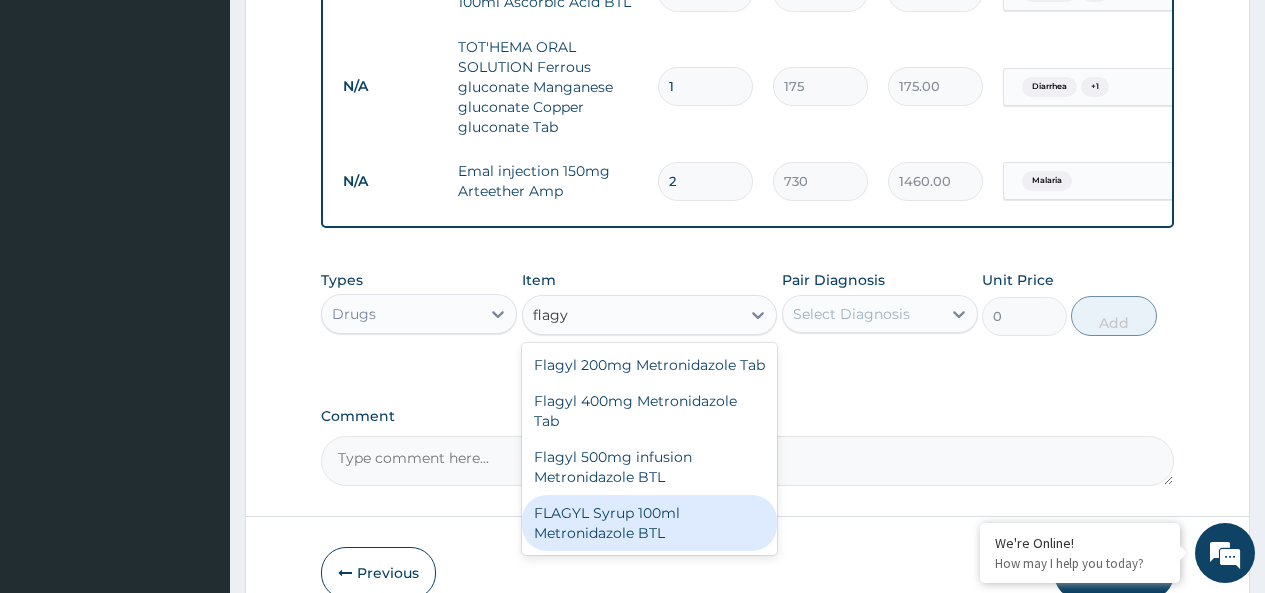 type 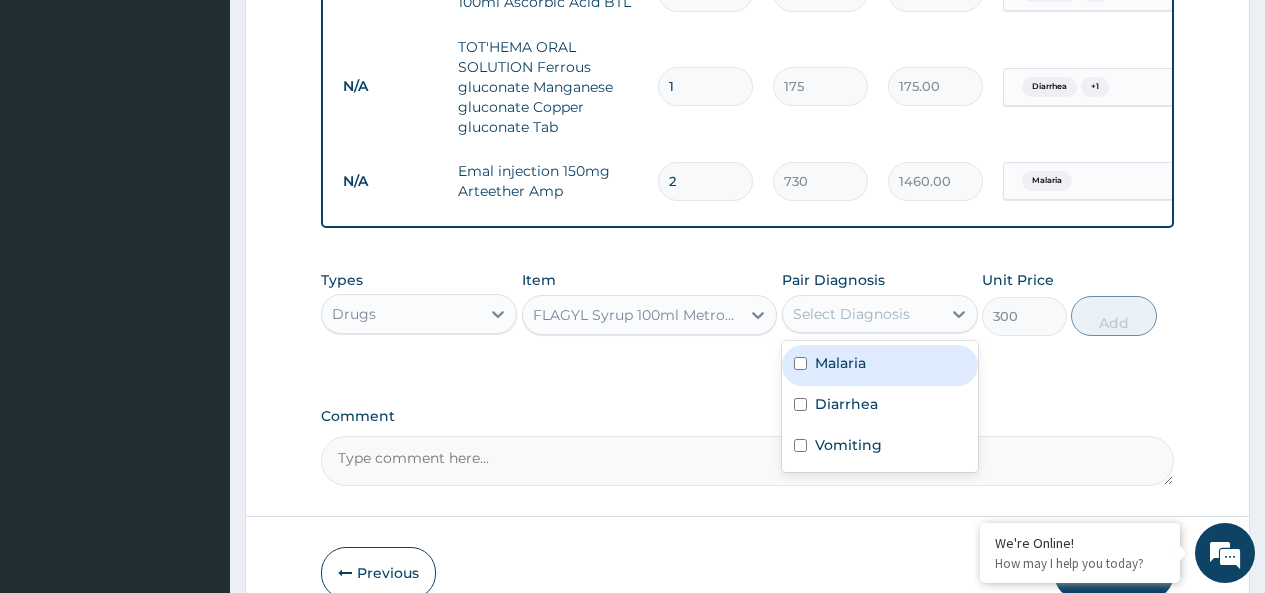 click on "Select Diagnosis" at bounding box center [851, 314] 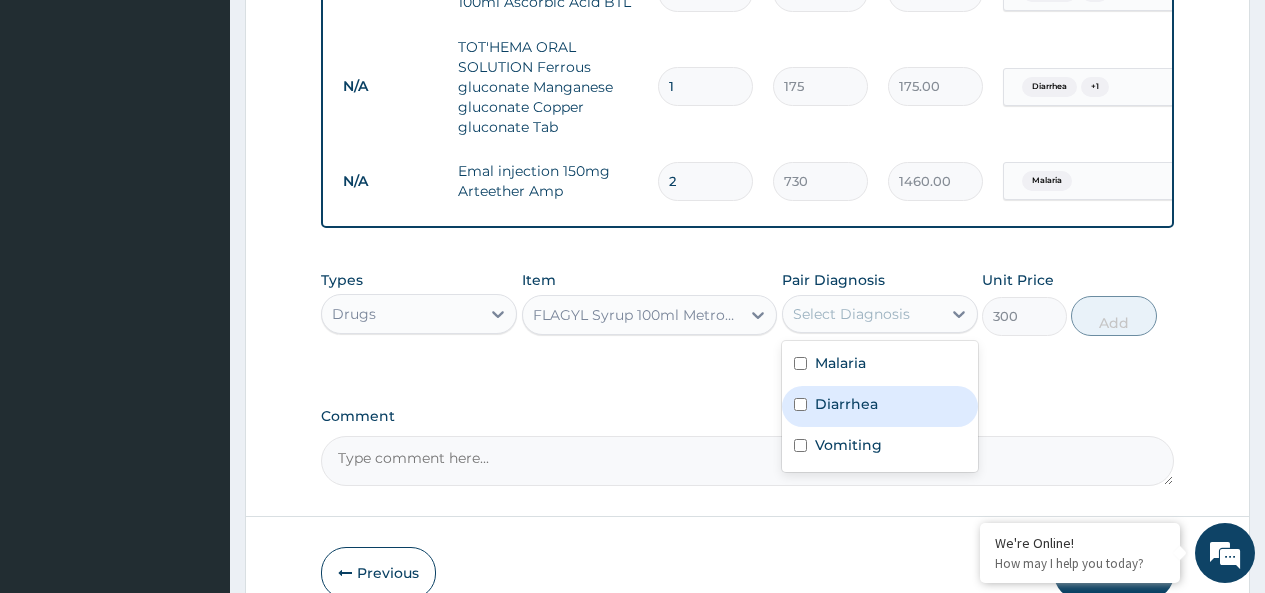 click on "Diarrhea" at bounding box center (880, 406) 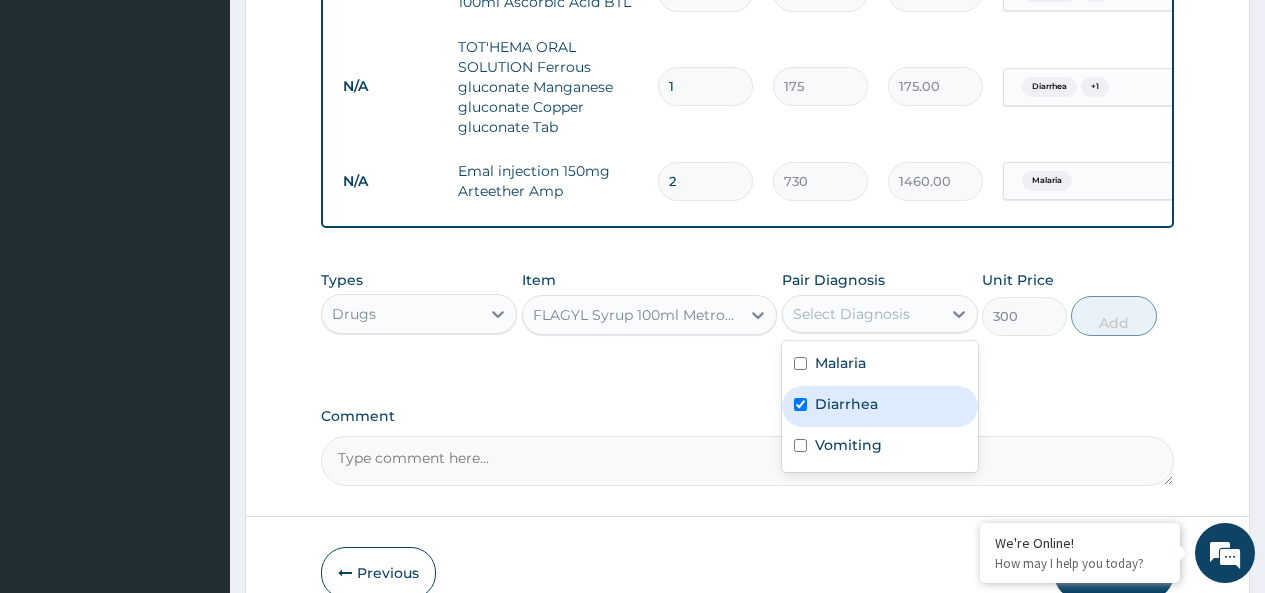 checkbox on "true" 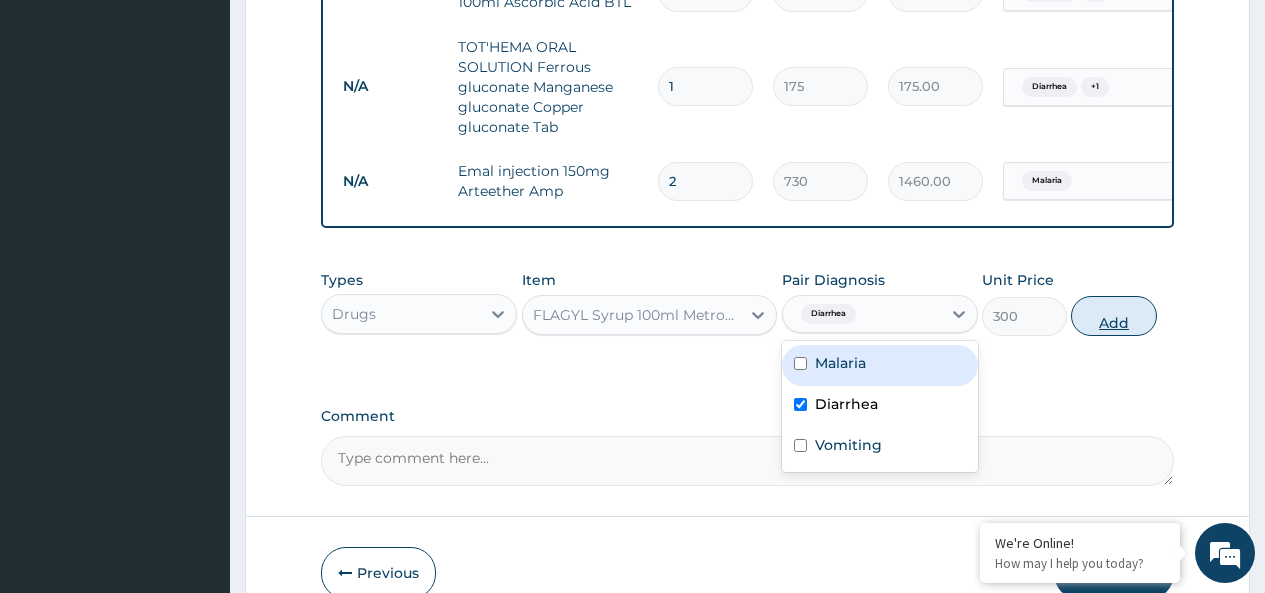 click on "Add" at bounding box center [1113, 316] 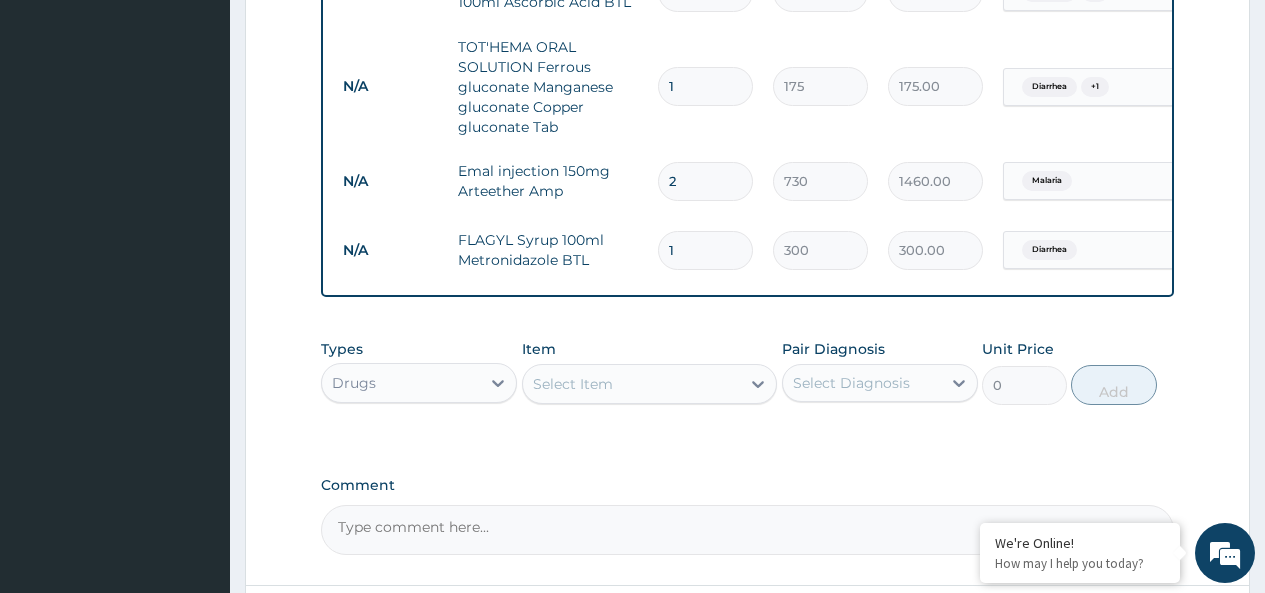 click on "Select Item" at bounding box center [632, 384] 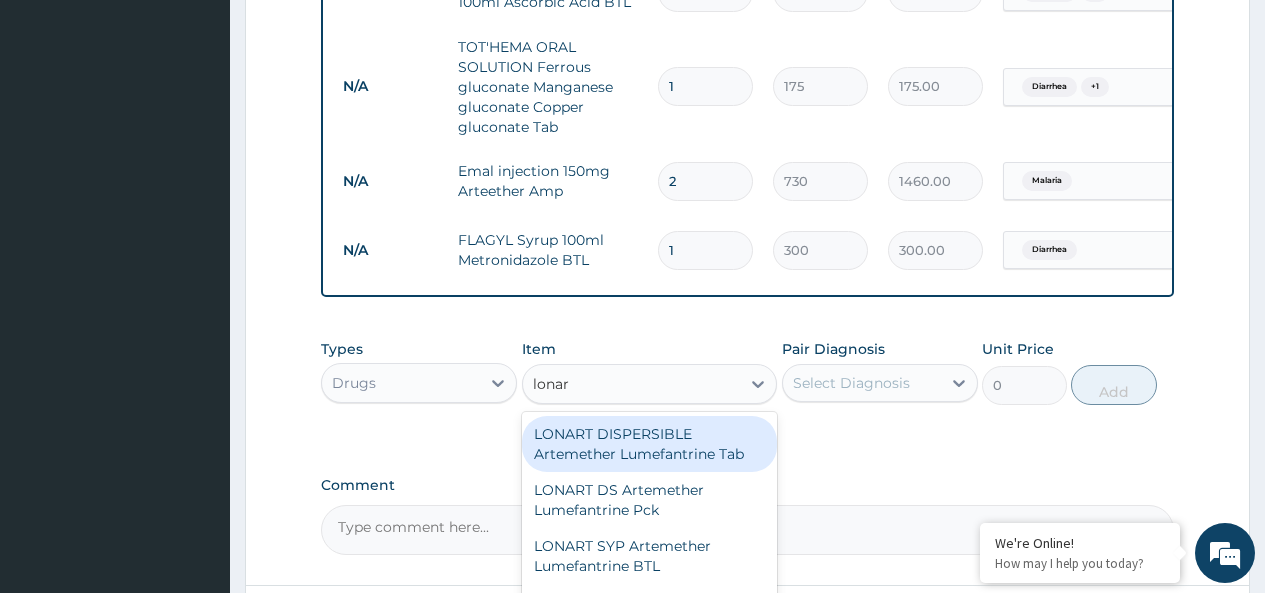type on "lonart" 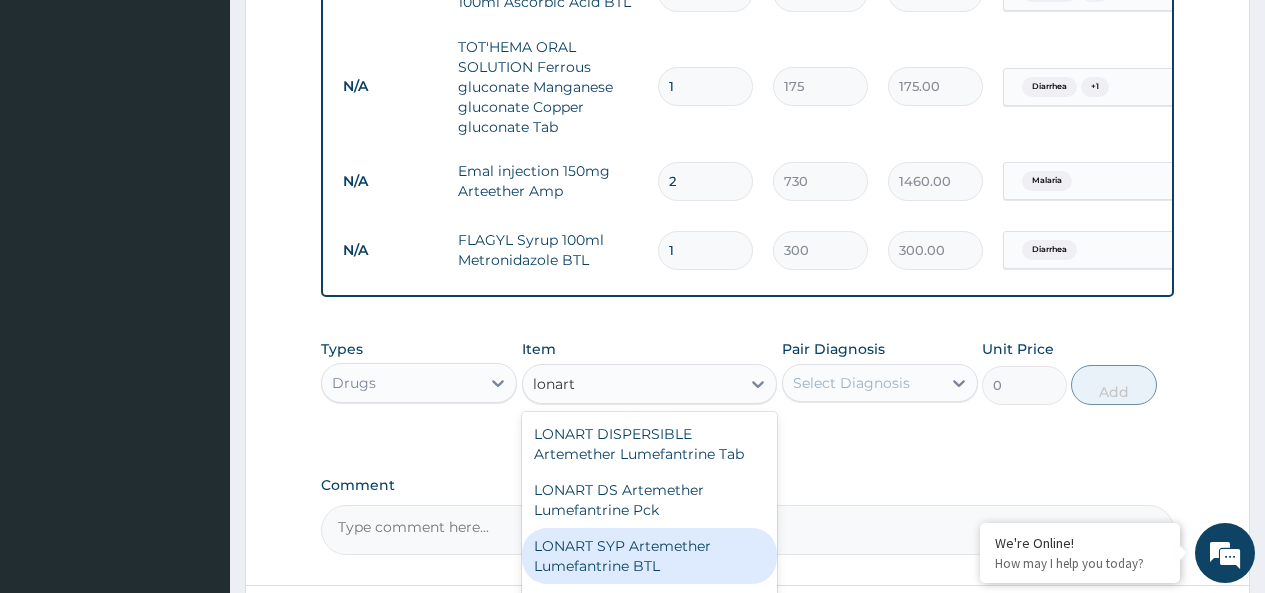 click on "LONART SYP Artemether Lumefantrine BTL" at bounding box center [650, 556] 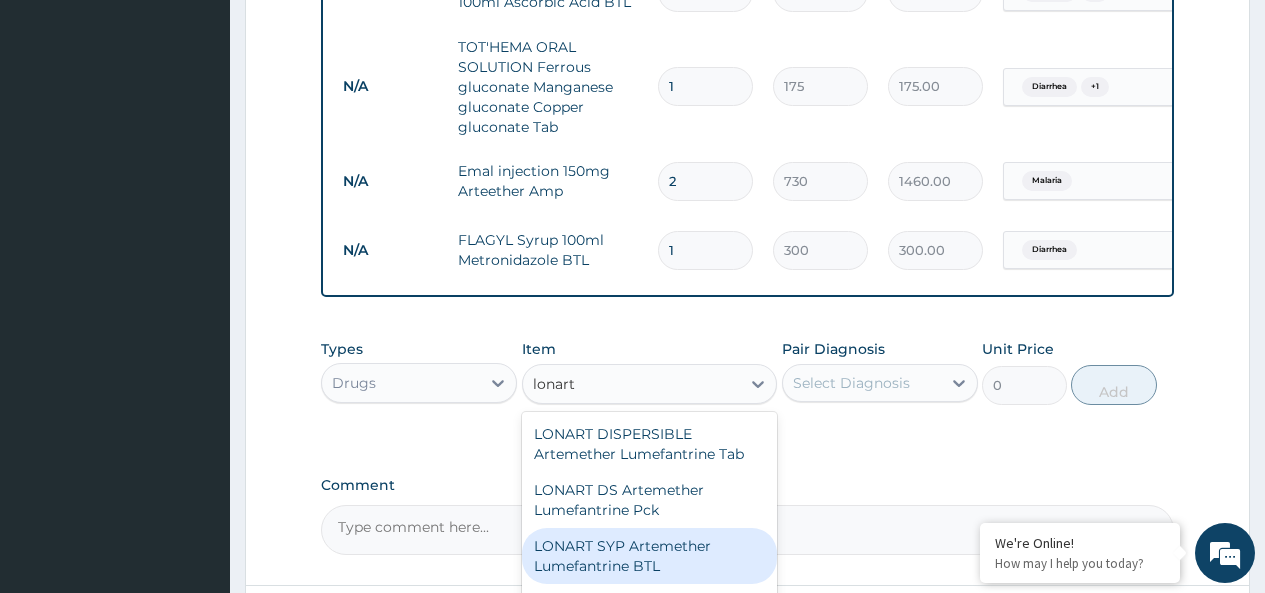 type 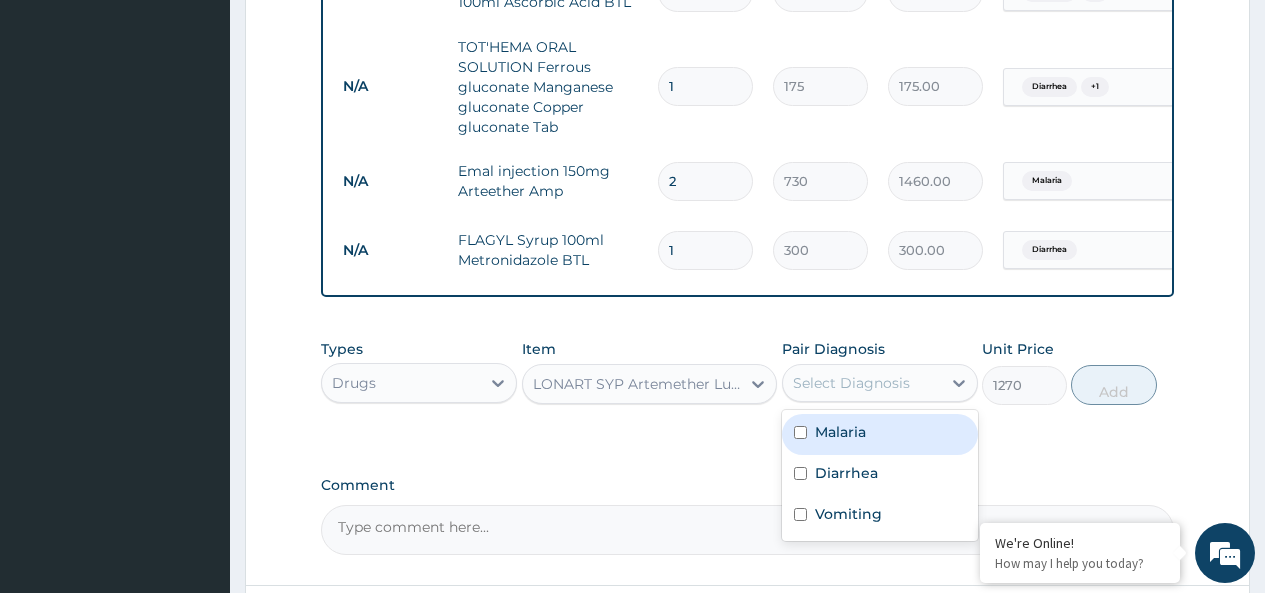click on "Select Diagnosis" at bounding box center [880, 383] 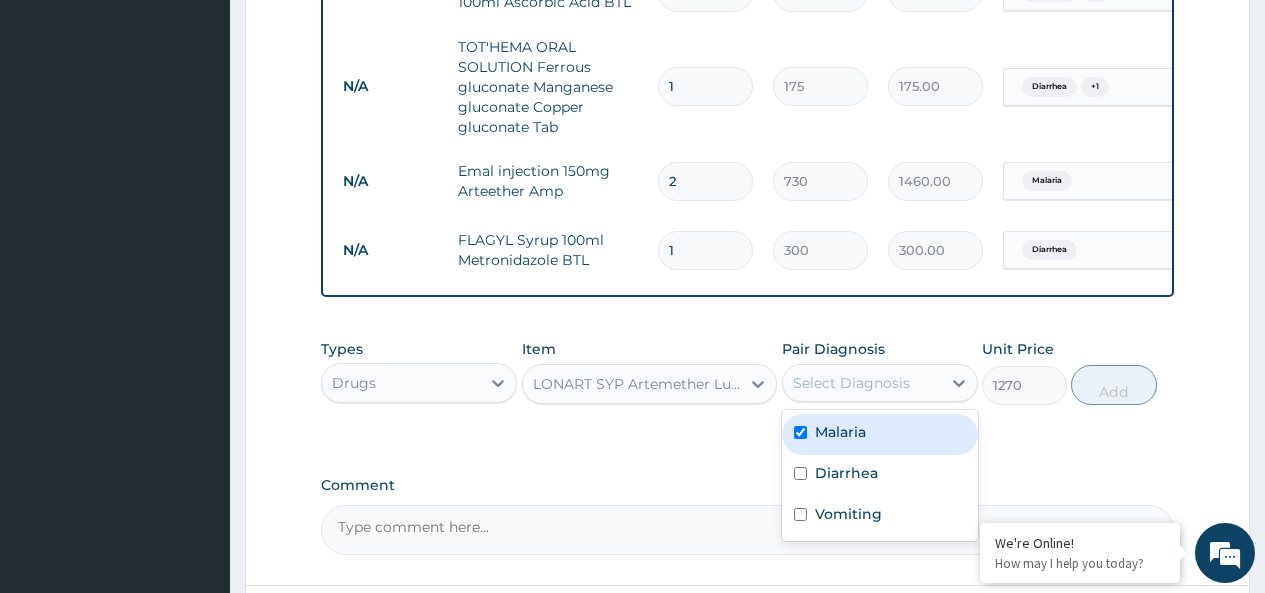 checkbox on "true" 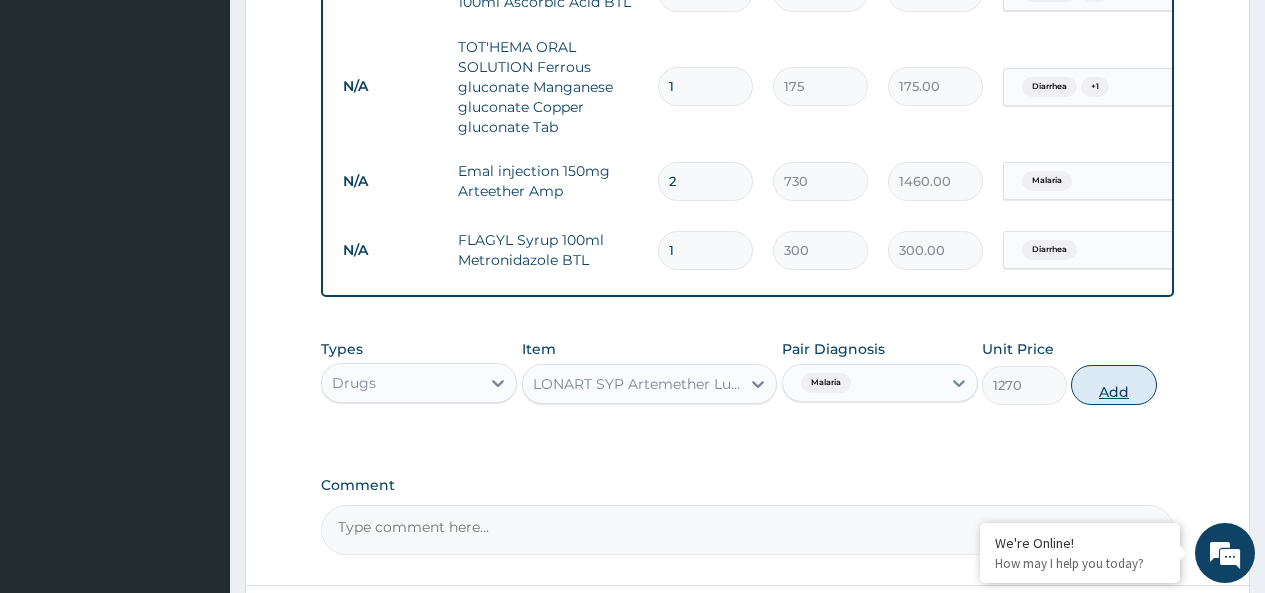click on "Add" at bounding box center [1113, 385] 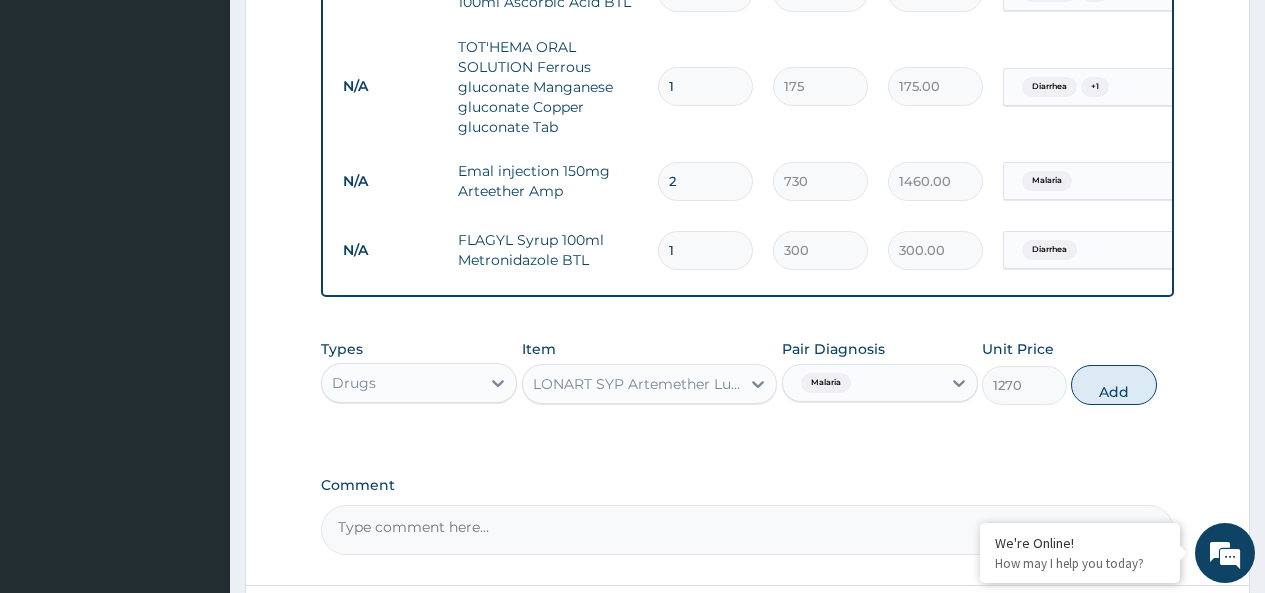 type on "0" 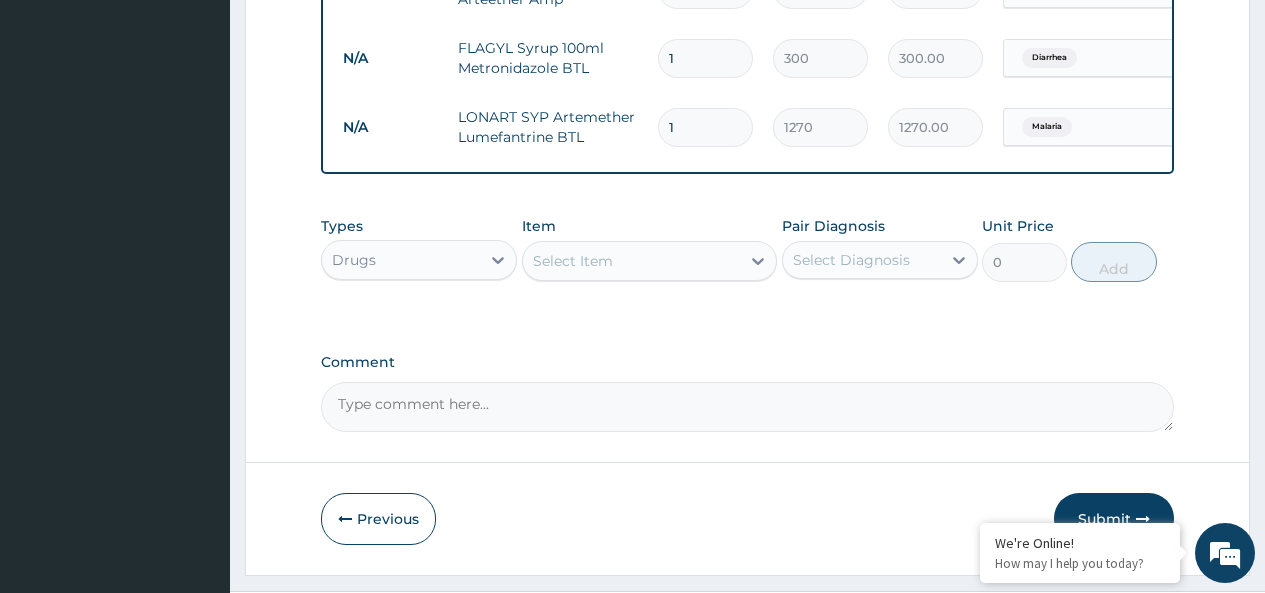scroll, scrollTop: 1485, scrollLeft: 0, axis: vertical 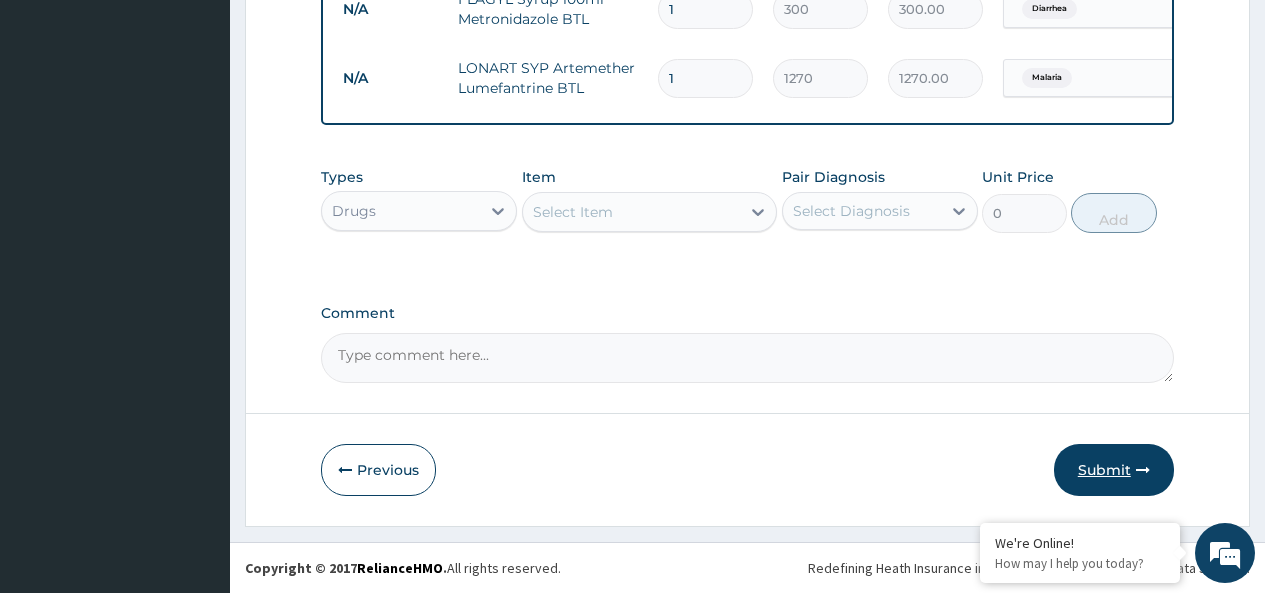 click on "Submit" at bounding box center [1114, 470] 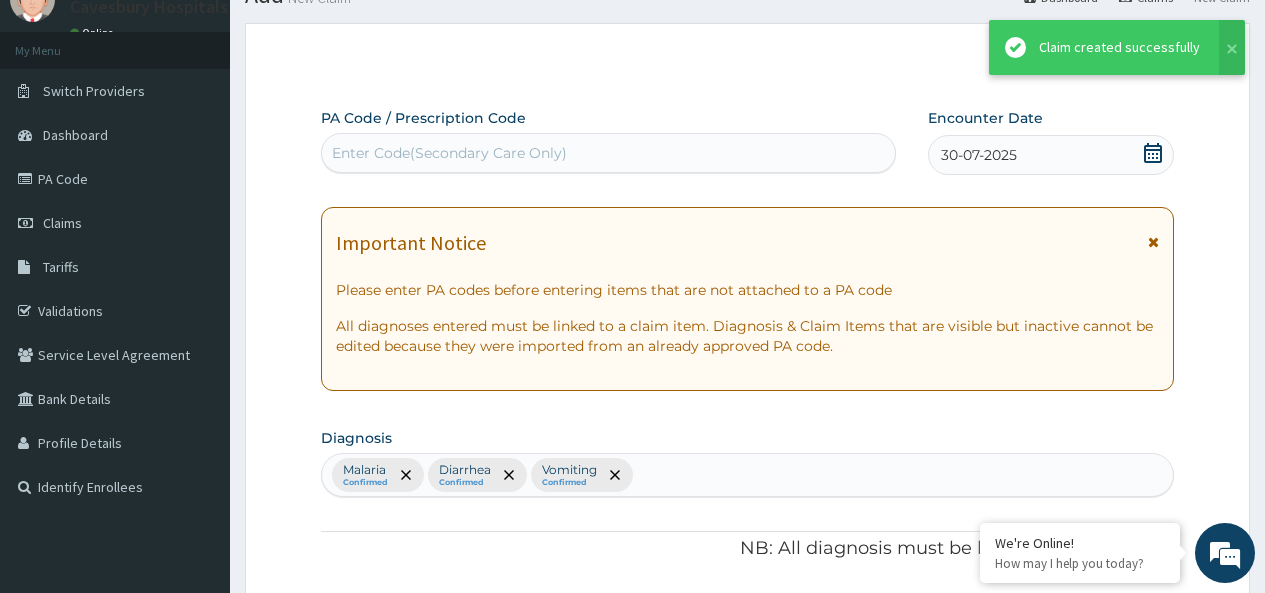 scroll, scrollTop: 1485, scrollLeft: 0, axis: vertical 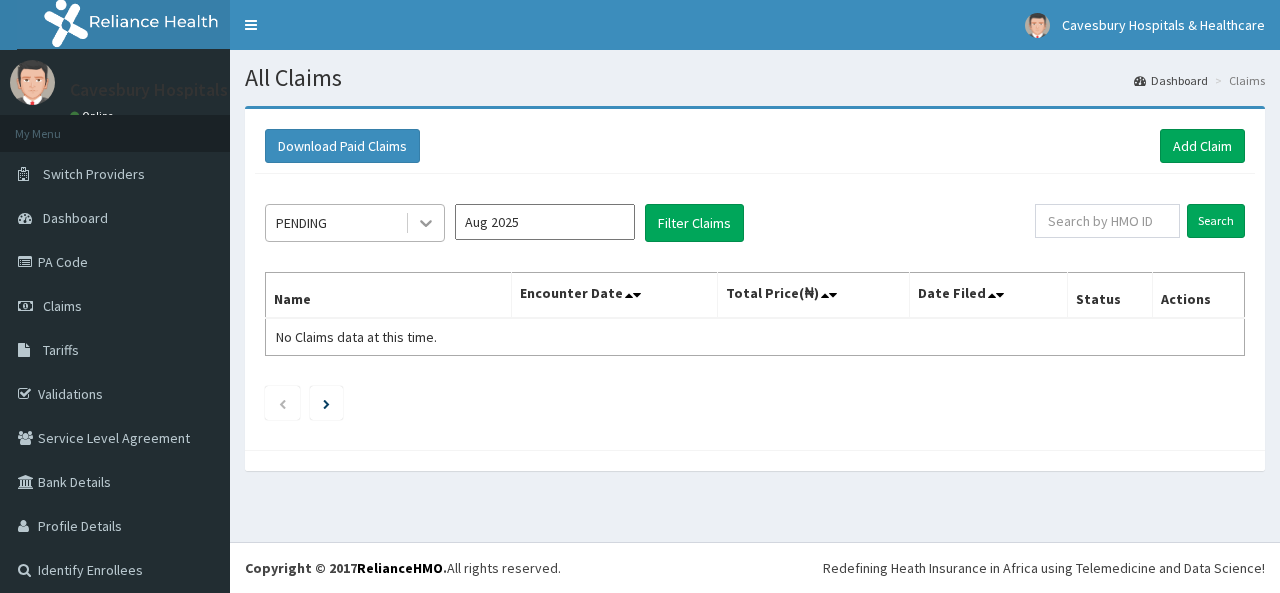 click 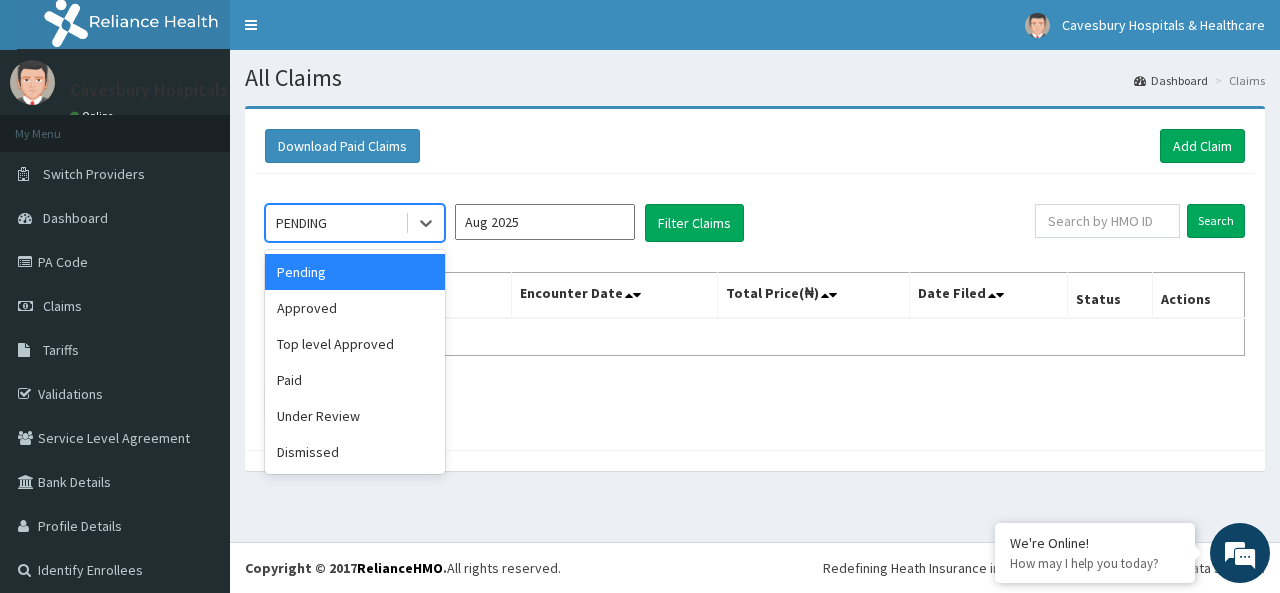 click on "Aug 2025" at bounding box center (545, 222) 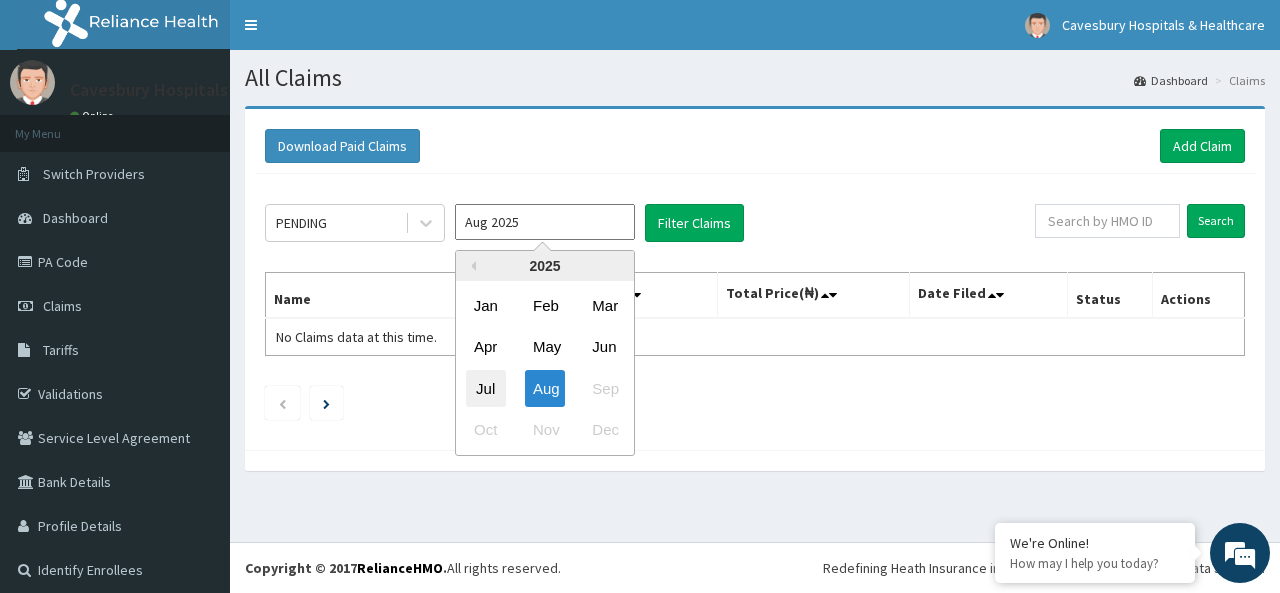 click on "Jul" at bounding box center [486, 388] 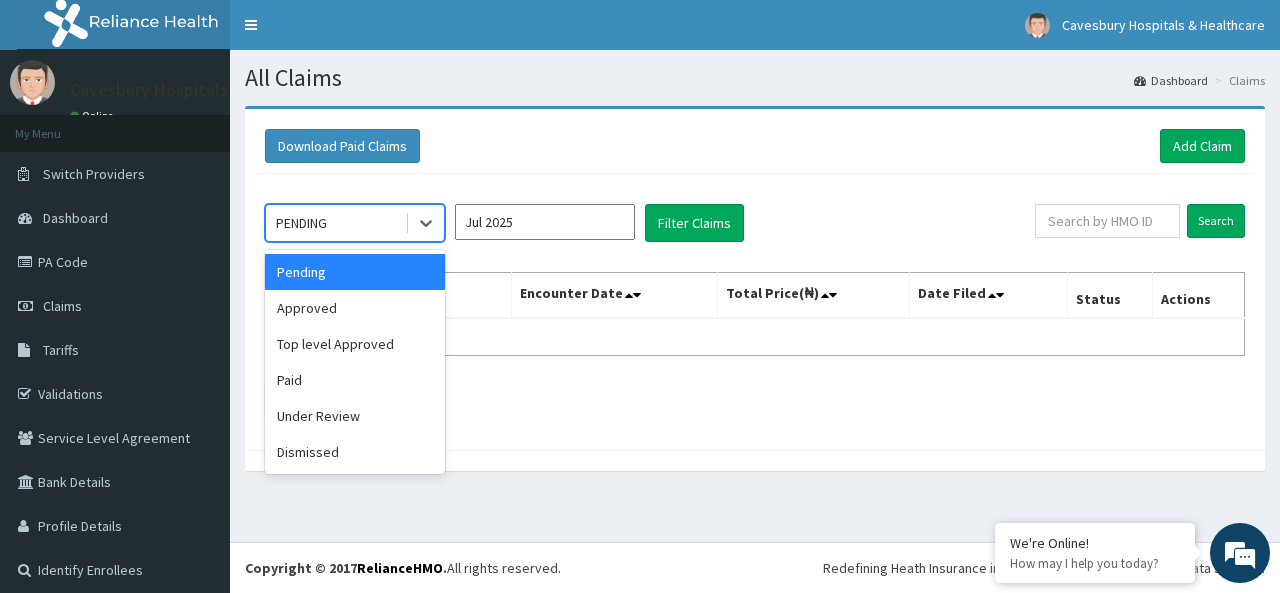 click on "PENDING" at bounding box center [335, 223] 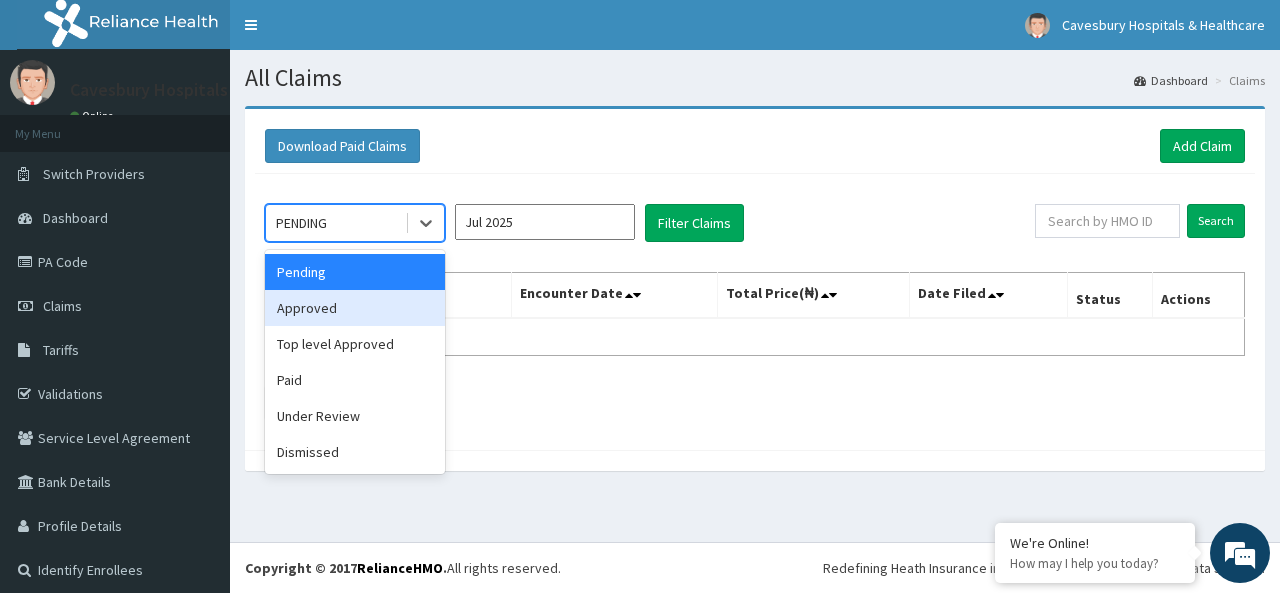 click on "Approved" at bounding box center [355, 308] 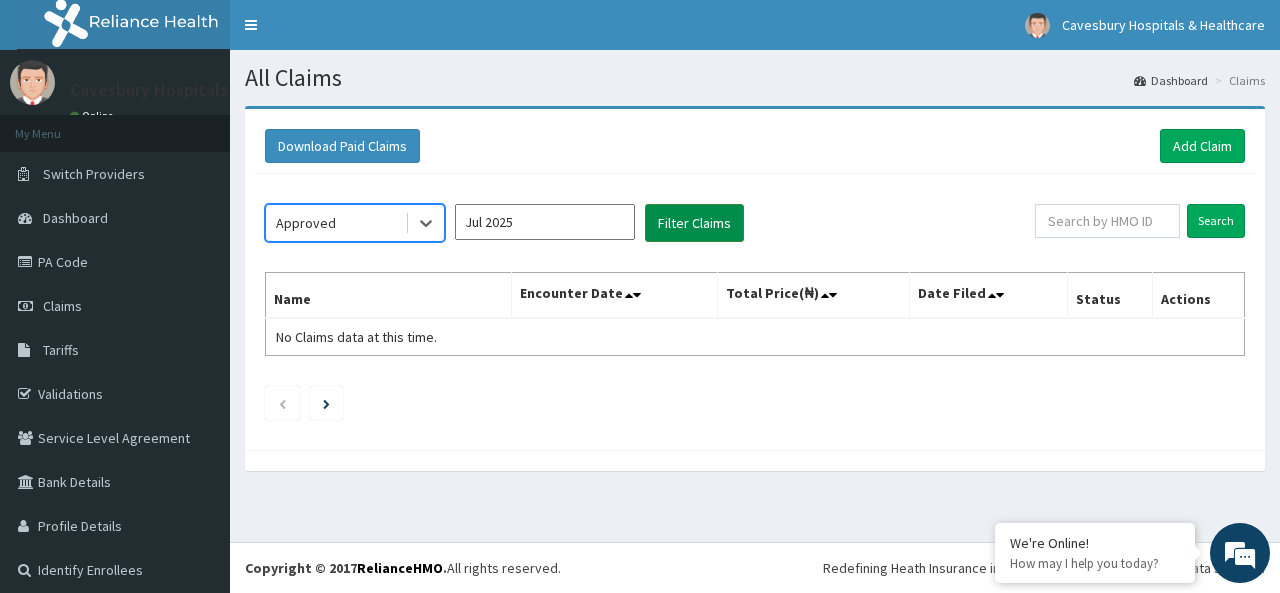 click on "Filter Claims" at bounding box center (694, 223) 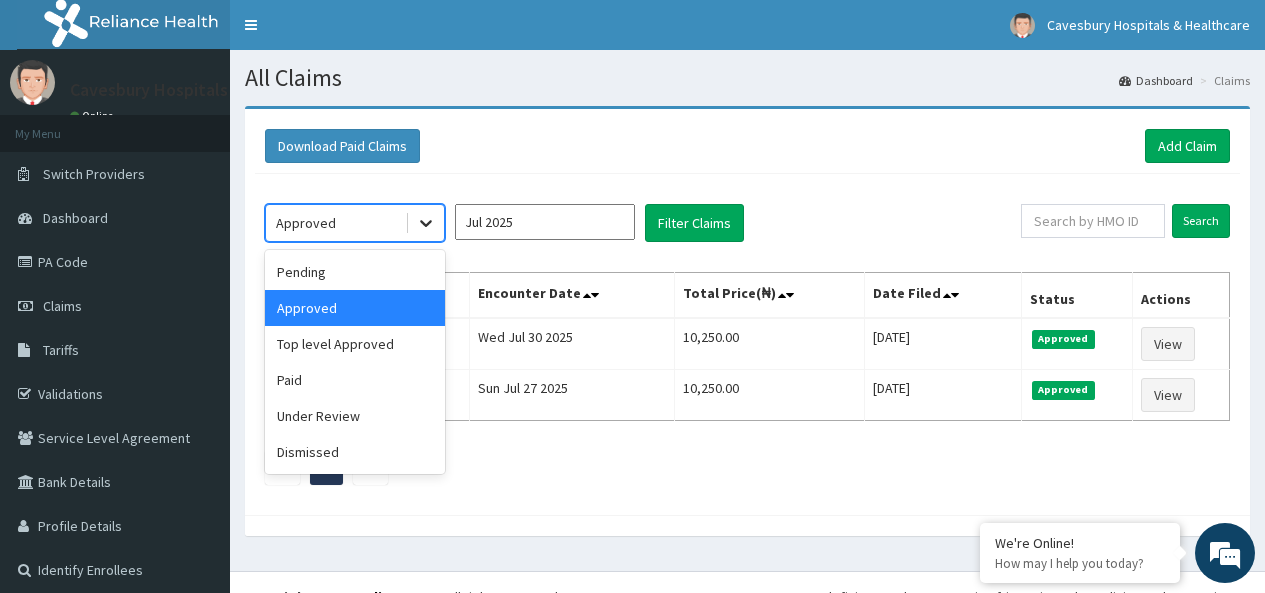 click 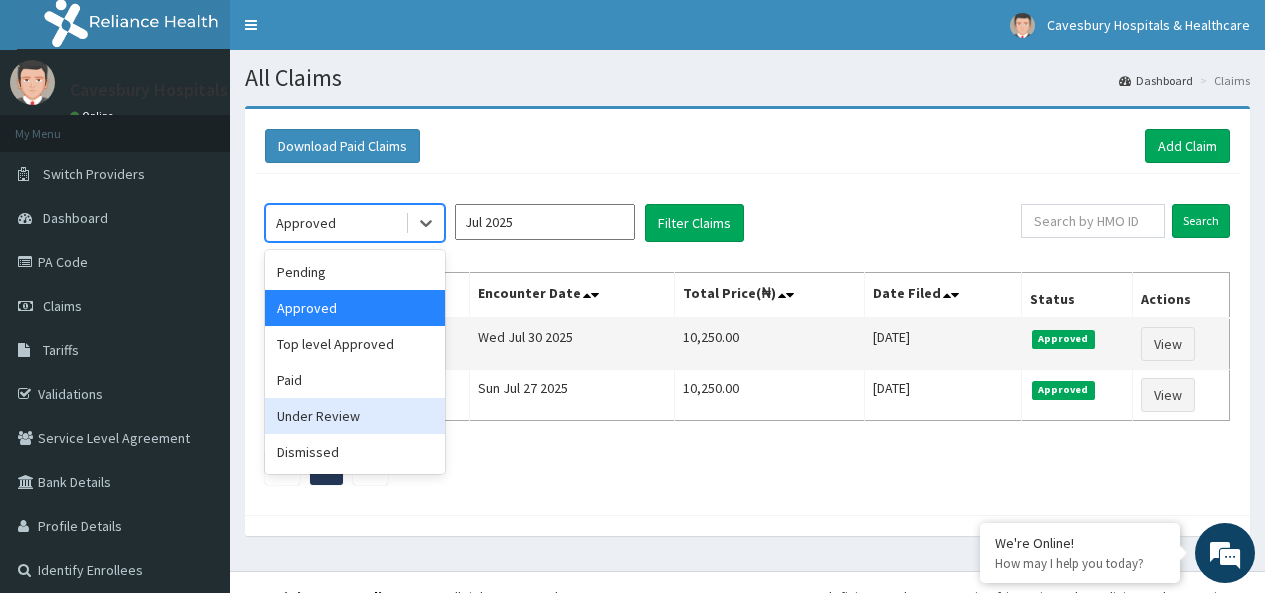 drag, startPoint x: 300, startPoint y: 413, endPoint x: 551, endPoint y: 321, distance: 267.32938 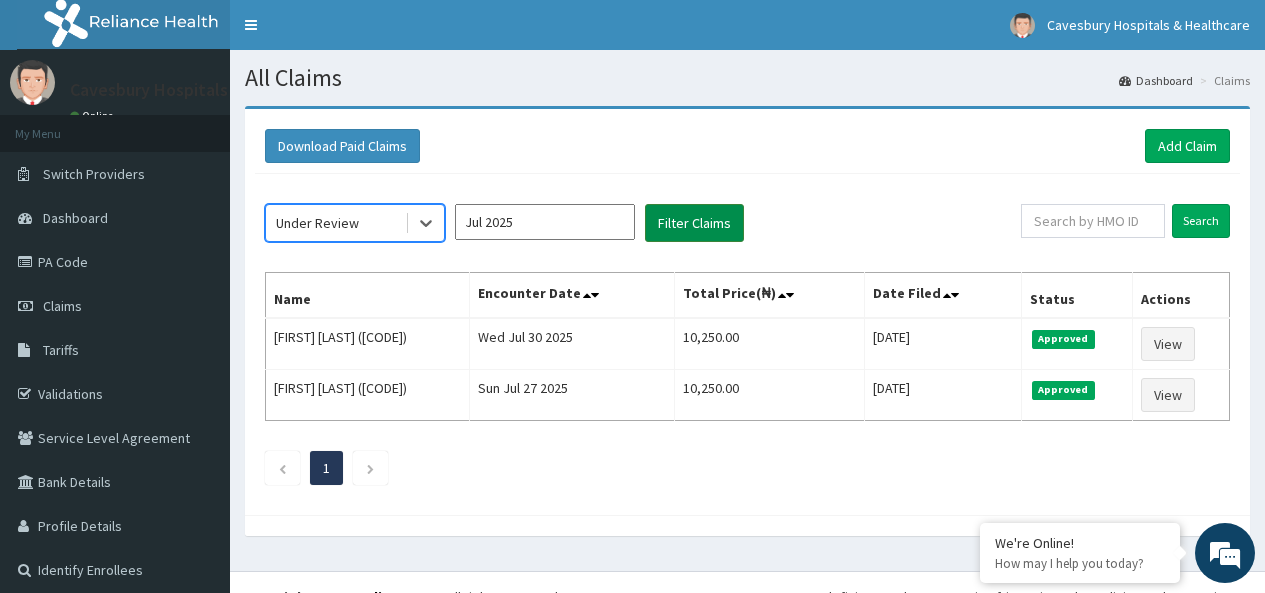 scroll, scrollTop: 0, scrollLeft: 0, axis: both 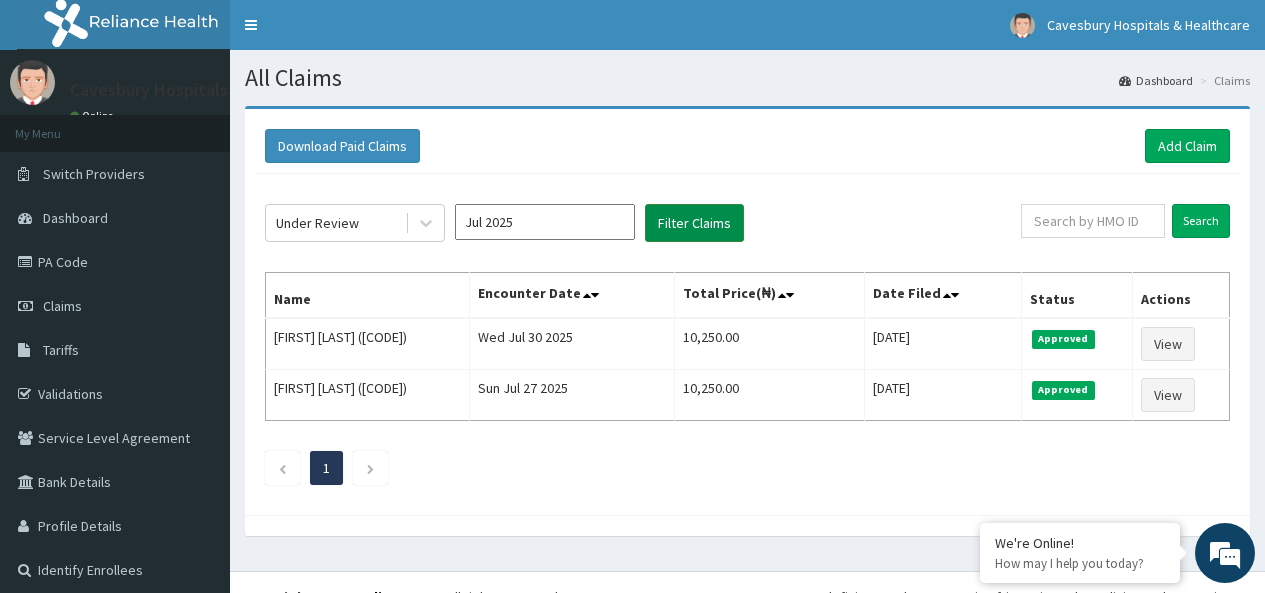 click on "Filter Claims" at bounding box center (694, 223) 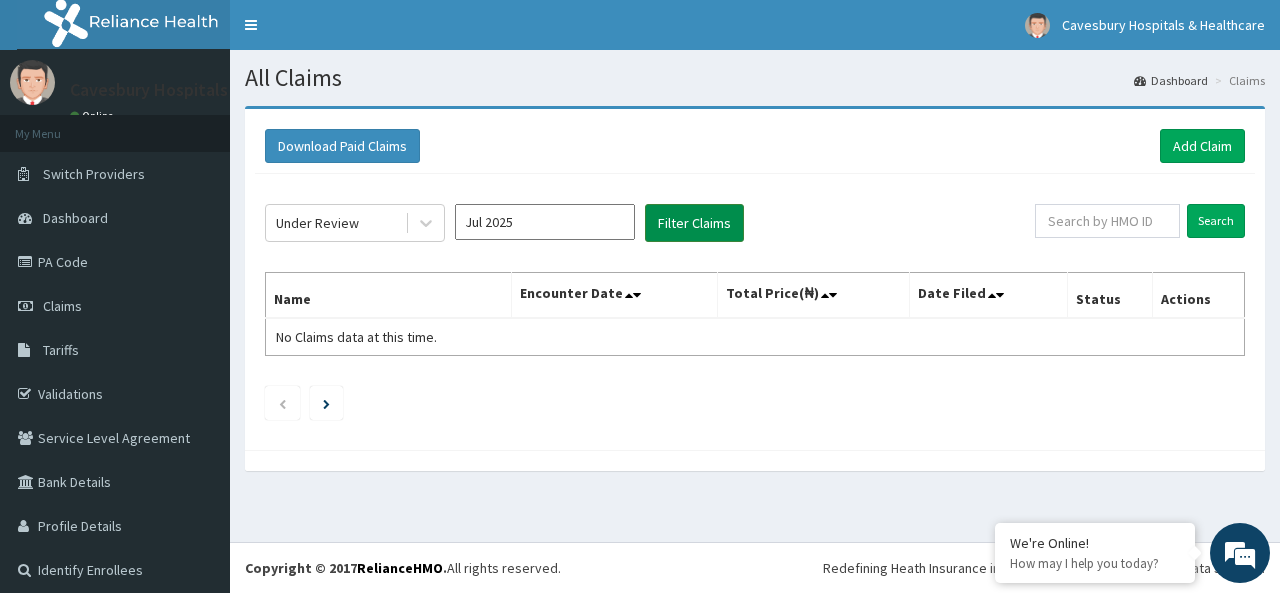 click on "Filter Claims" at bounding box center (694, 223) 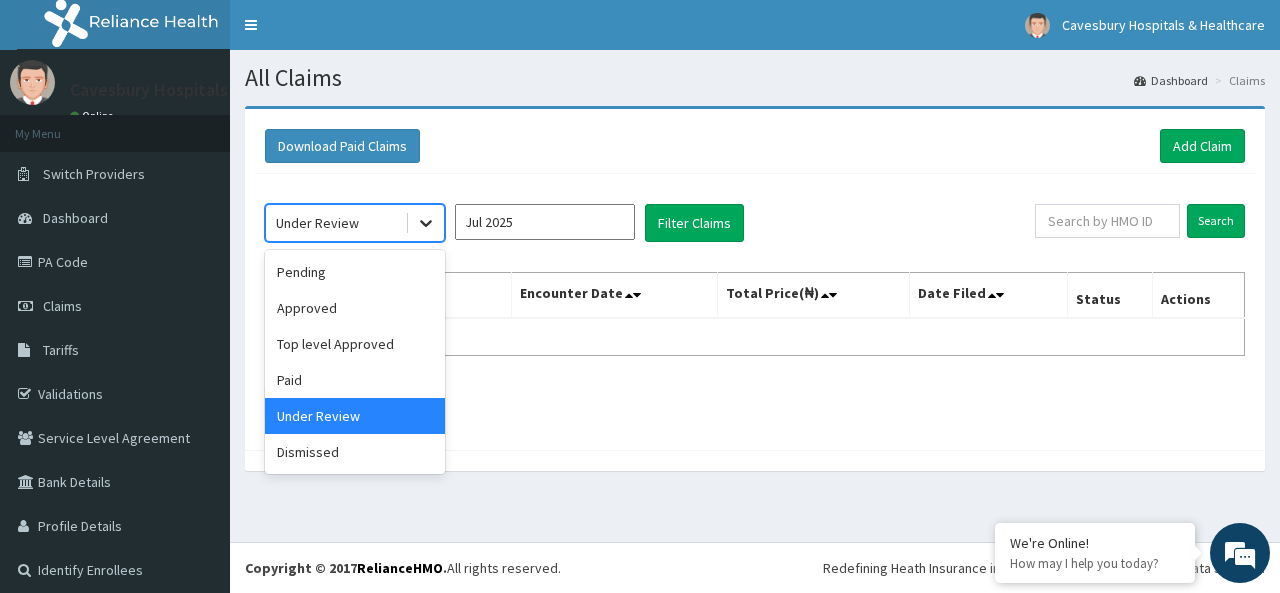 click 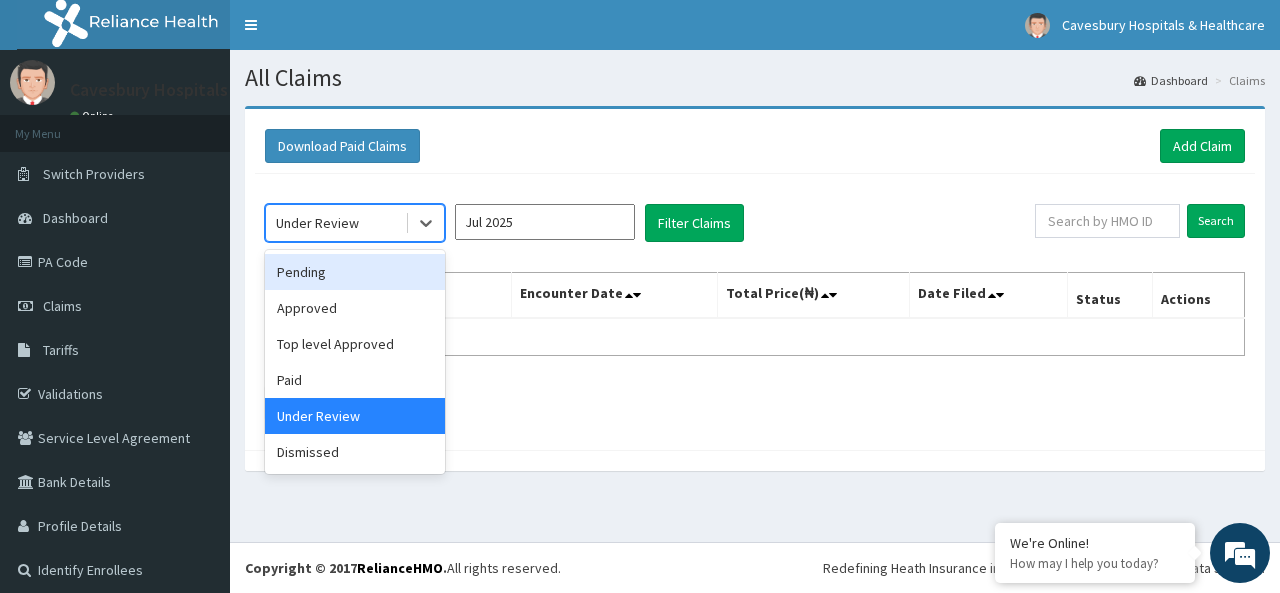 click on "Pending" at bounding box center [355, 272] 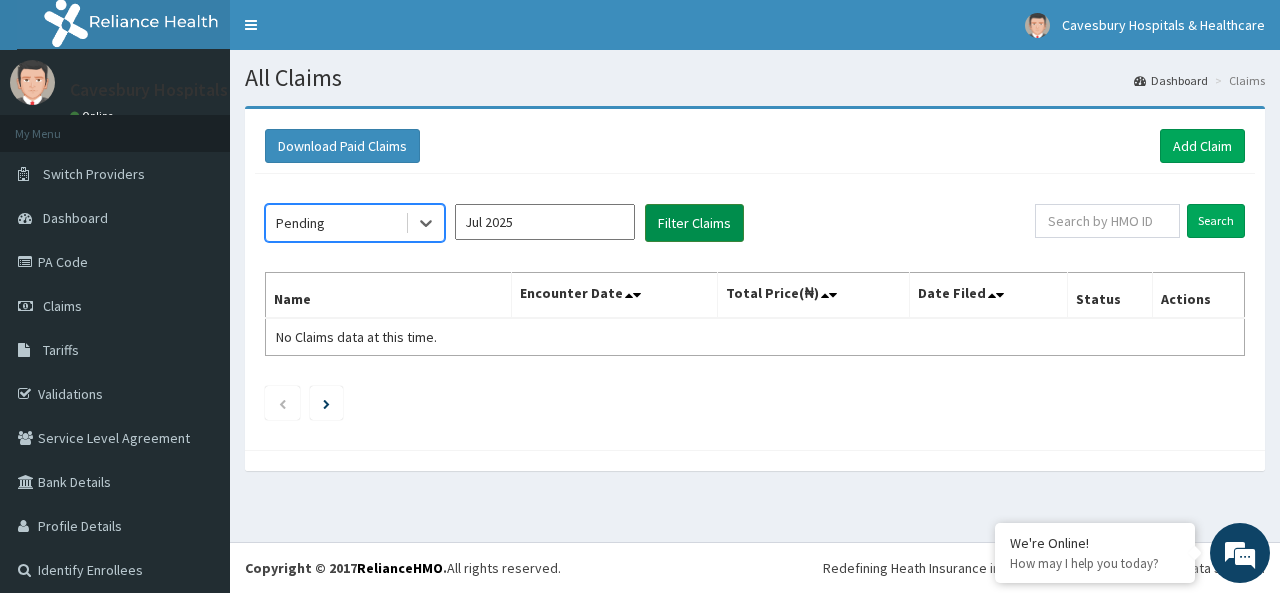 click on "Filter Claims" at bounding box center [694, 223] 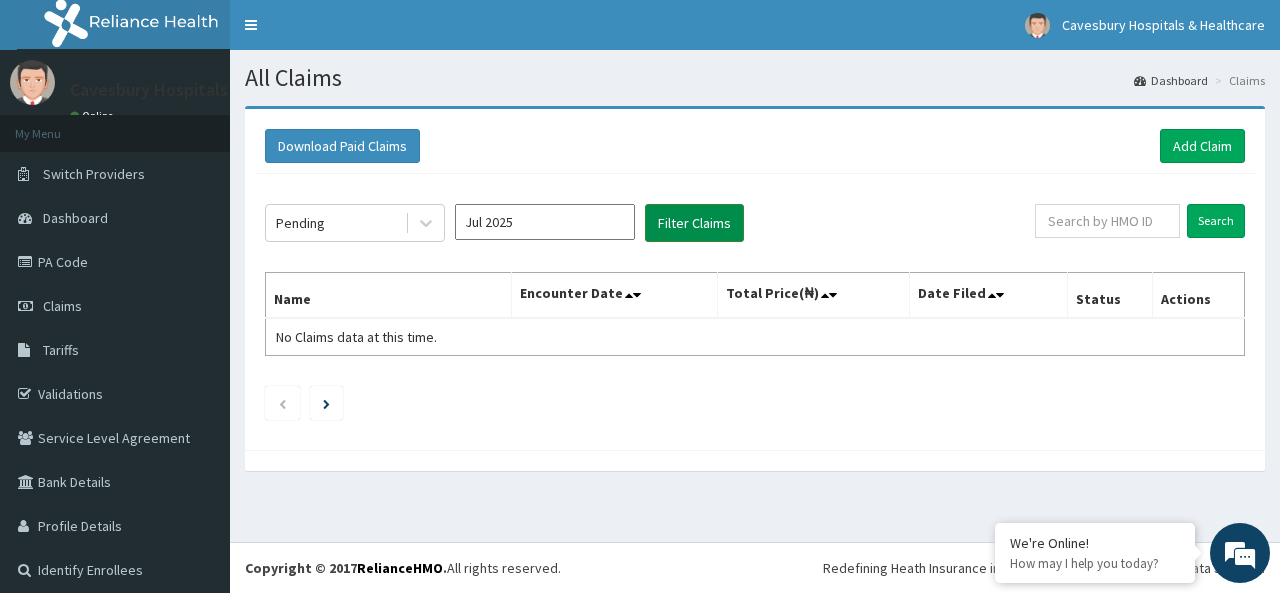 click on "Filter Claims" at bounding box center [694, 223] 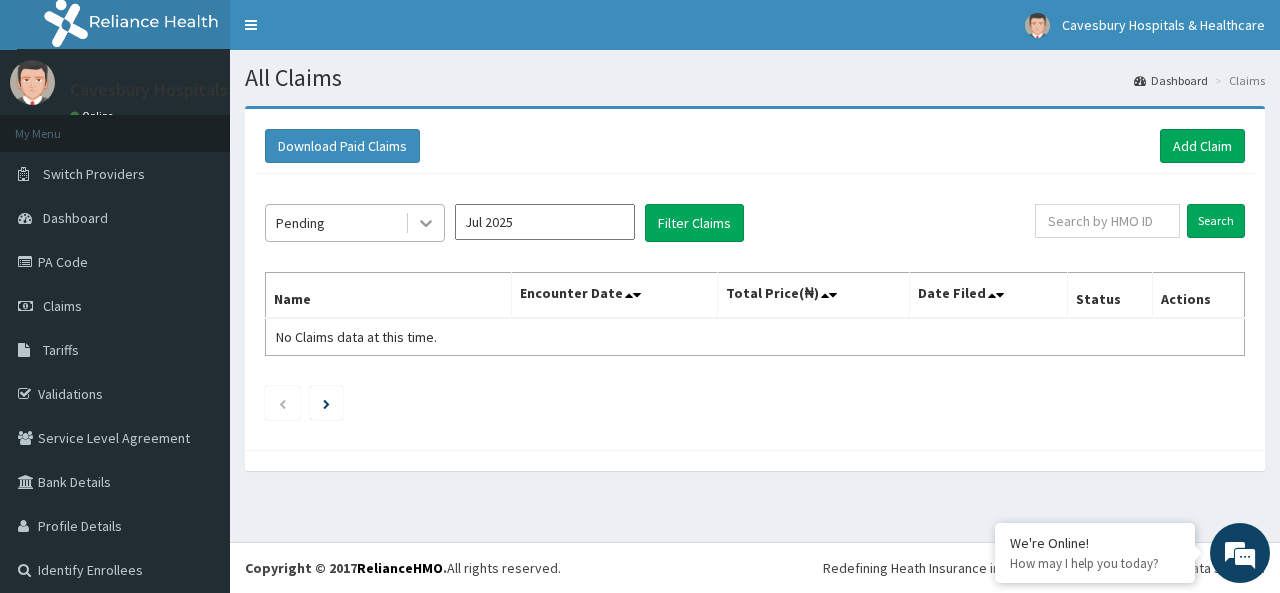 click 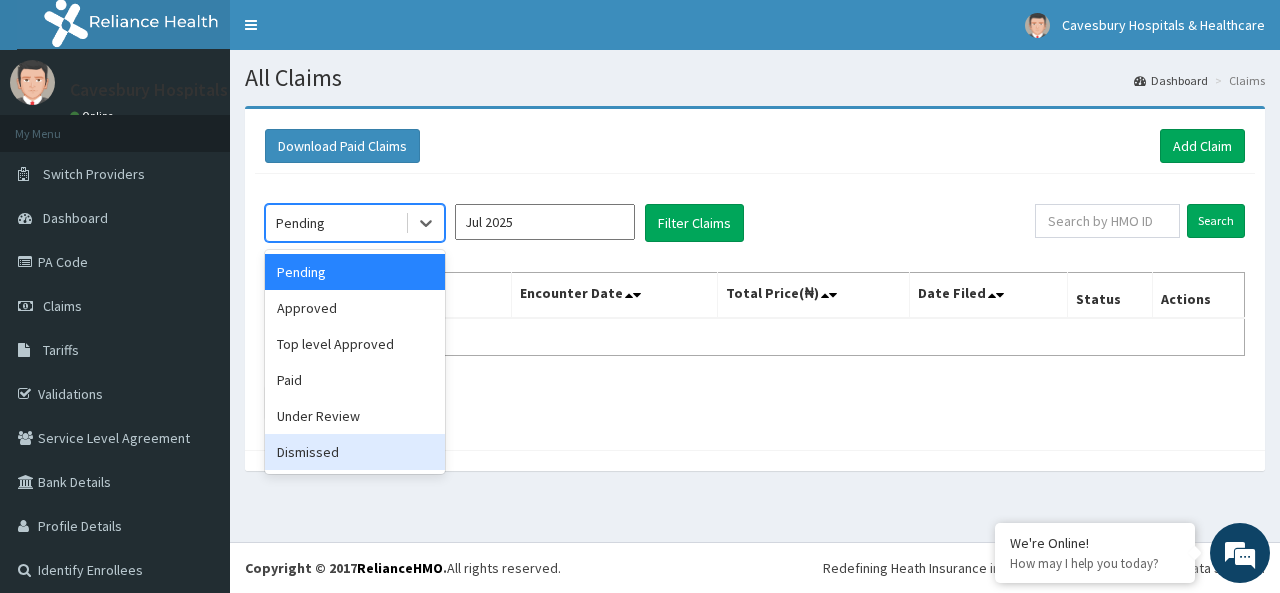 drag, startPoint x: 320, startPoint y: 458, endPoint x: 380, endPoint y: 429, distance: 66.64083 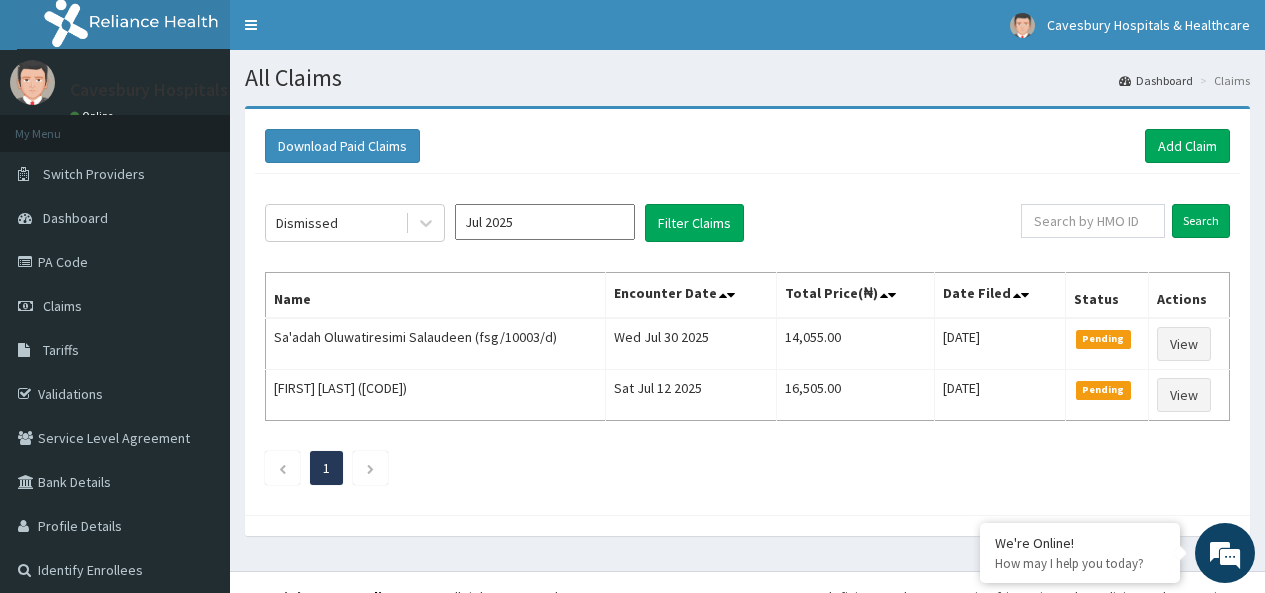 click on "Download Paid Claims Add Claim × Note you can only download claims within a maximum of 1 year and the dates will auto-adjust when you select range that is greater than 1 year From [DATE] To [DATE] Close Download Dismissed [MONTH] [YEAR] Filter Claims Search Name Encounter Date Total Price(₦) Date Filed Status Actions Sa'adah Oluwatiresimi Salaudeen (fsg/10003/d) Wed Jul 30 2025 14,055.00 Mon, 04 Aug 2025 12:48:44 GMT Pending View Oluwadamilola Otusanya (rgi/10010/b) Sat Jul 12 2025 16,505.00 Mon, 04 Aug 2025 12:42:33 GMT Pending View 1" at bounding box center (747, 331) 